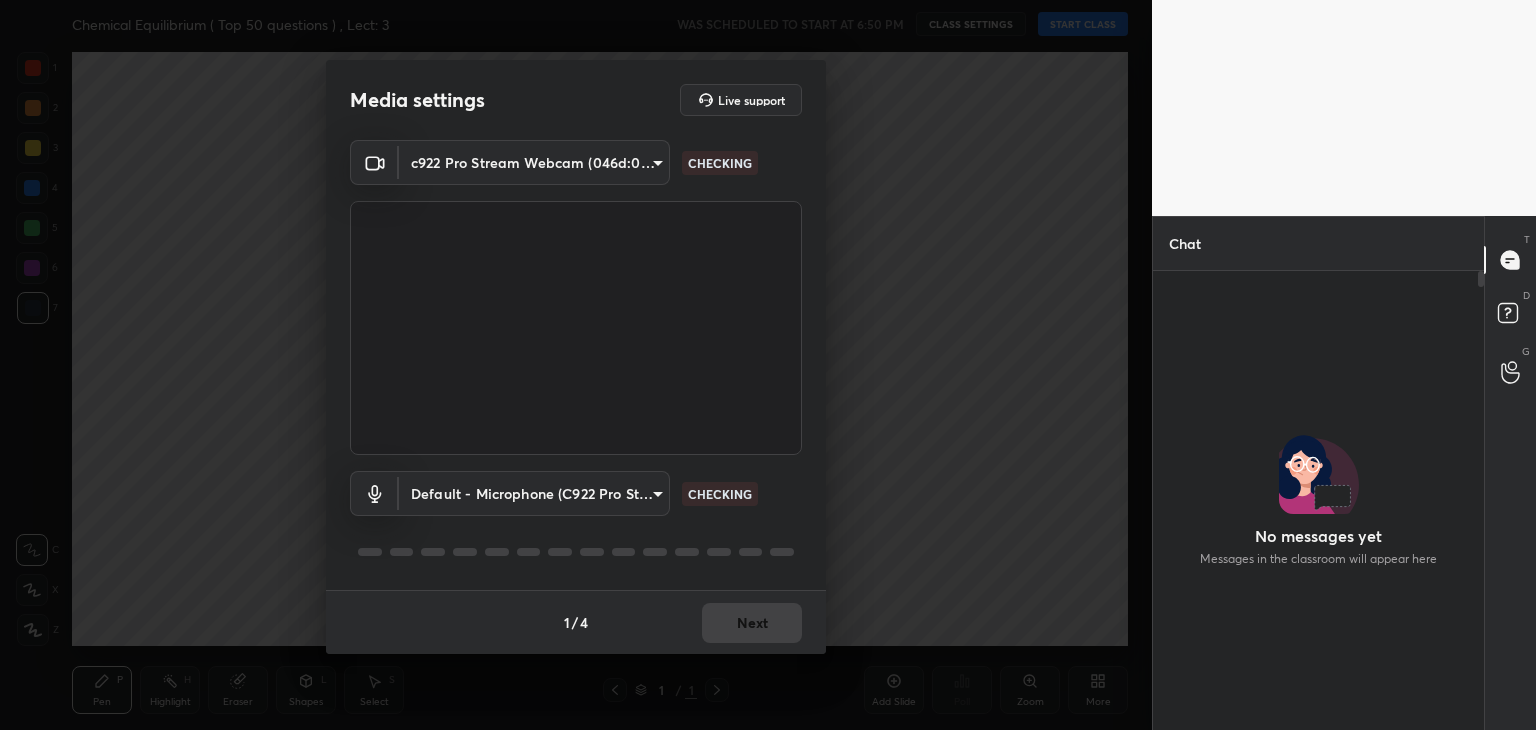 scroll, scrollTop: 0, scrollLeft: 0, axis: both 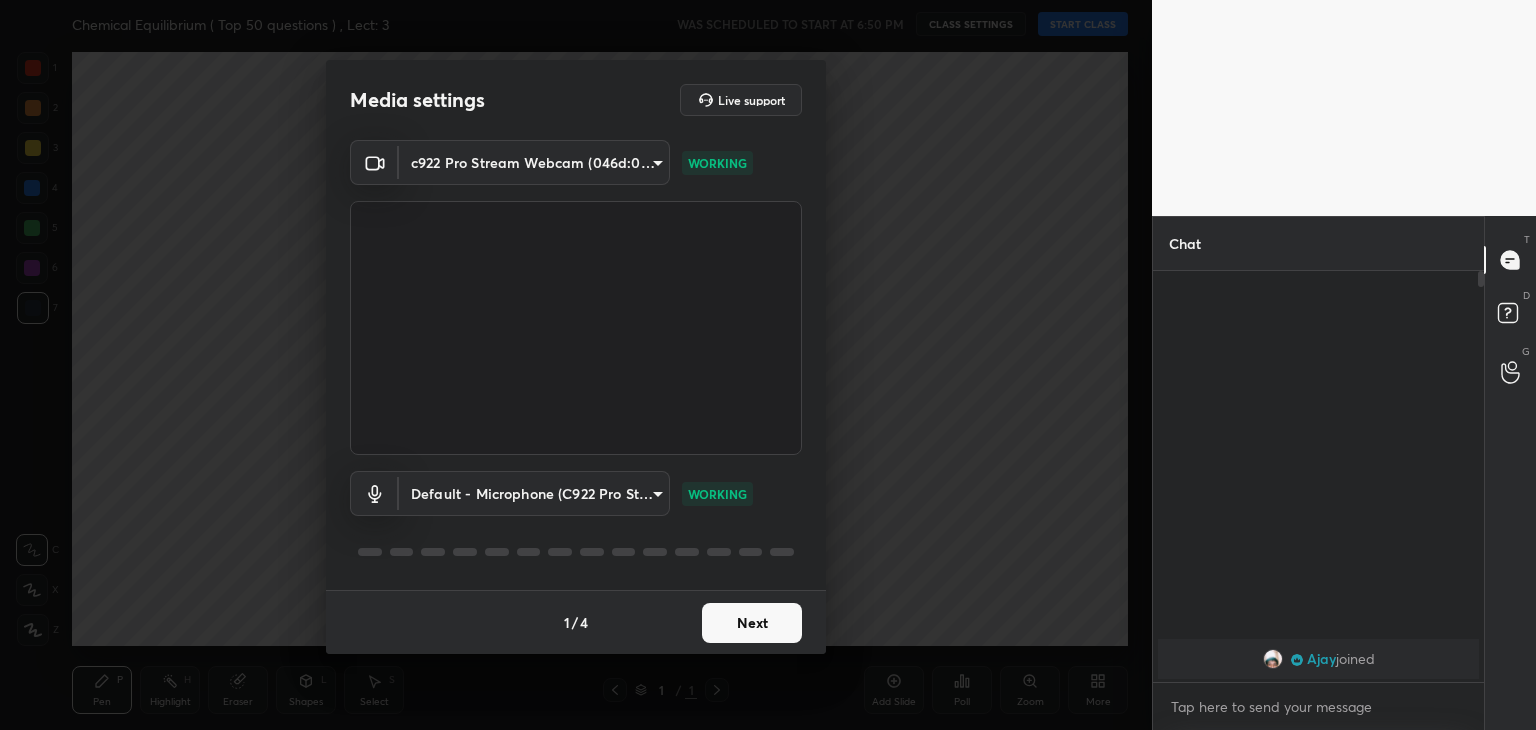 click on "Next" at bounding box center [752, 623] 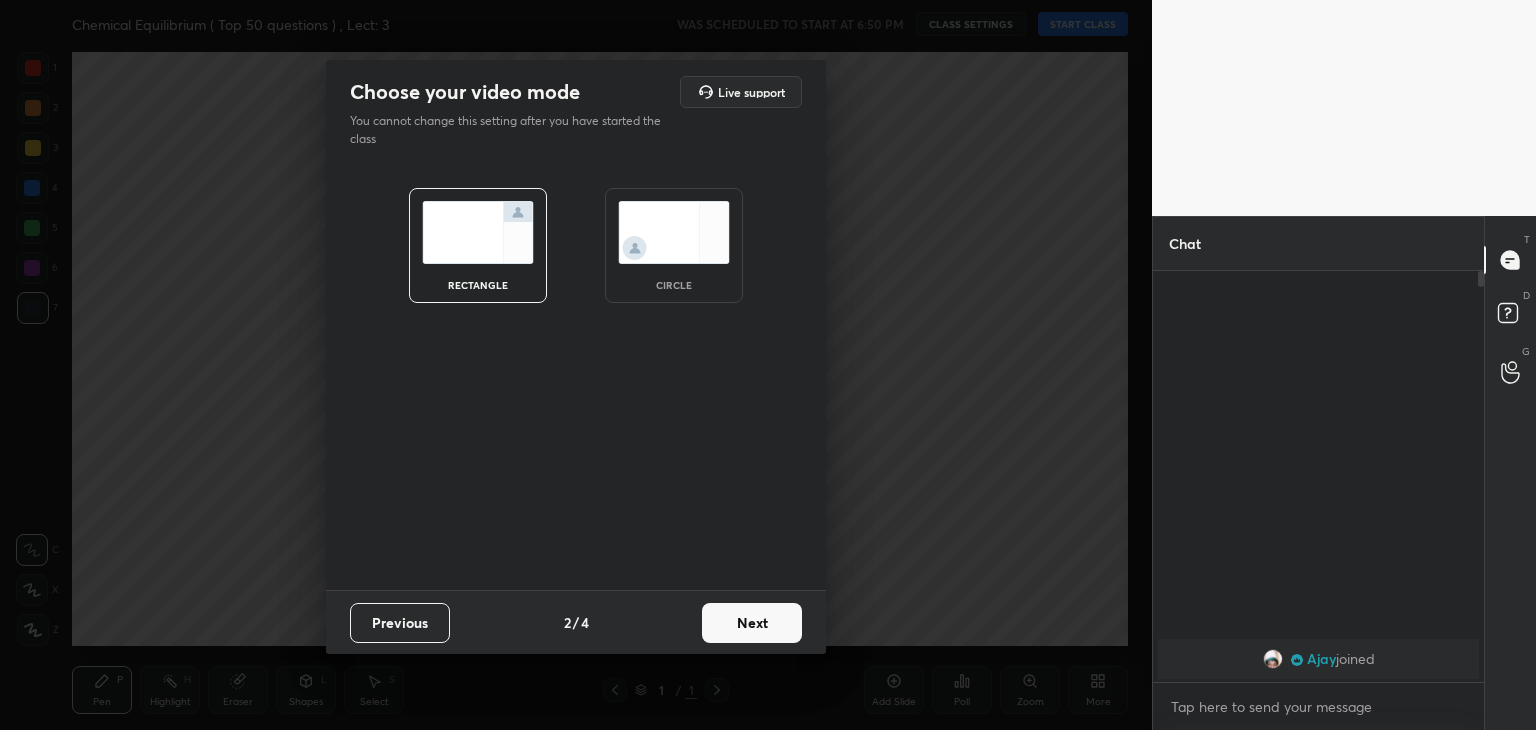 click on "Next" at bounding box center [752, 623] 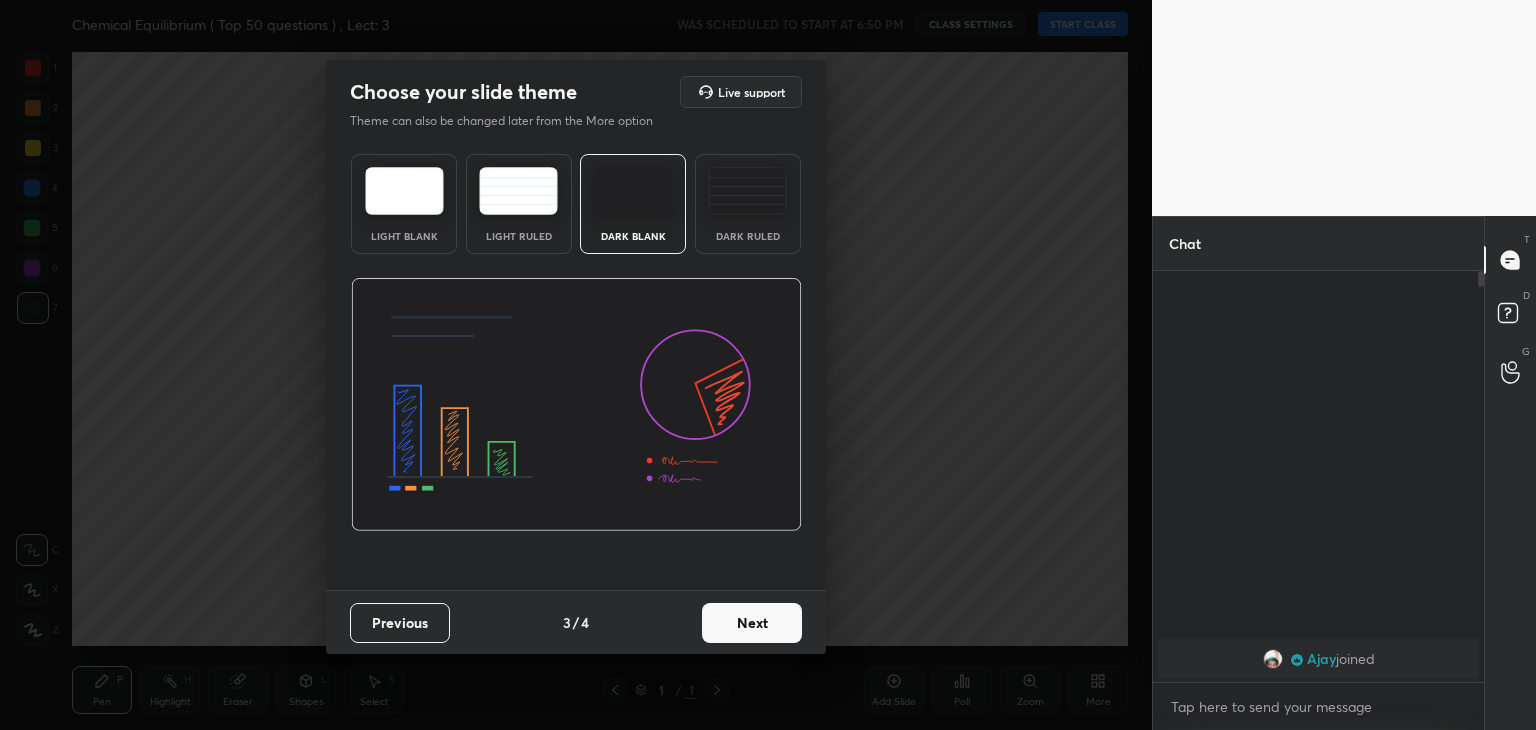 click on "Next" at bounding box center (752, 623) 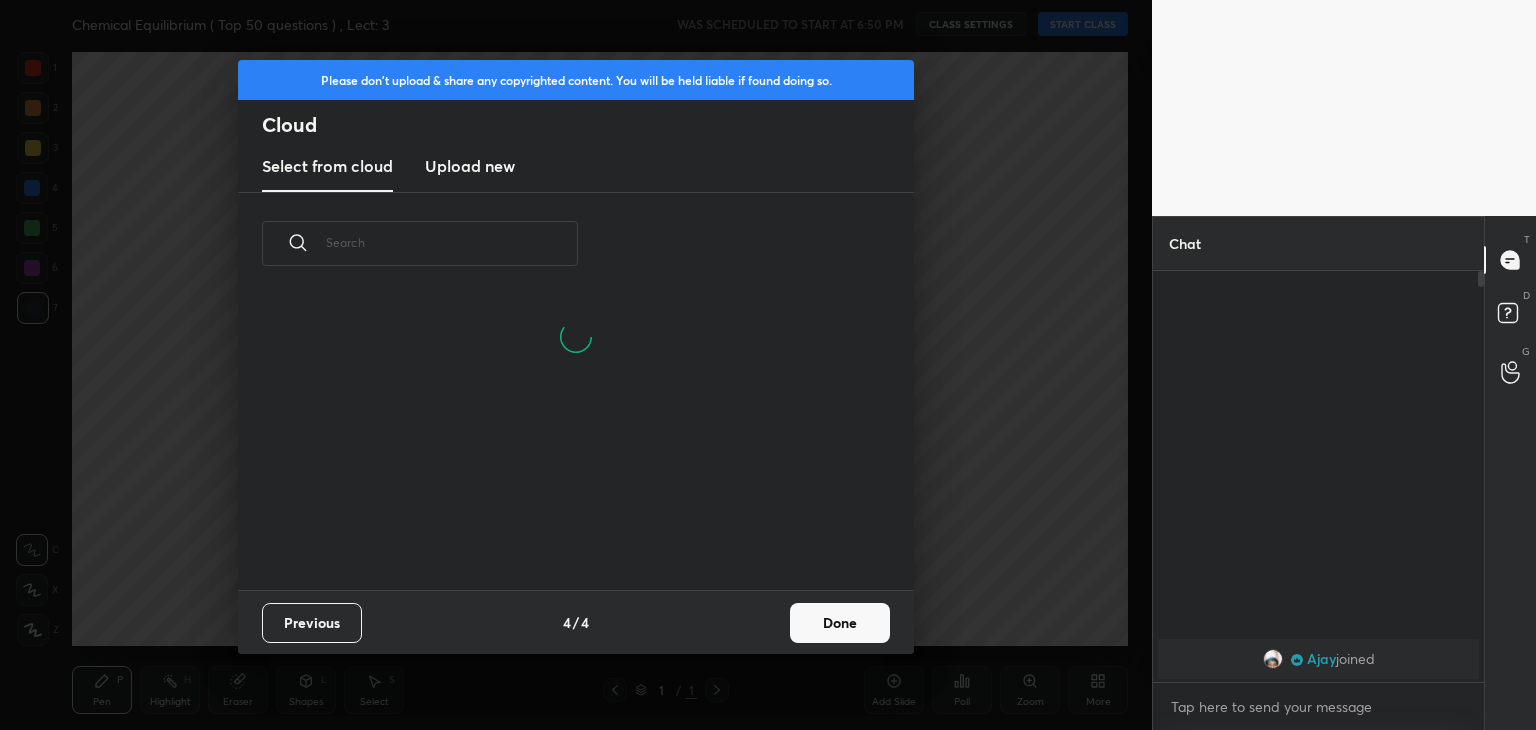 scroll, scrollTop: 6, scrollLeft: 10, axis: both 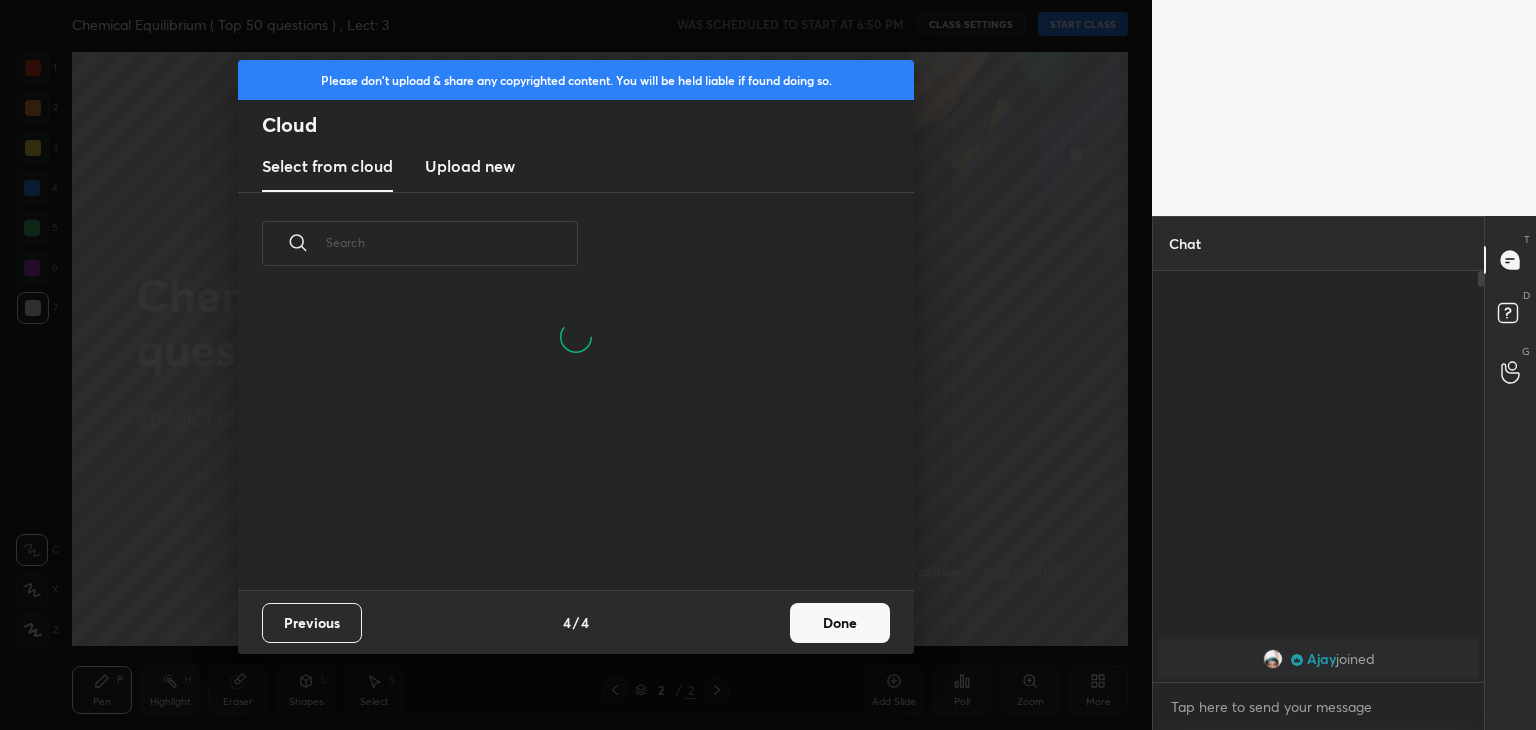 click on "Done" at bounding box center (840, 623) 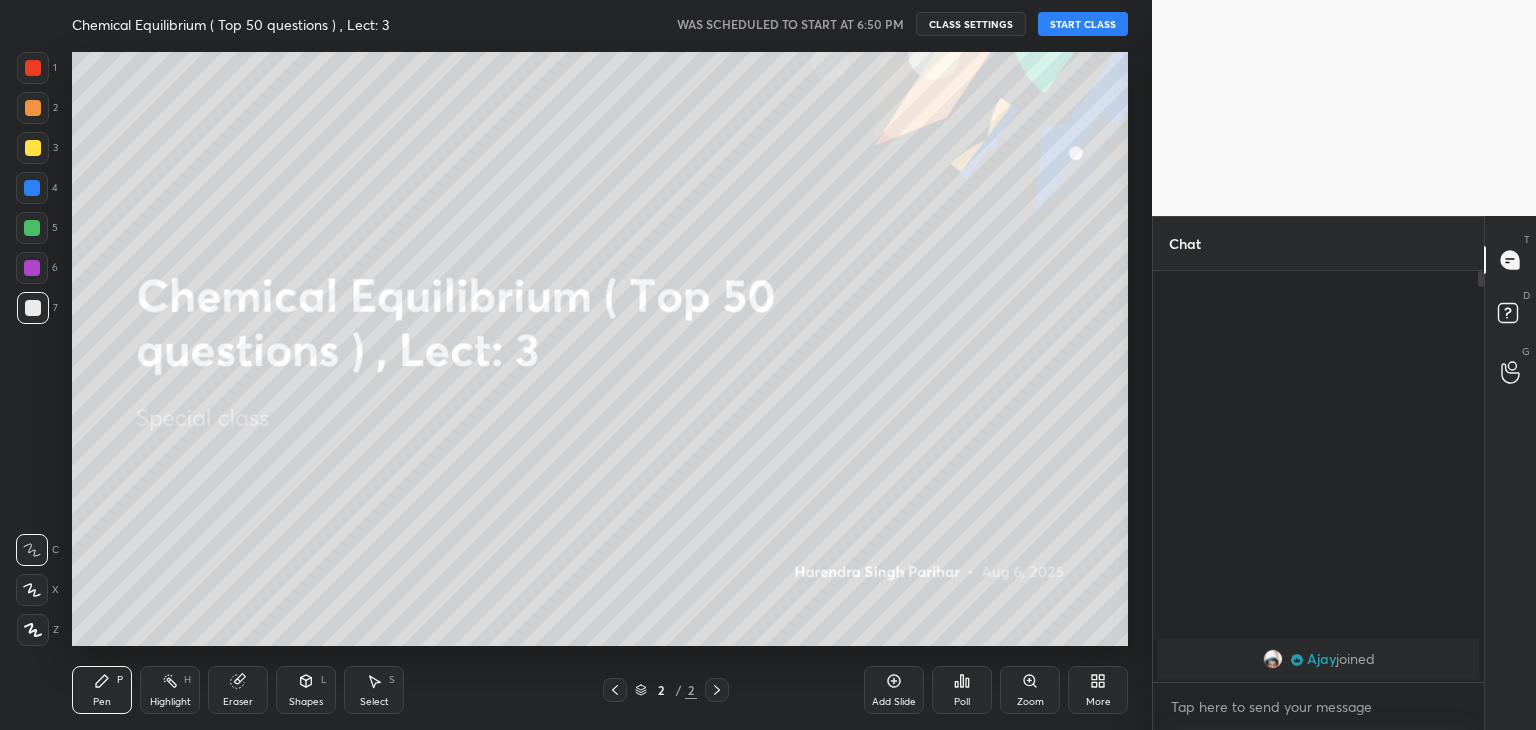 click on "START CLASS" at bounding box center (1083, 24) 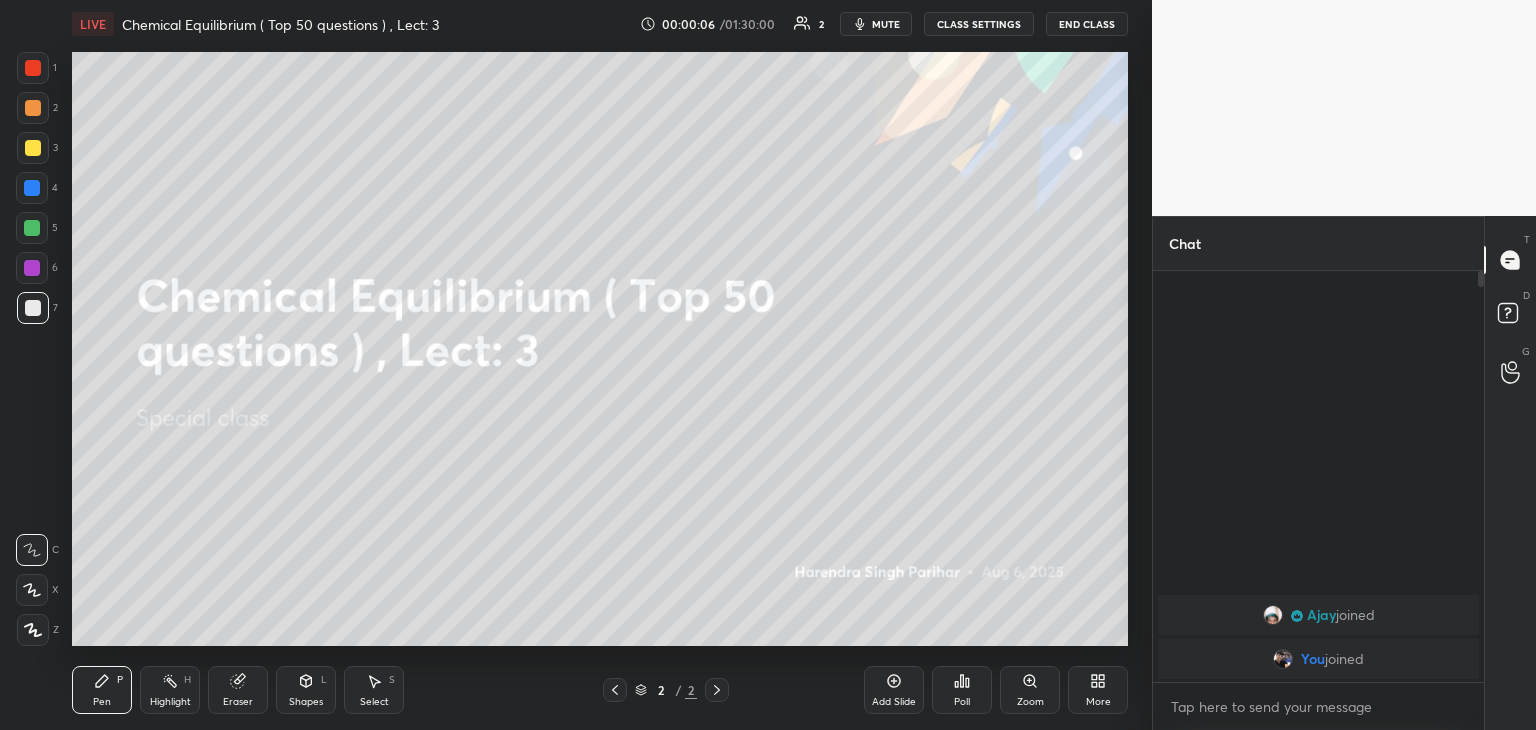 click on "mute" at bounding box center (886, 24) 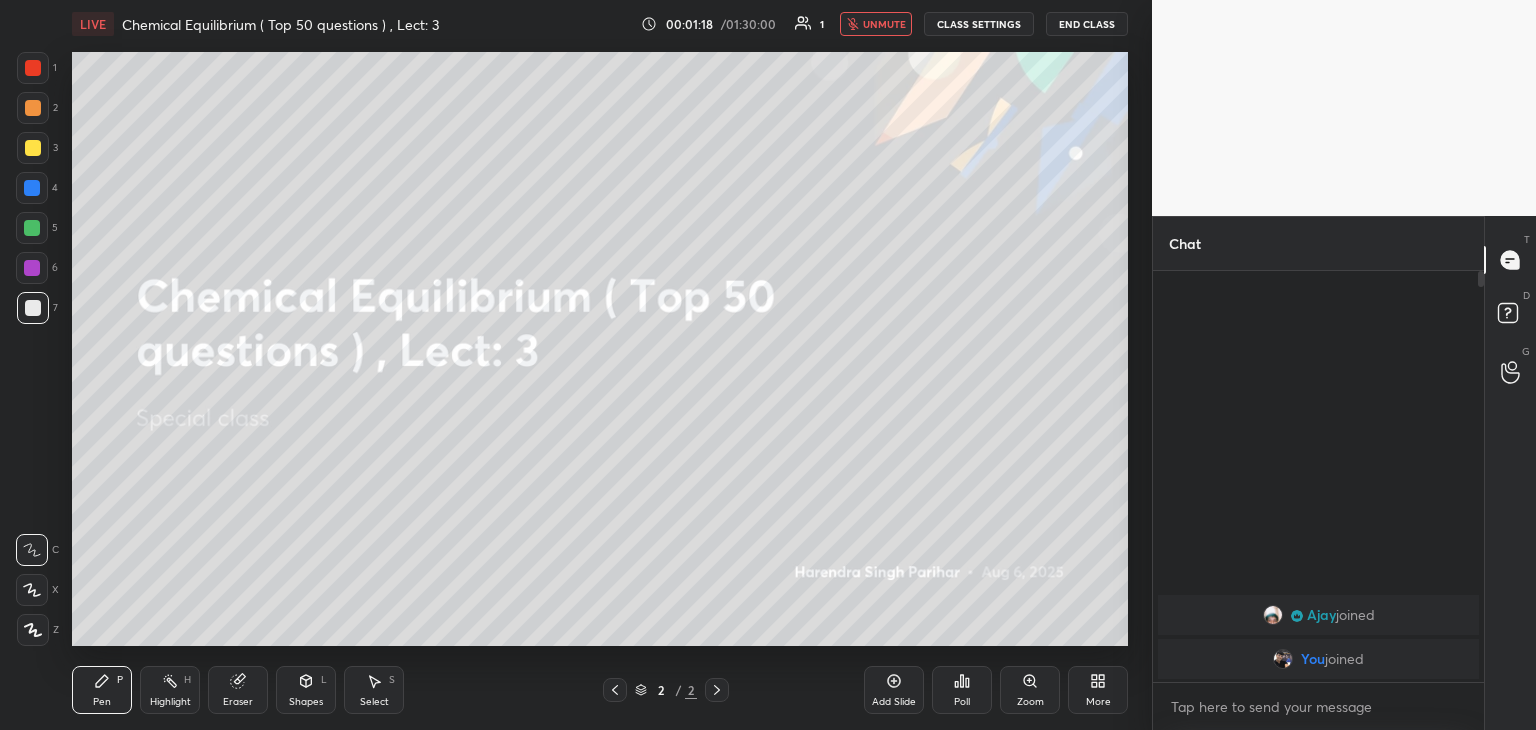 click 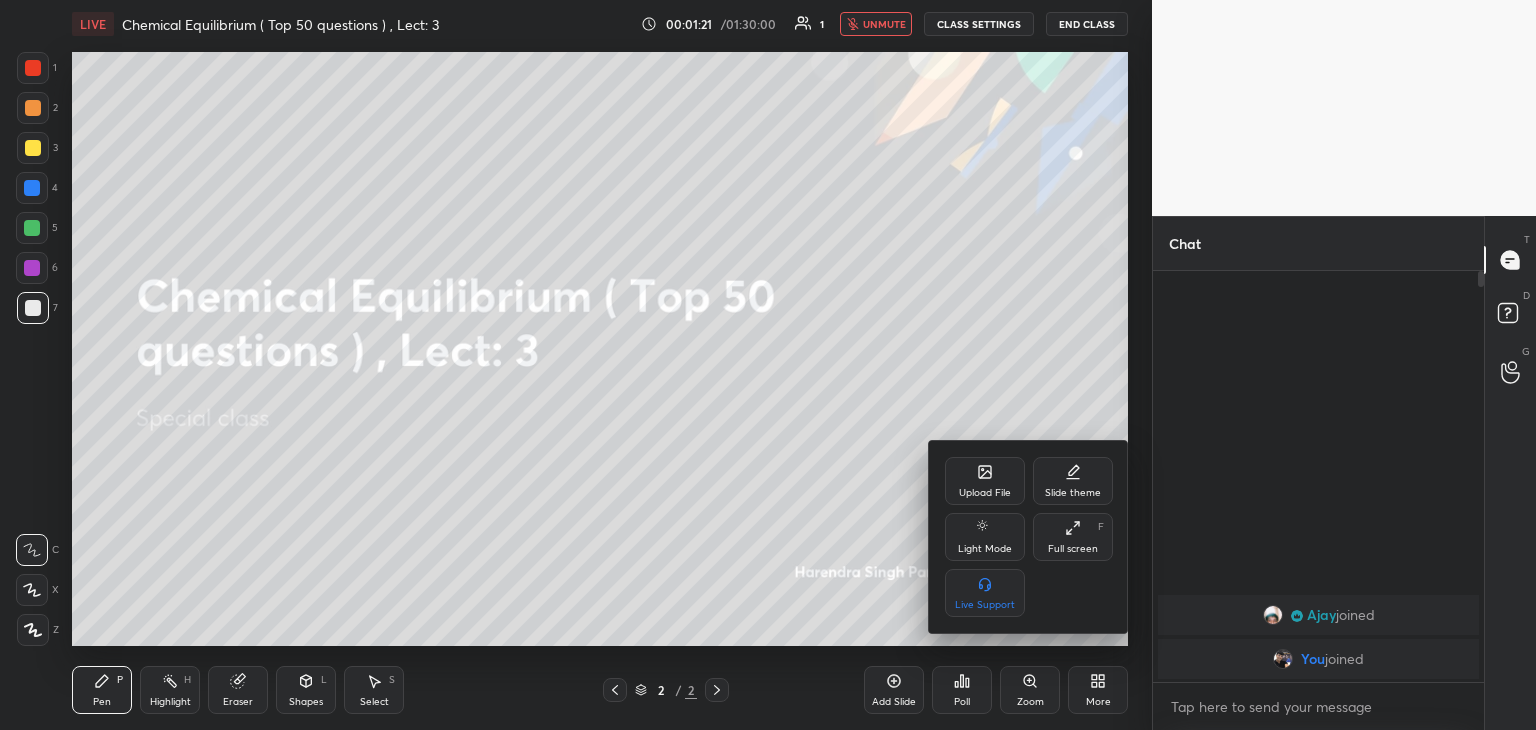 click on "Upload File" at bounding box center (985, 481) 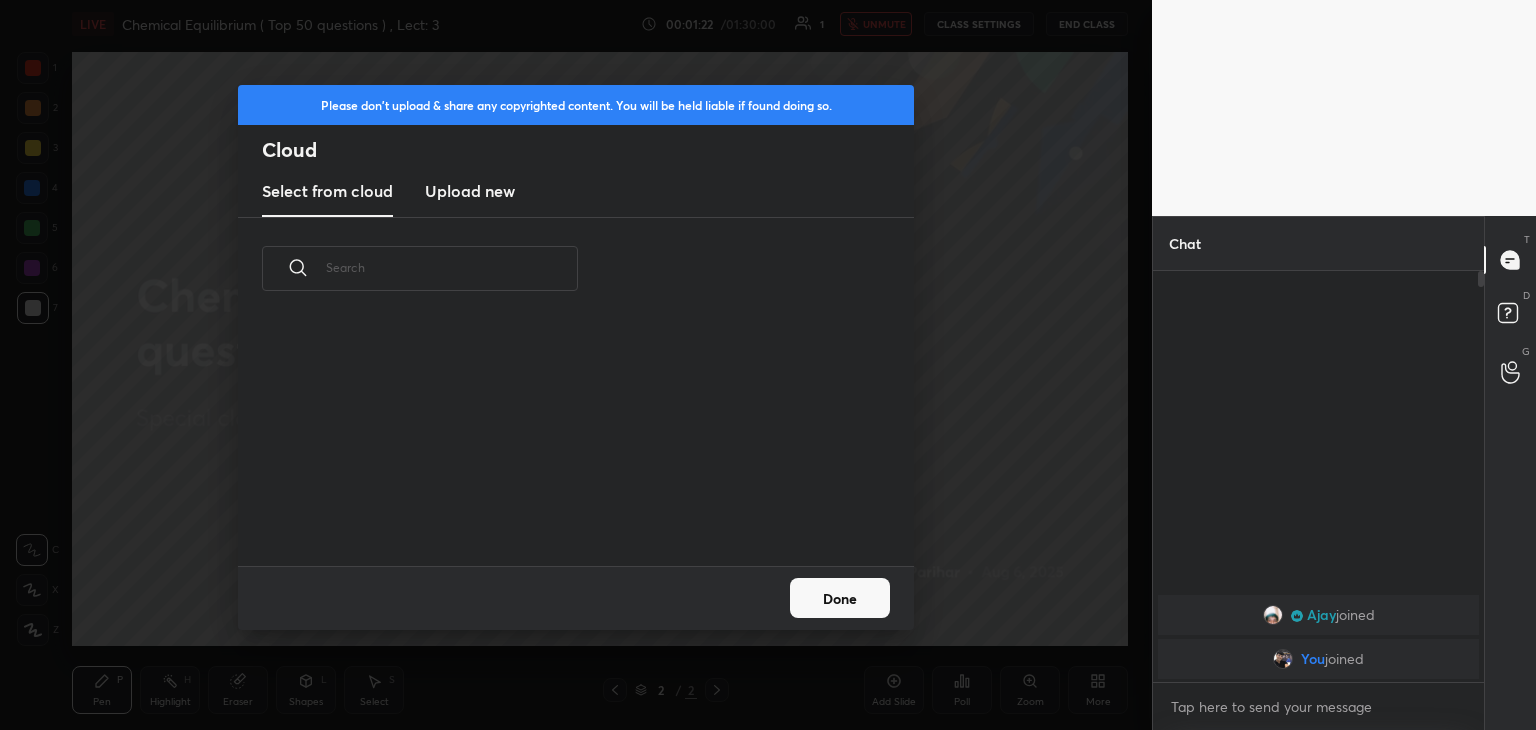 scroll, scrollTop: 5, scrollLeft: 10, axis: both 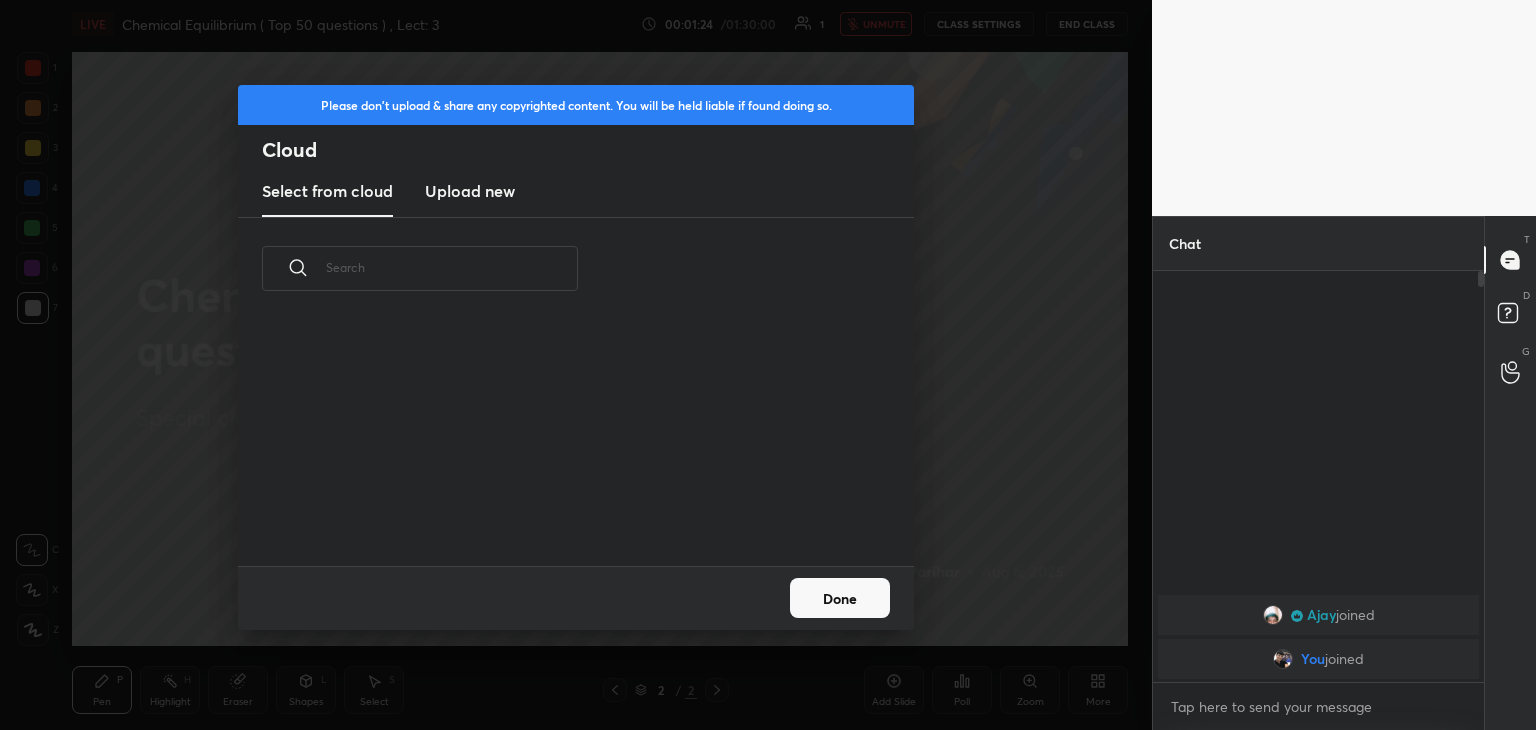 click on "Upload new" at bounding box center [470, 191] 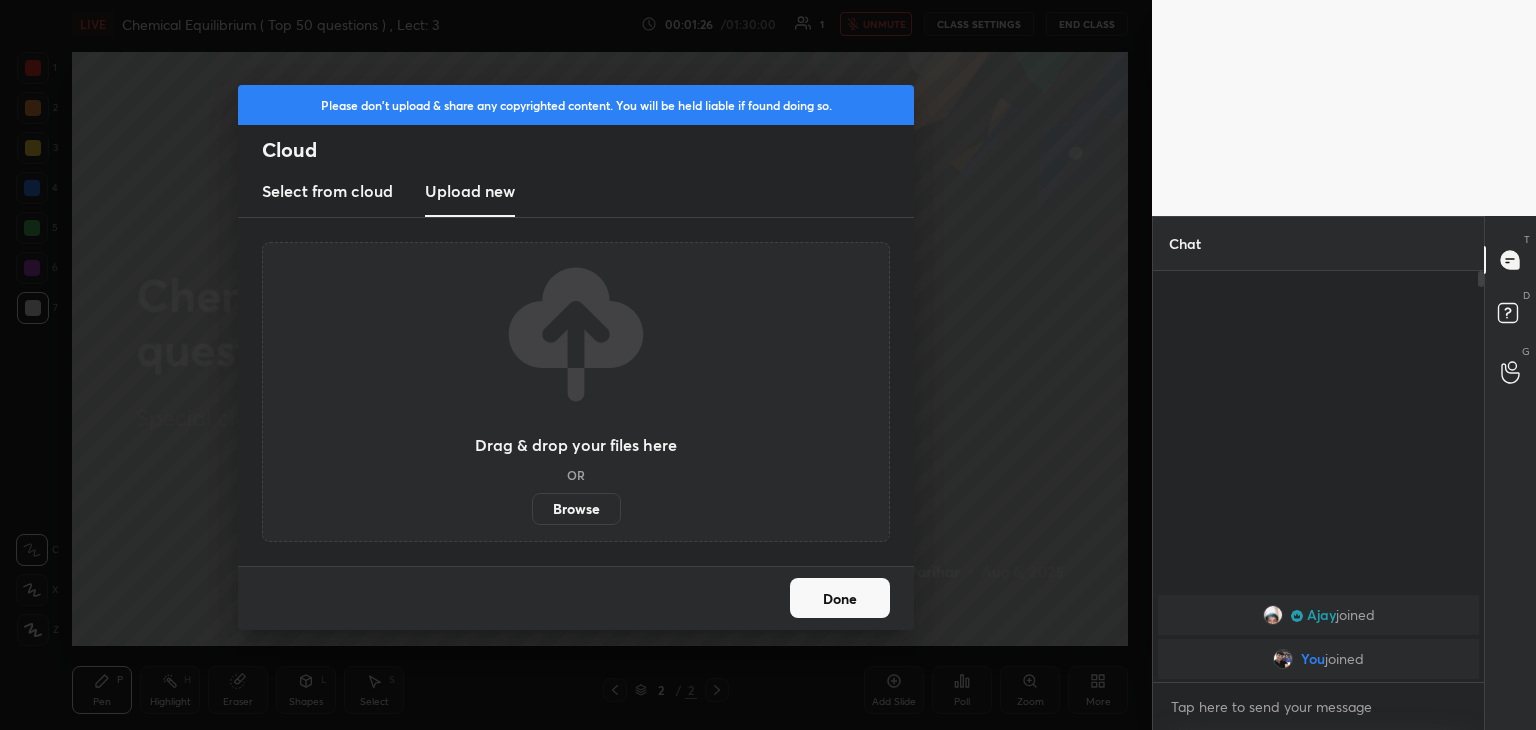 click on "Browse" at bounding box center [576, 509] 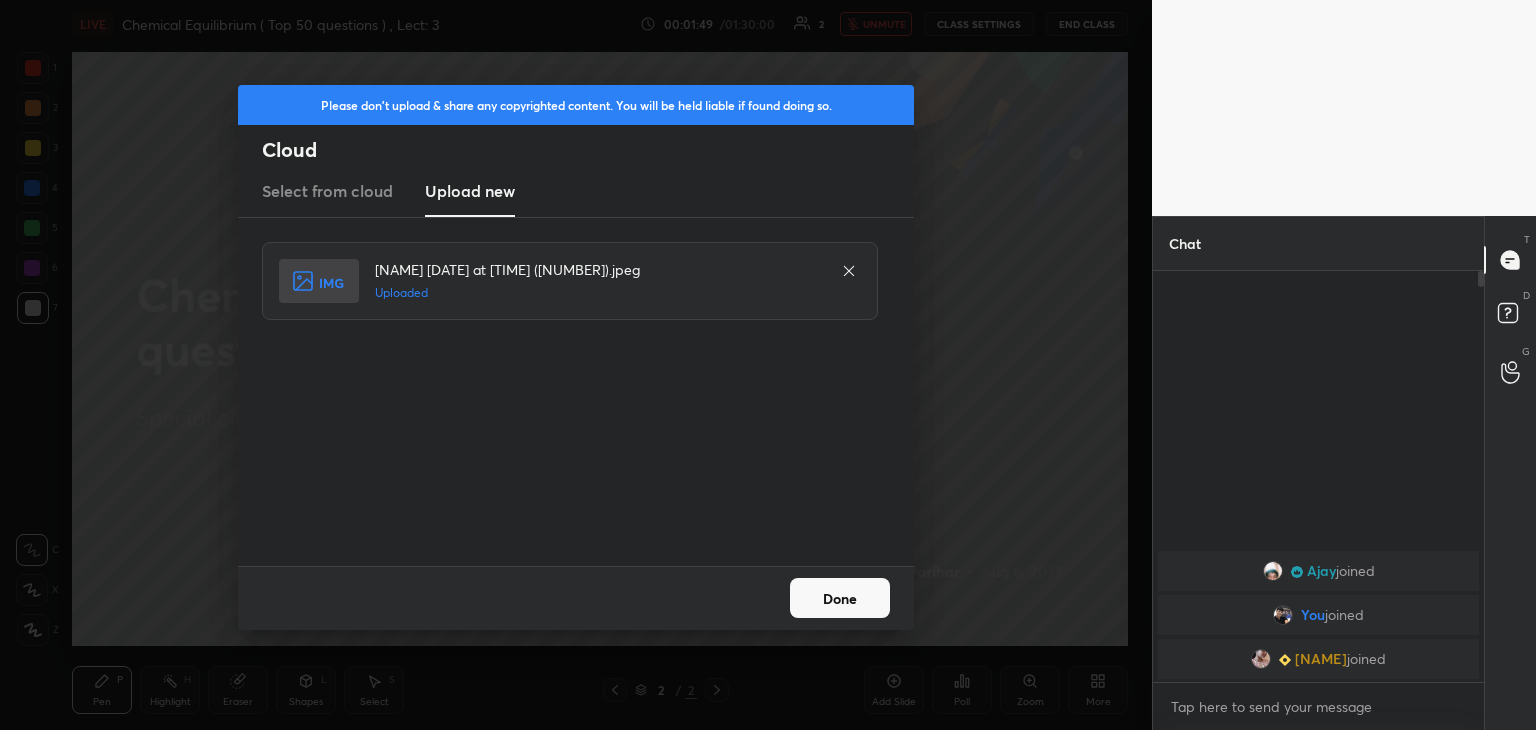 click on "Done" at bounding box center [840, 598] 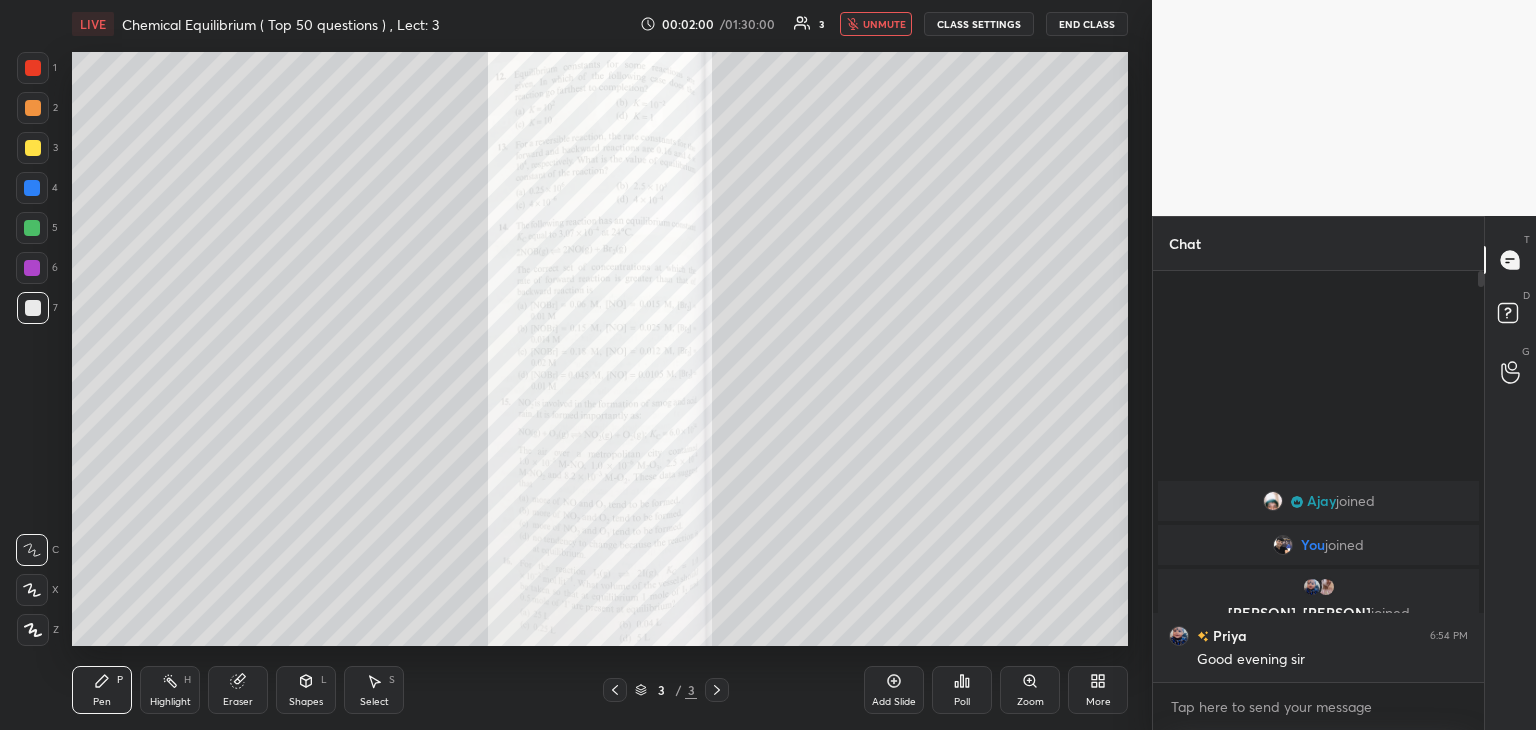 click 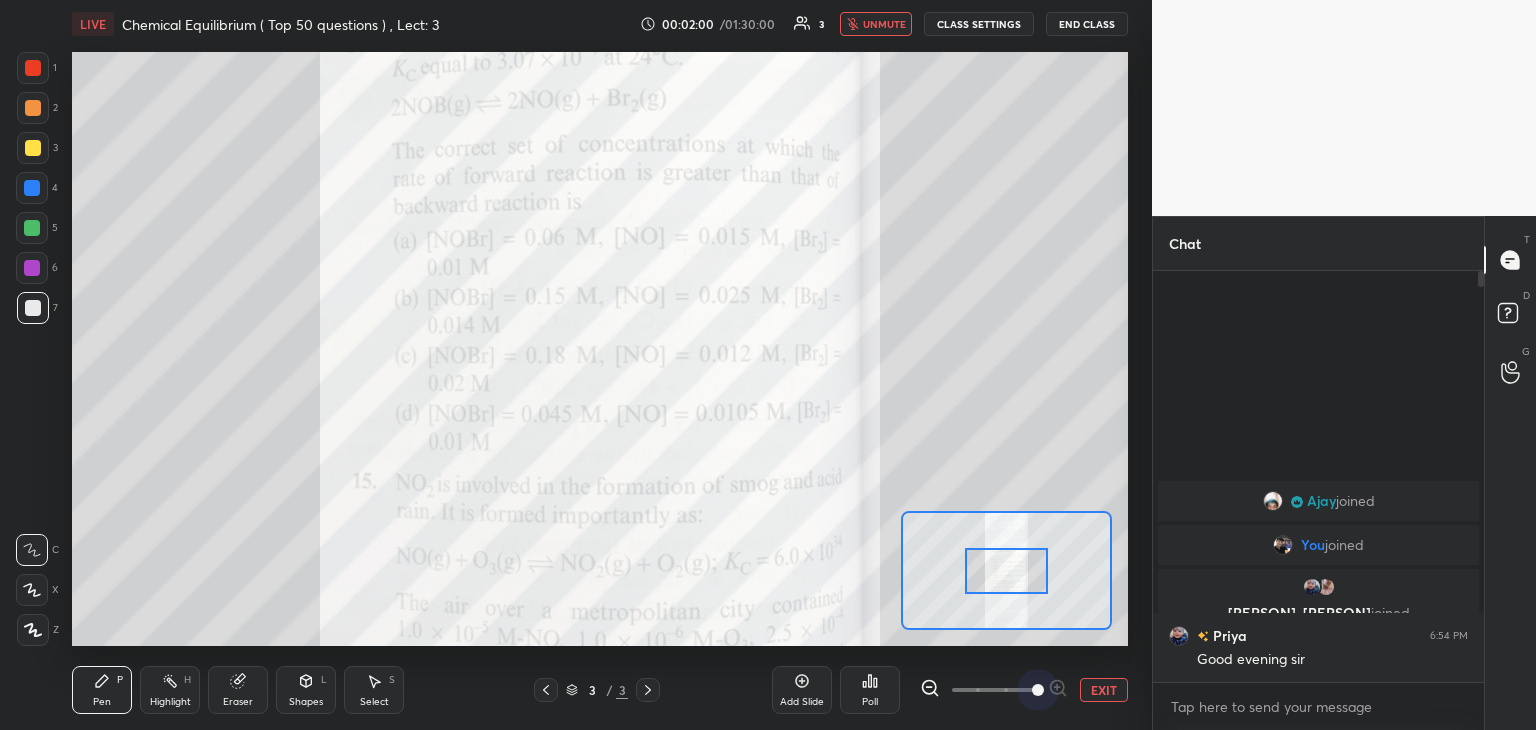 click at bounding box center (994, 690) 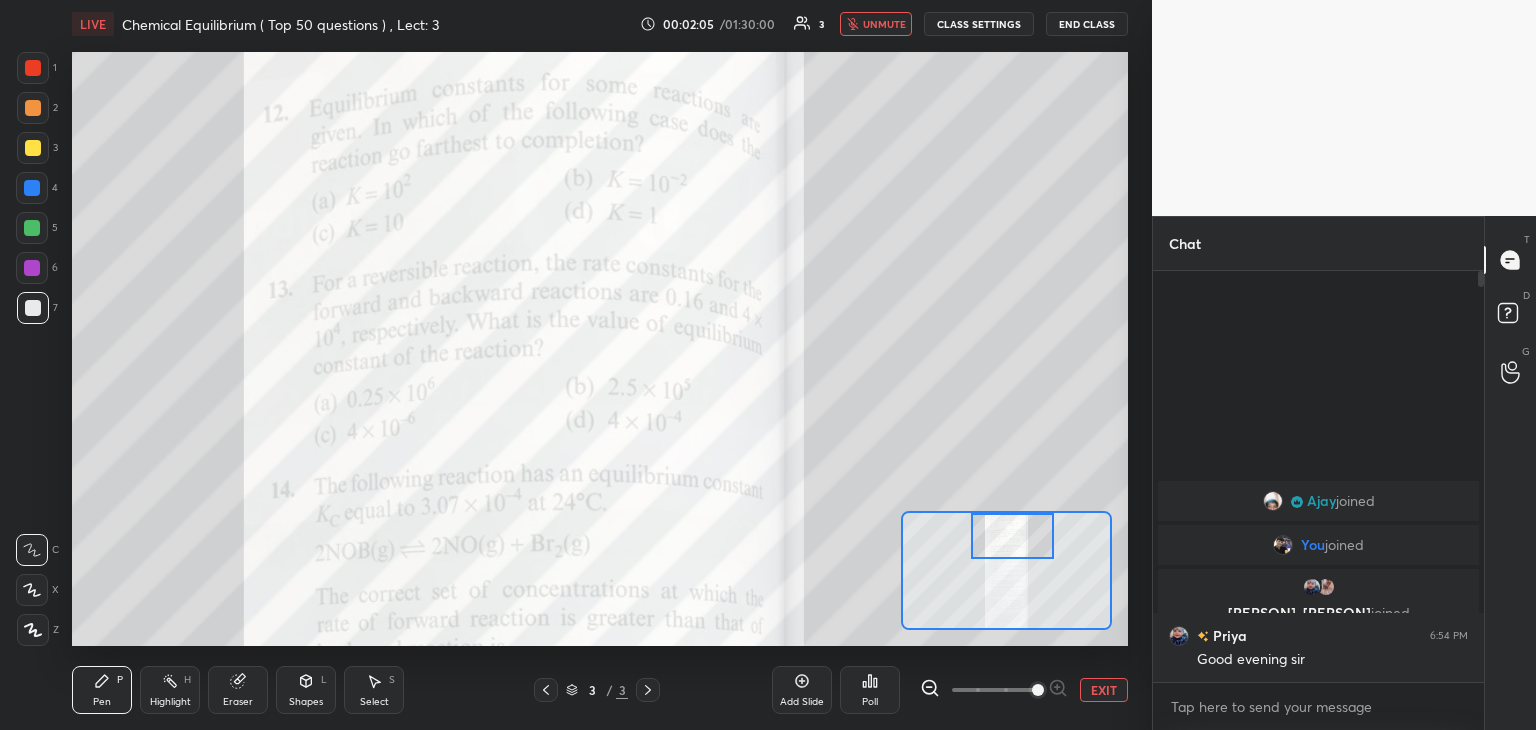 drag, startPoint x: 1014, startPoint y: 584, endPoint x: 1020, endPoint y: 528, distance: 56.32051 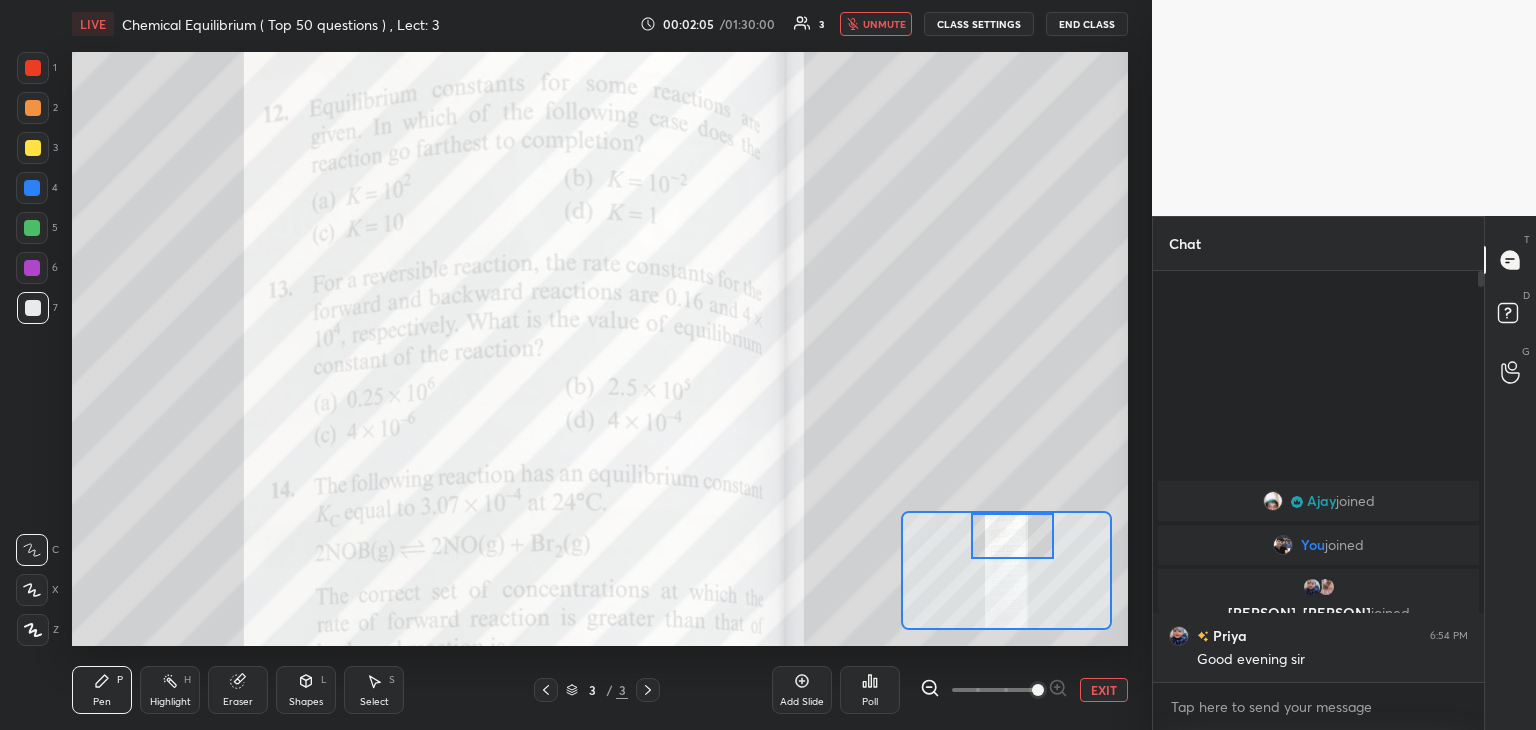 click at bounding box center [1012, 536] 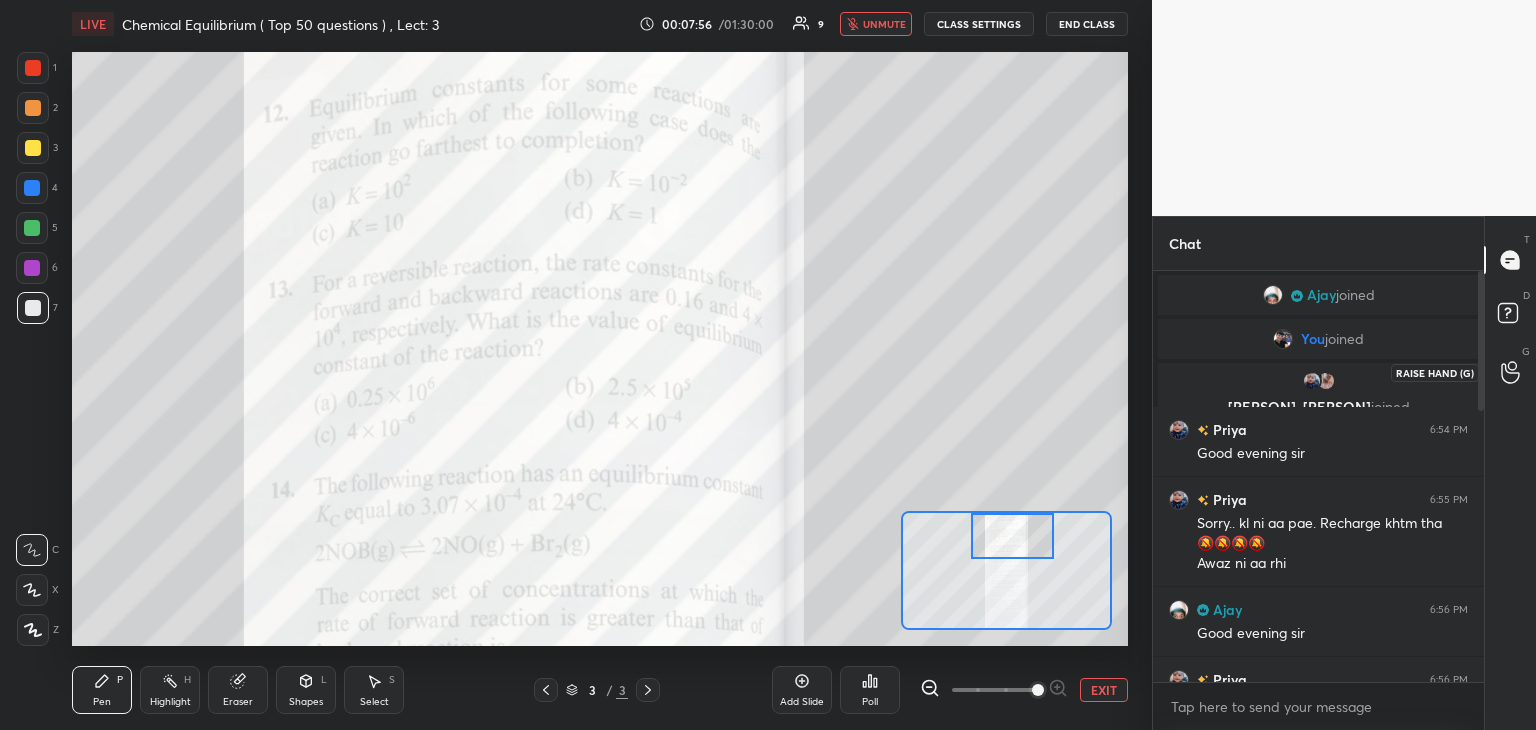 click 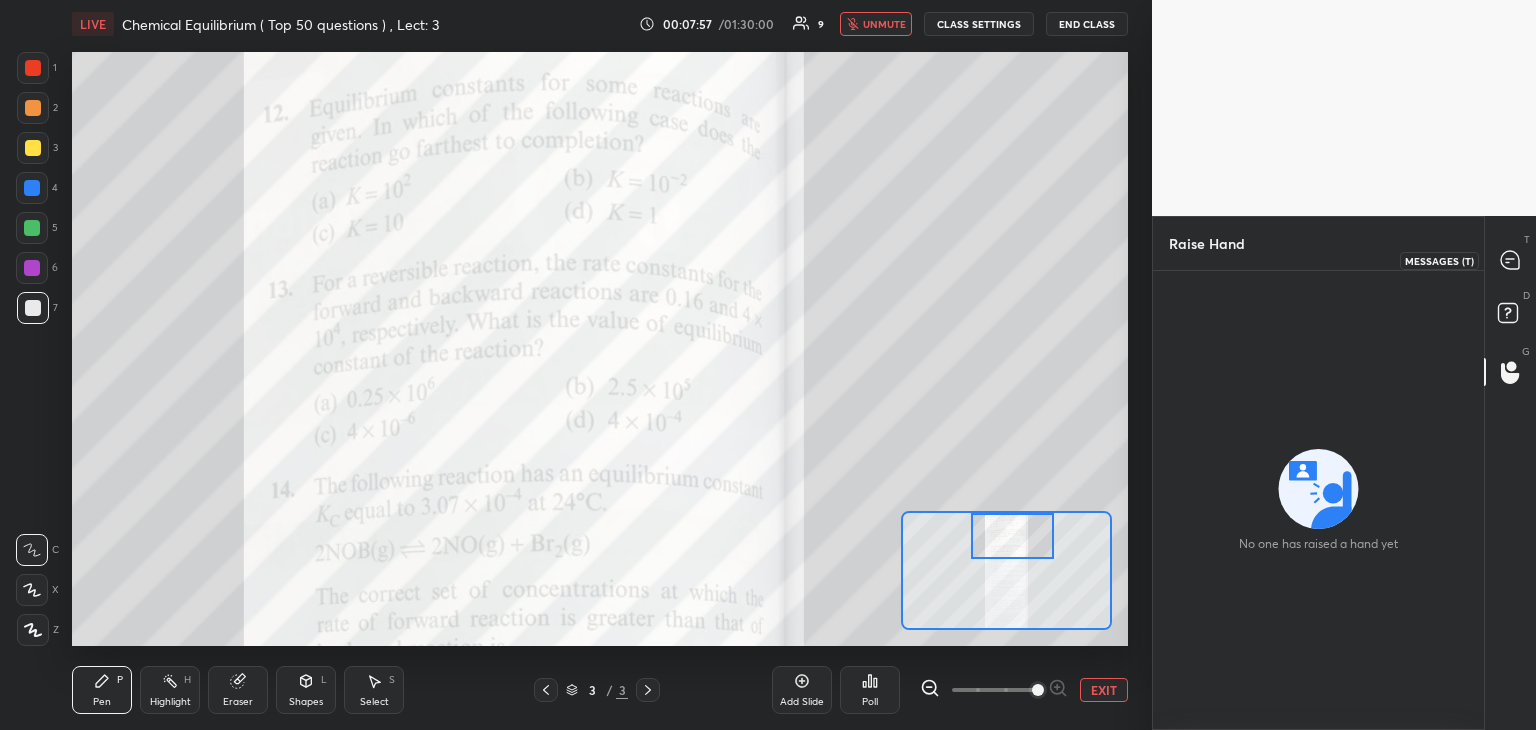 click 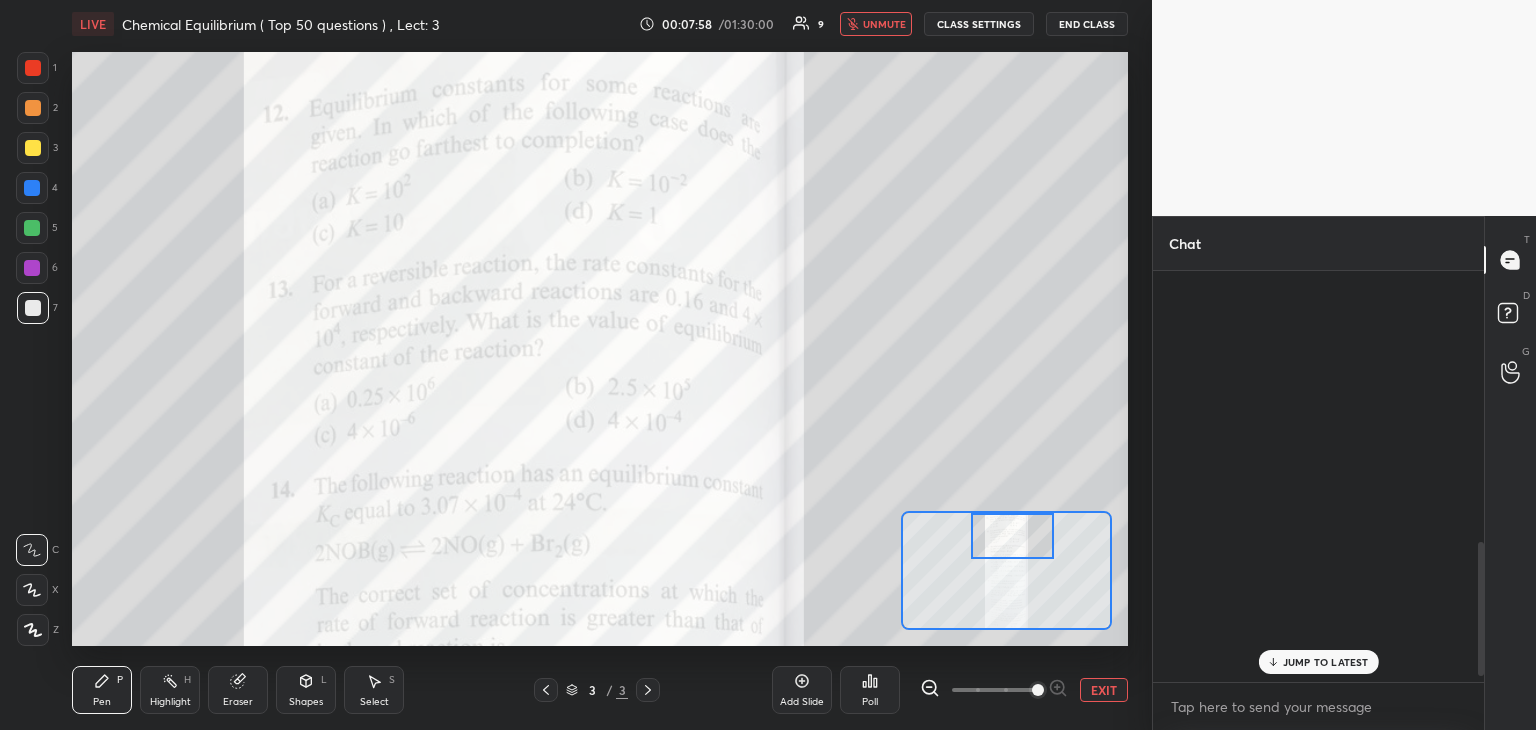 scroll, scrollTop: 834, scrollLeft: 0, axis: vertical 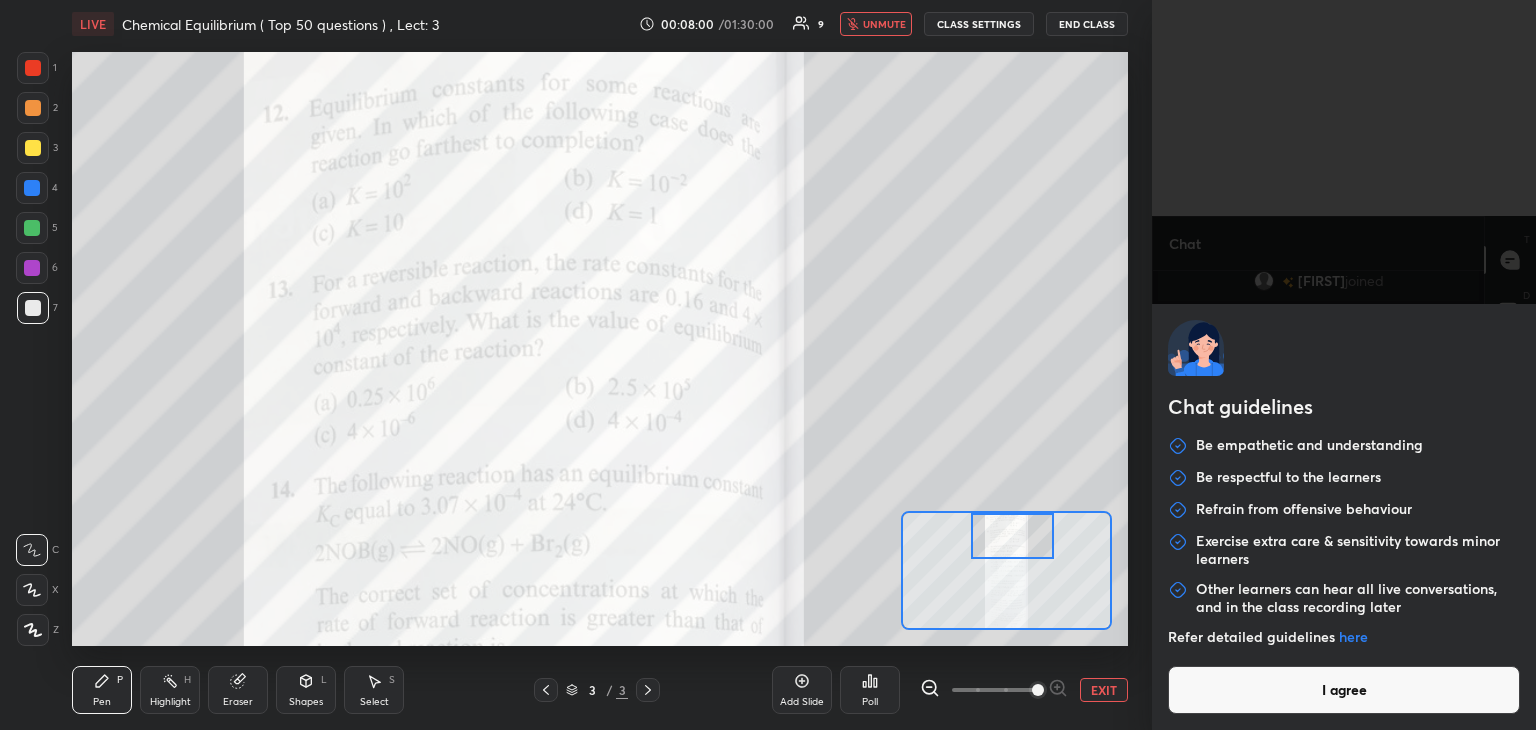 click on "1 2 3 4 5 6 7 C X Z C X Z E E Erase all   H H LIVE Chemical Equilibrium ( Top 50 questions ) , Lect: 3 00:08:00 /  01:30:00 9 unmute CLASS SETTINGS End Class Setting up your live class Poll for   secs No correct answer Start poll Back Chemical Equilibrium ( Top 50 questions ) , Lect: 3 [PERSON] 6:58 PM Poll [PERSON]  joined [PERSON] 6:59 PM Sir Aaj aap bhut alag dikh rahe hai [PERSON], [PERSON]  joined [PERSON] 6:59 PM Poll ,💚💚💚 [PERSON] 7:00 PM 👀👀👀👀 [PERSON]  joined [PERSON] 7:00 PM Hi sir JUMP TO LATEST Enable hand raising Enable raise hand to speak to learners. Once enabled, chat will be turned off temporarily. Enable x   Doubts asked by learners will show up here NEW DOUBTS ASKED No one has raised a hand yet Can't raise hand Looks like educator just invited you to speak. Please wait before you can raise your hand again. Got it T Messages (T) D Doubts (D) G Raise Hand (G) Report an issue Buffering ​" at bounding box center [768, 365] 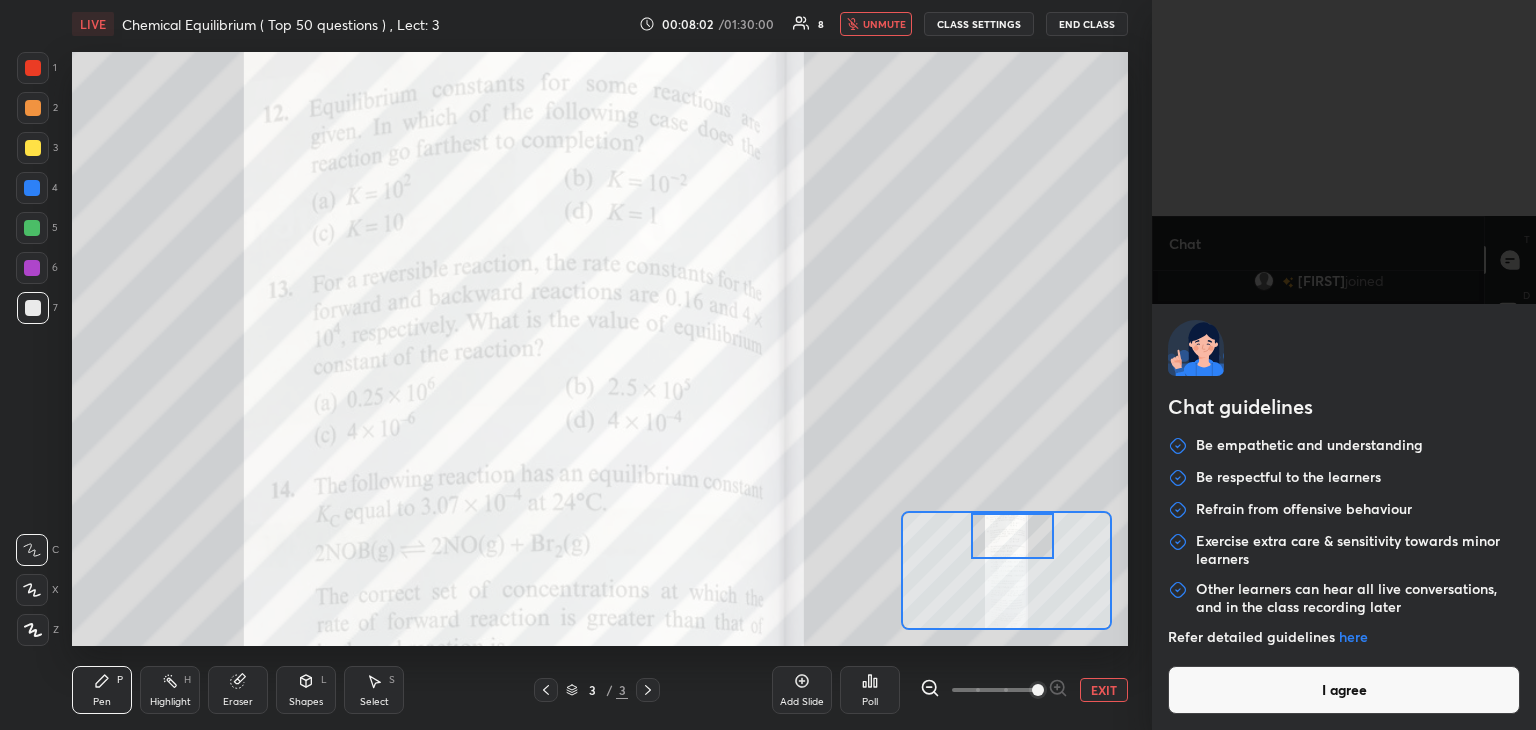 click on "I agree" at bounding box center (1344, 690) 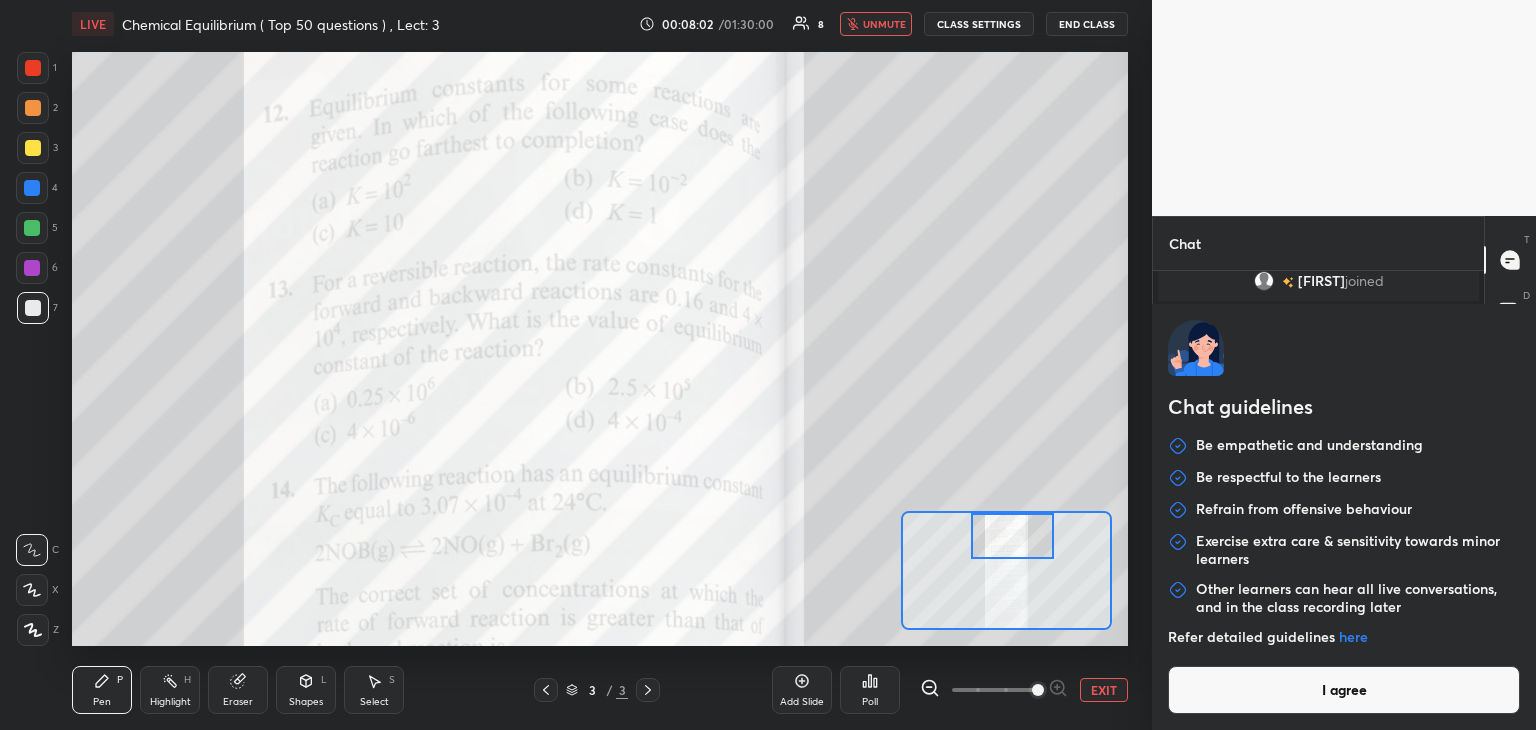 type on "x" 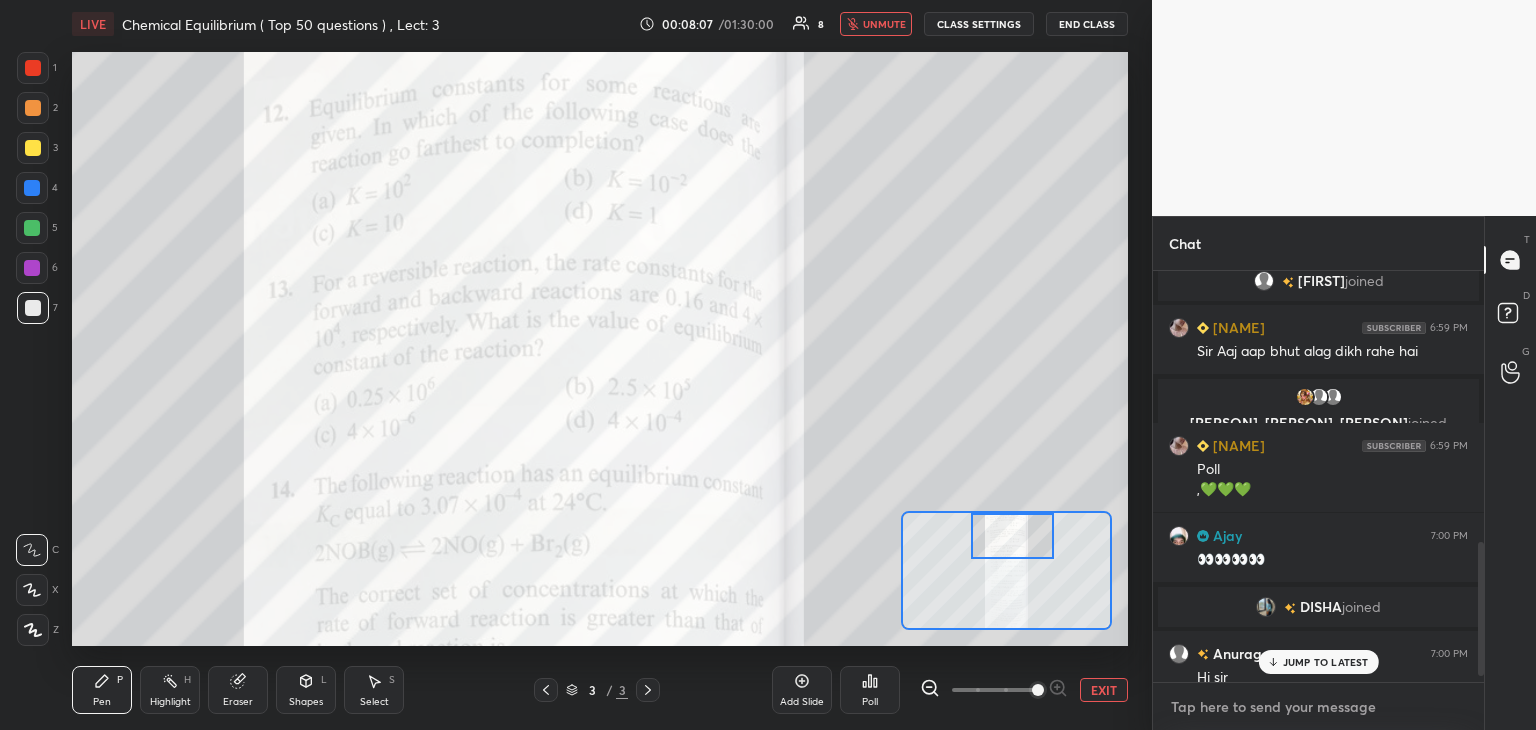 type on "h" 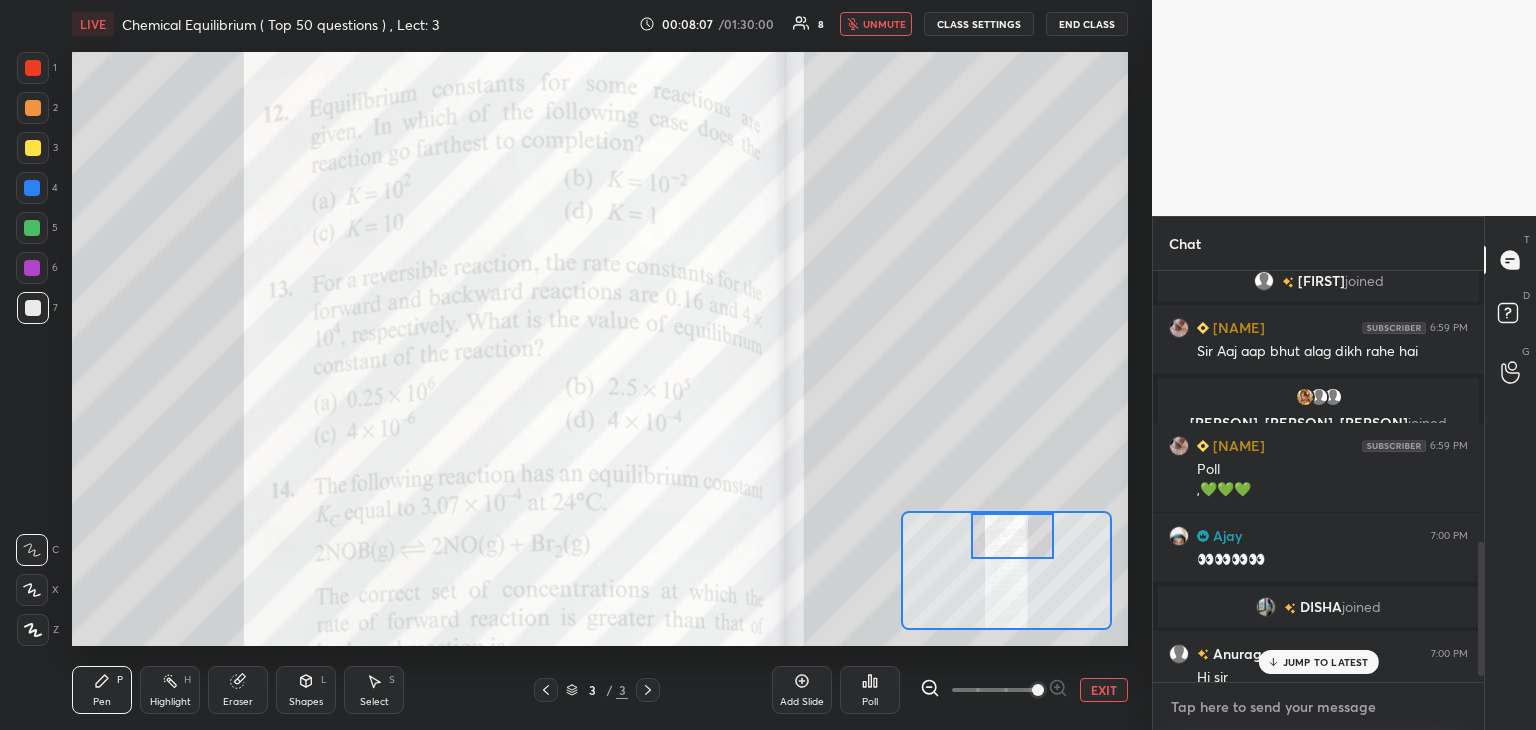 type on "x" 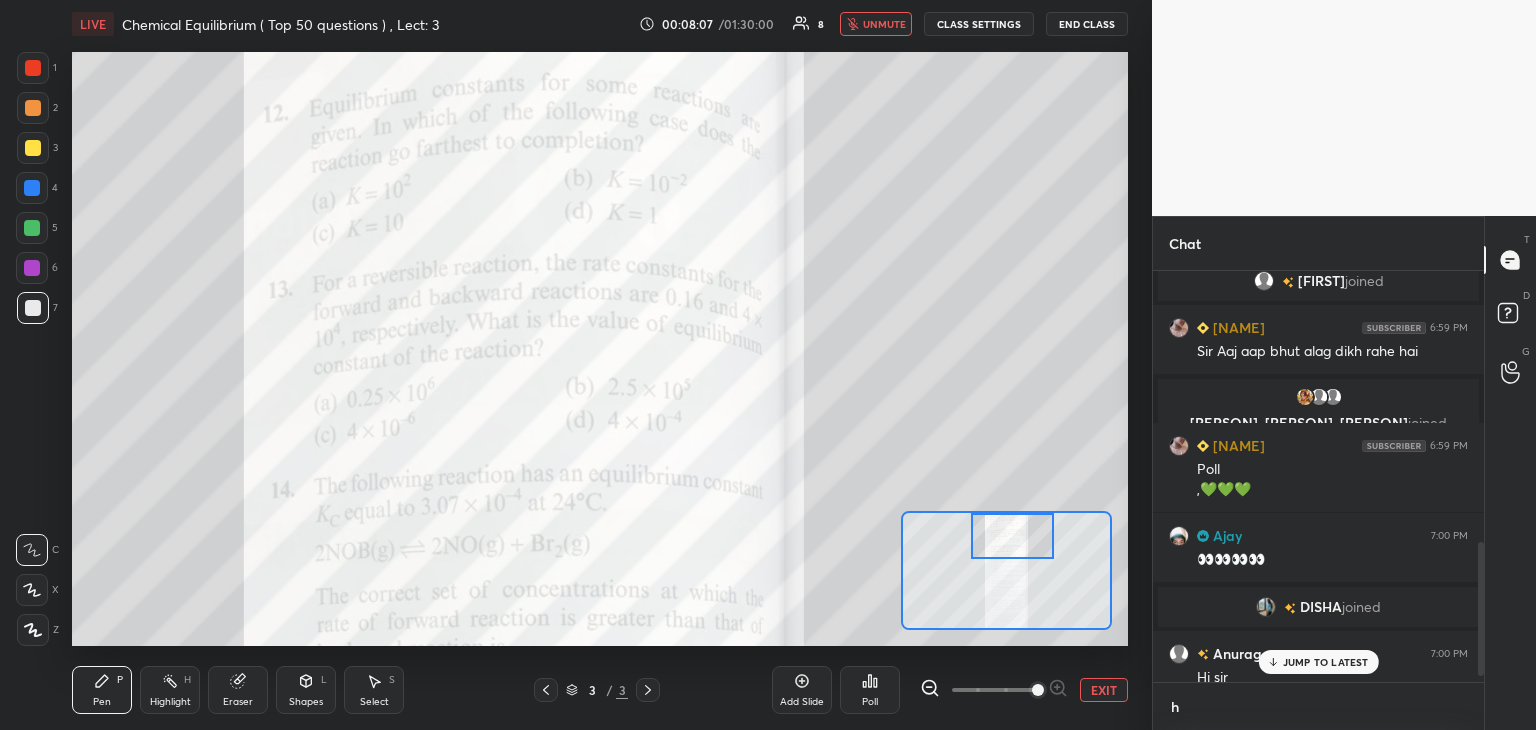 scroll, scrollTop: 400, scrollLeft: 325, axis: both 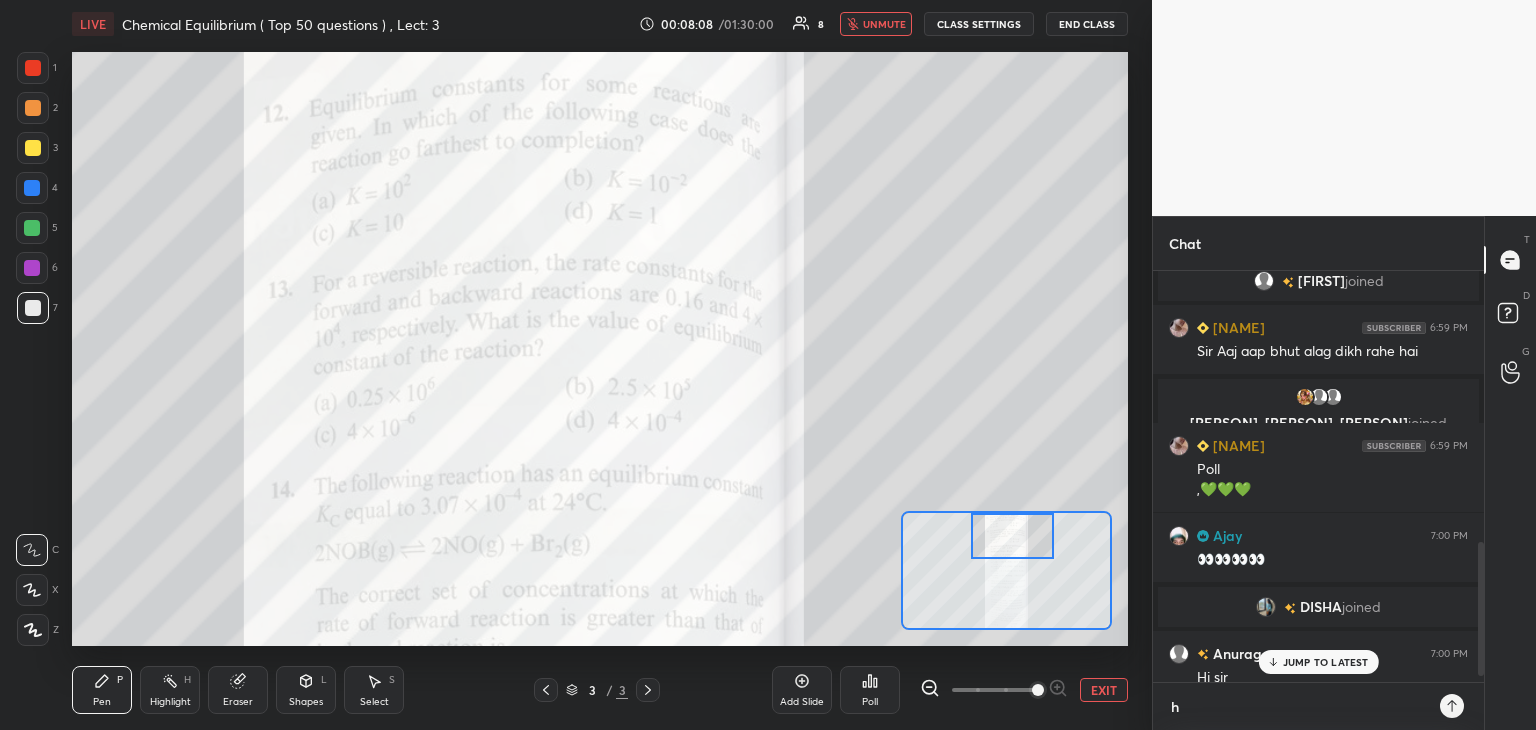 type on "hi" 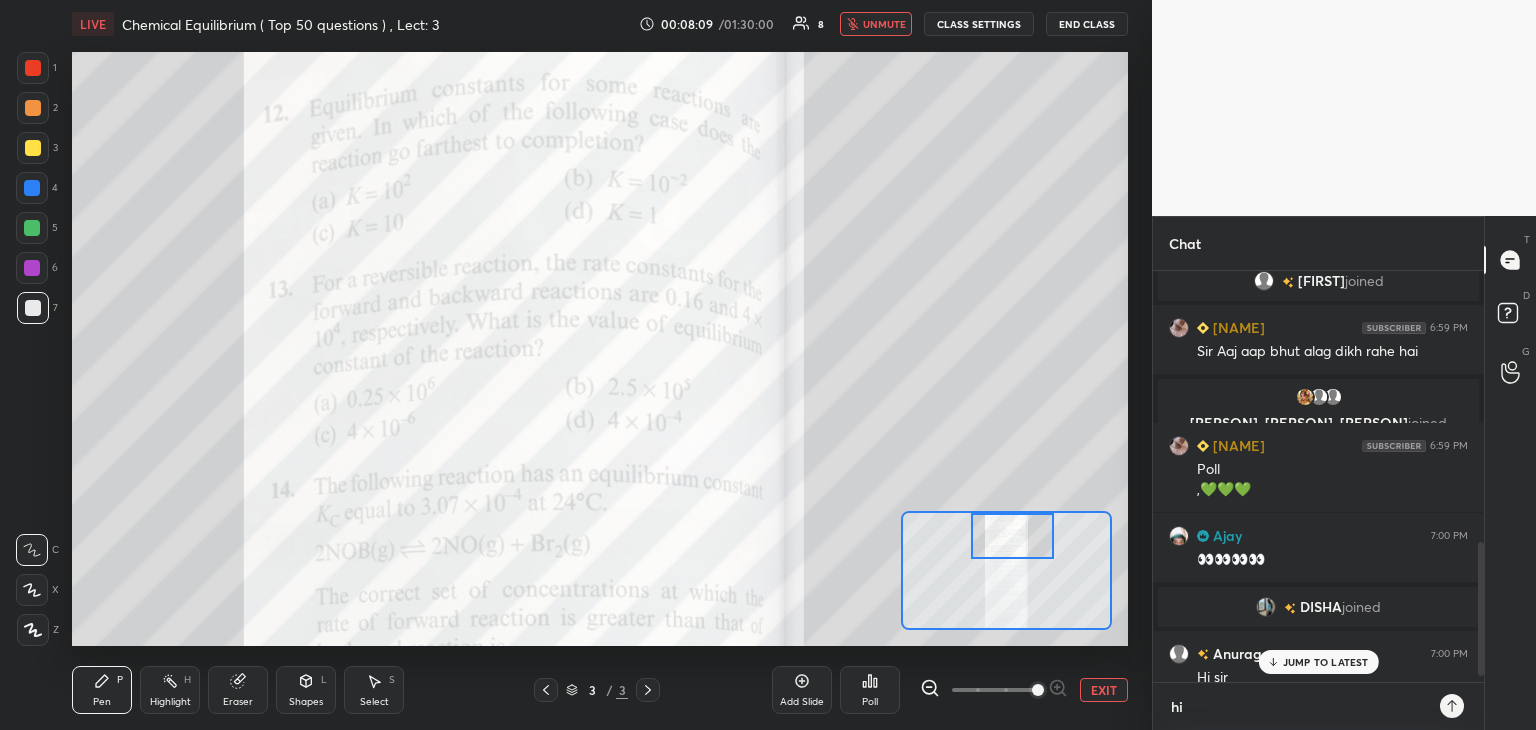 type on "hi" 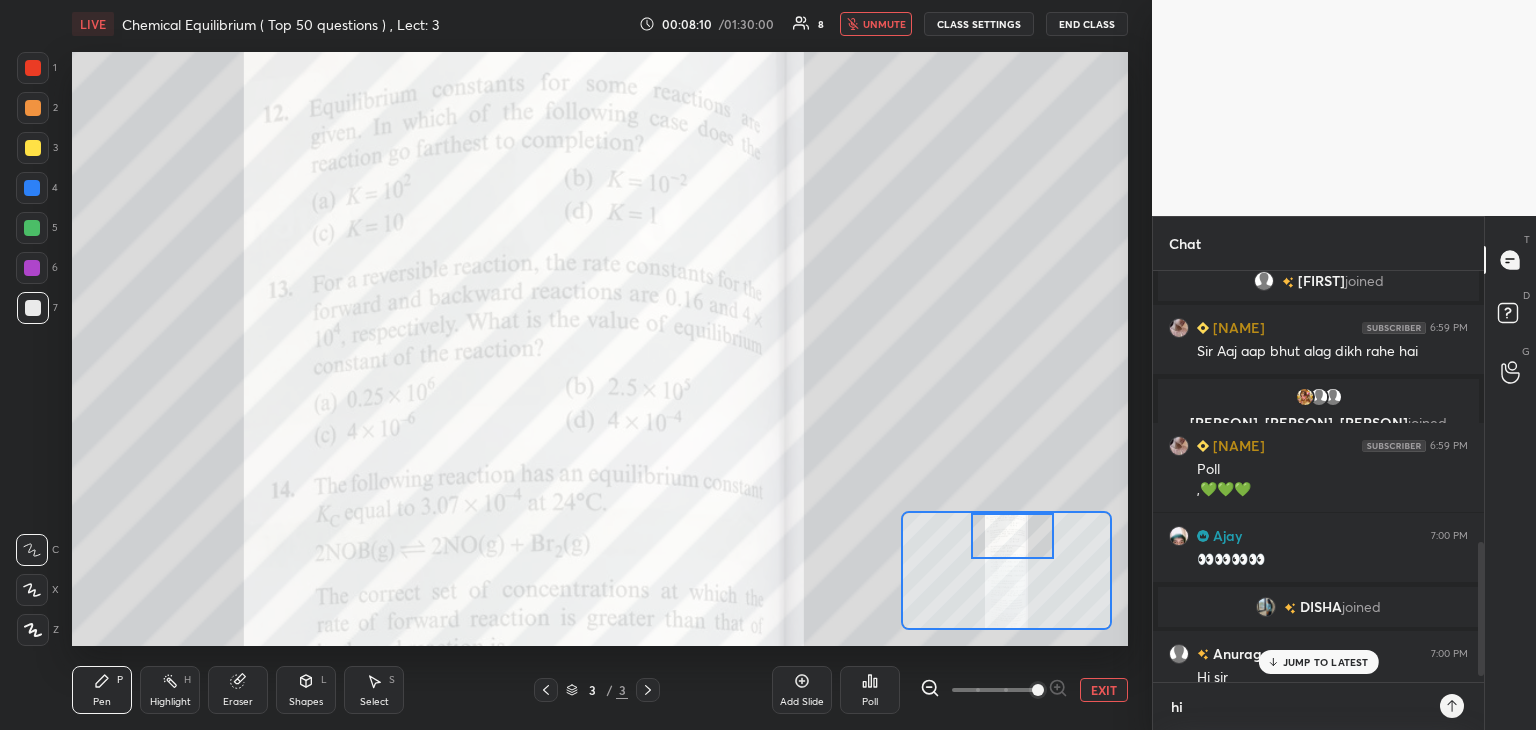 type on "hi k" 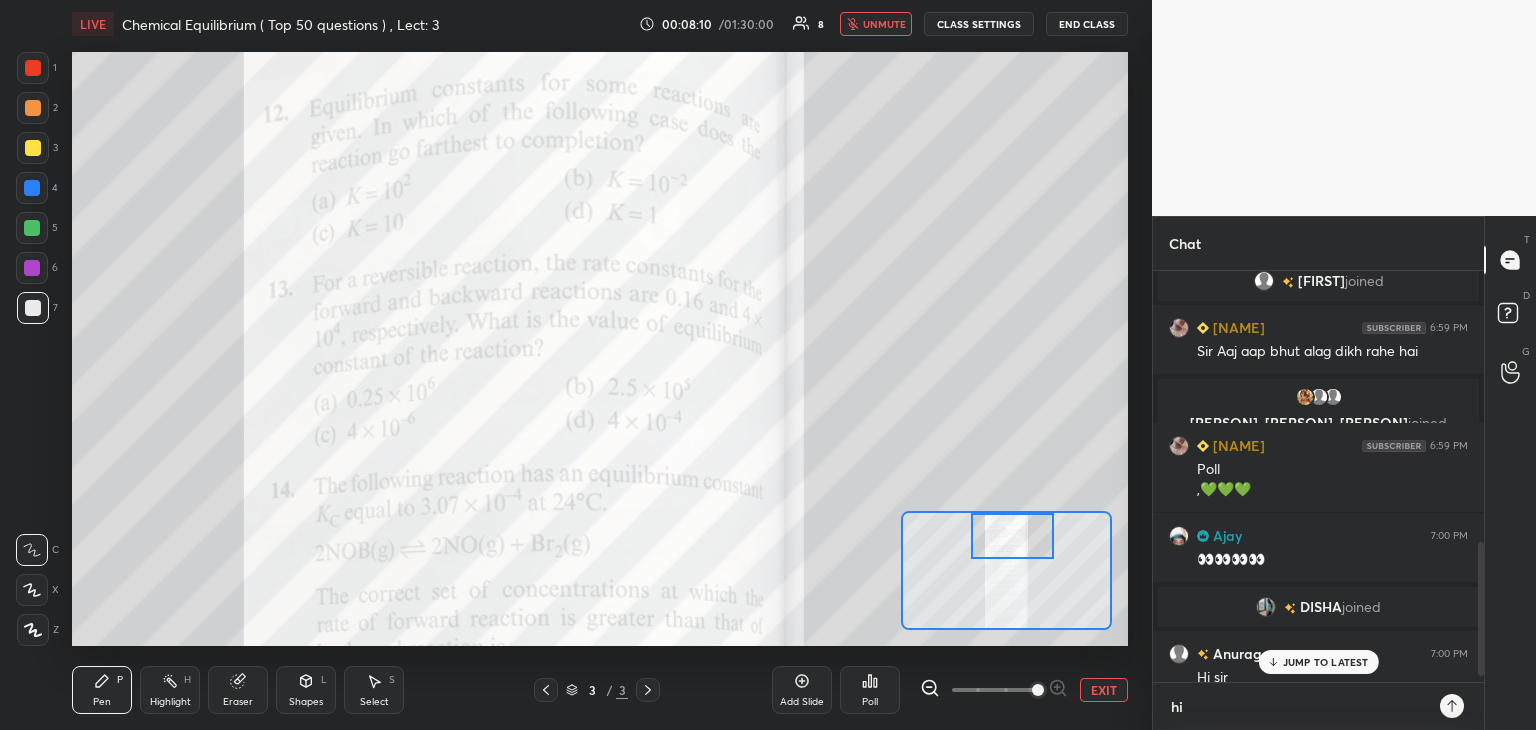 type on "x" 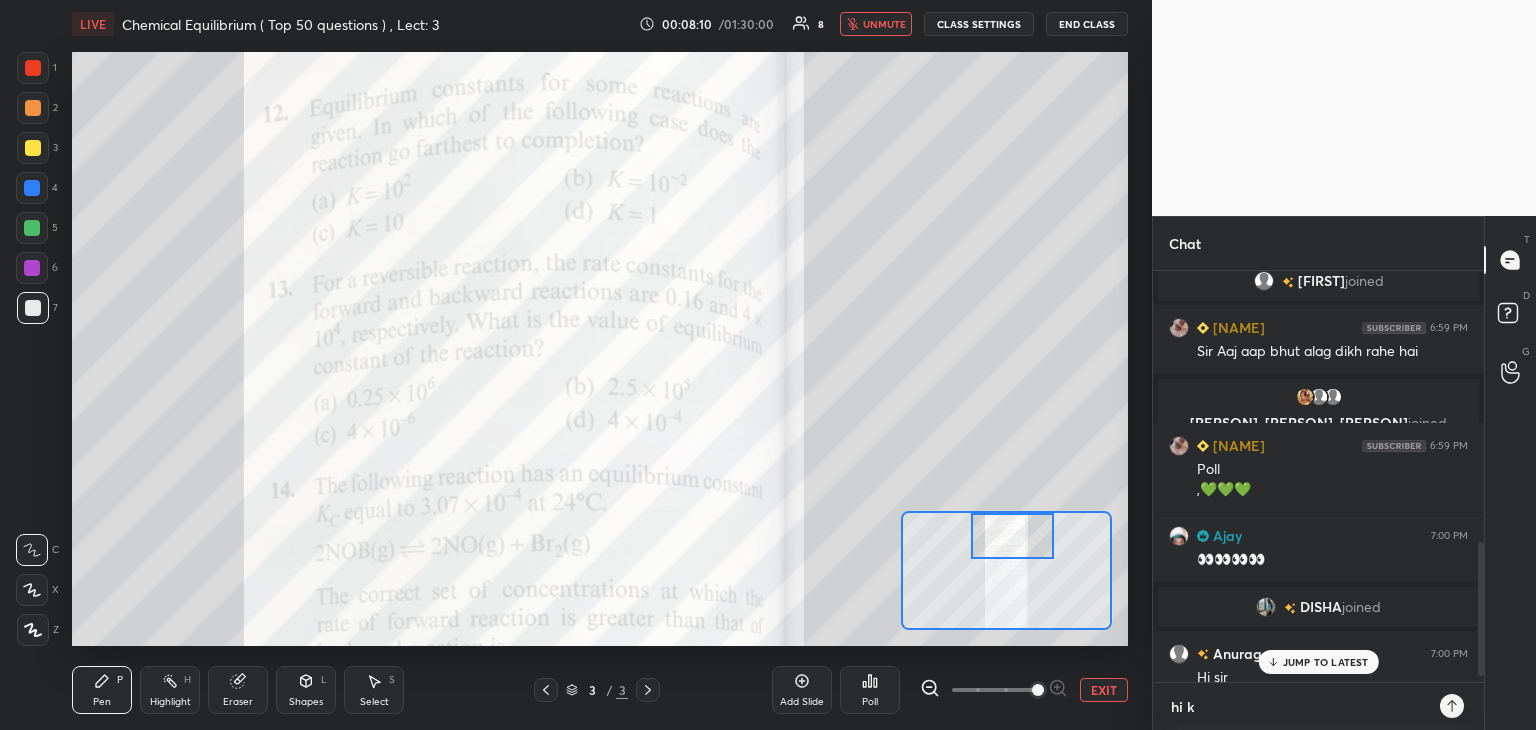 type on "hi ki" 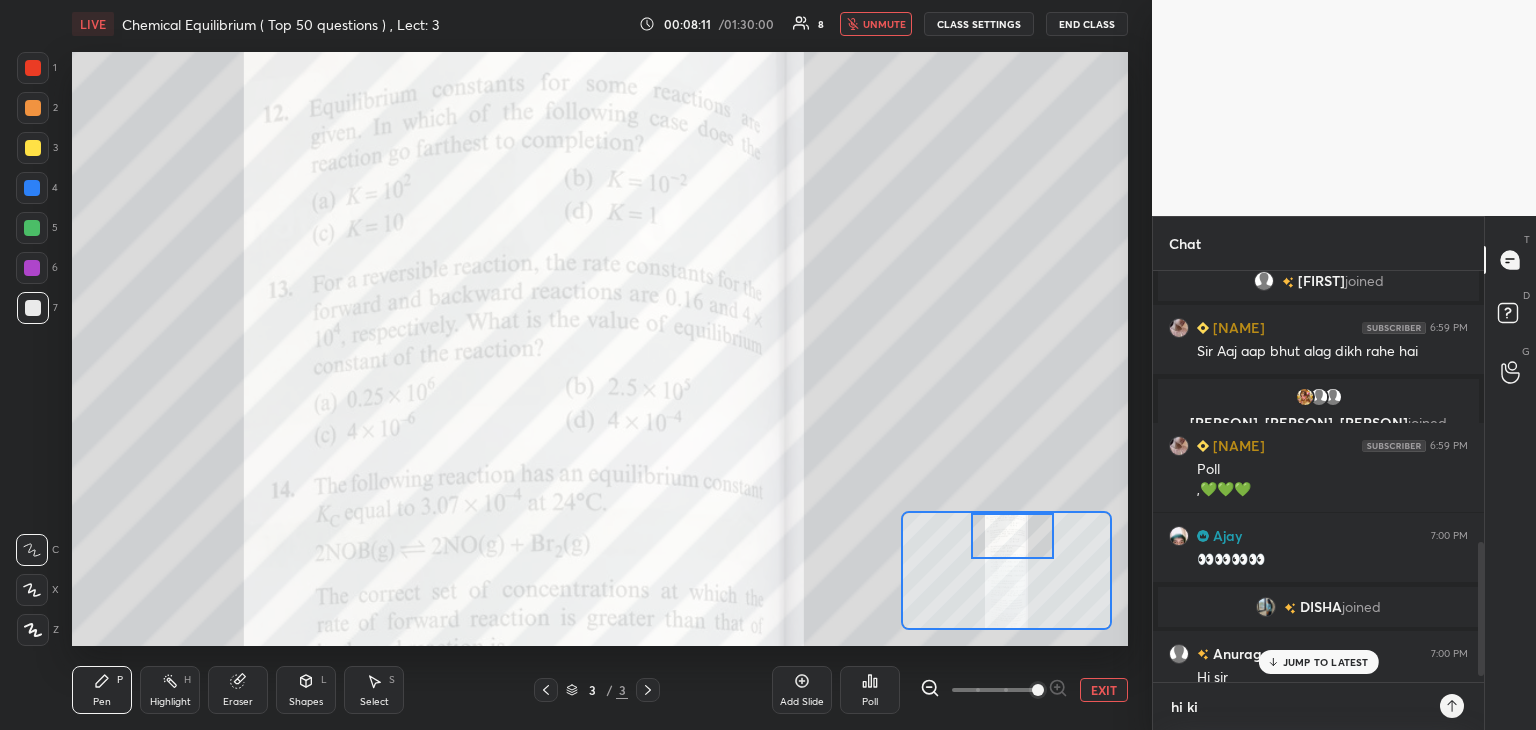 type on "hi kid" 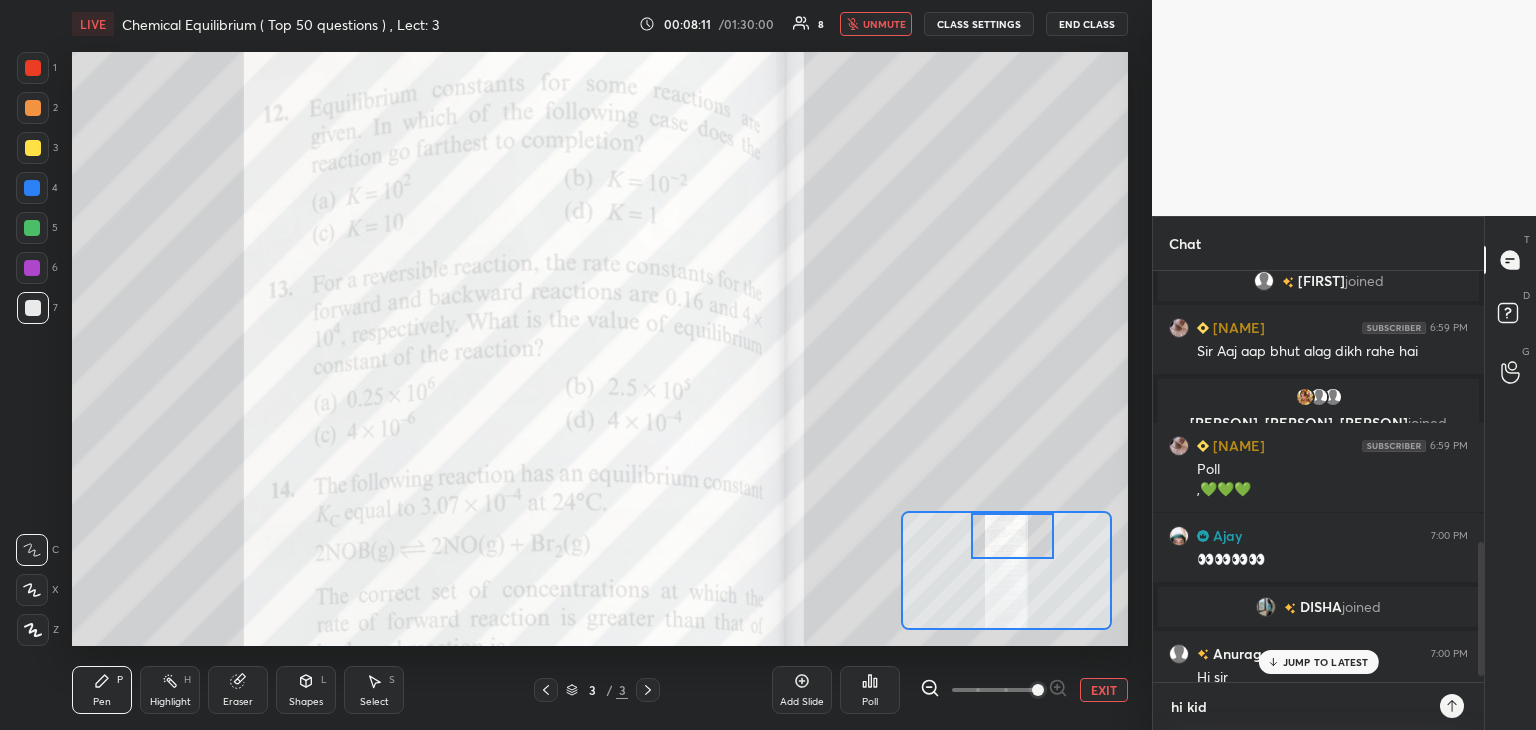 type on "hi kids" 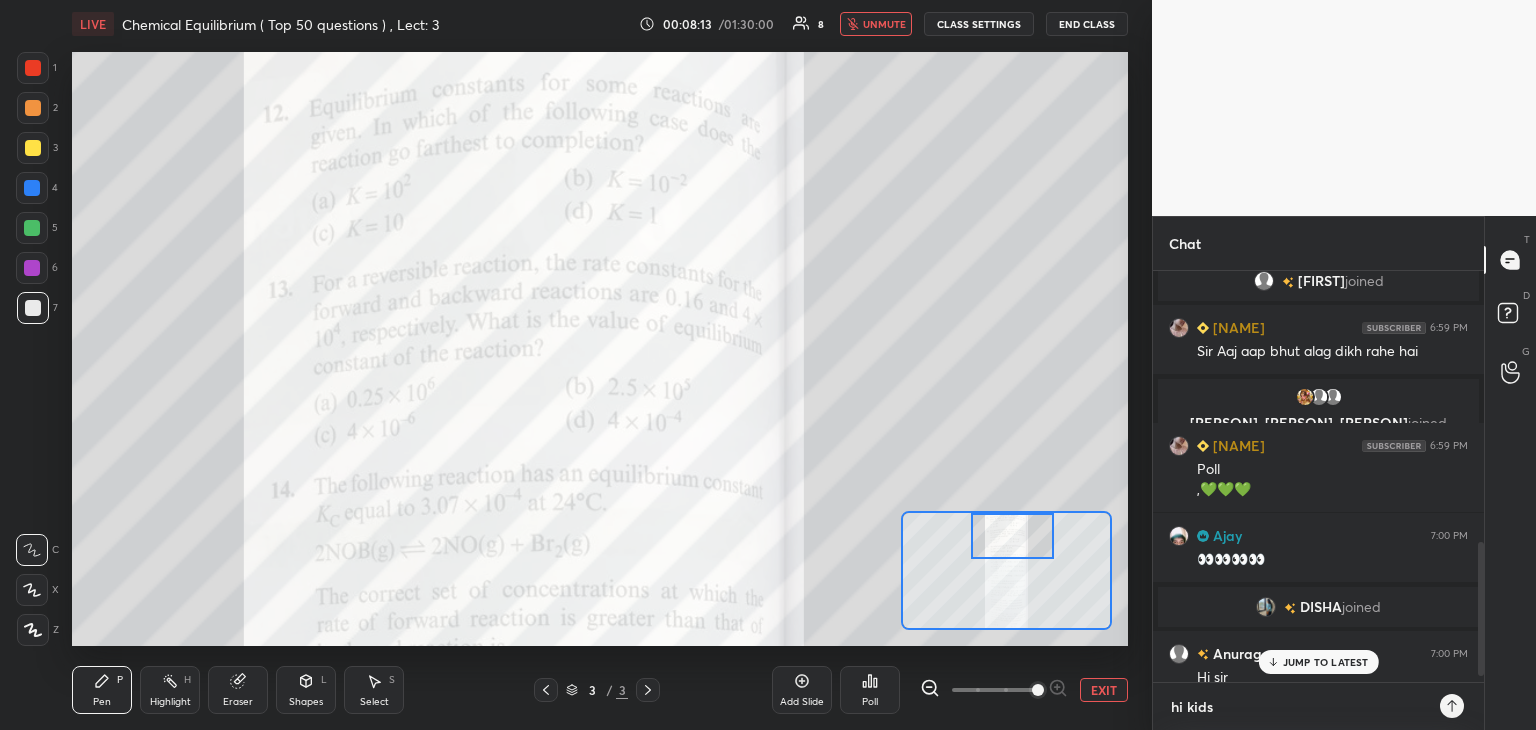 type on "hi kids" 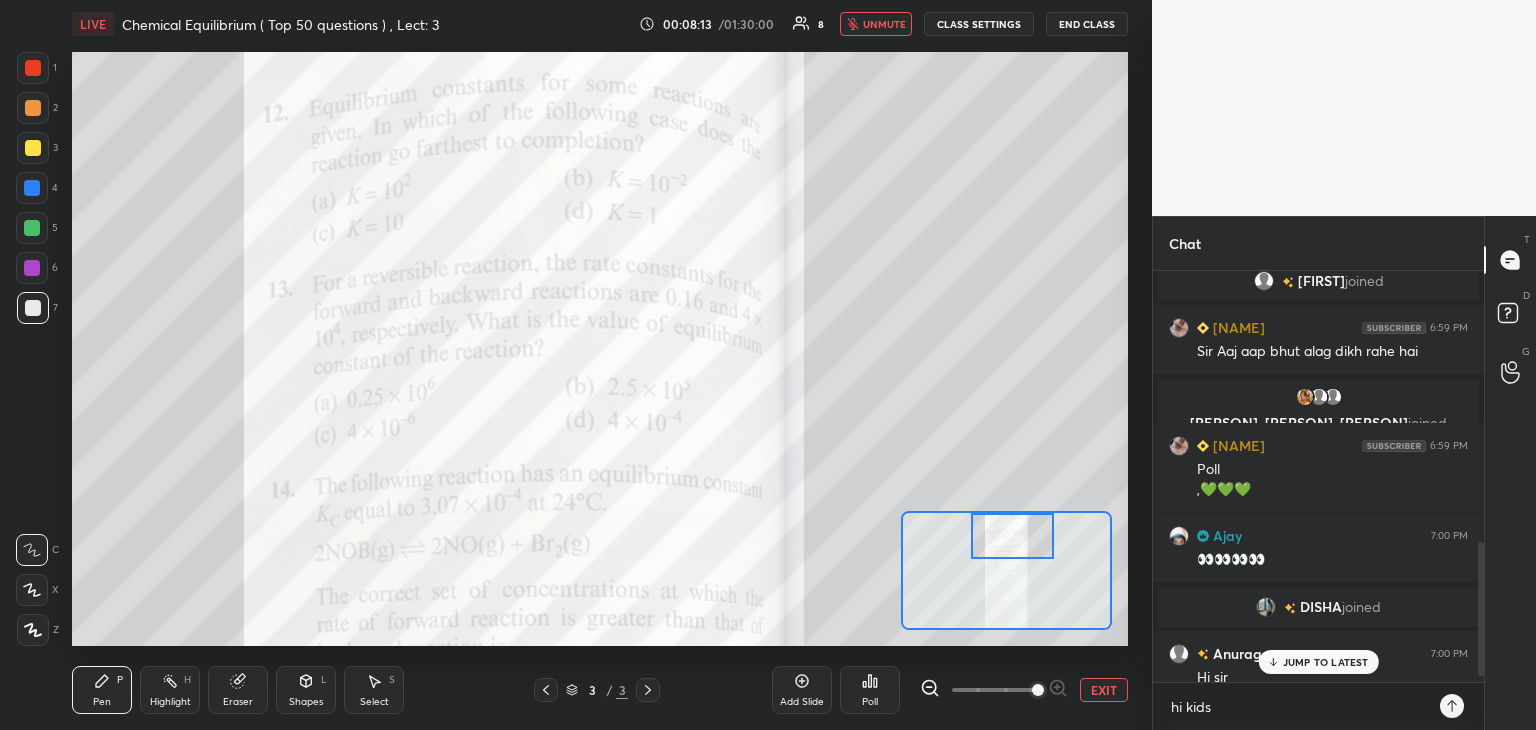 type on "x" 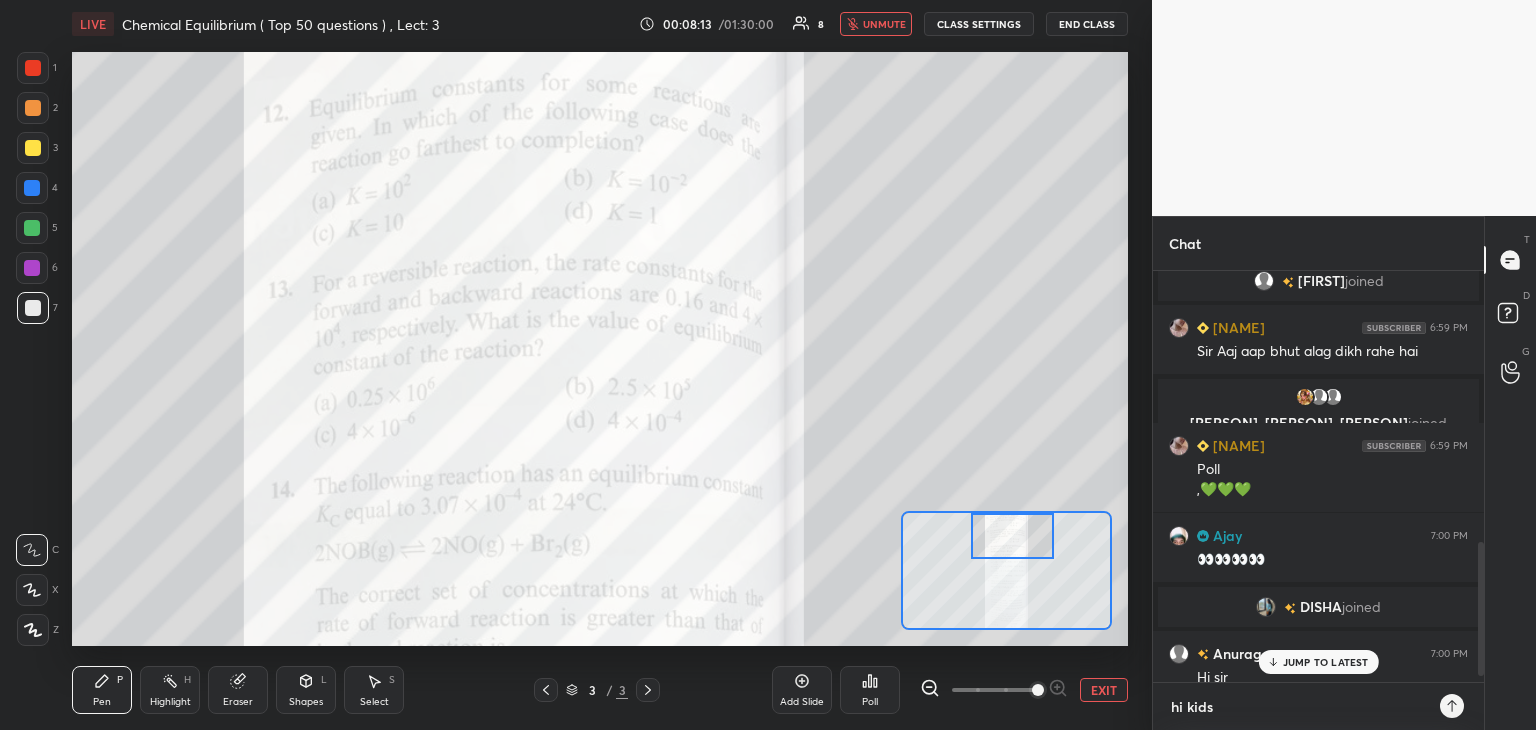 type 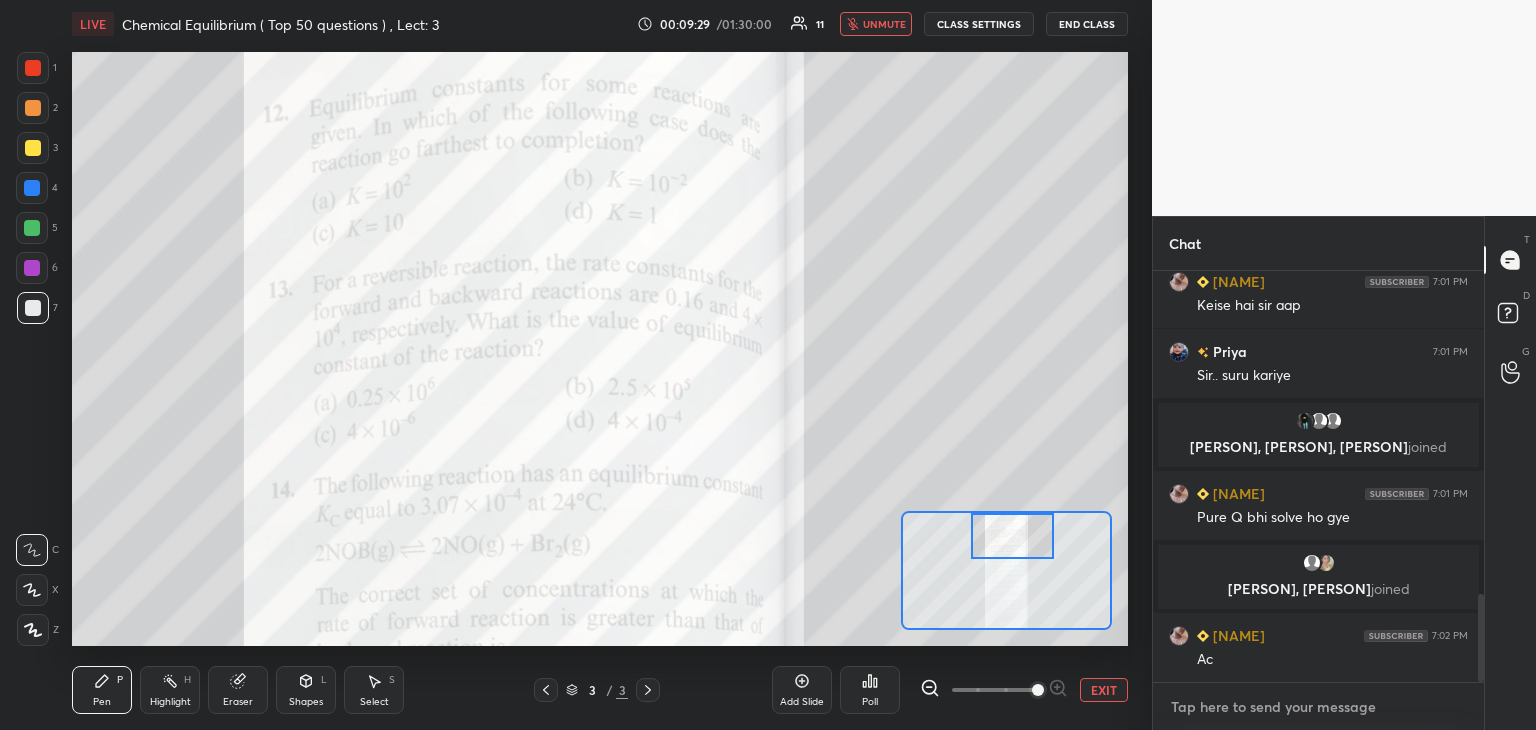 scroll, scrollTop: 1510, scrollLeft: 0, axis: vertical 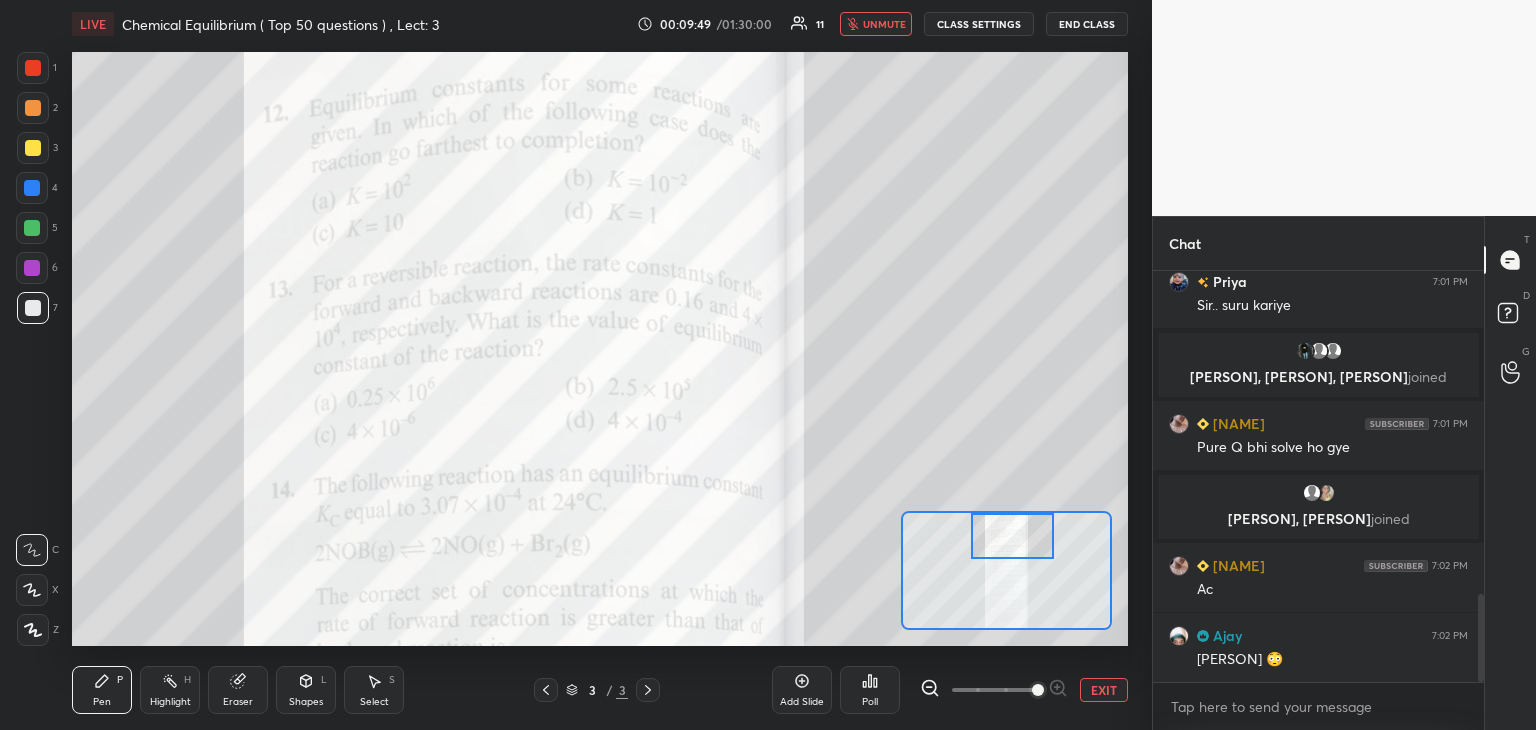 click at bounding box center [33, 108] 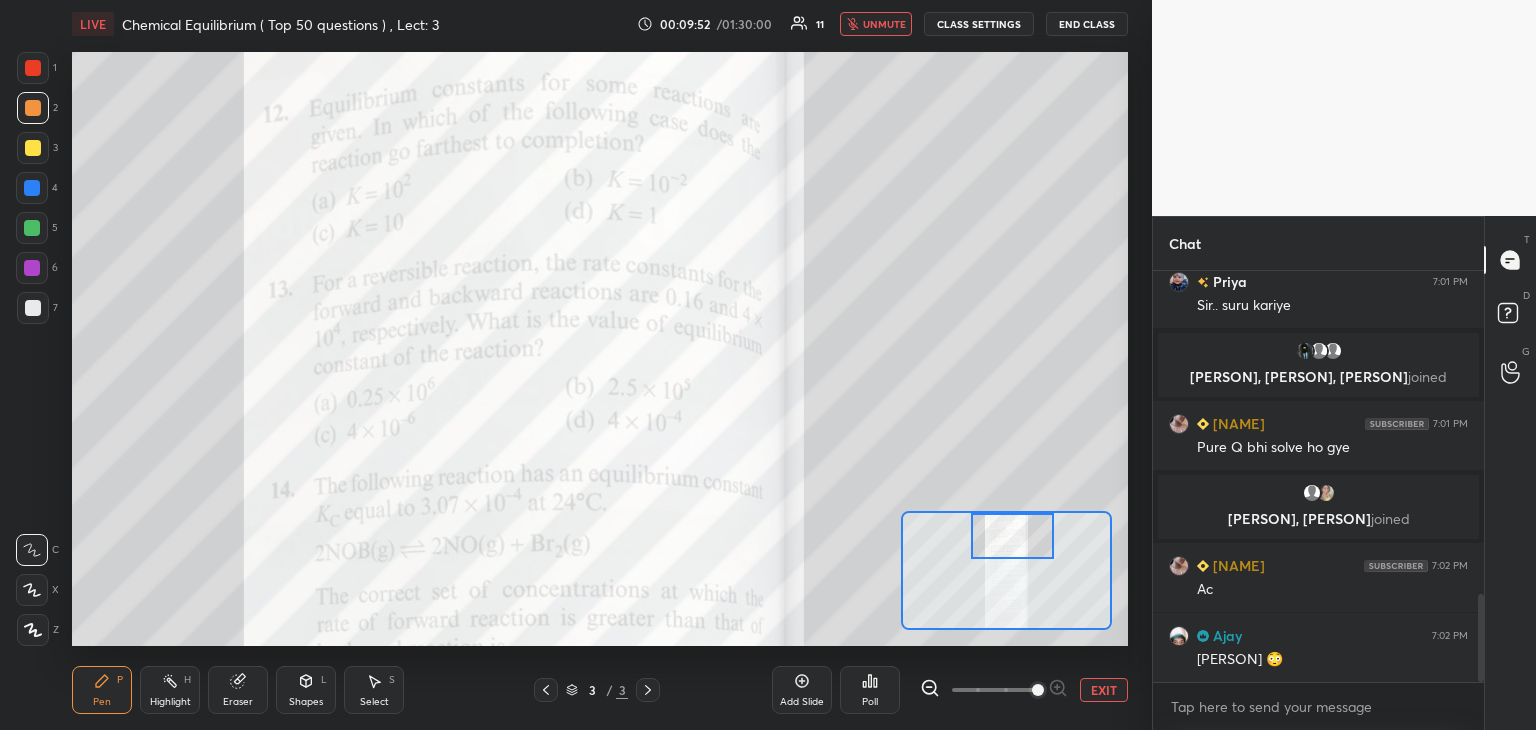 click at bounding box center [32, 188] 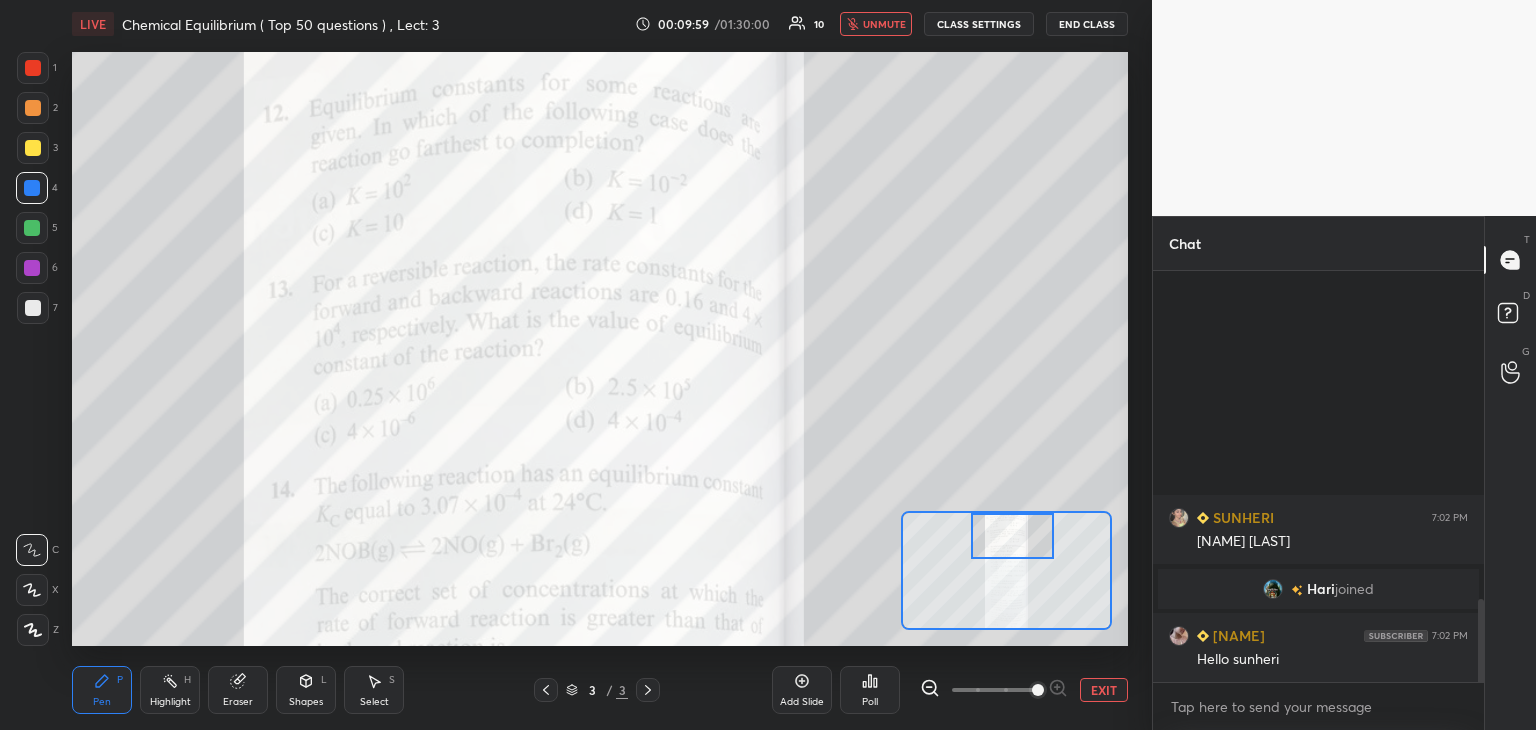 scroll, scrollTop: 1540, scrollLeft: 0, axis: vertical 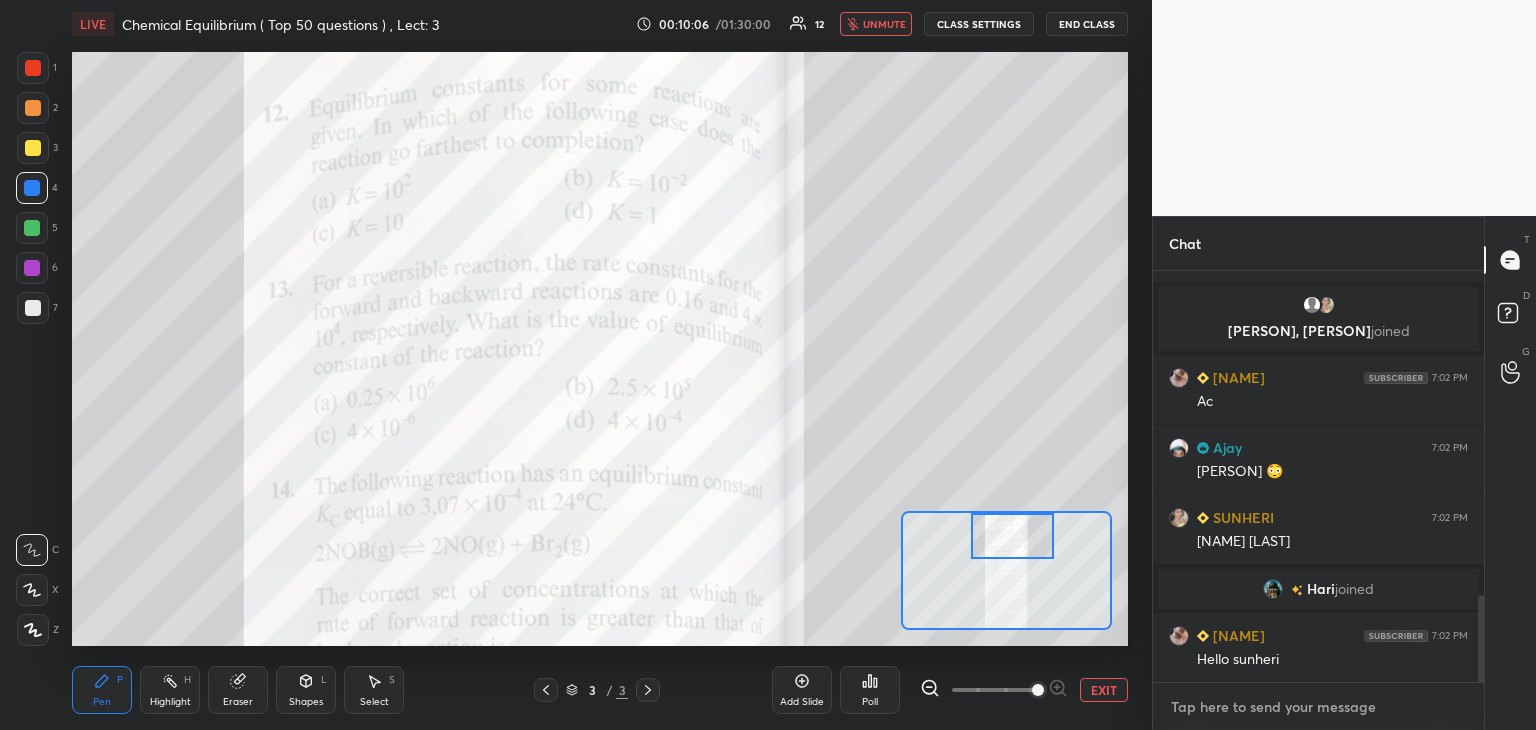 type on "x" 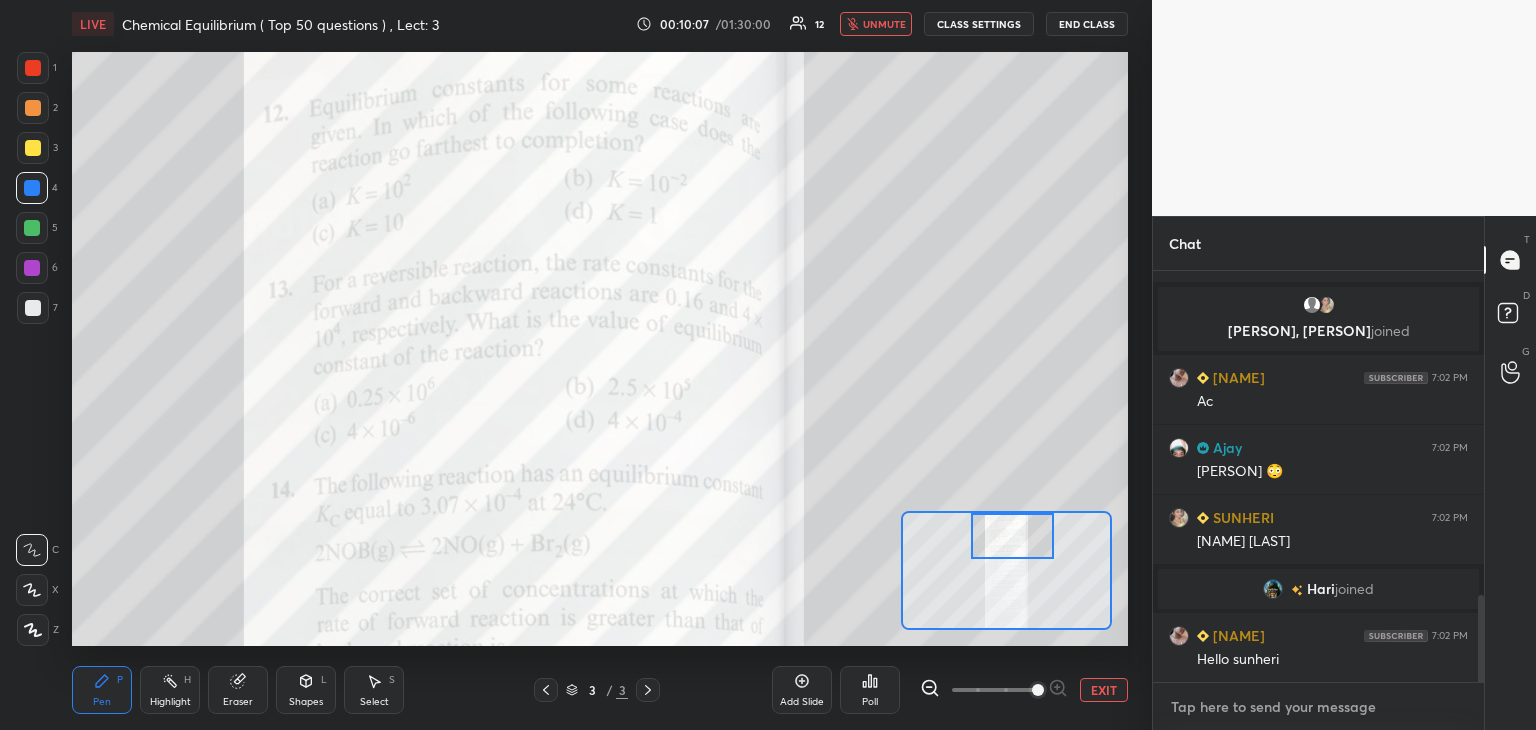 type on "h" 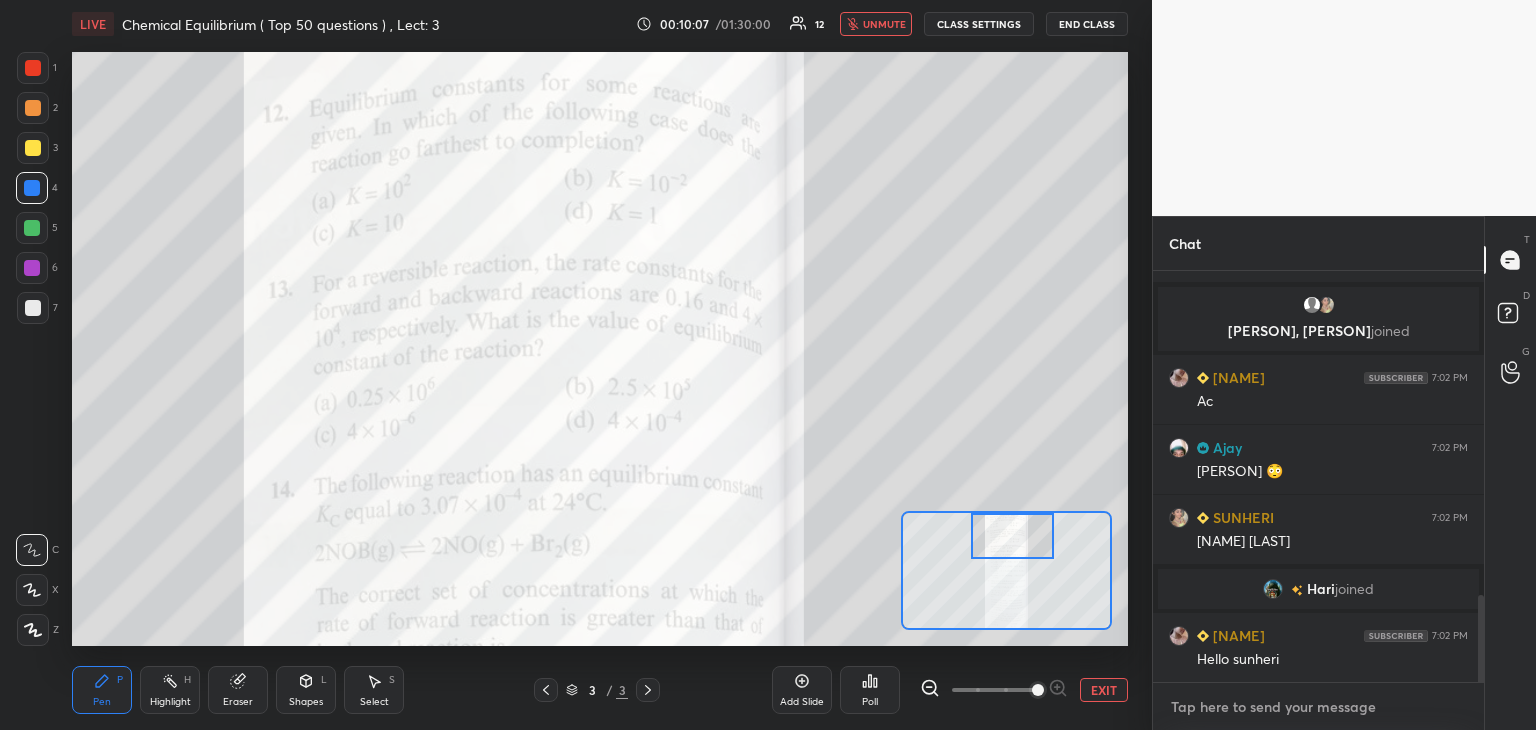 type on "x" 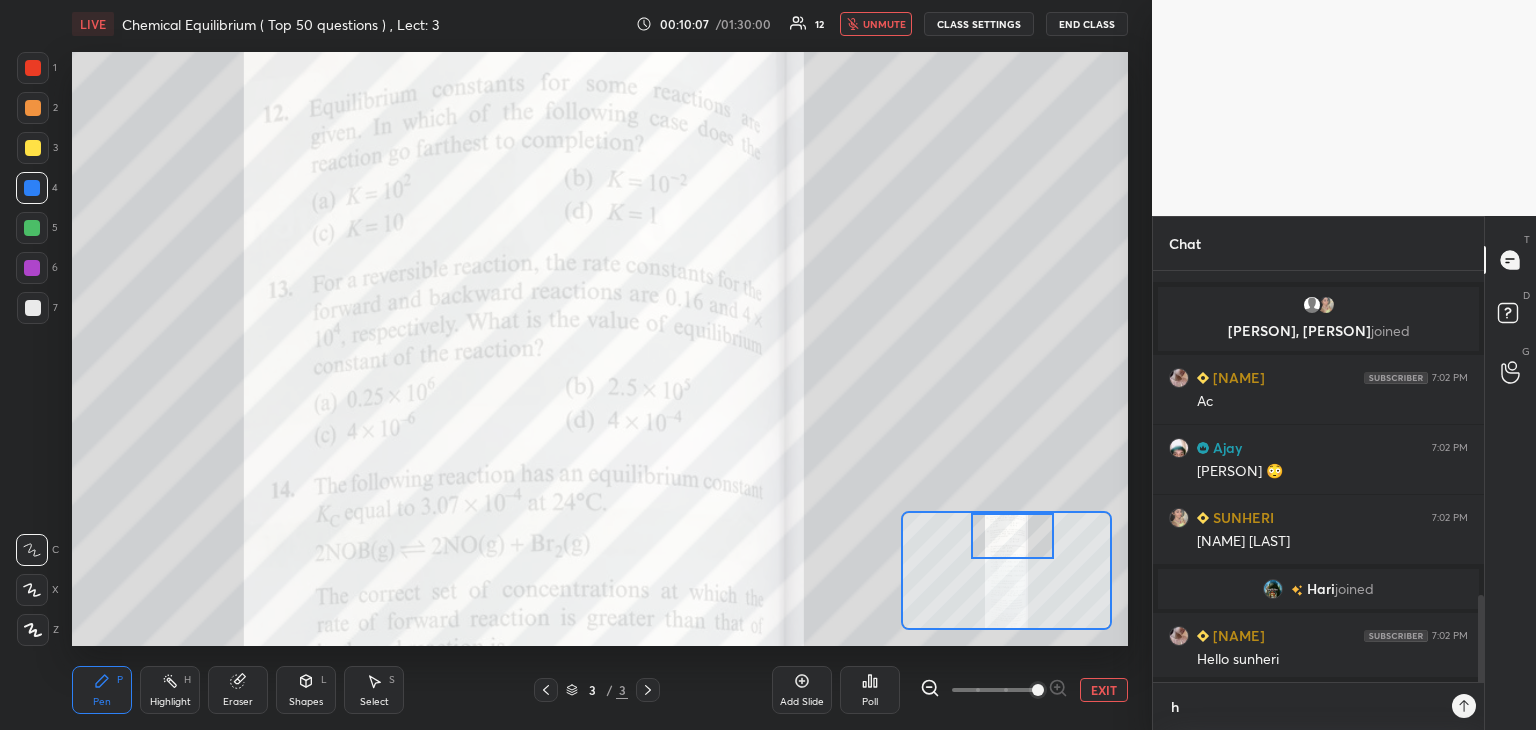 scroll, scrollTop: 405, scrollLeft: 325, axis: both 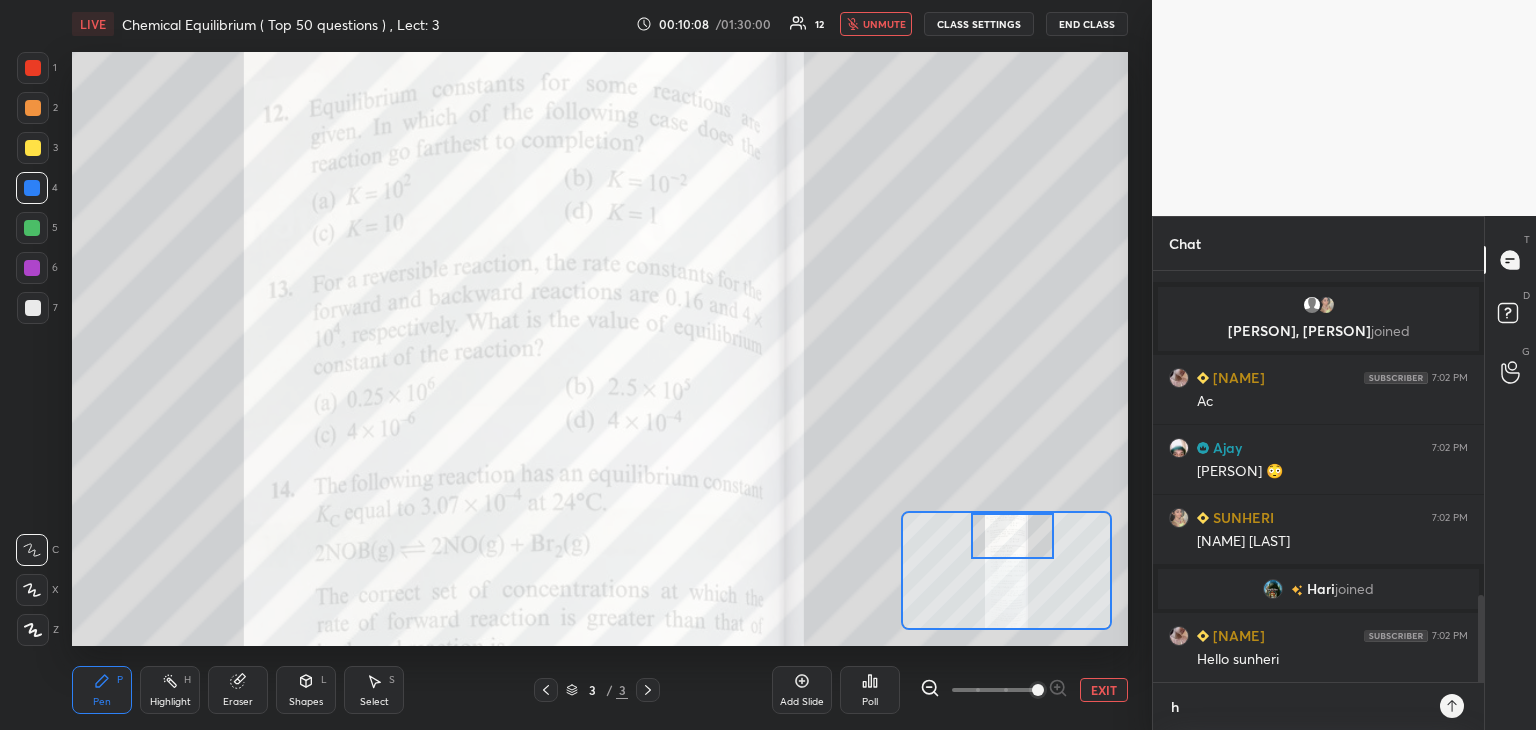 type on "hi" 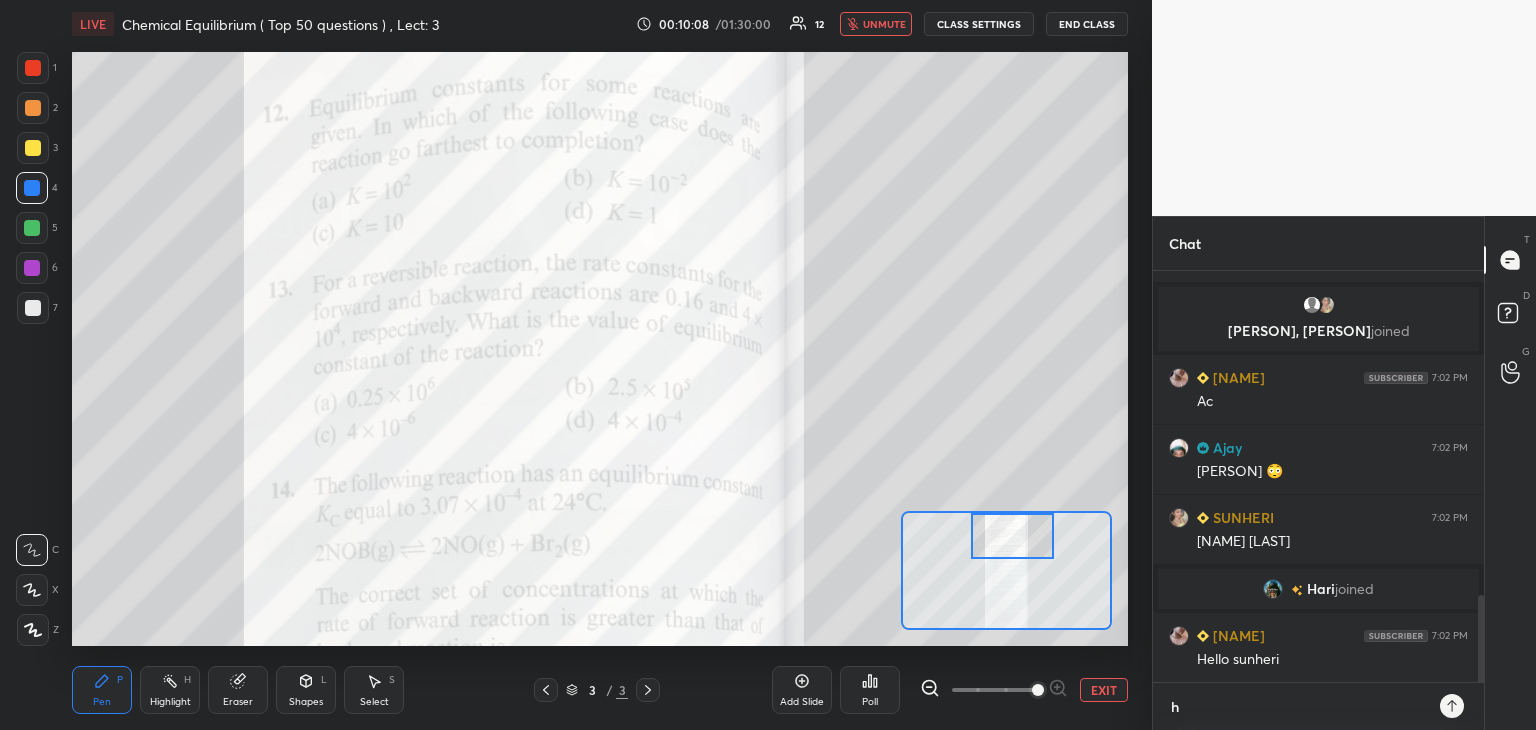 type on "x" 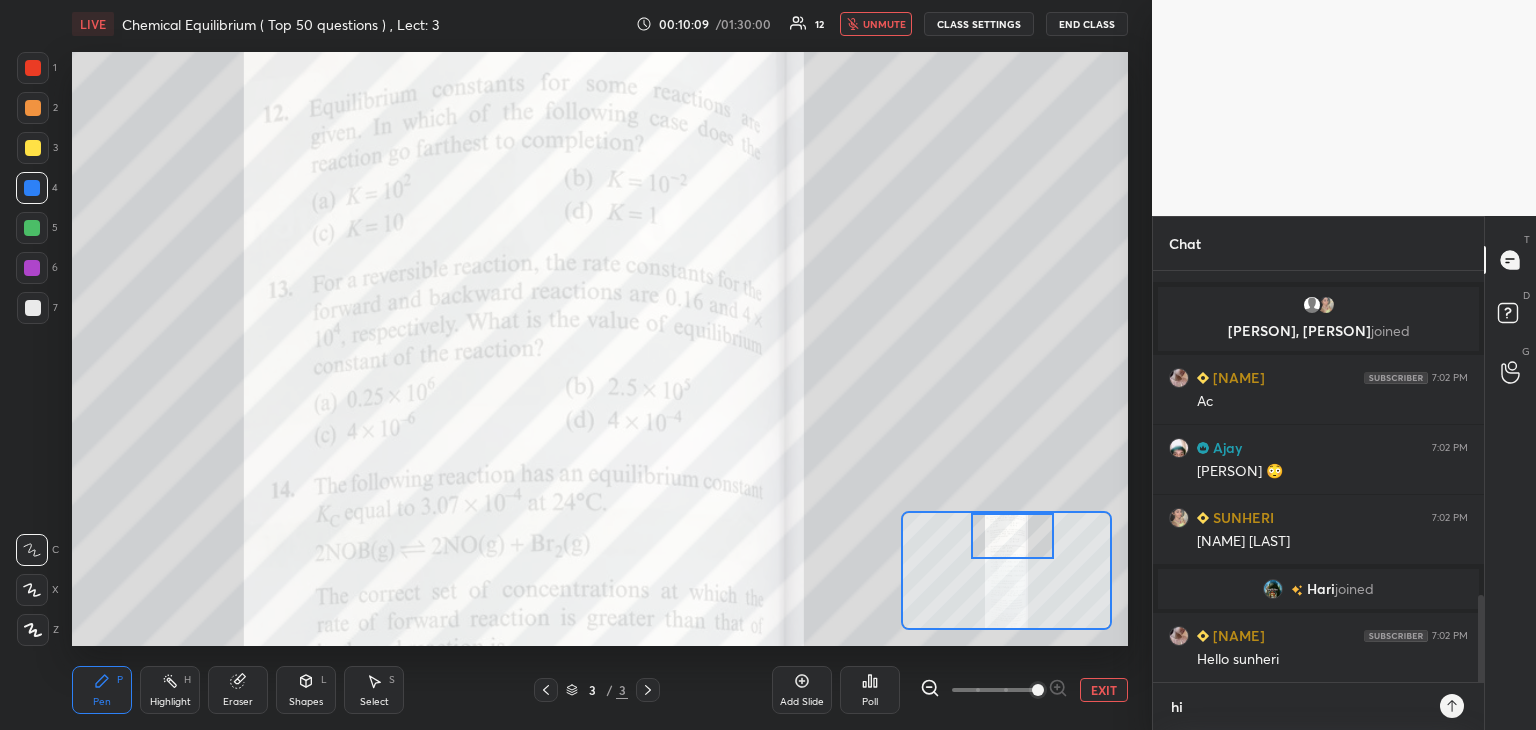 type on "hi" 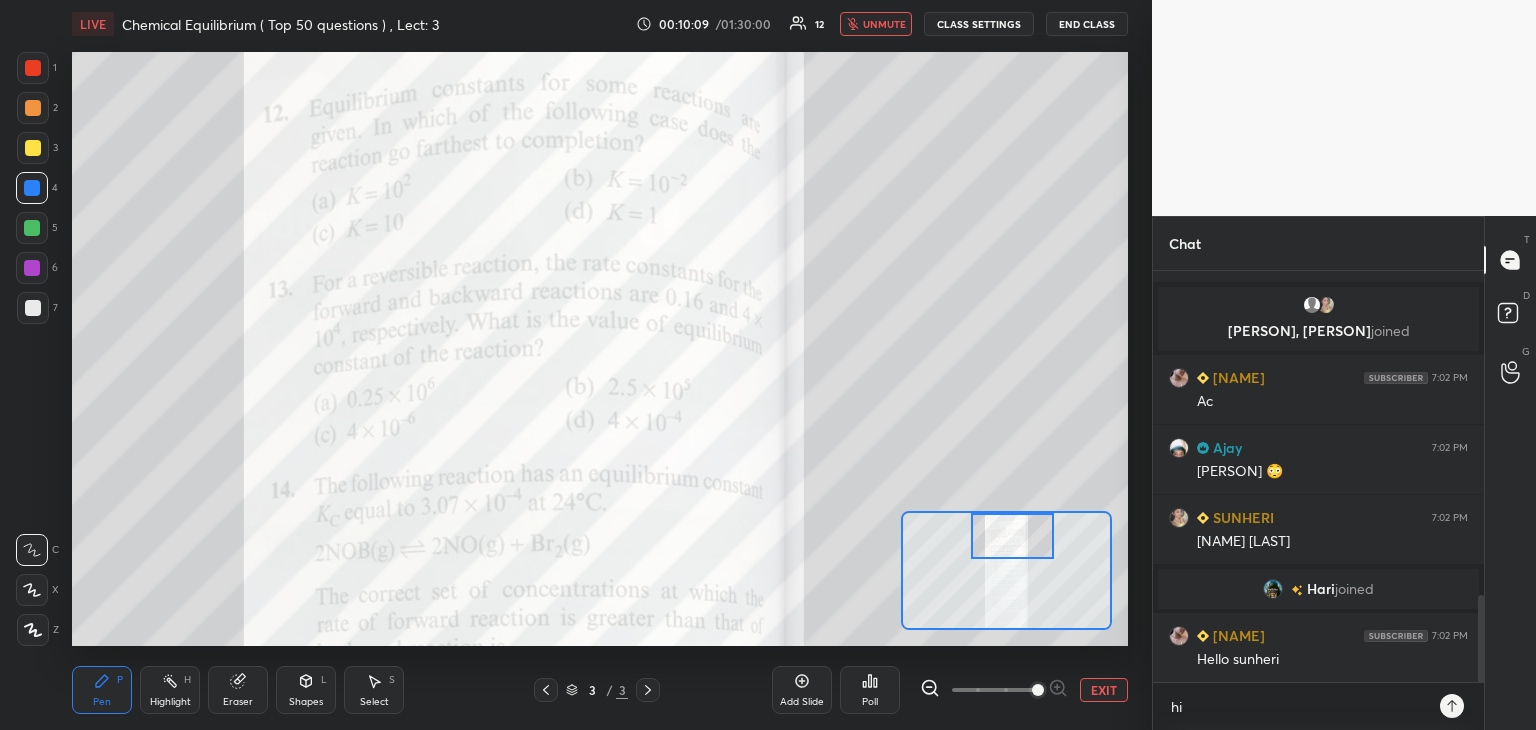 type on "x" 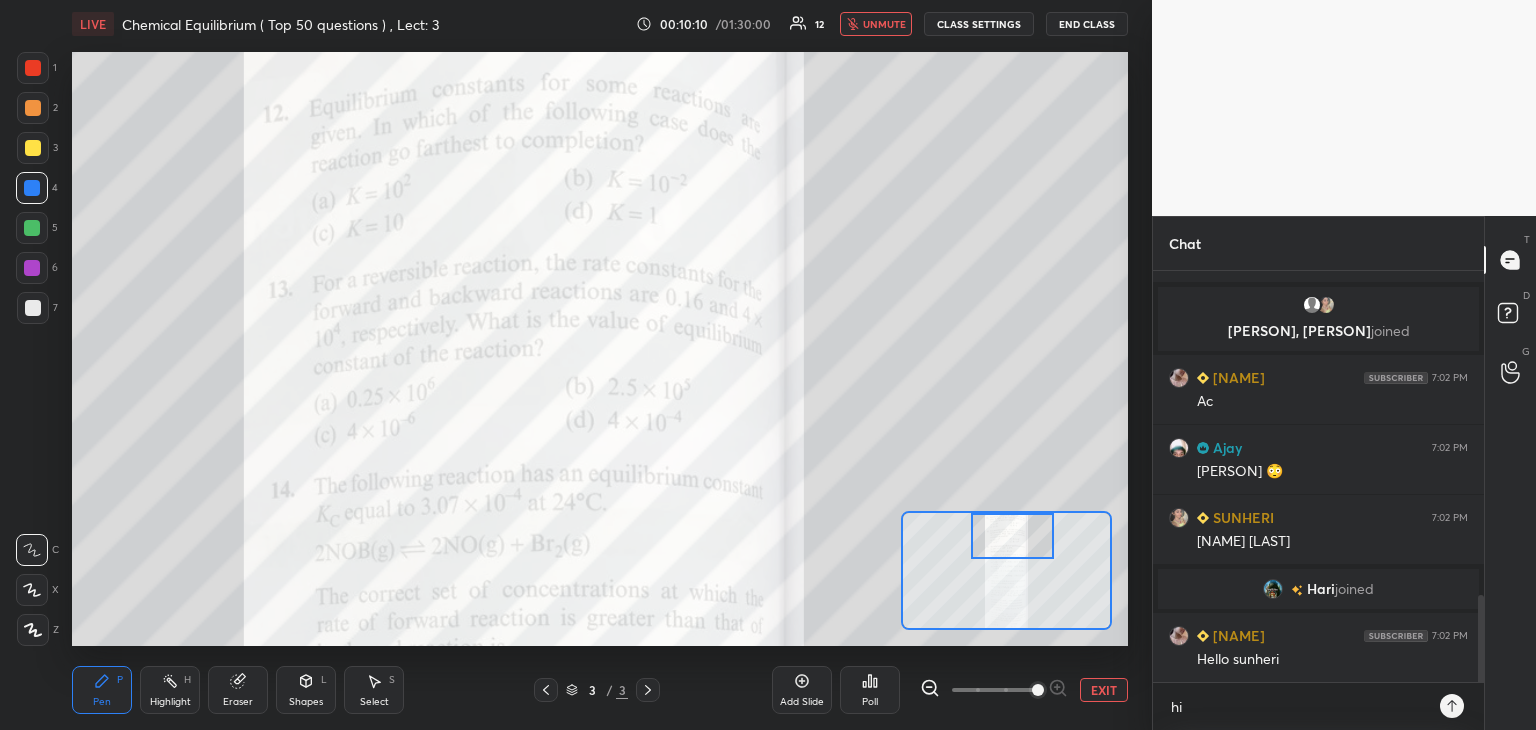click at bounding box center [1452, 706] 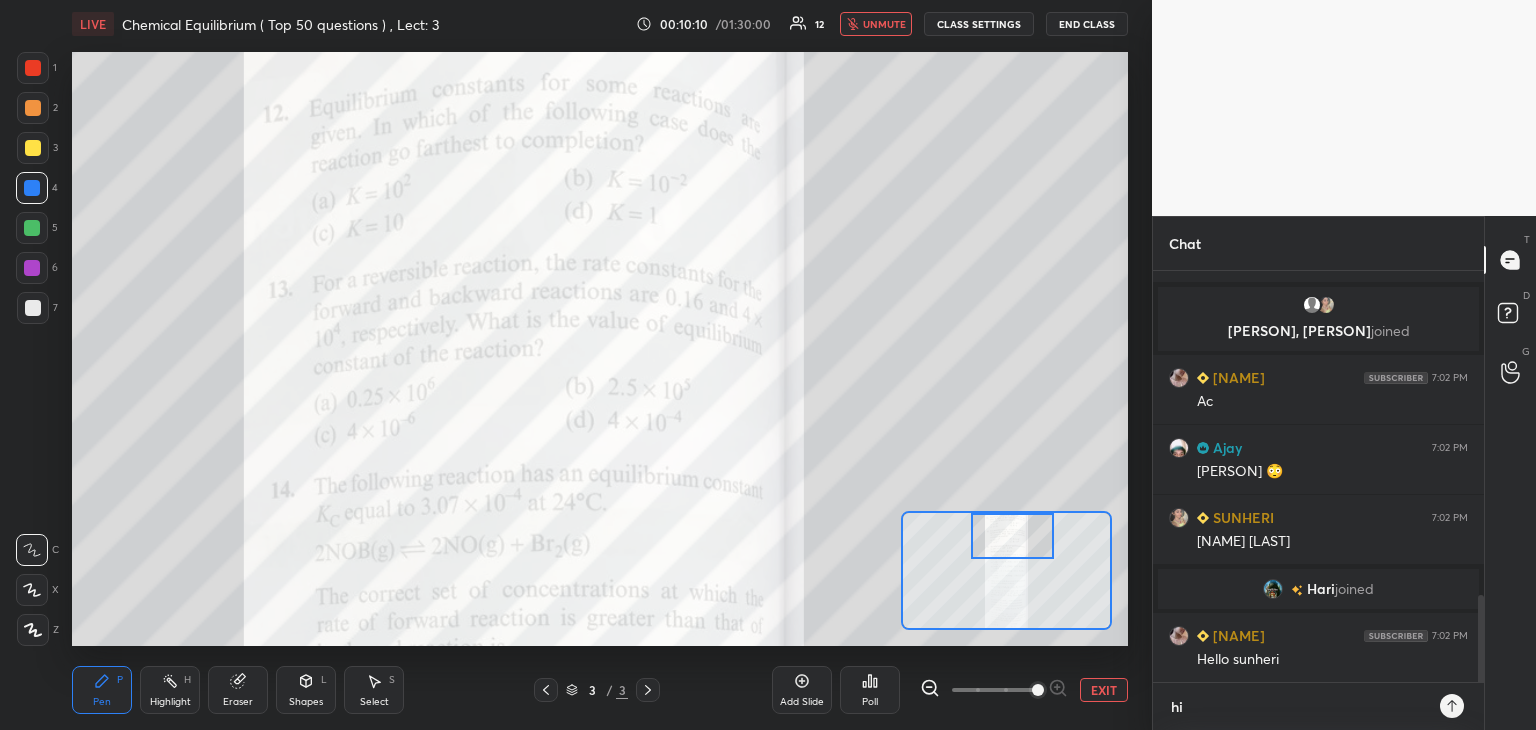 type 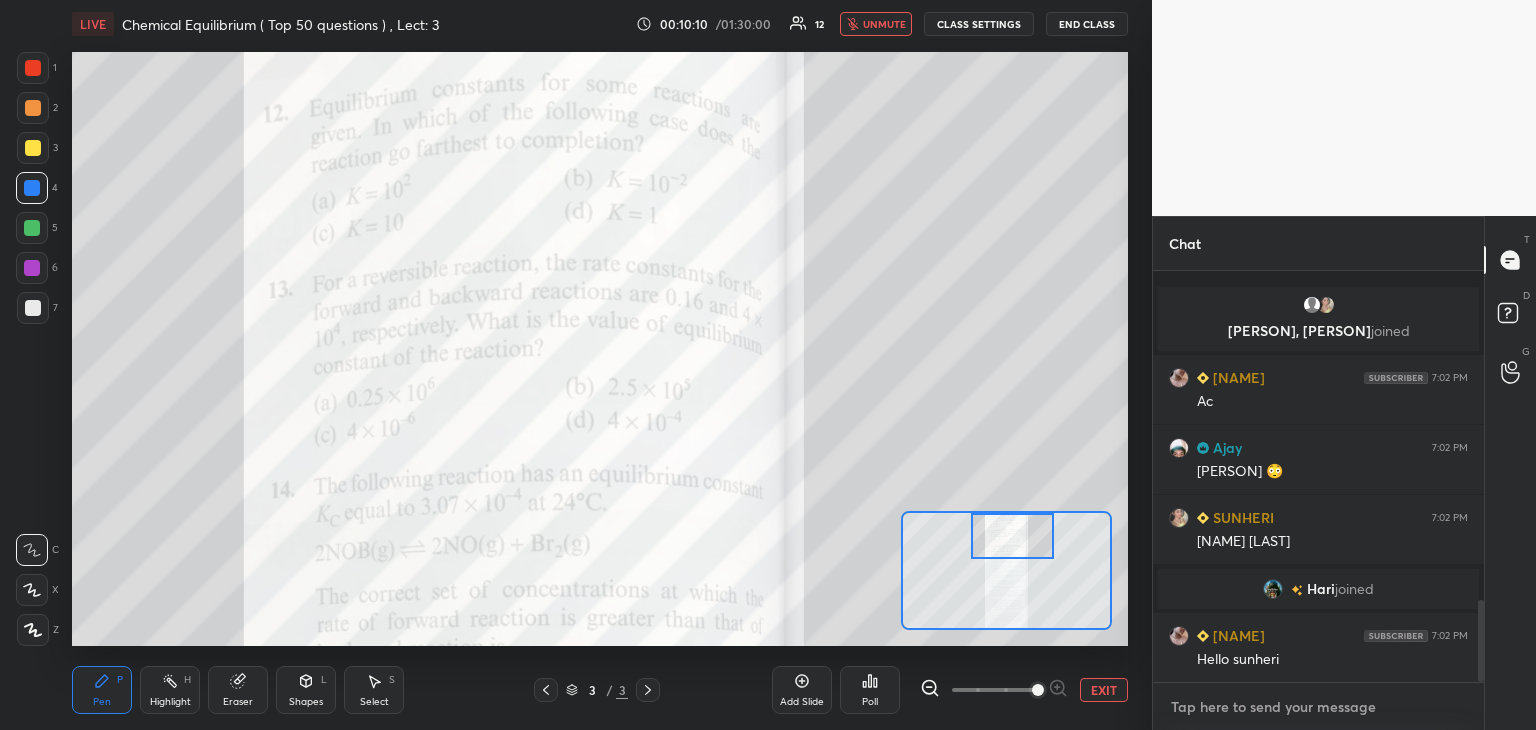 scroll, scrollTop: 1652, scrollLeft: 0, axis: vertical 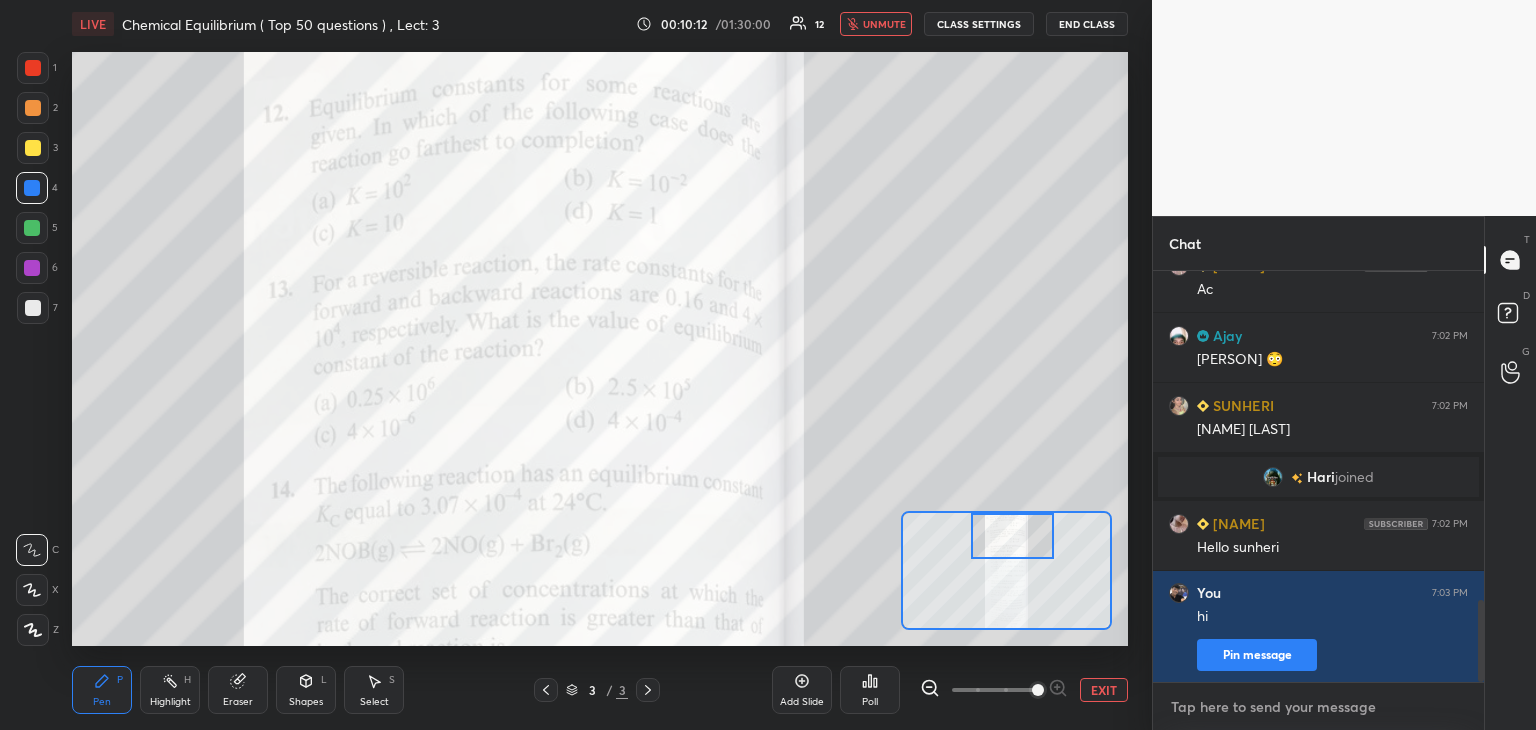 click at bounding box center (1318, 707) 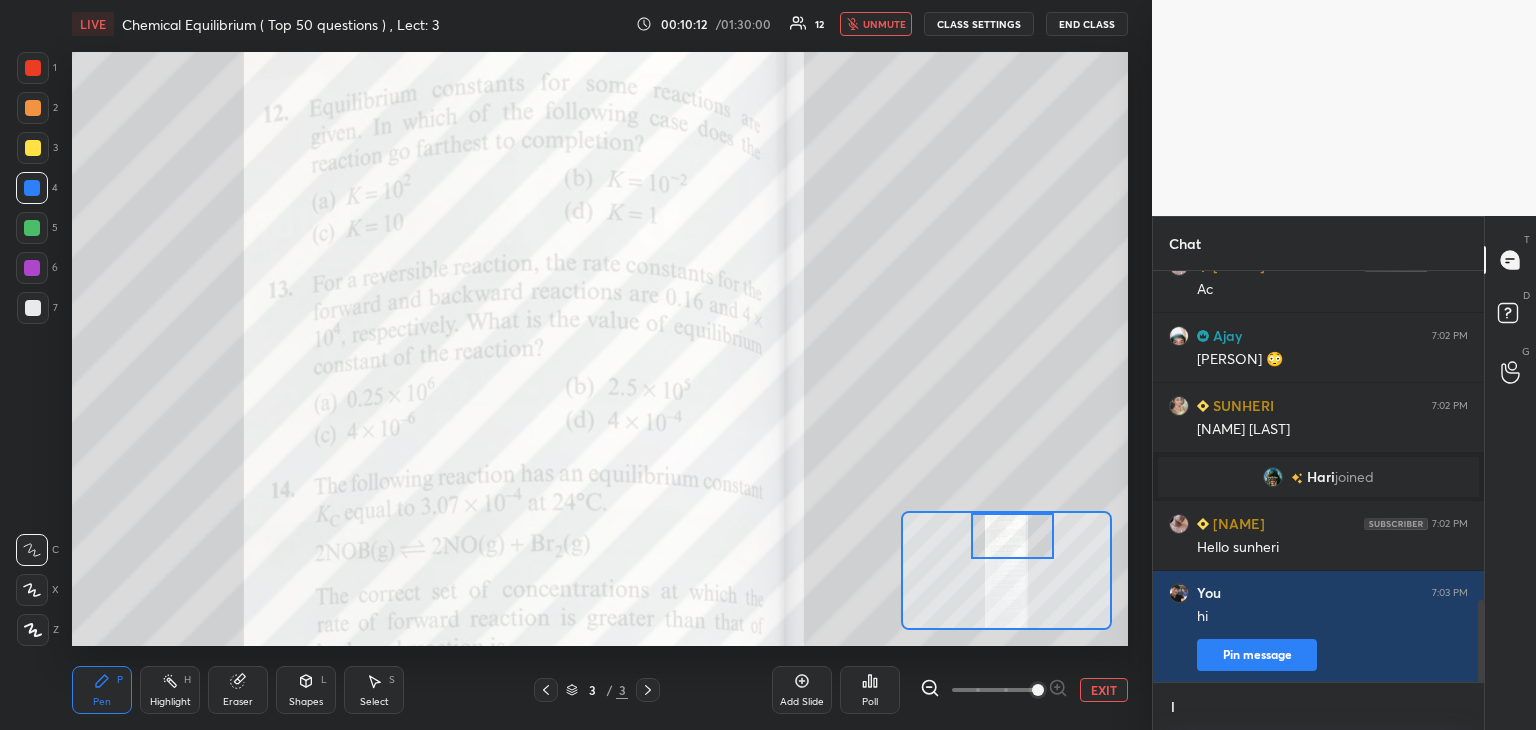 scroll, scrollTop: 400, scrollLeft: 325, axis: both 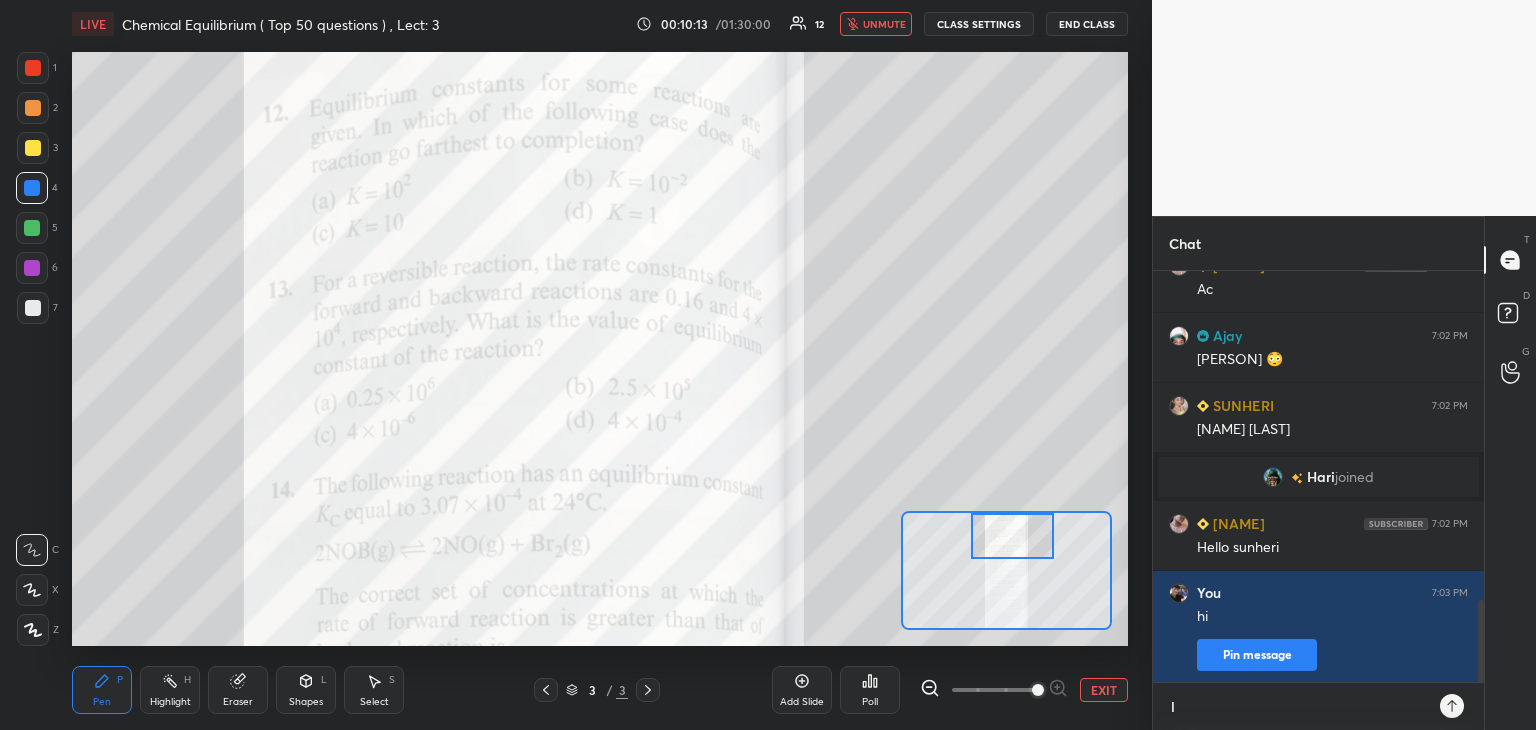 type on "le" 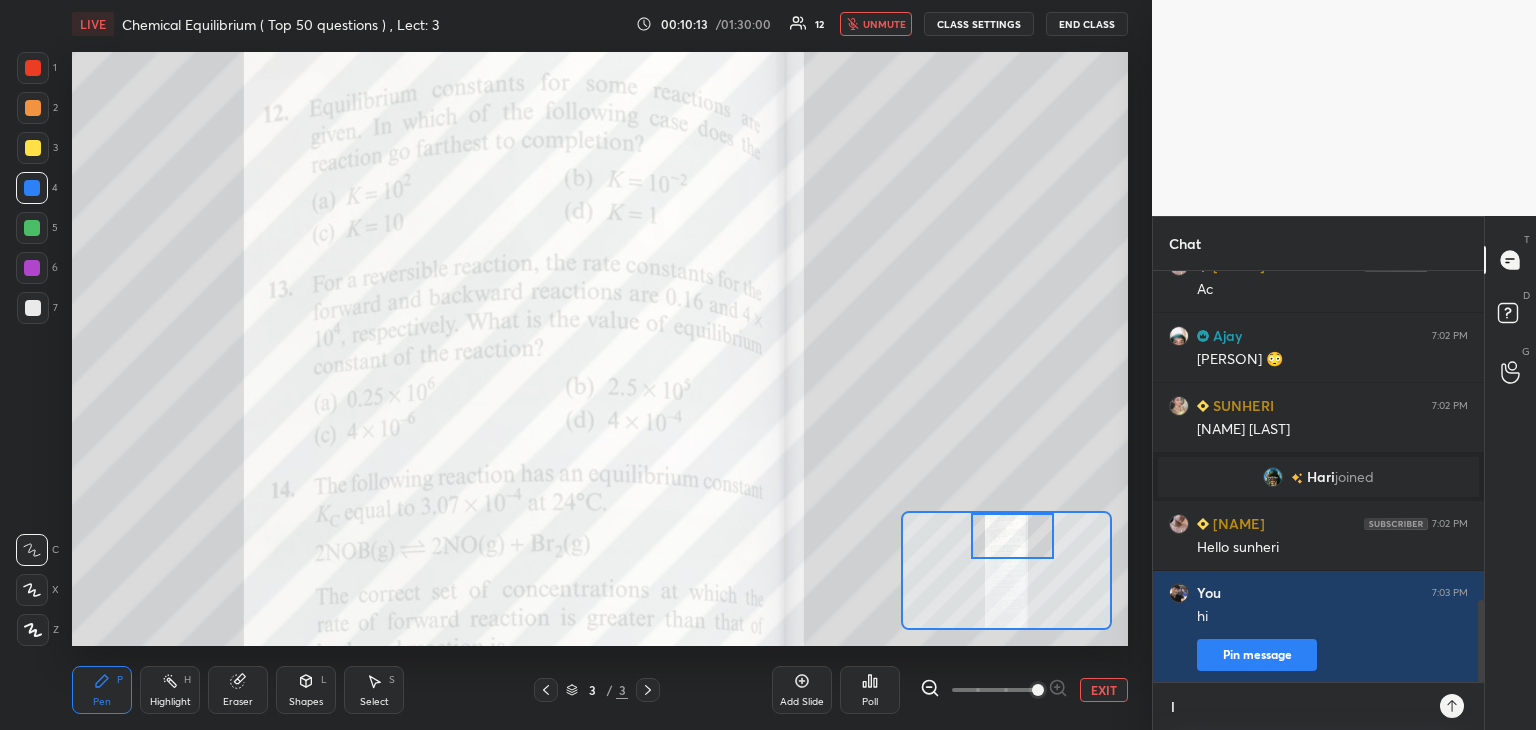 type on "x" 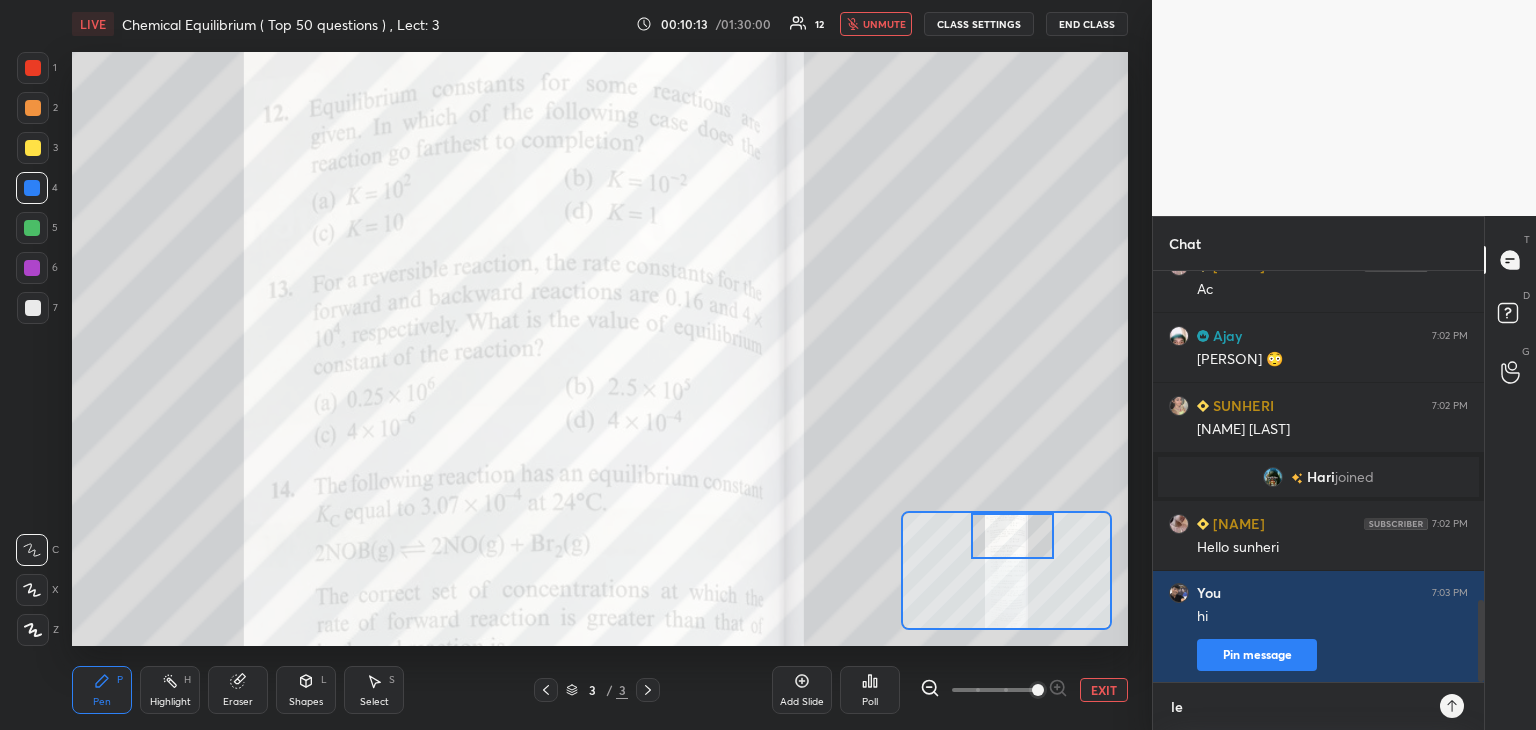 scroll, scrollTop: 1722, scrollLeft: 0, axis: vertical 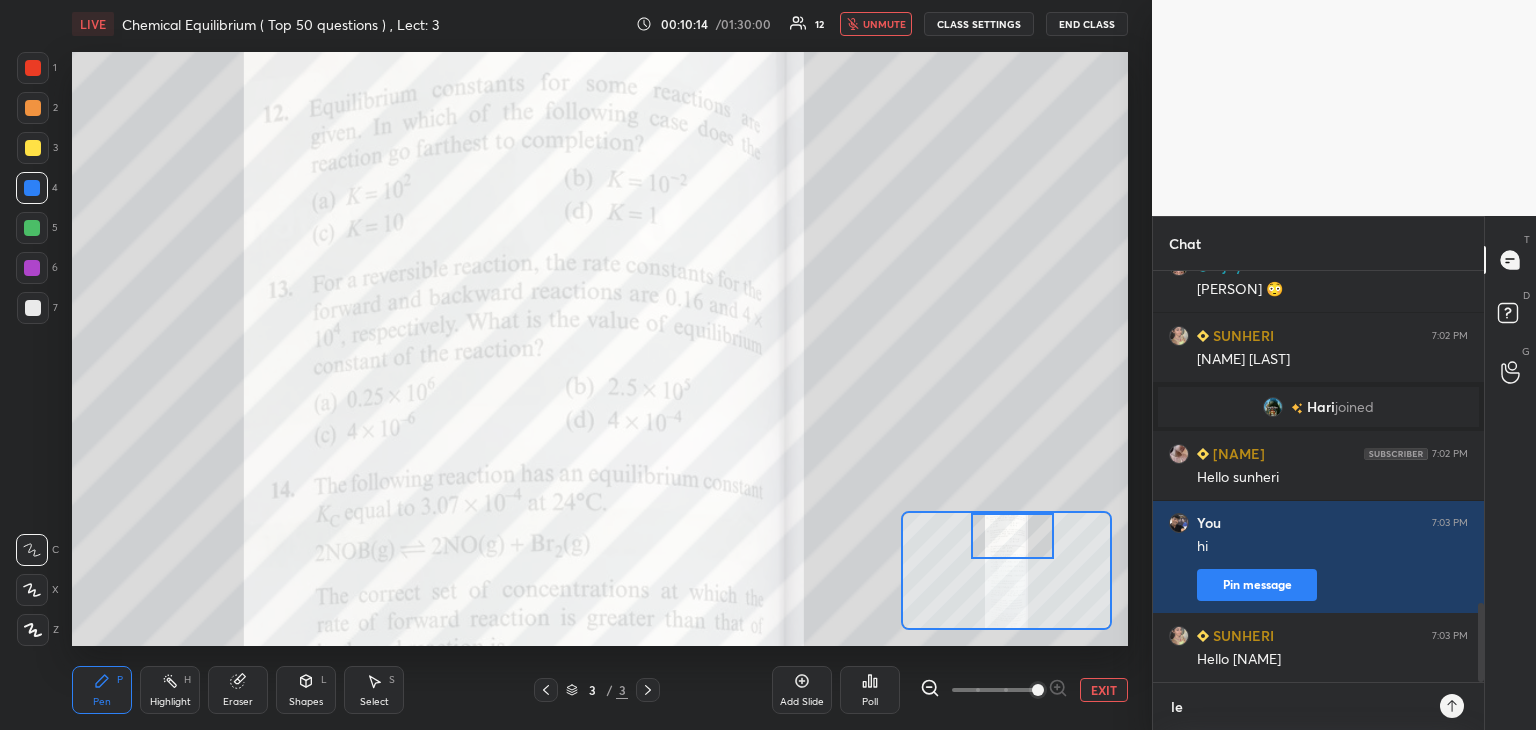 type on "let" 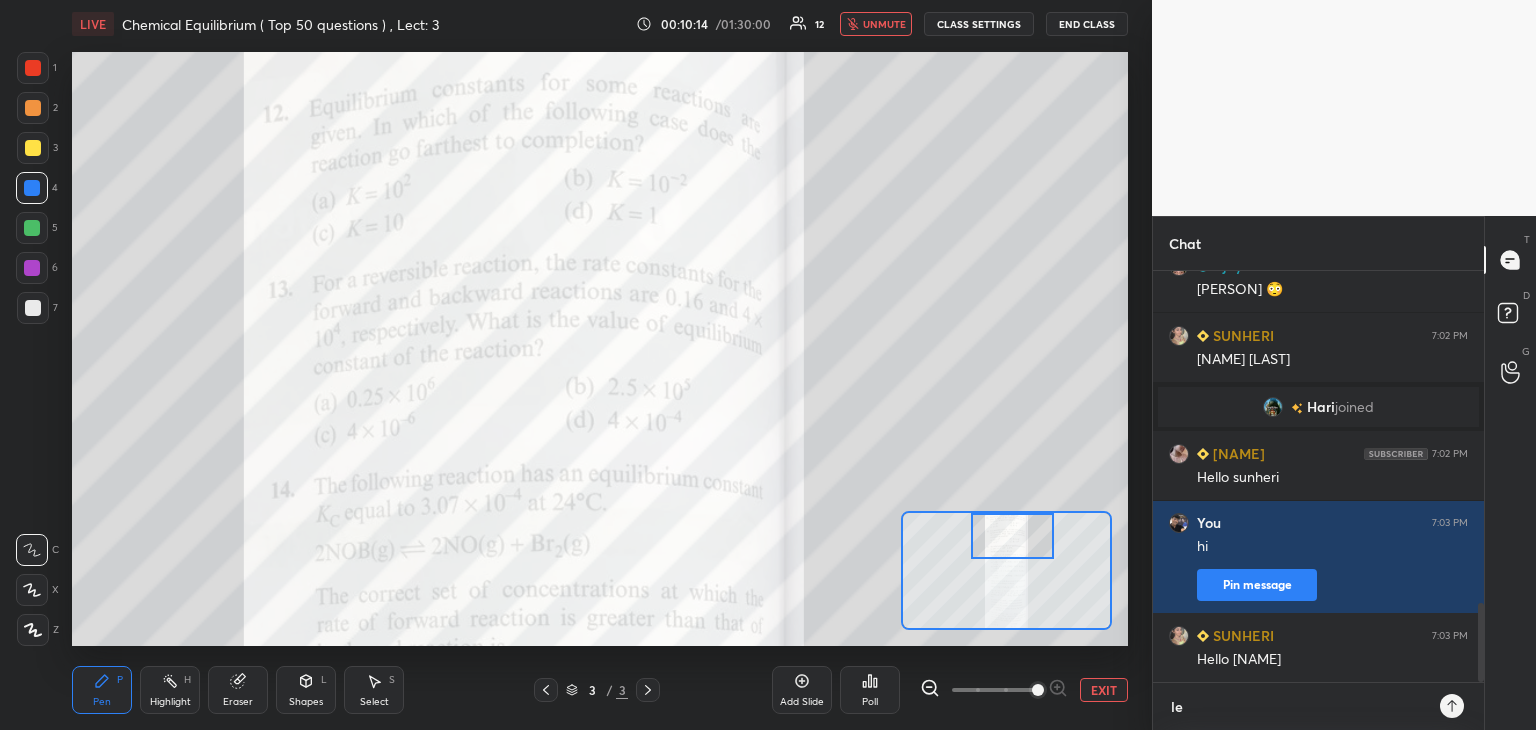 type on "x" 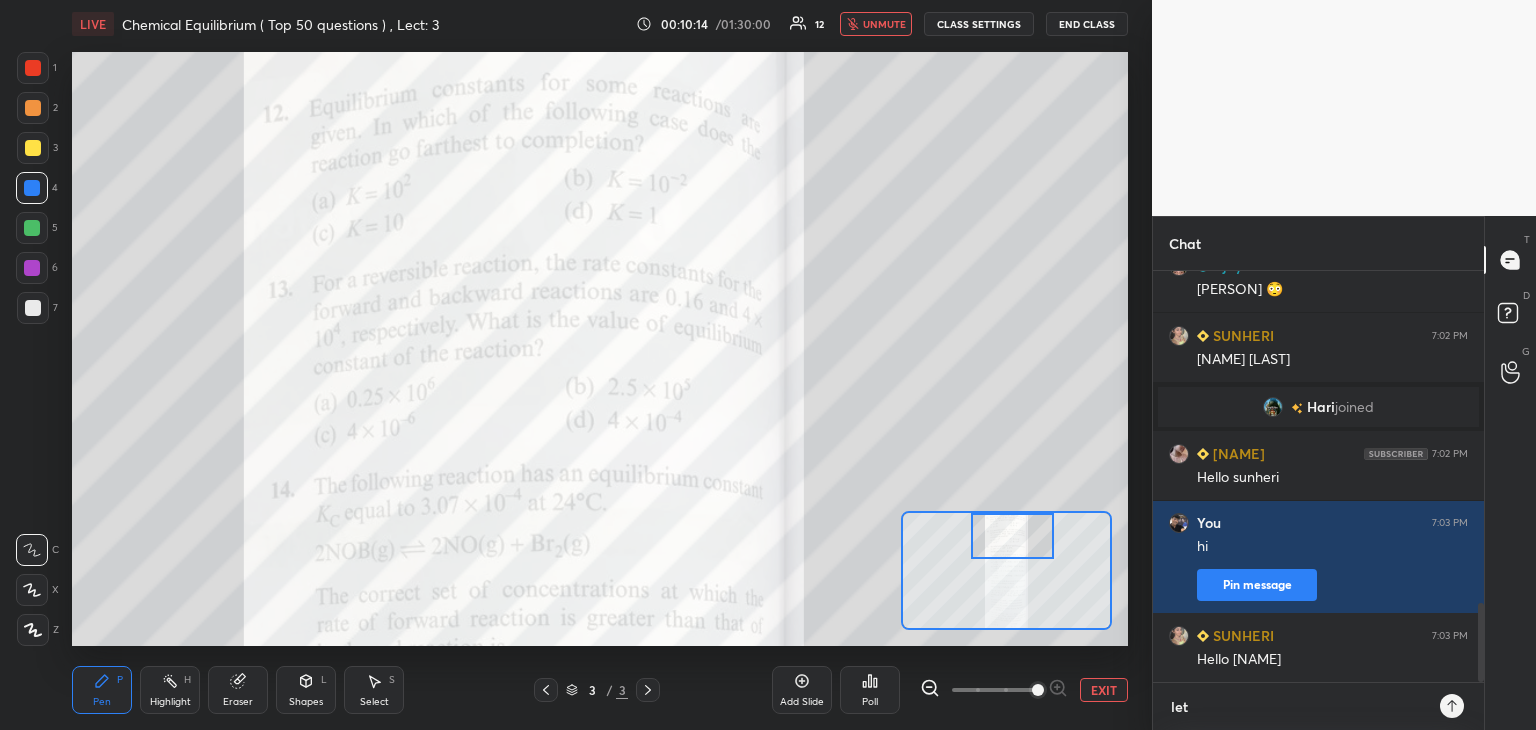 type on "lets" 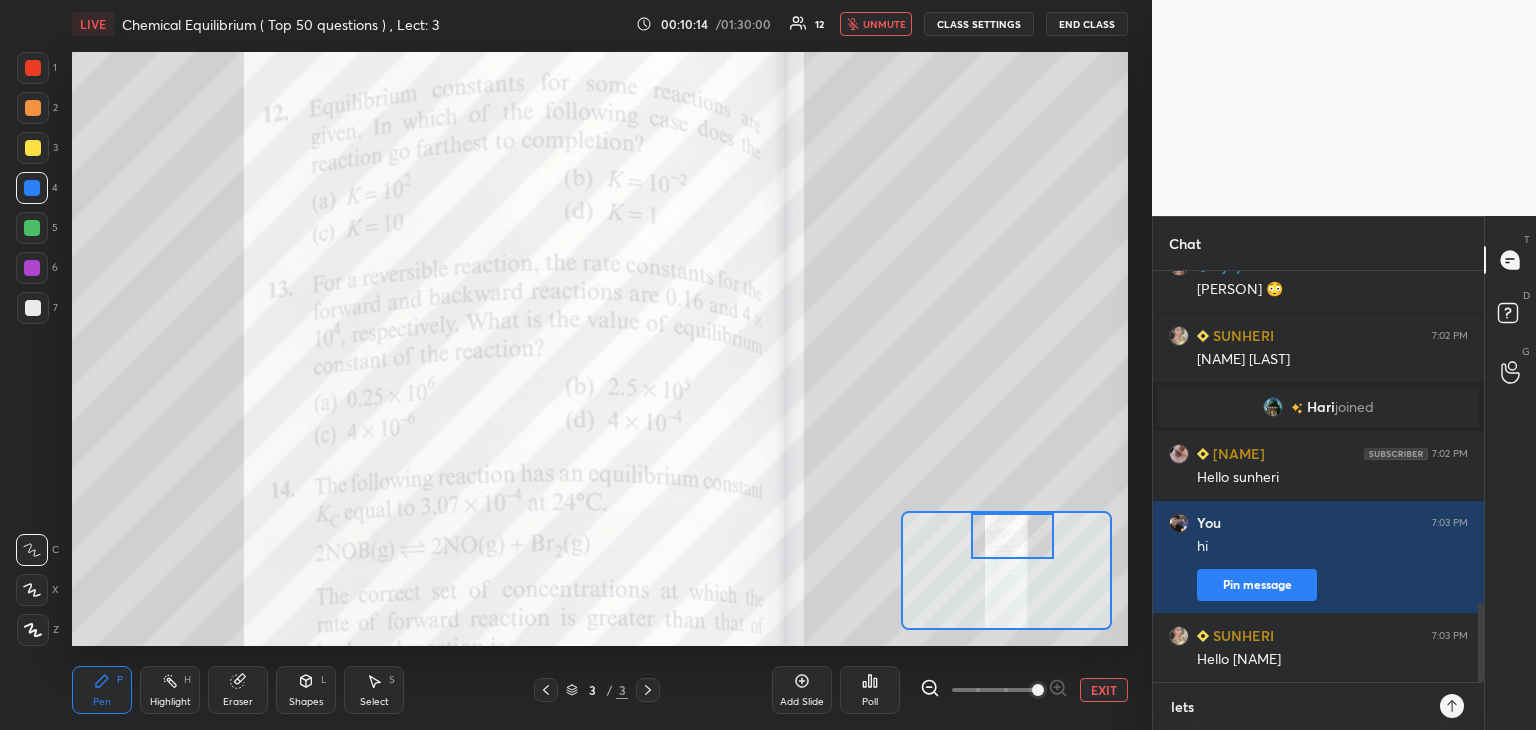 type on "lets" 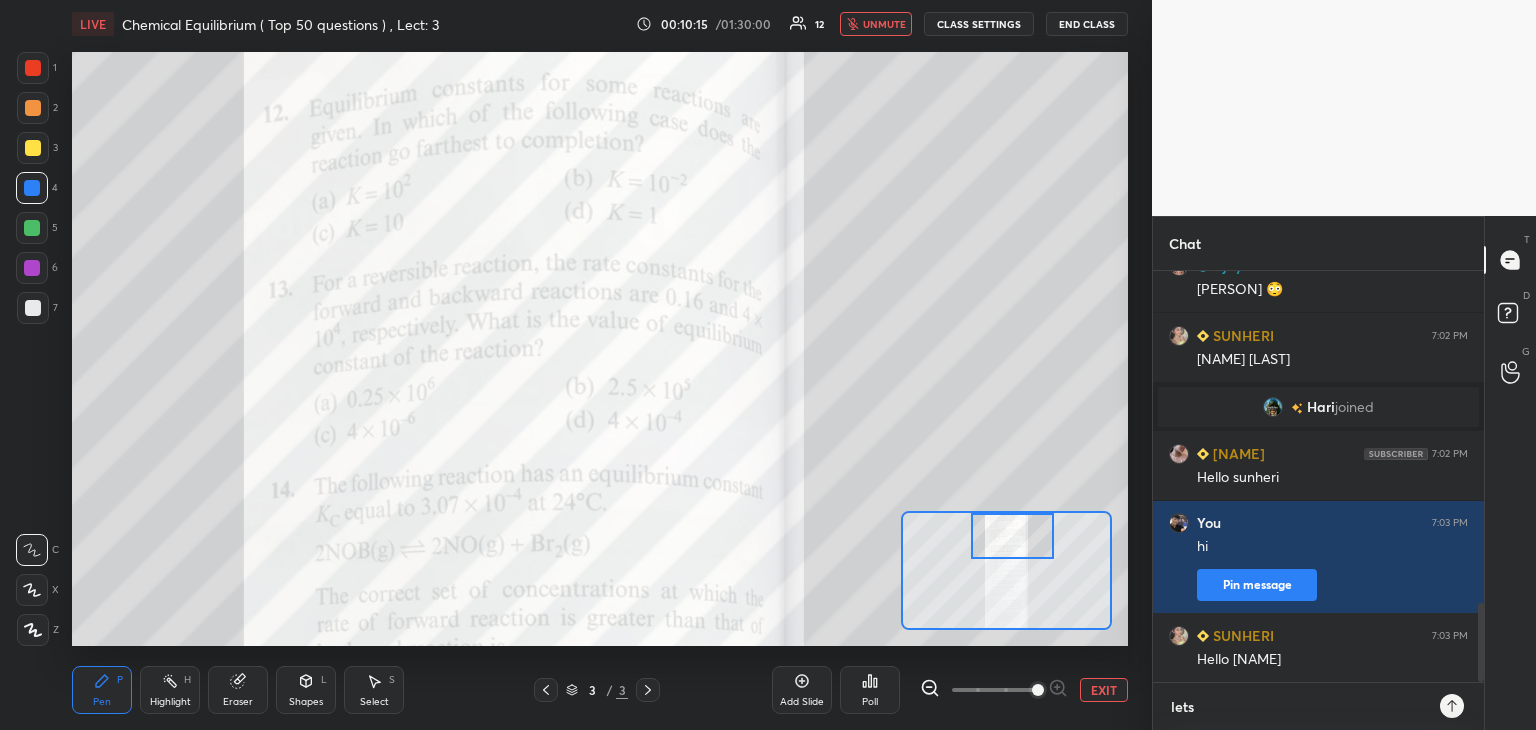 type on "lets s" 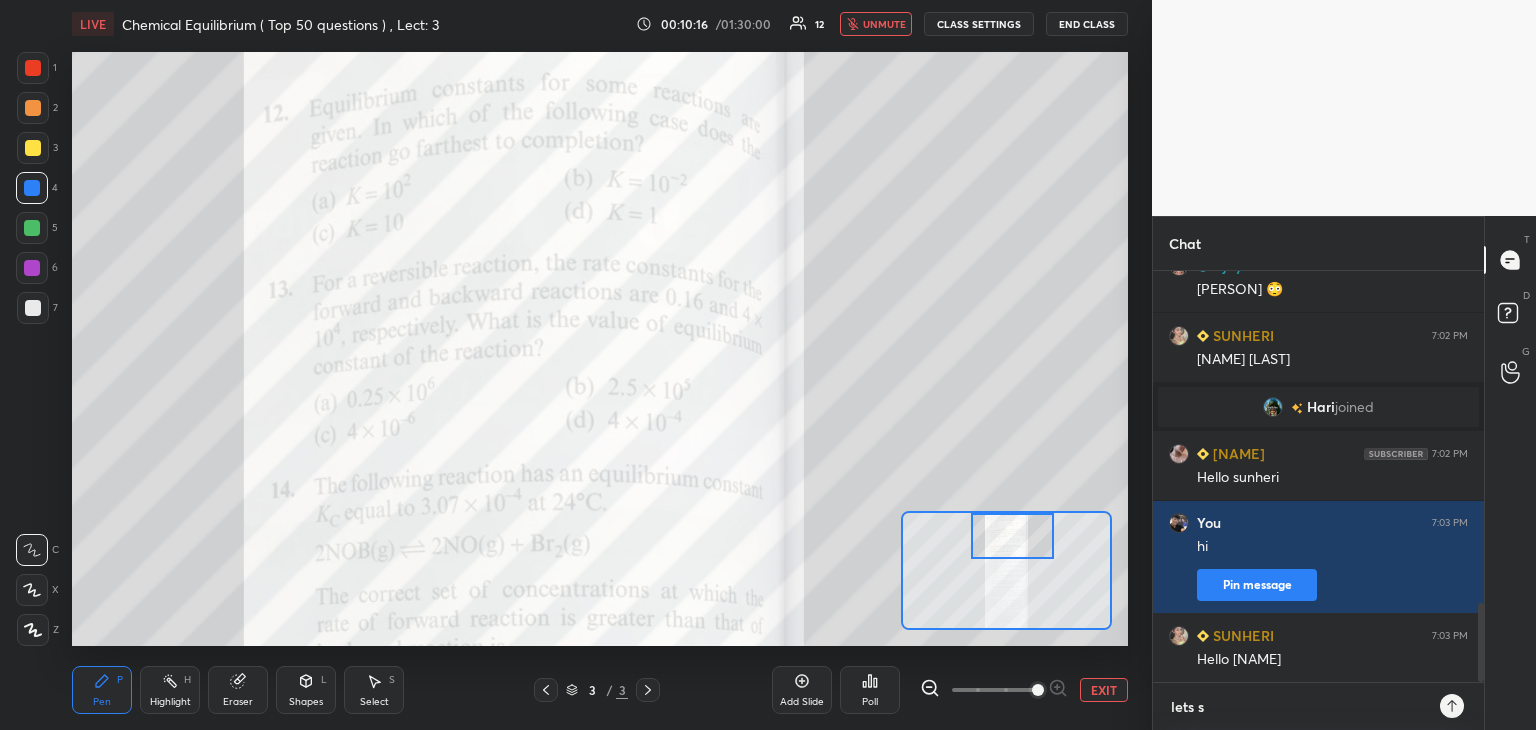 type on "lets st" 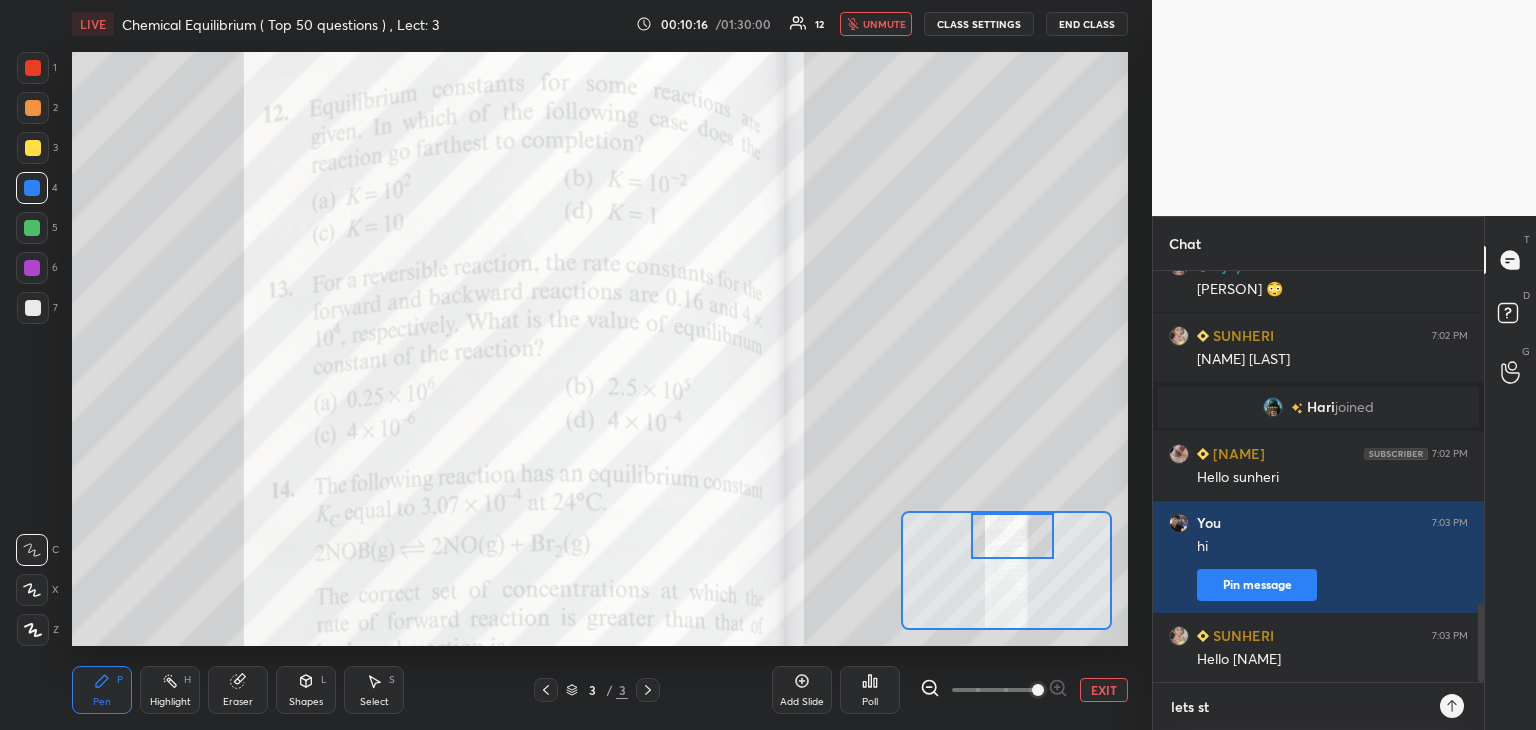 type on "lets sta" 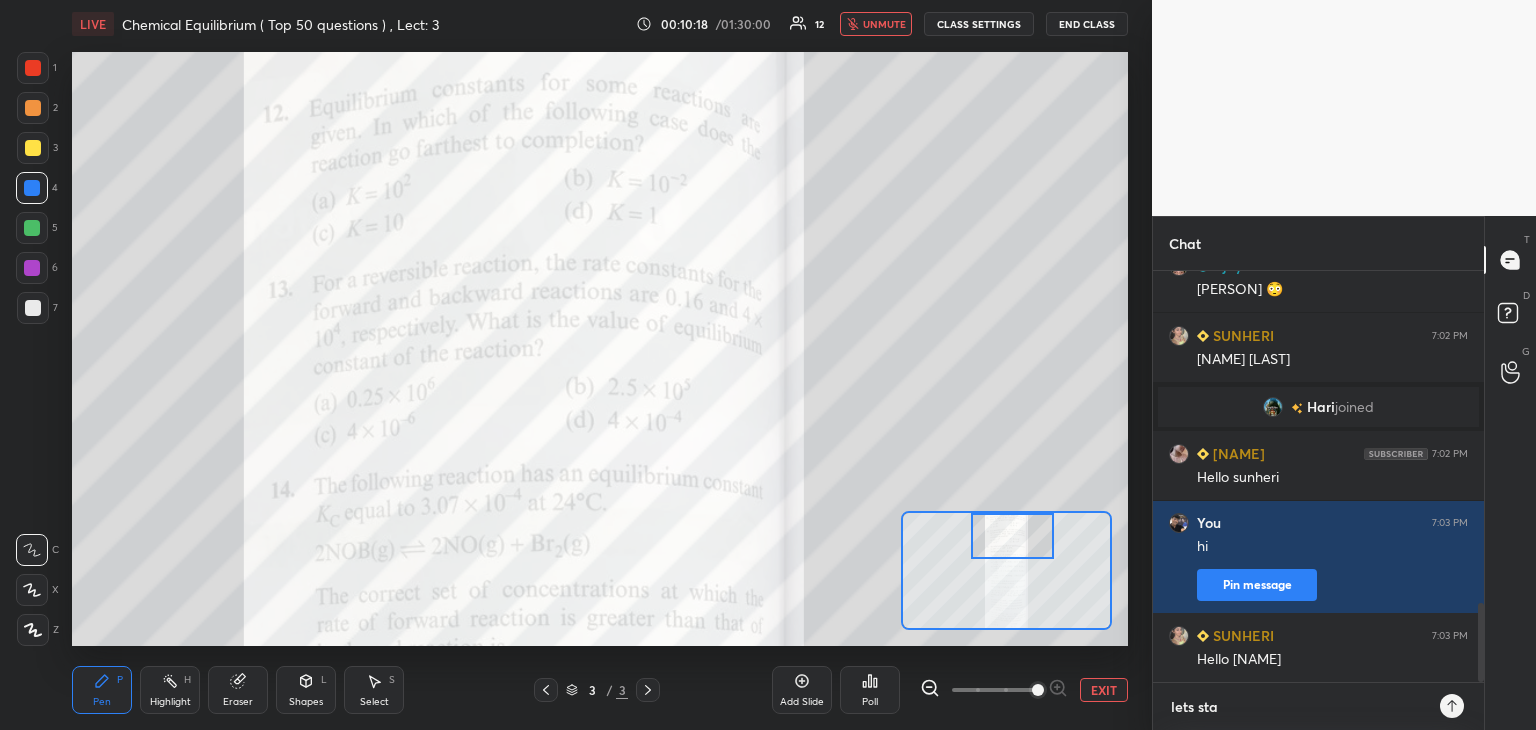 type on "lets star" 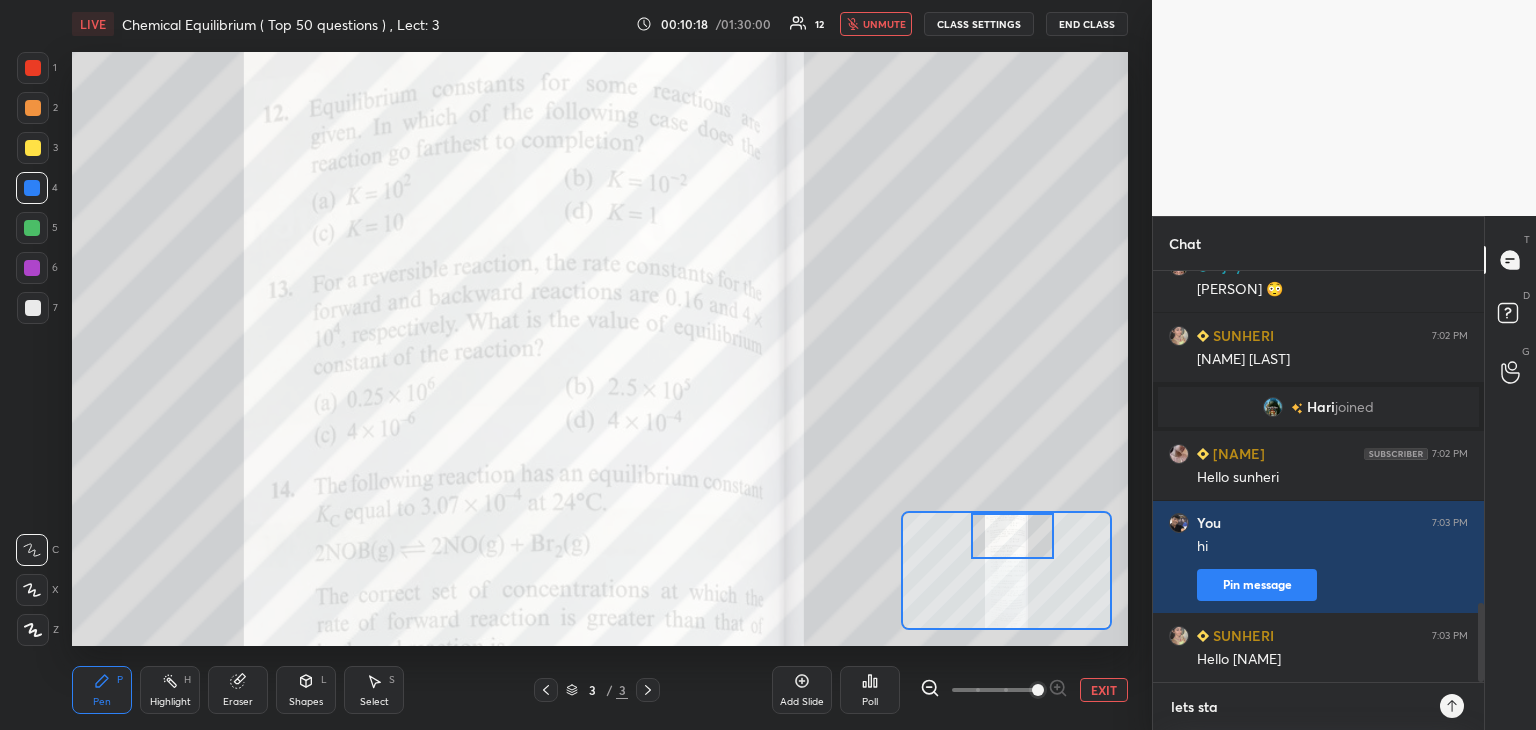 type on "x" 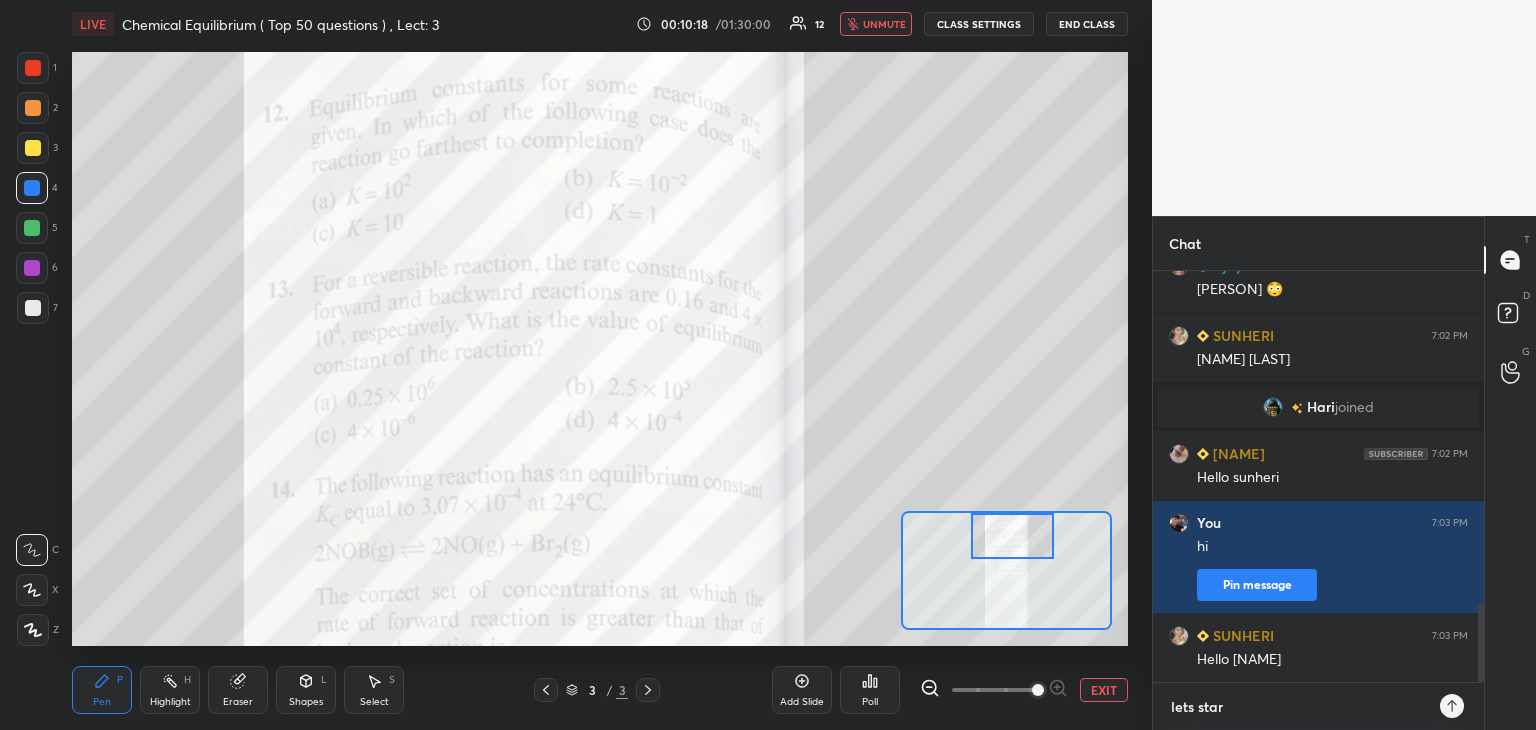 type on "lets start" 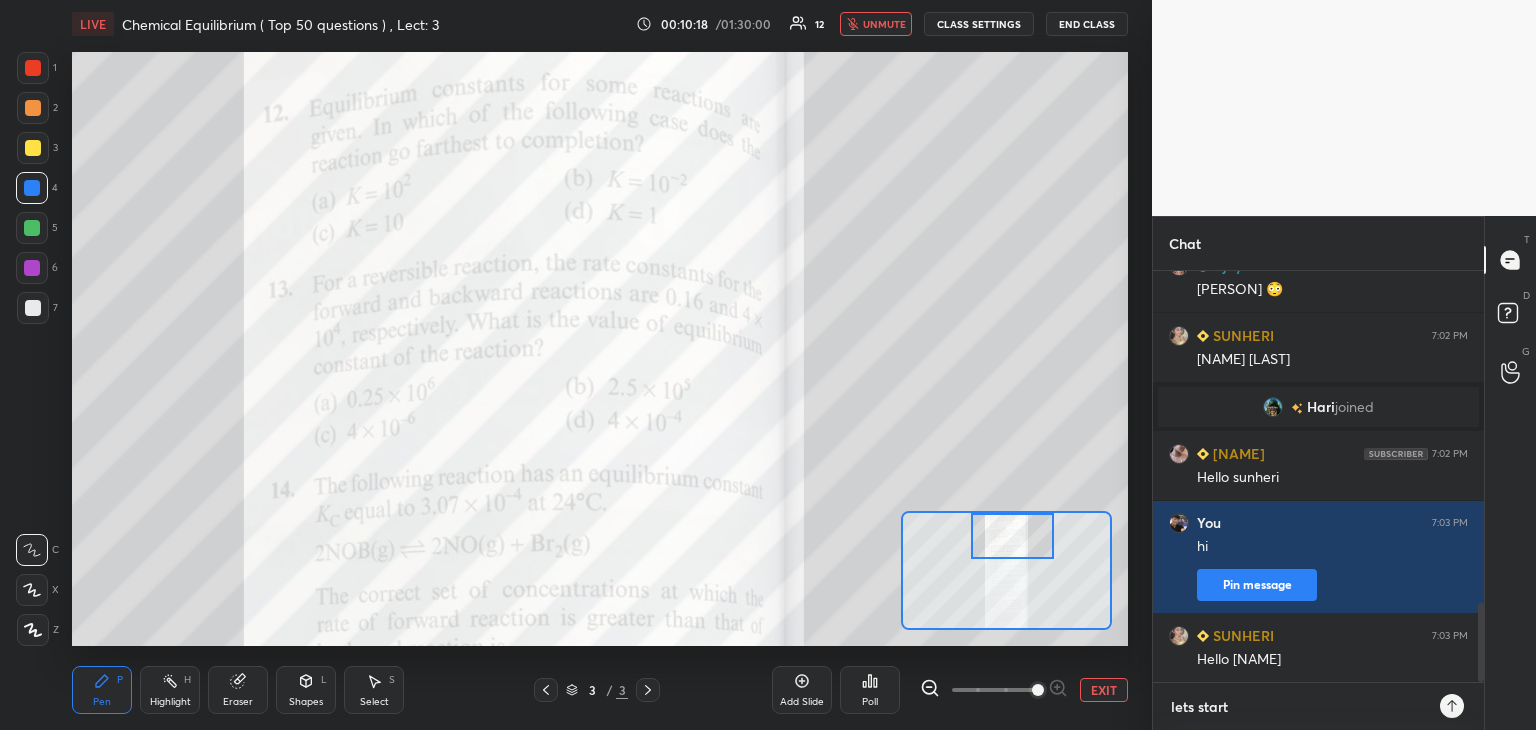 type on "x" 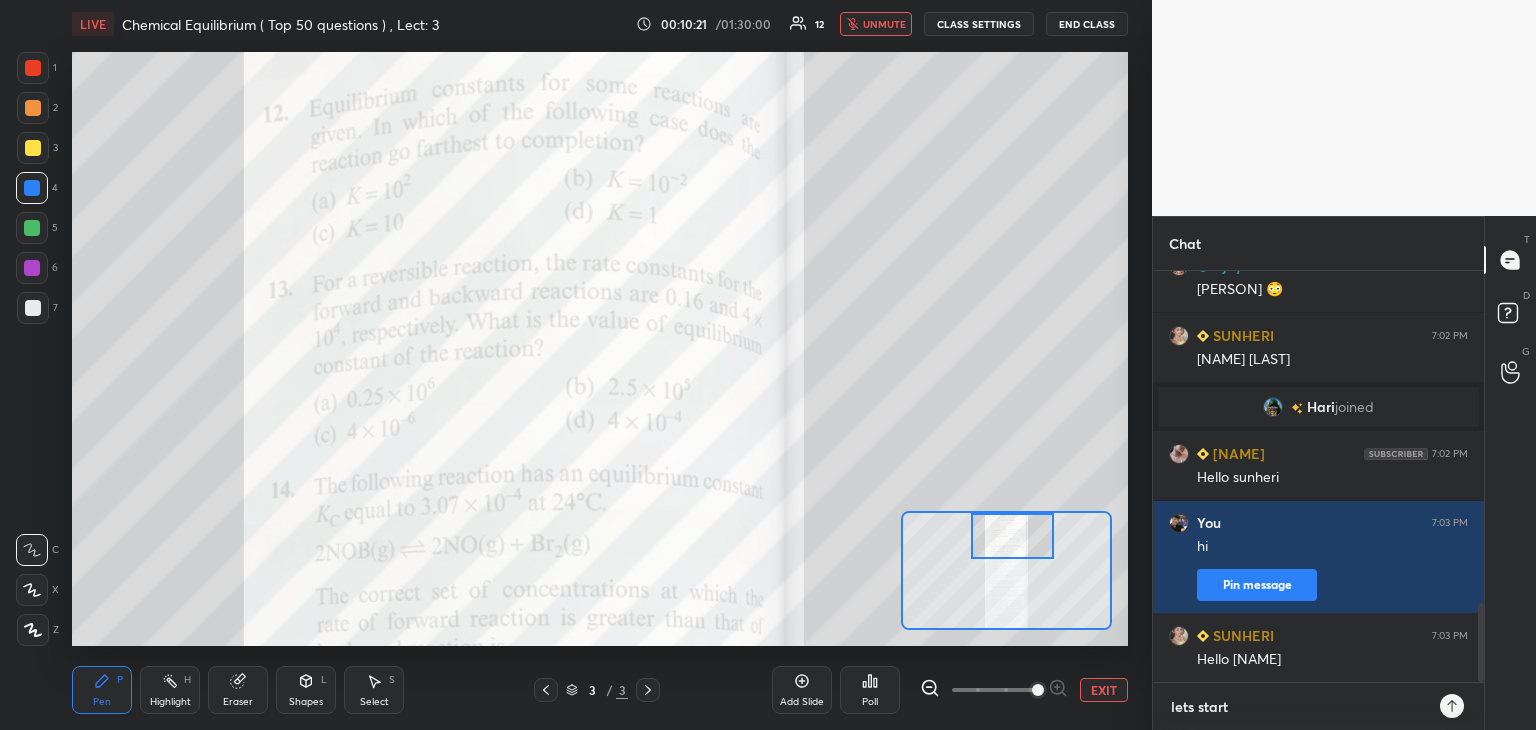 type on "lets start" 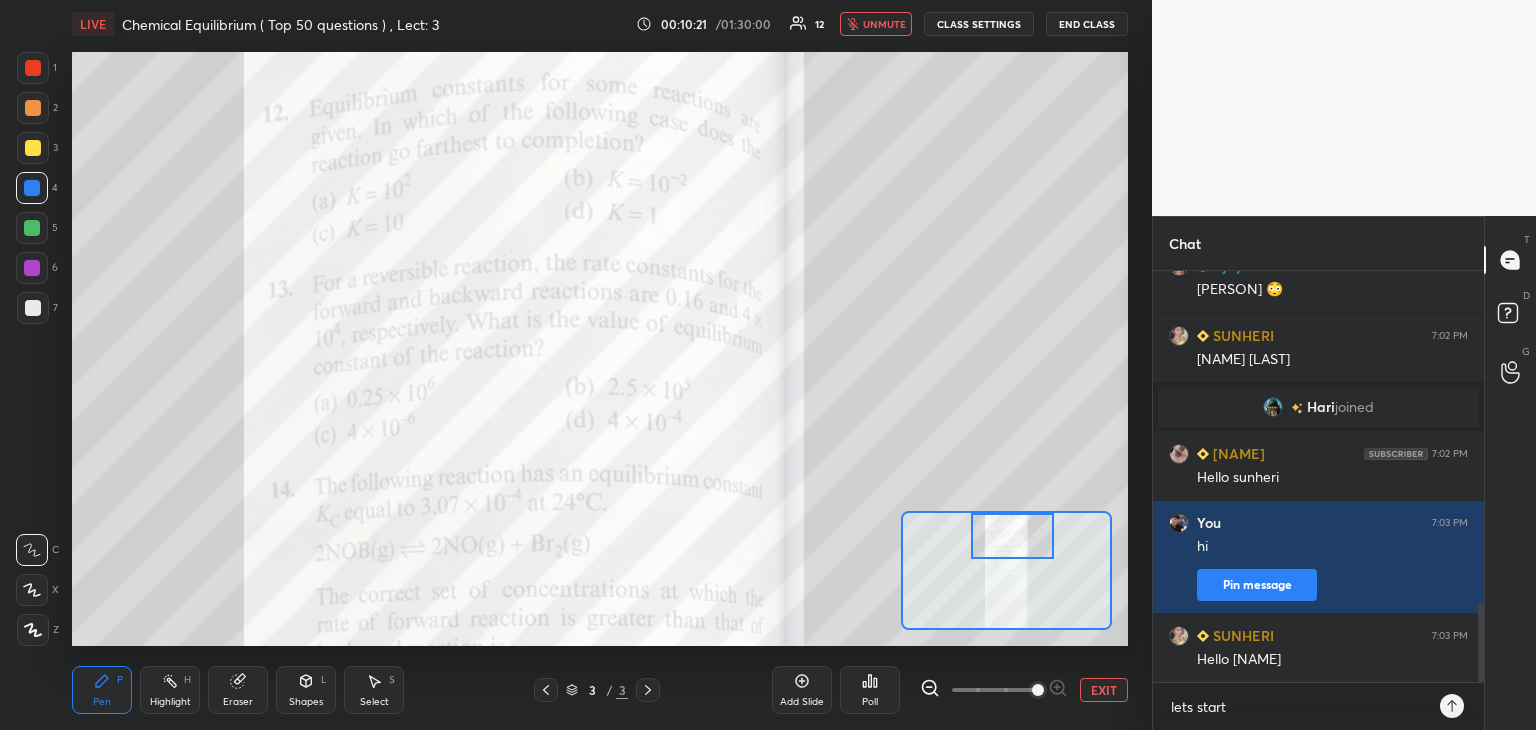 type on "x" 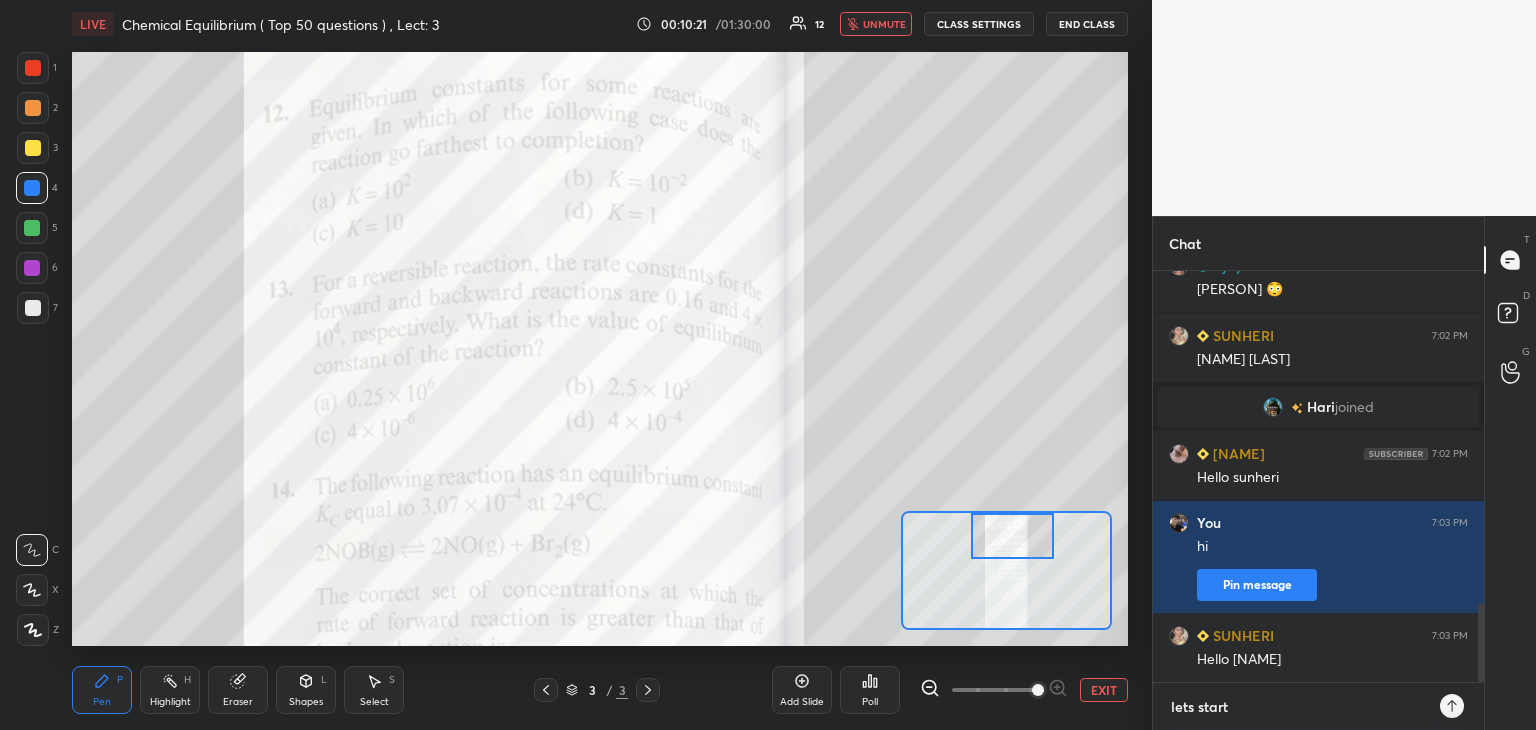 type 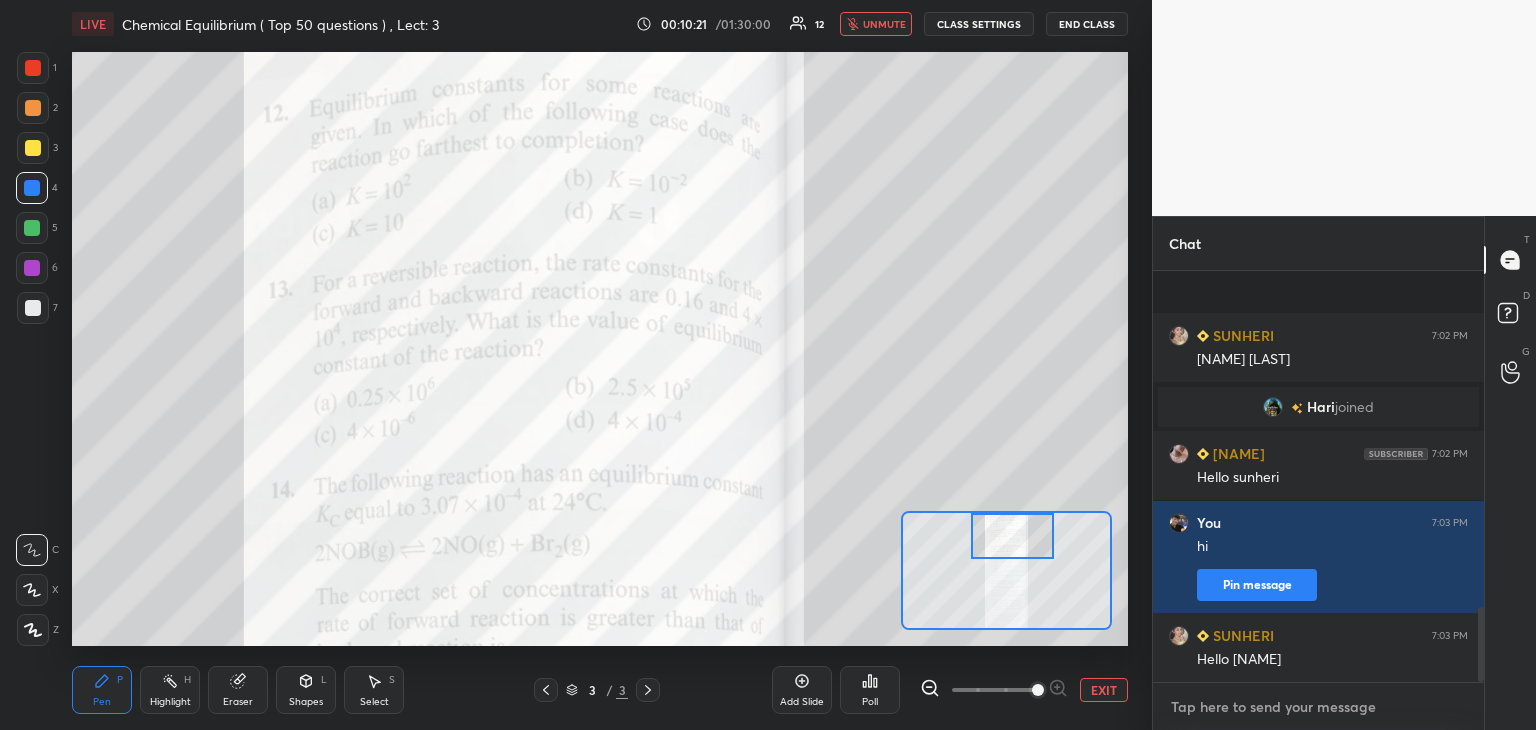 scroll, scrollTop: 1834, scrollLeft: 0, axis: vertical 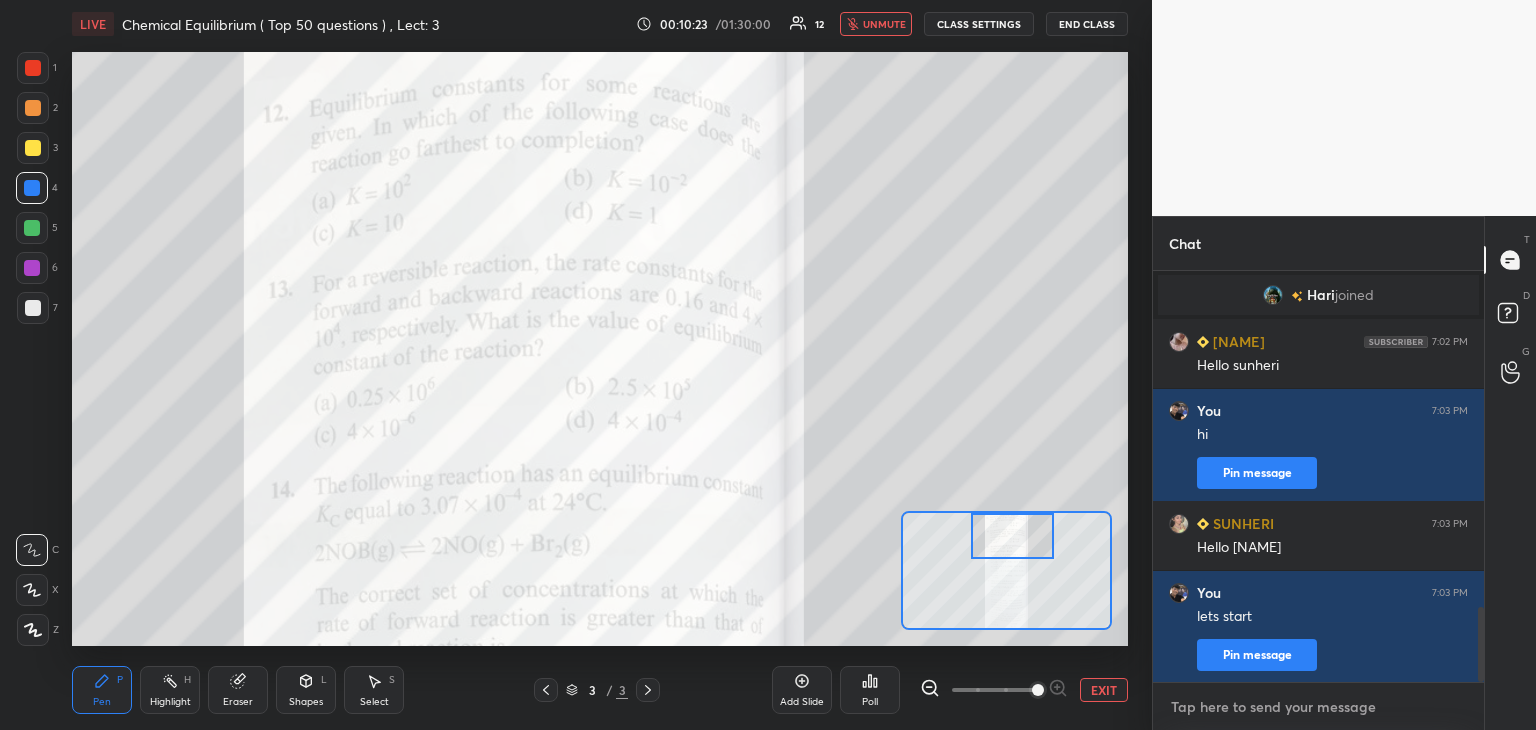 click at bounding box center [1318, 707] 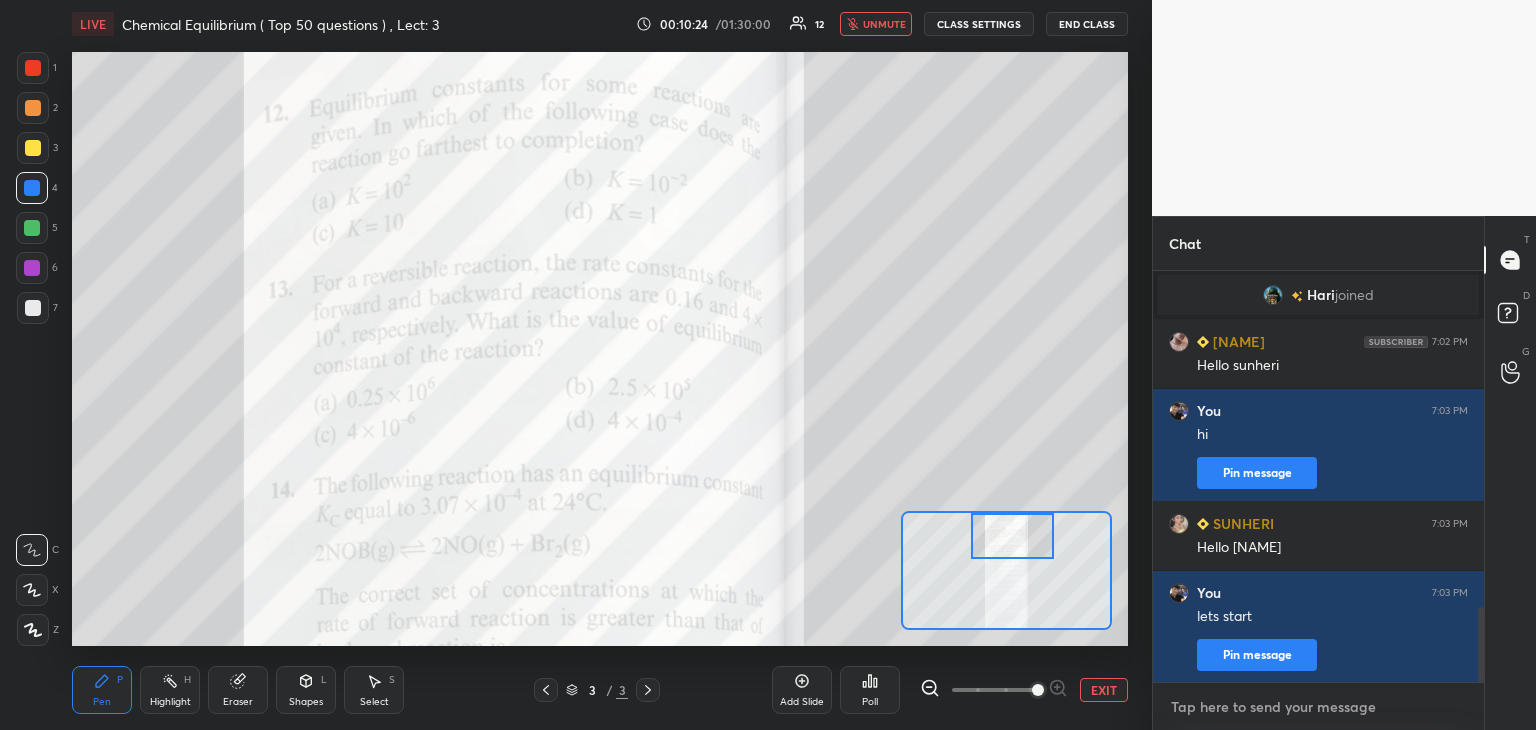 type on "s" 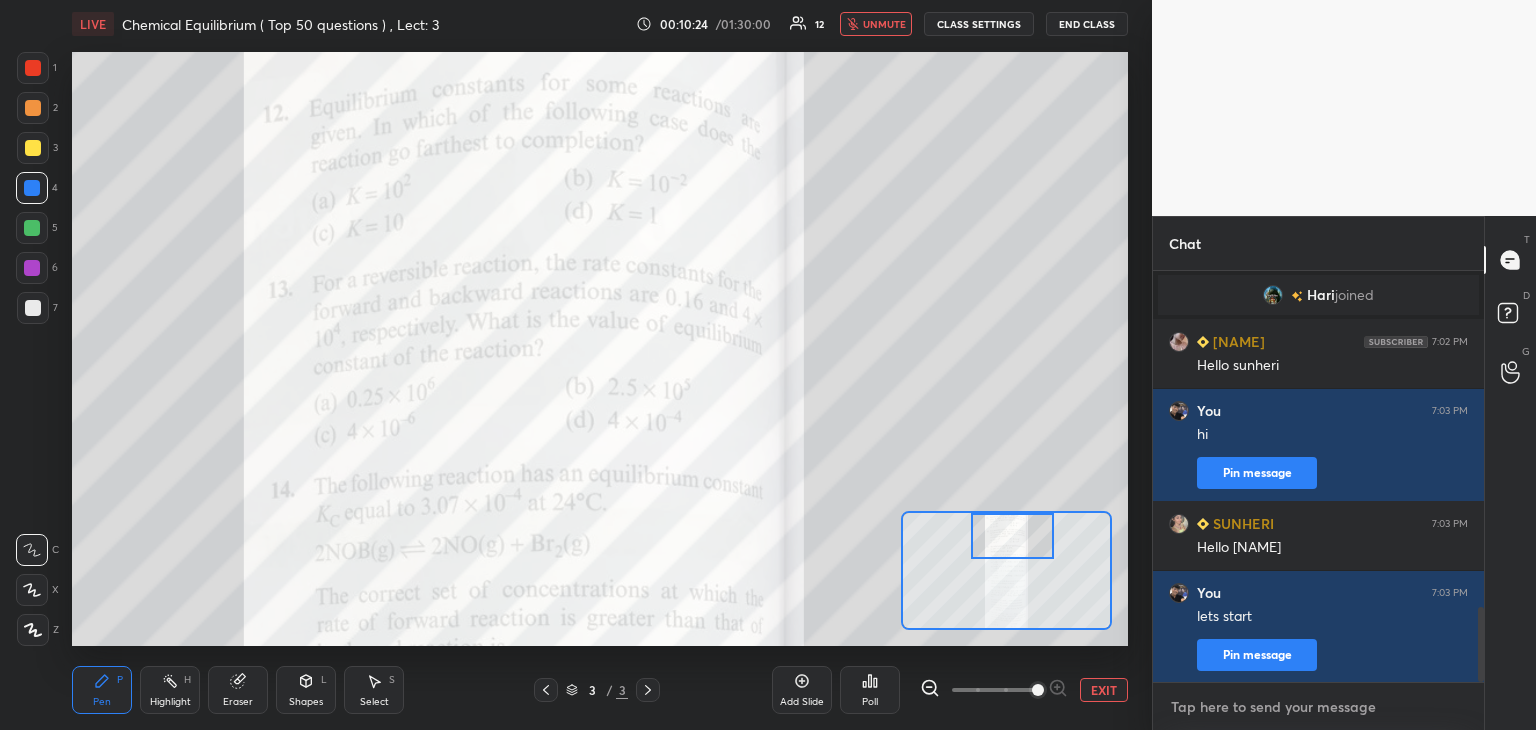 type on "x" 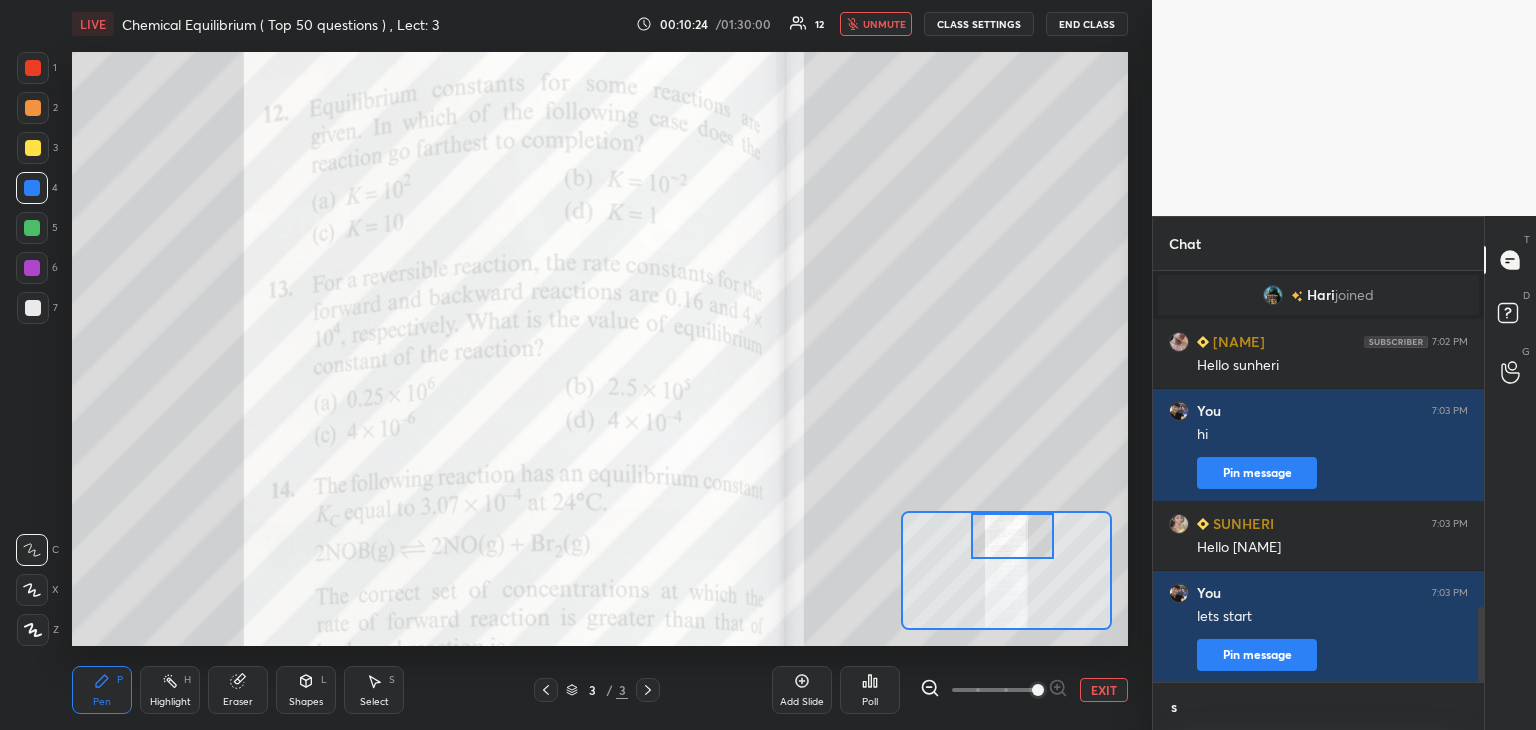 scroll, scrollTop: 400, scrollLeft: 325, axis: both 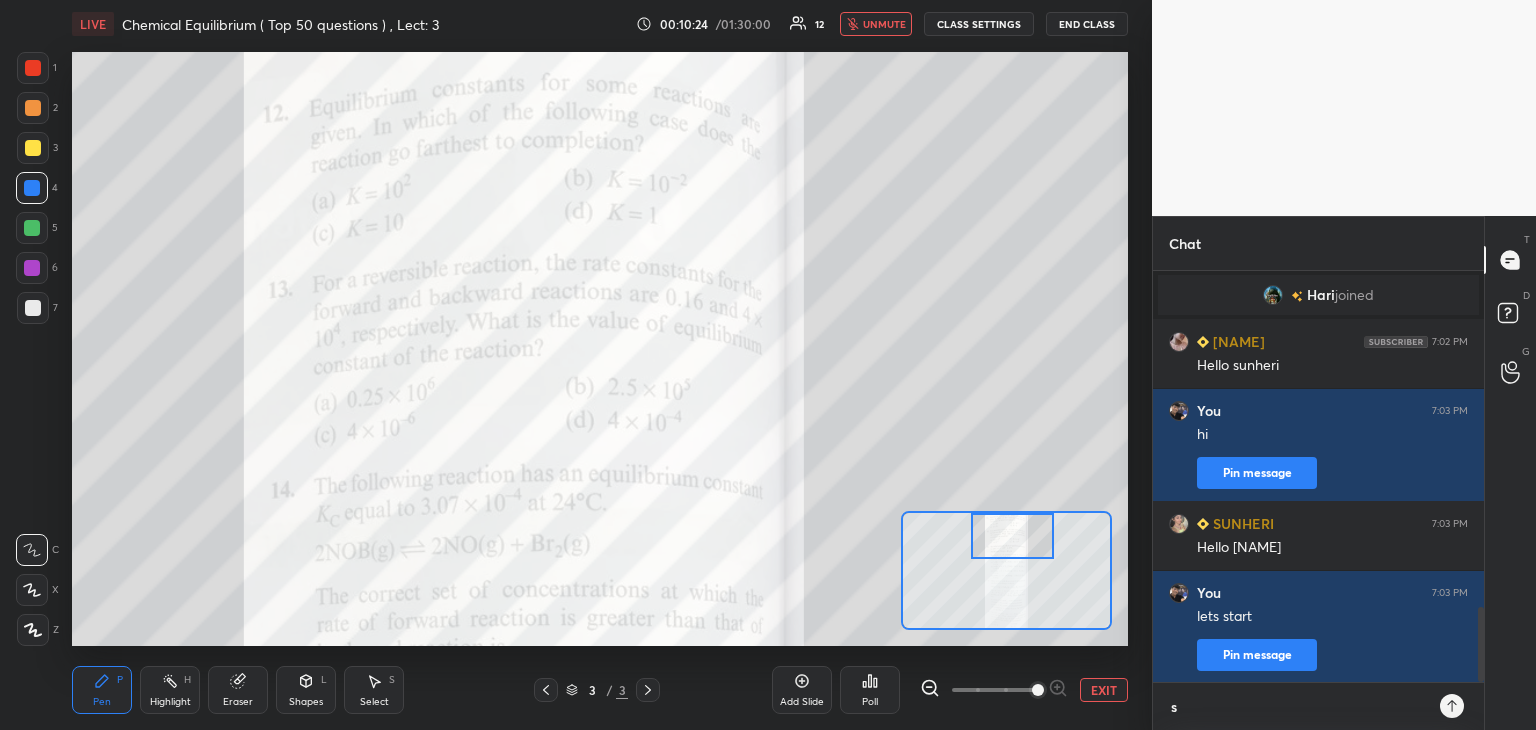 type on "so" 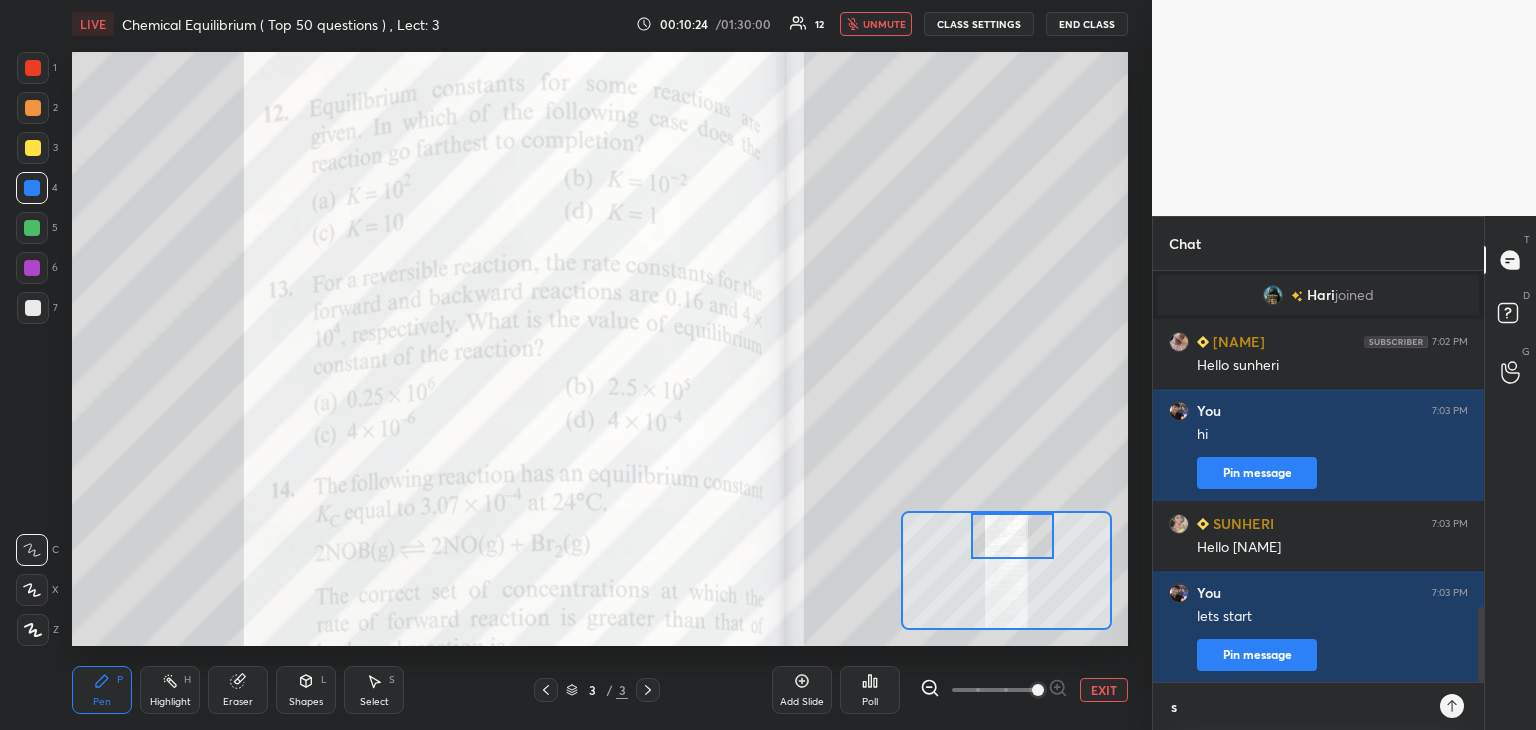 type on "x" 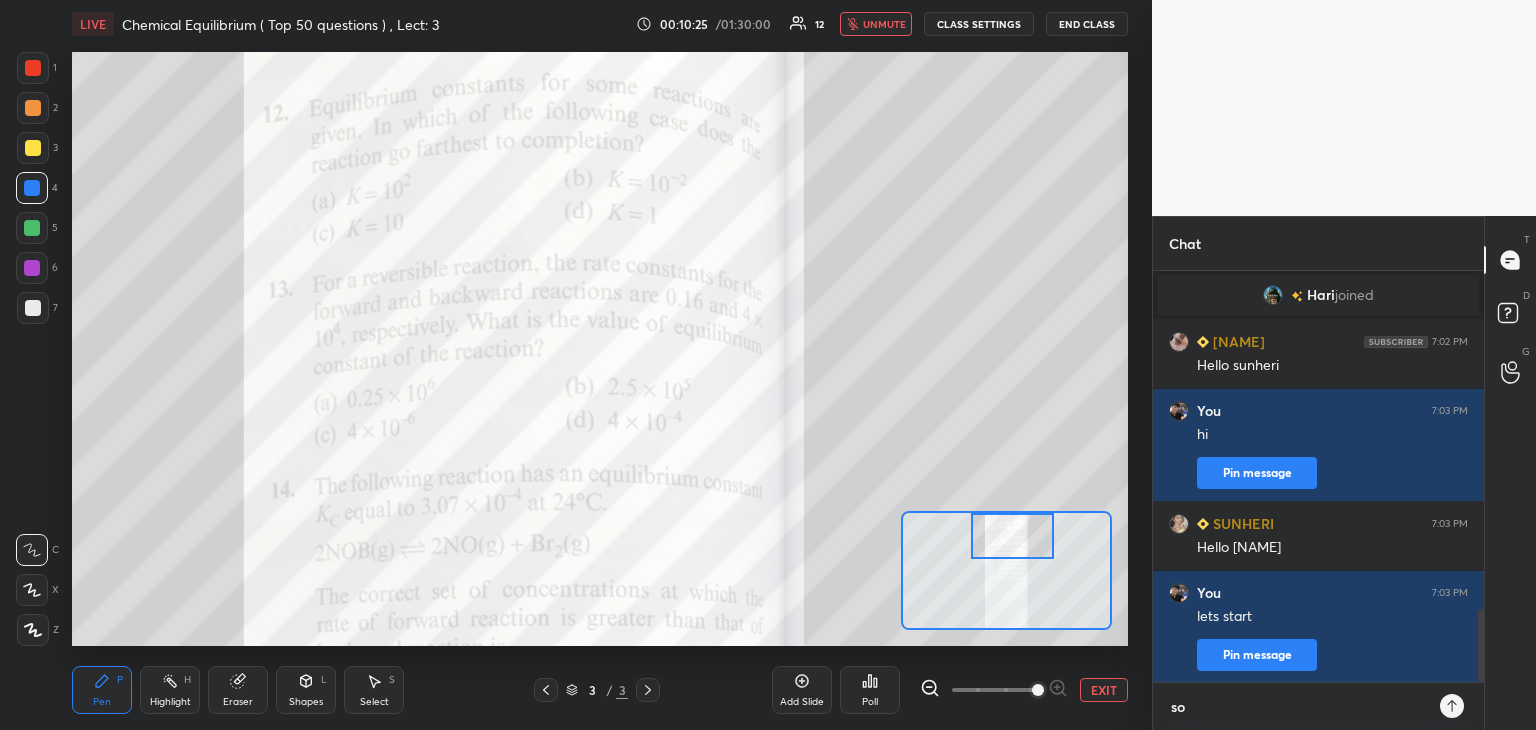 scroll, scrollTop: 1904, scrollLeft: 0, axis: vertical 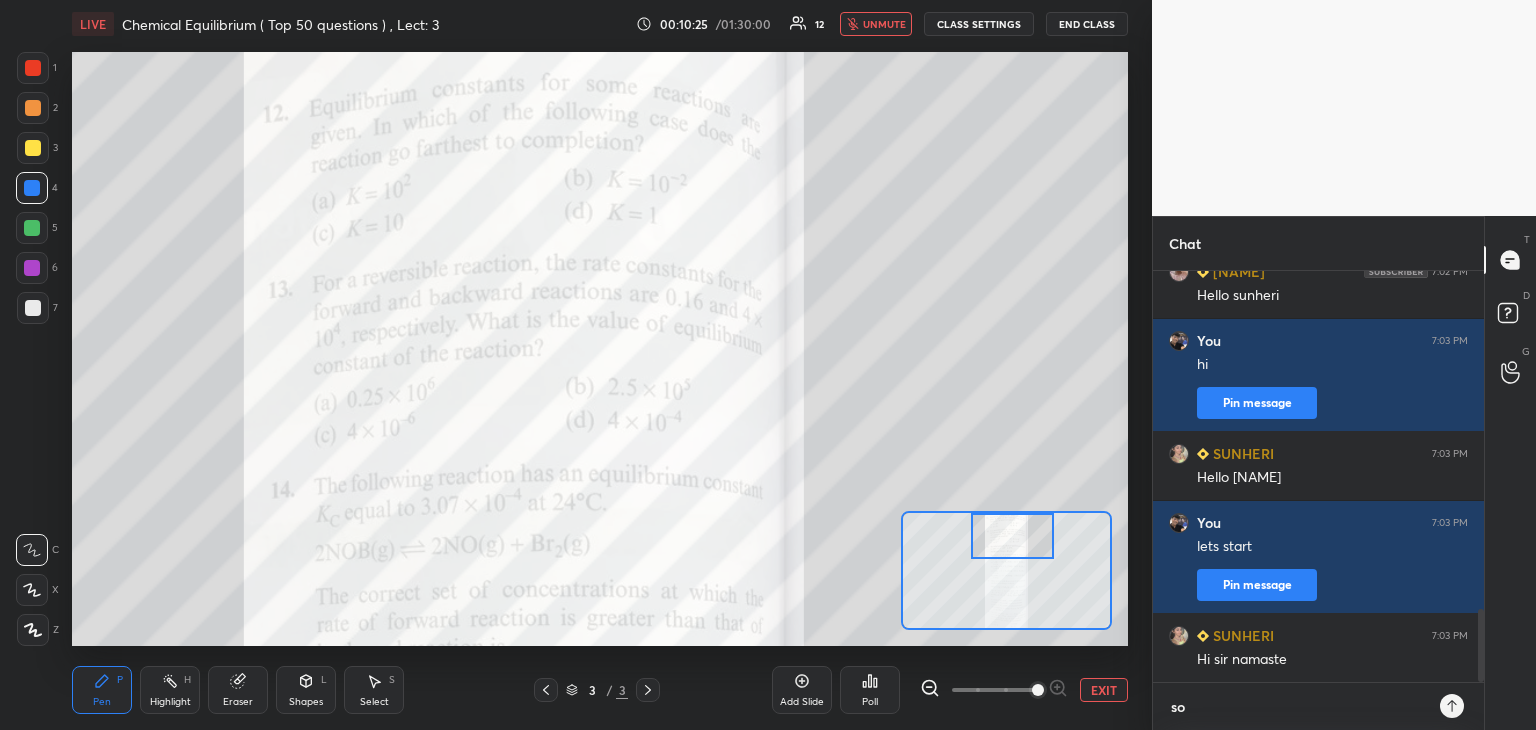 type on "som" 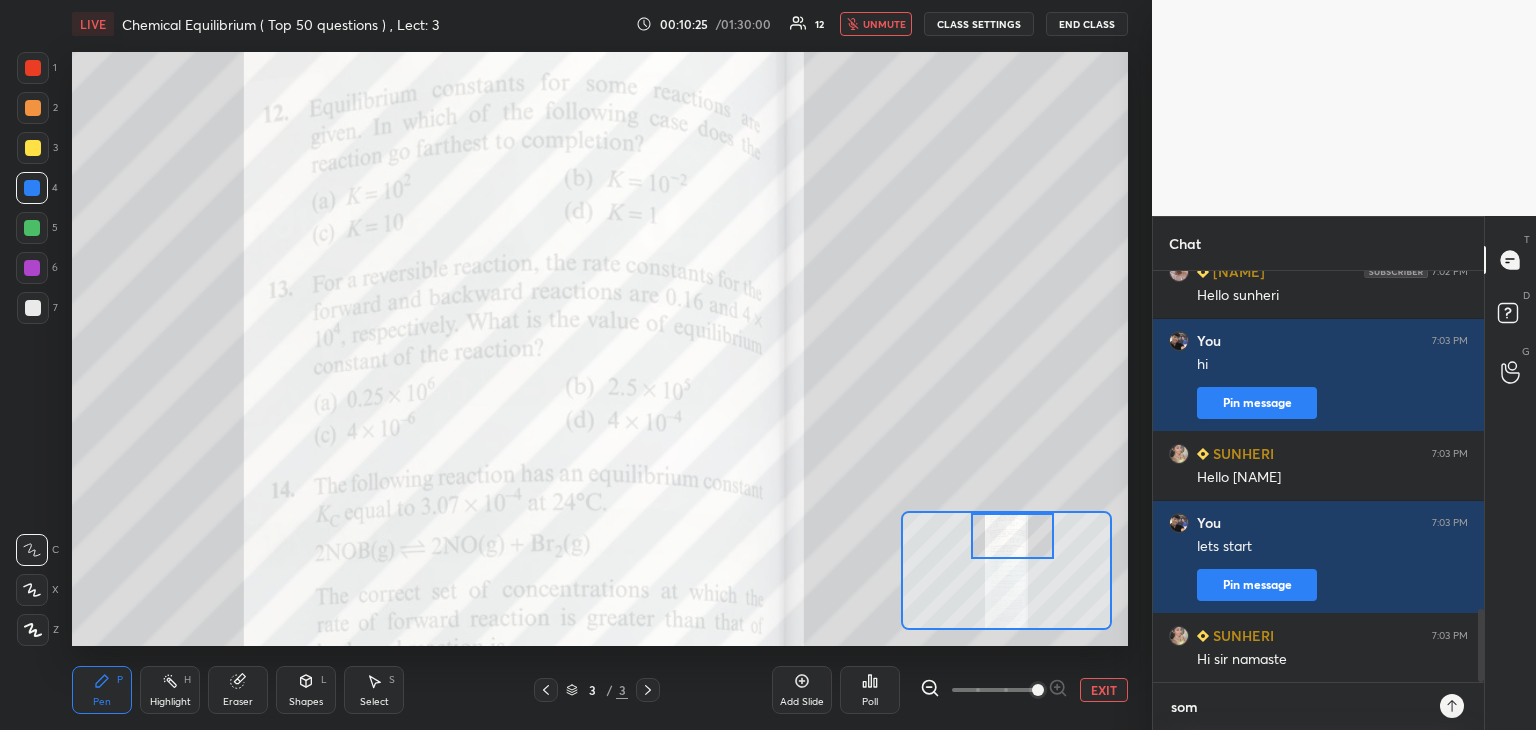 type on "some" 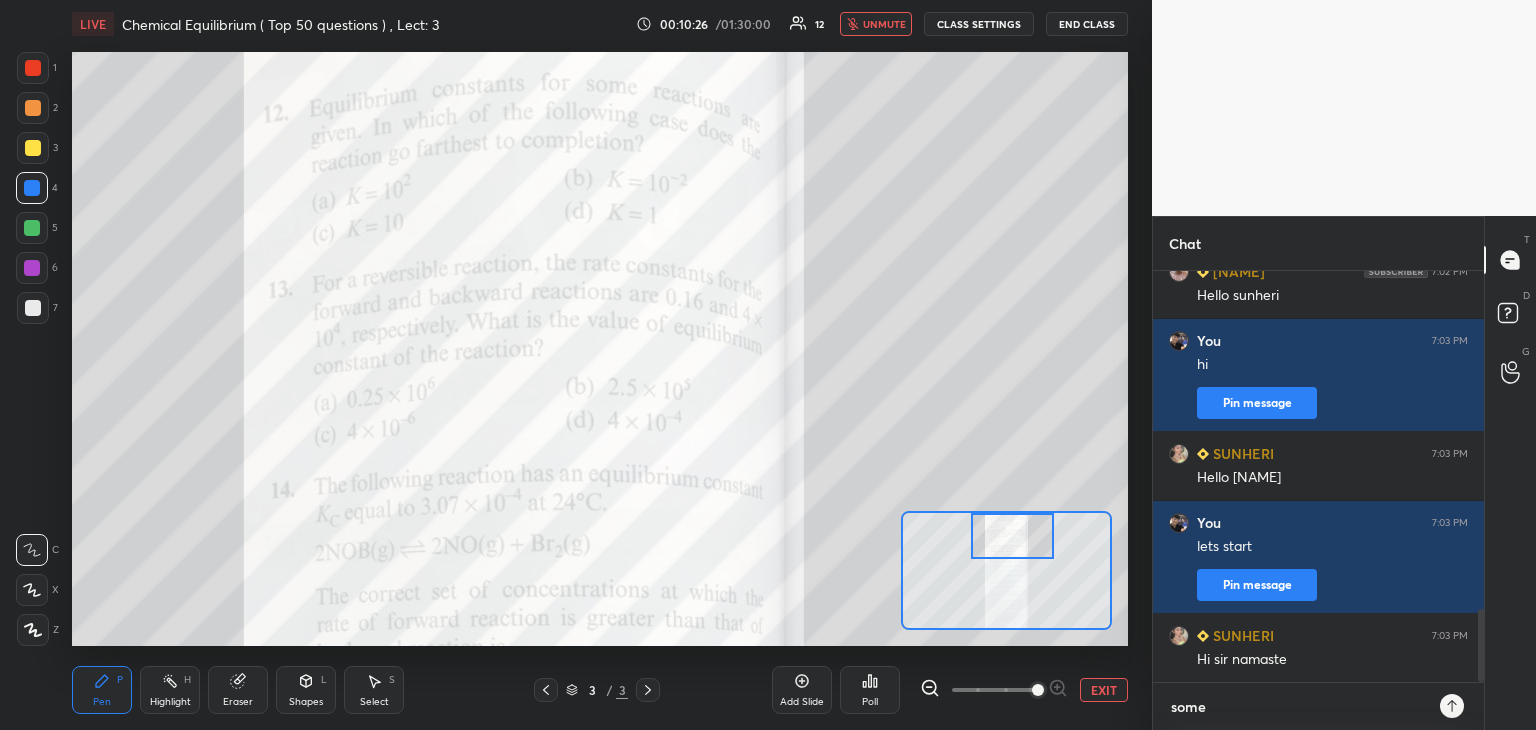 type on "some" 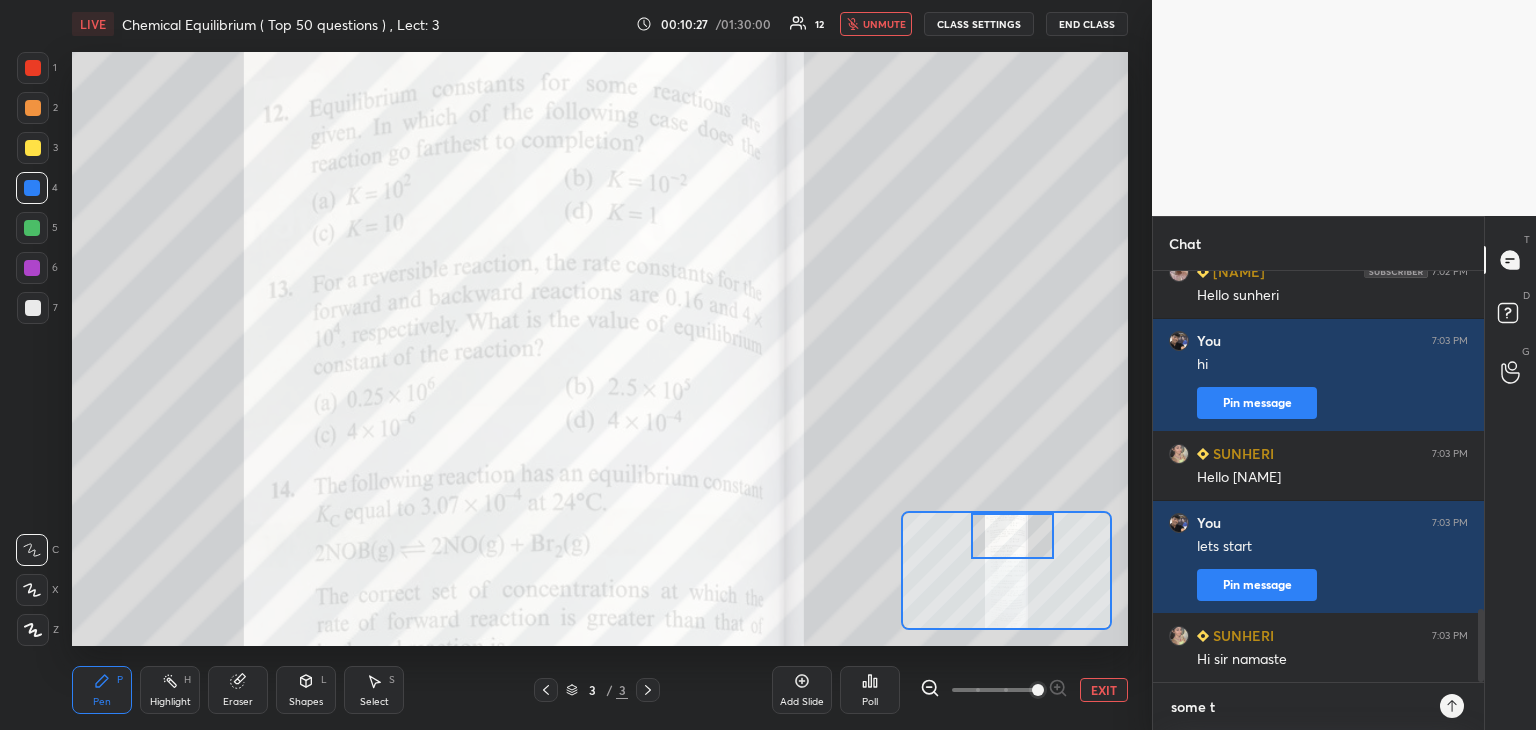 type on "some te" 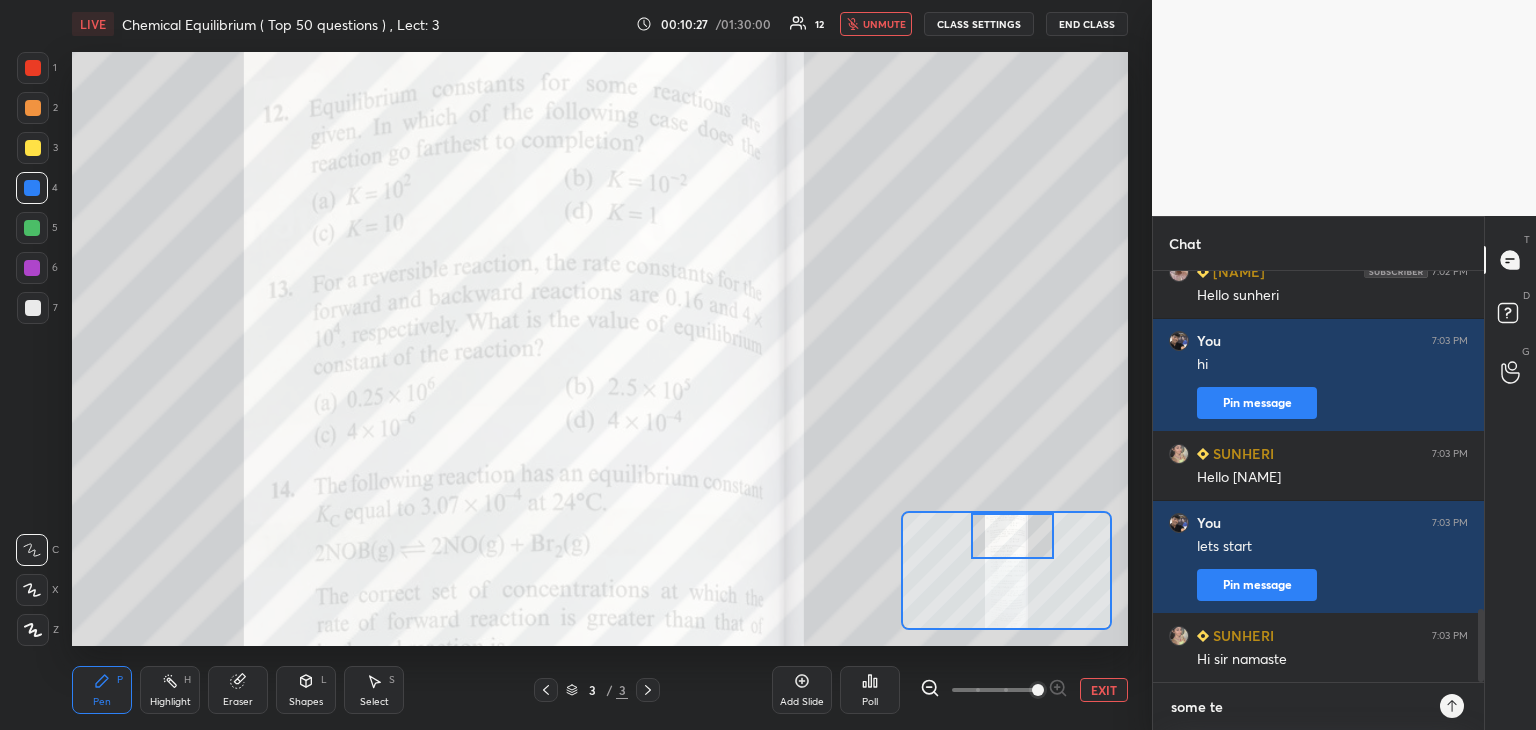 type on "some tec" 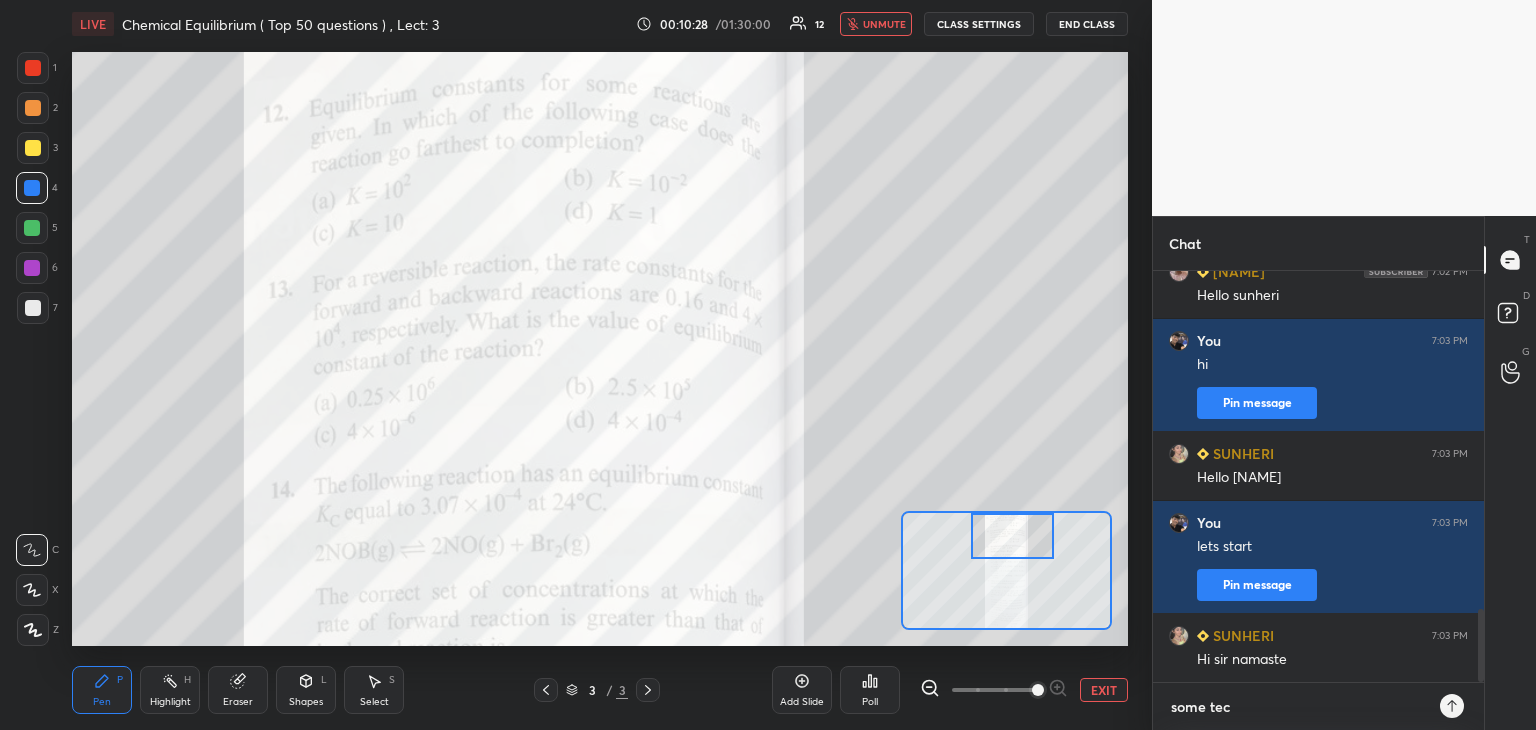 type on "some tech" 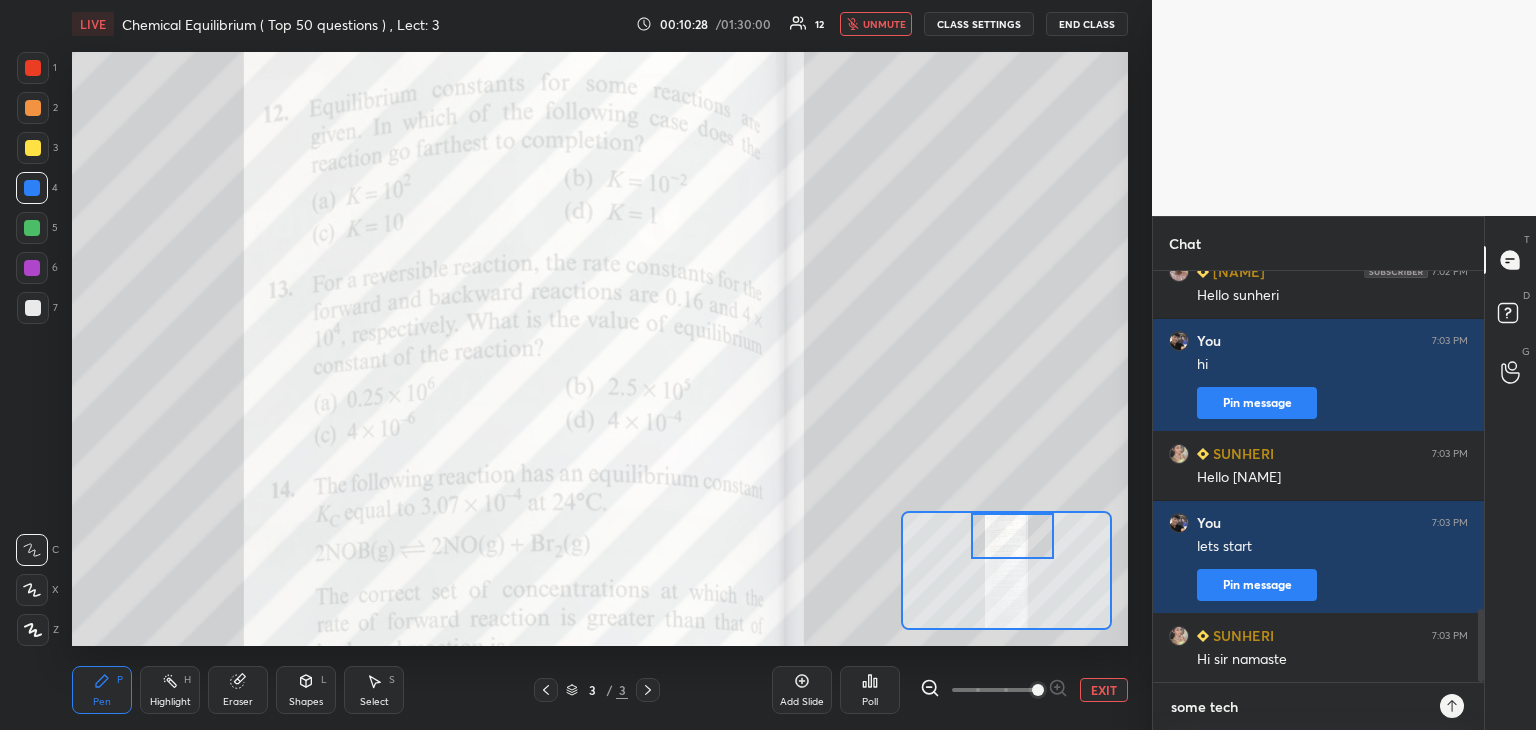 type on "some tech" 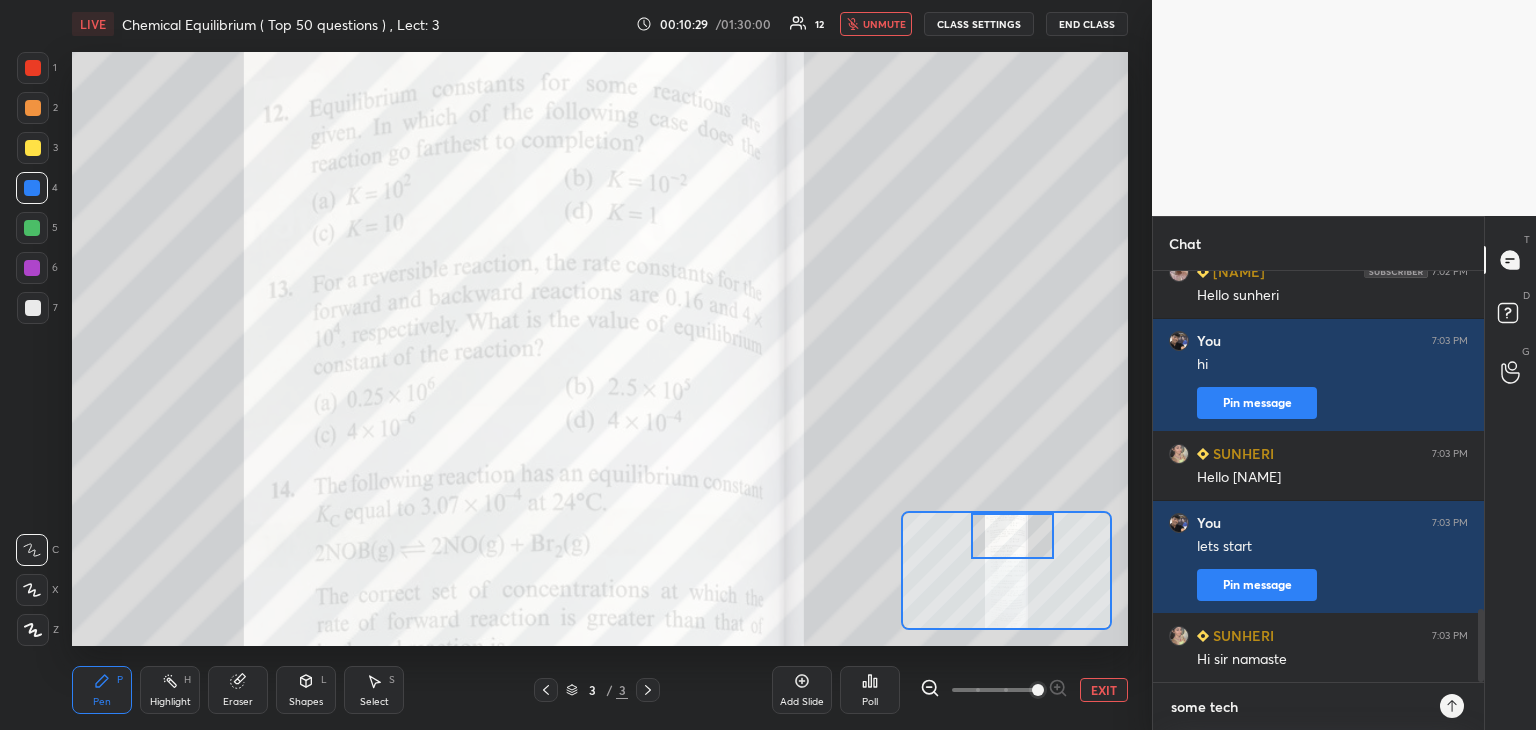 type on "some tech g" 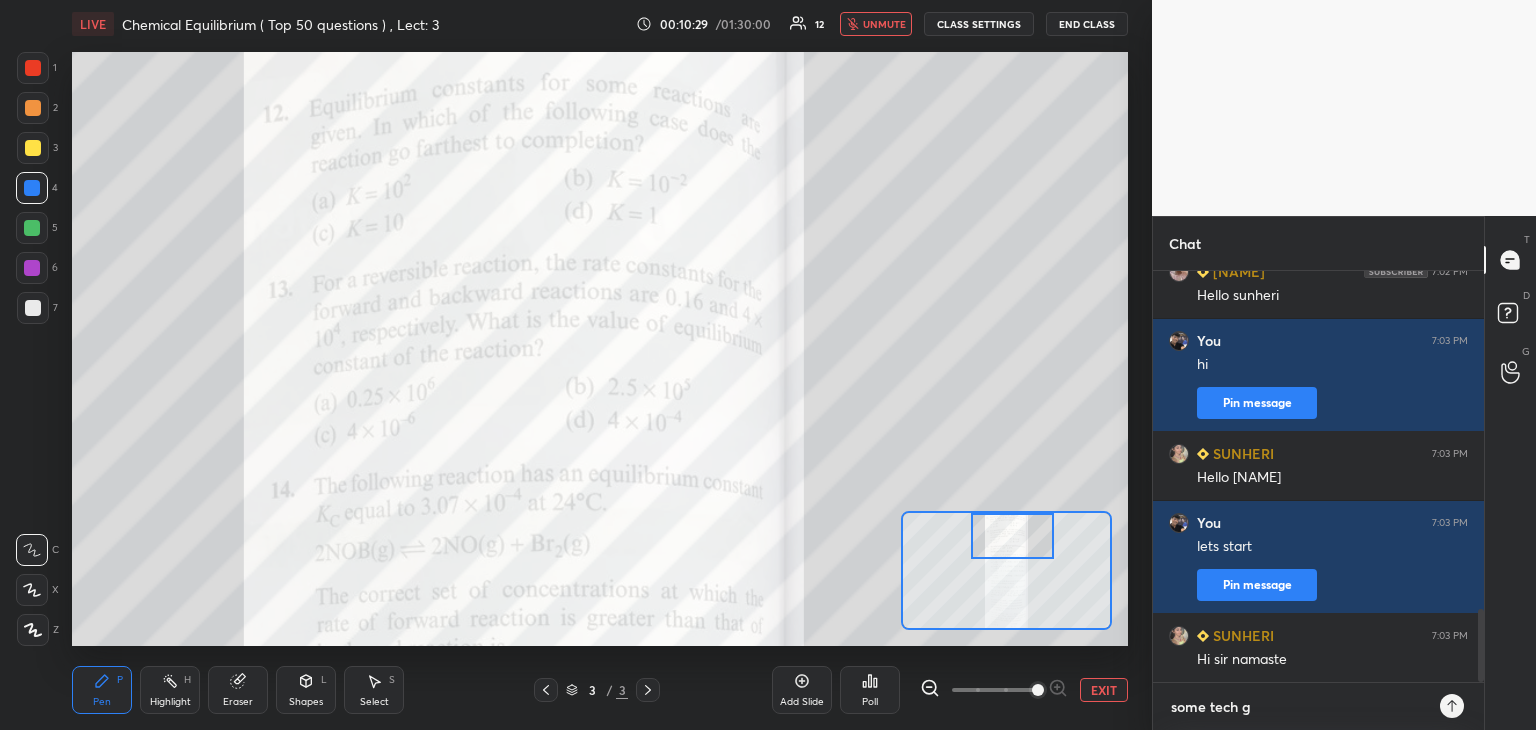 type on "x" 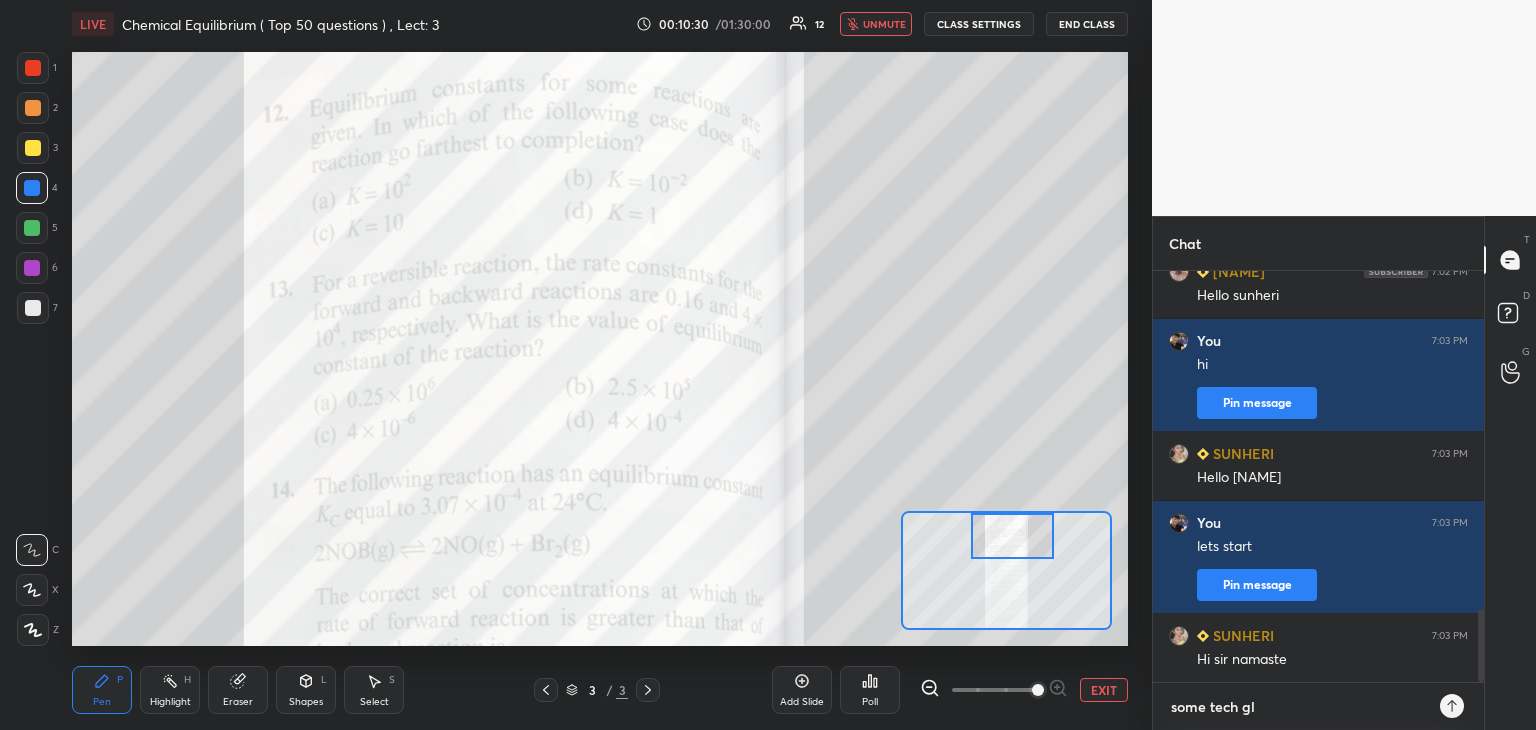 type on "some tech gli" 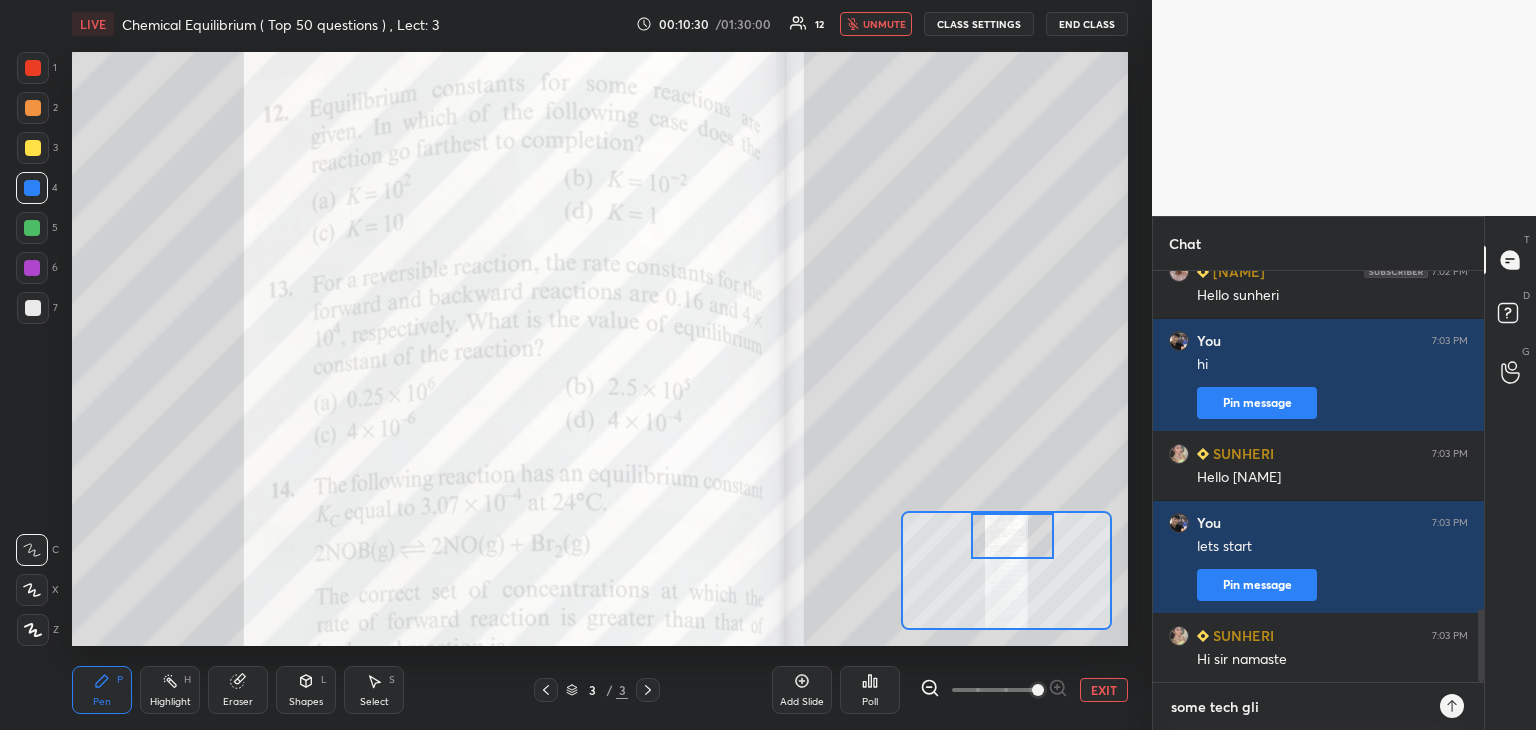 type on "some tech glit" 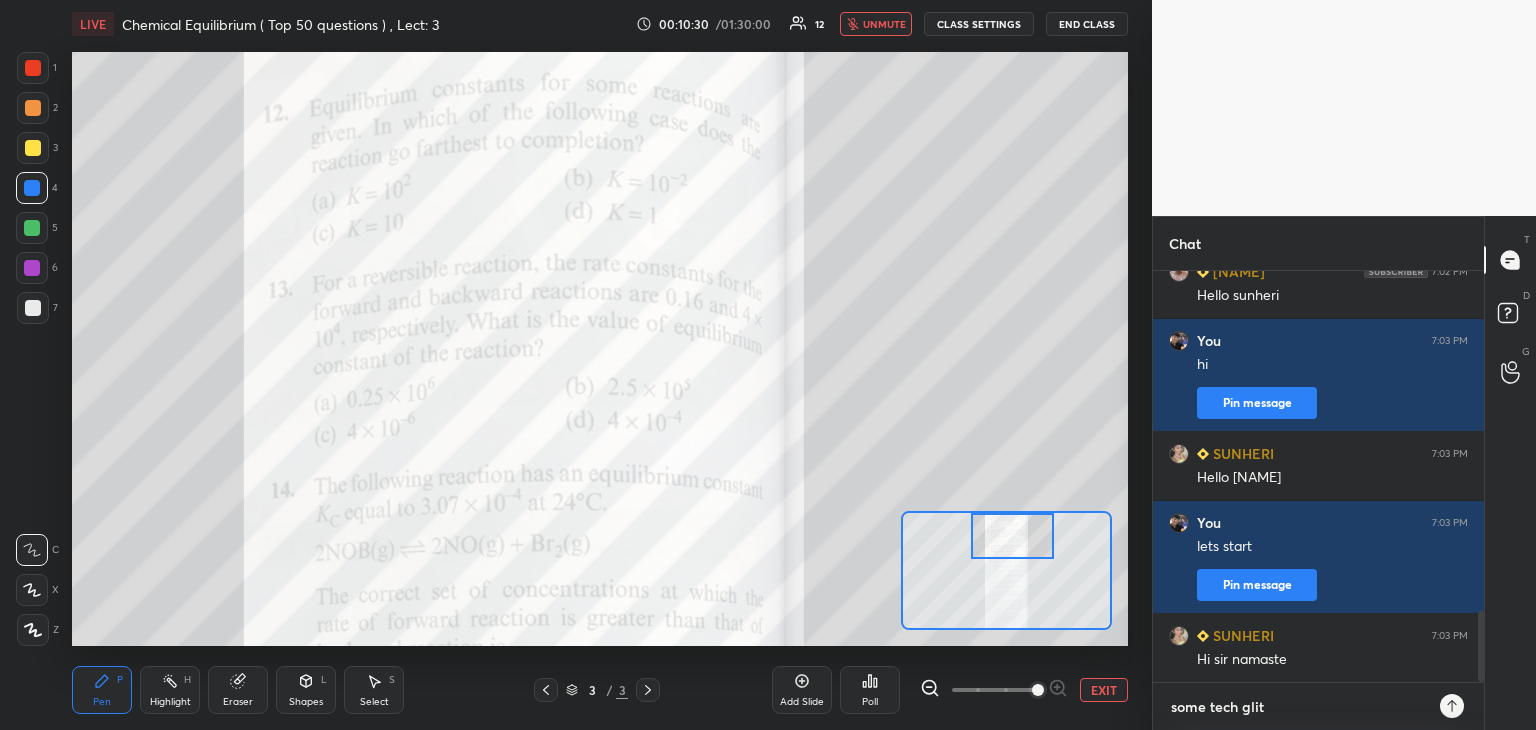 scroll, scrollTop: 1974, scrollLeft: 0, axis: vertical 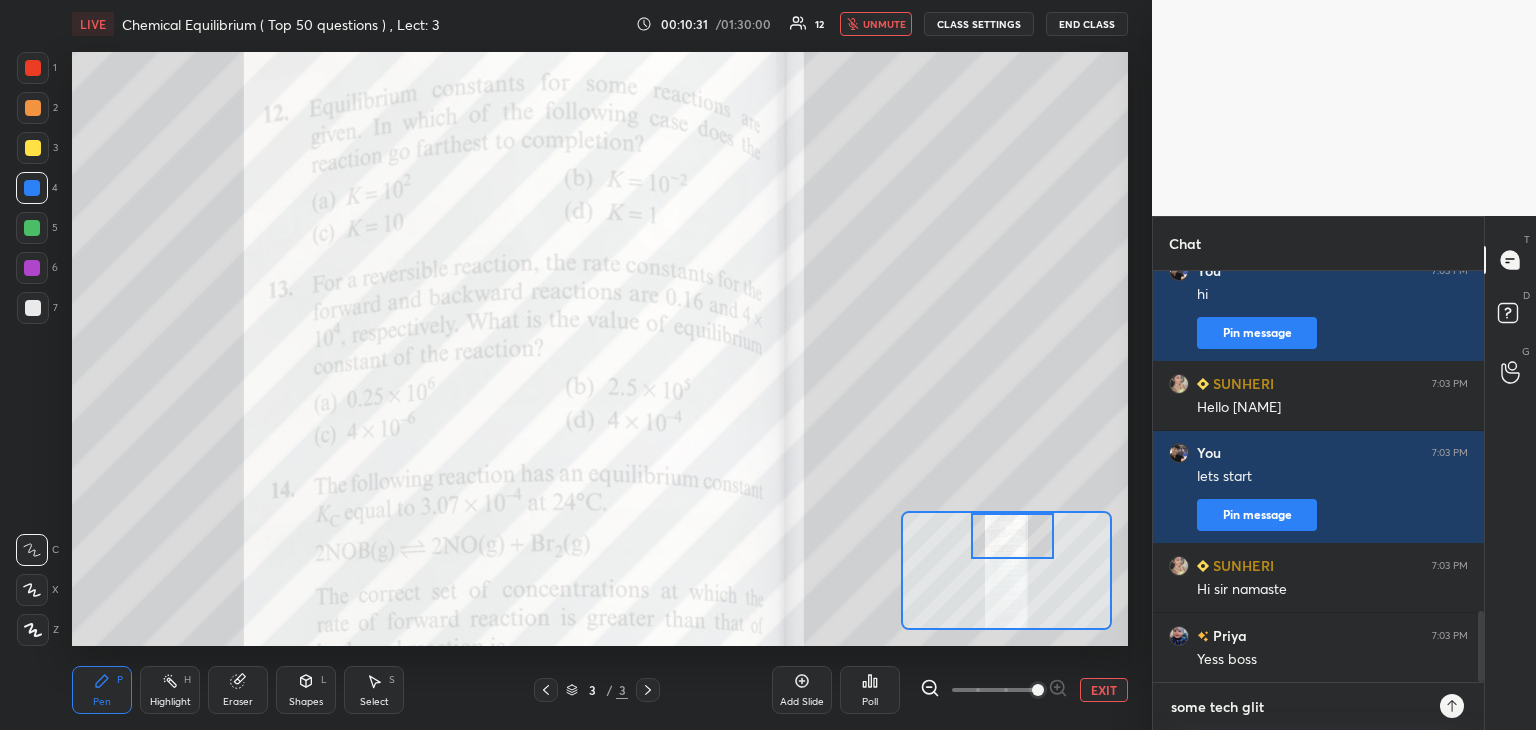 type on "some tech glitc" 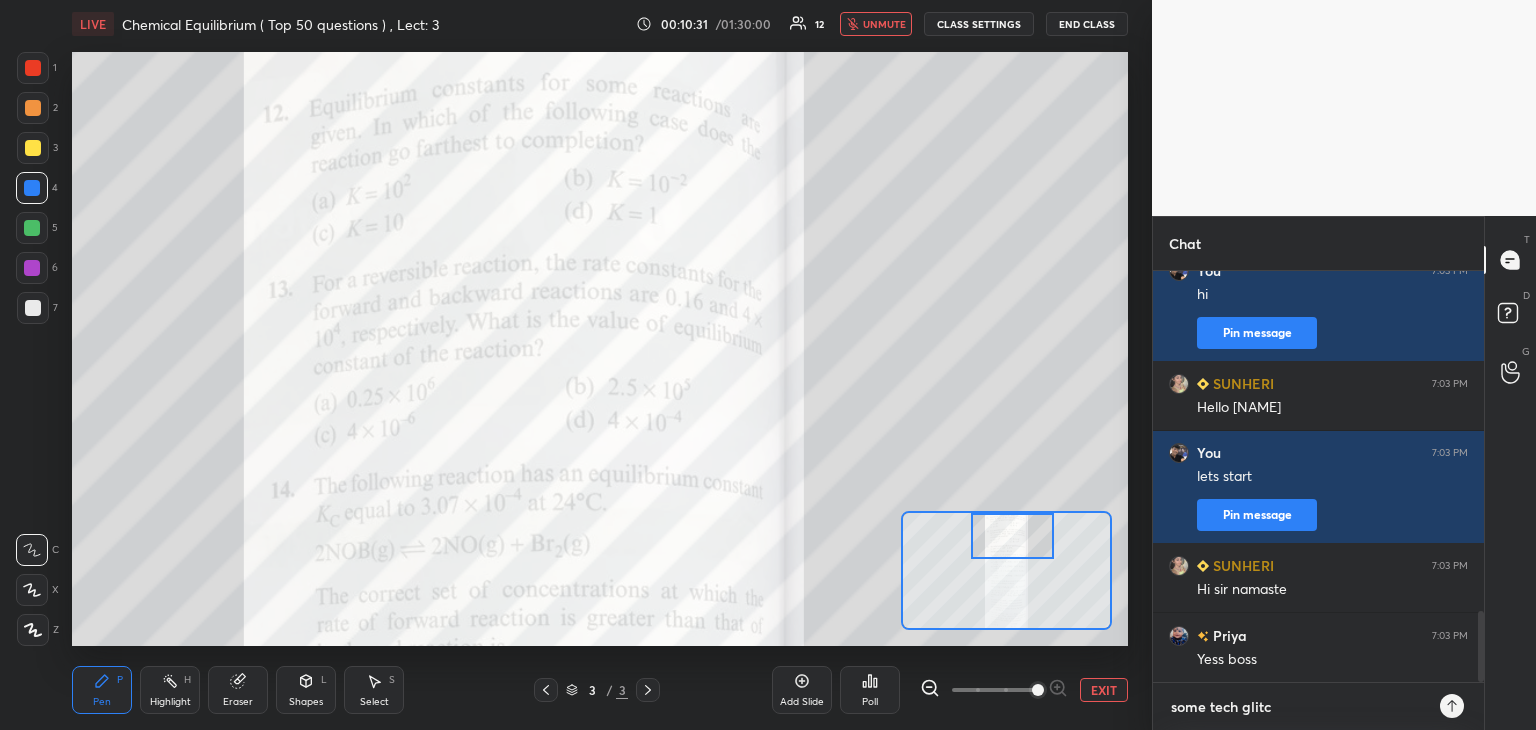 type on "some tech glitch" 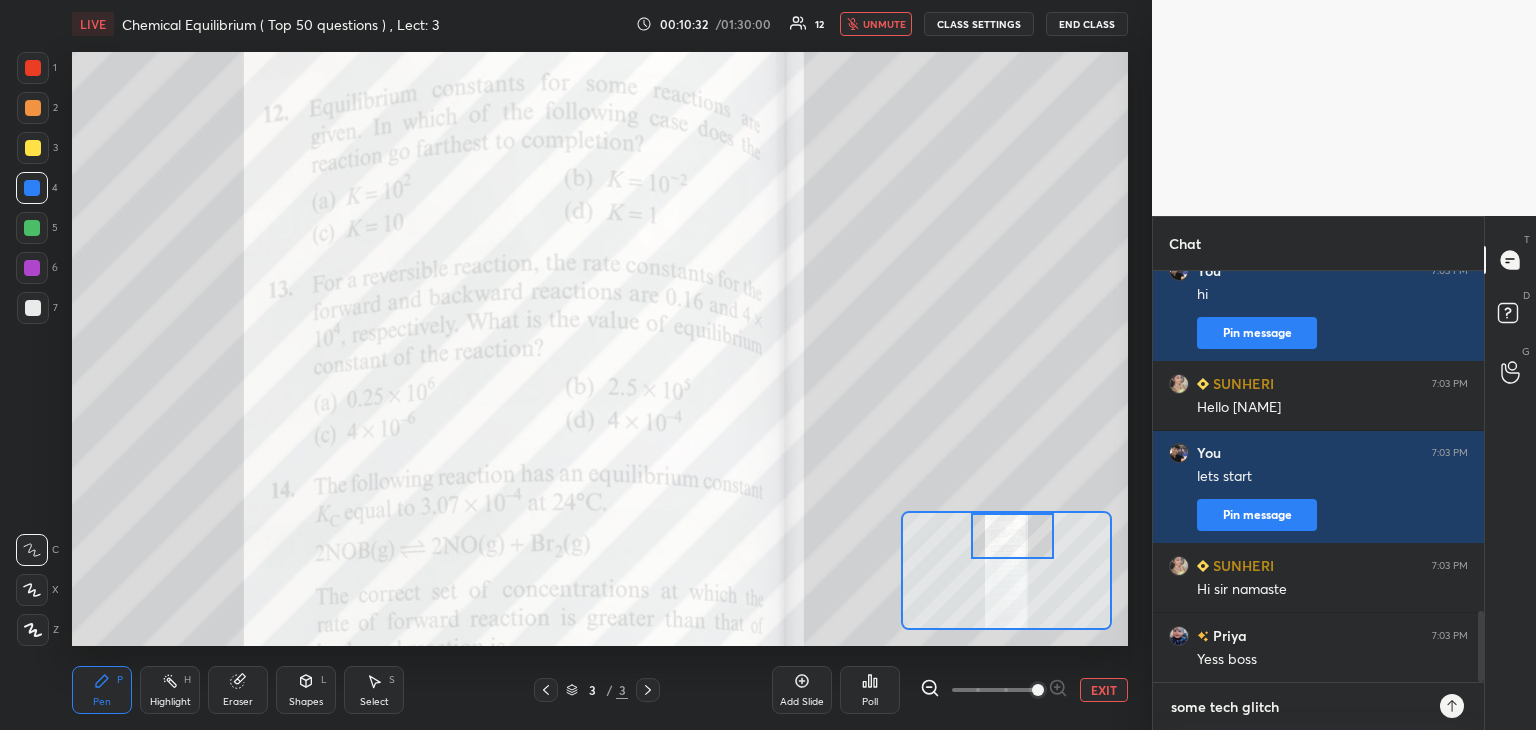 type on "some tech glitch" 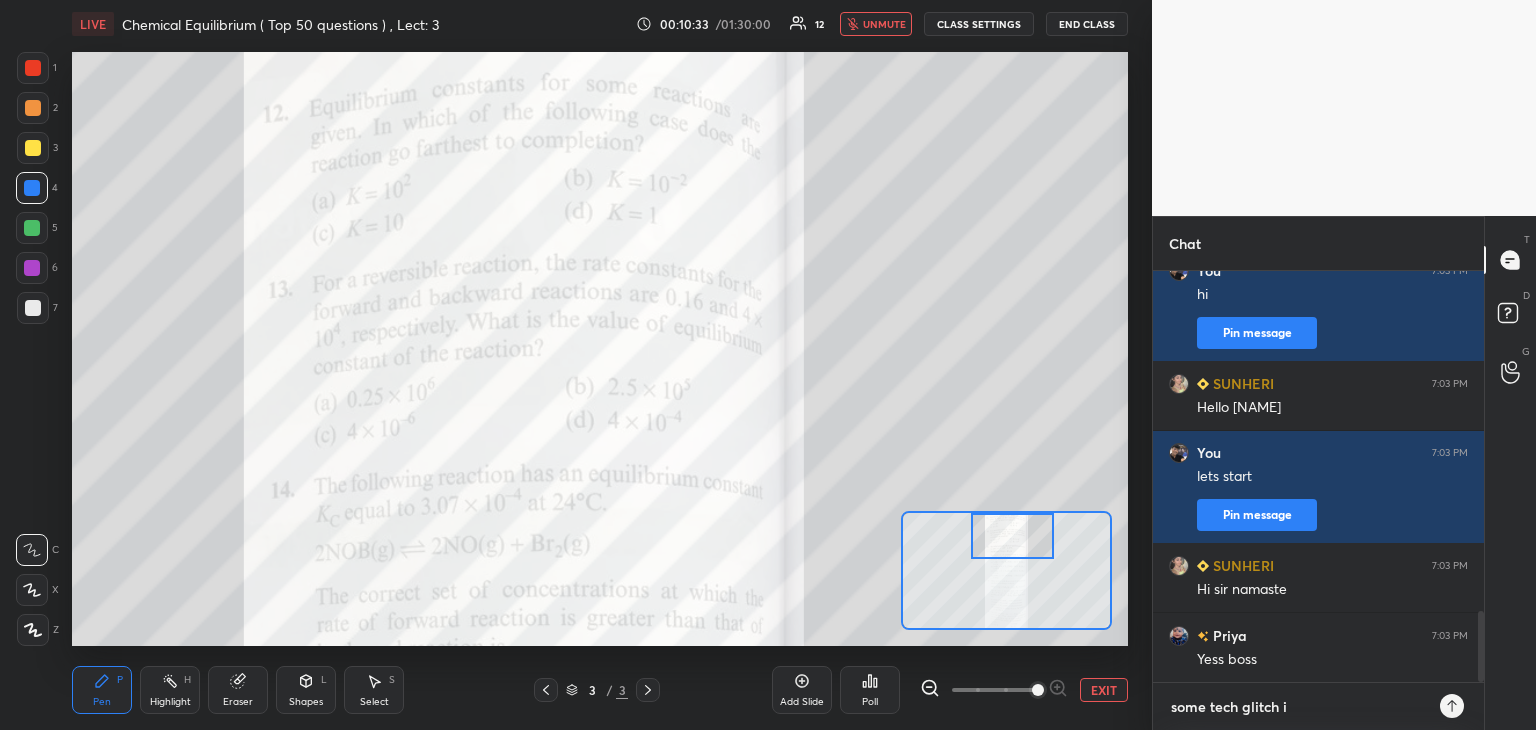 type on "Well sir sorry for latecoming" 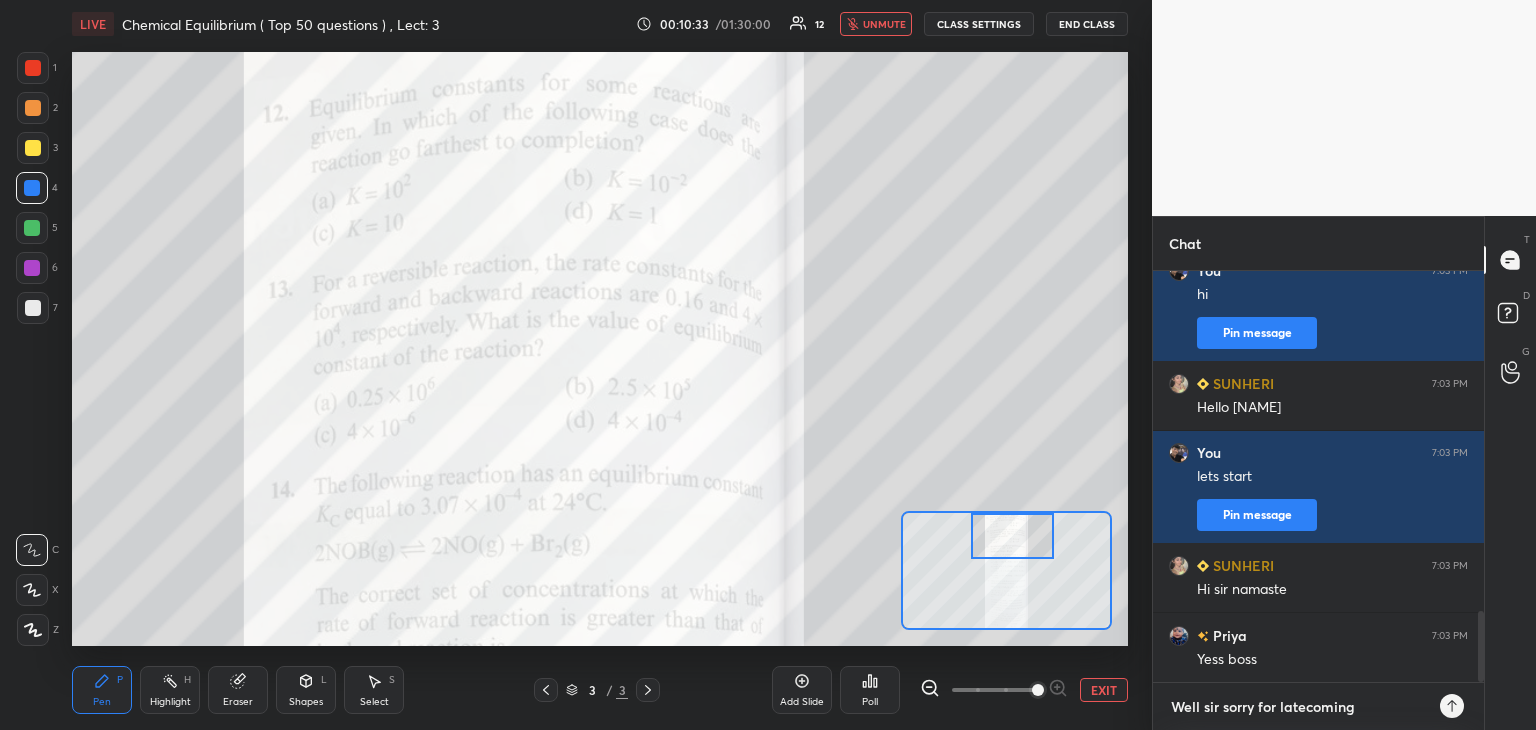 type on "Well sir sorry for latecoming" 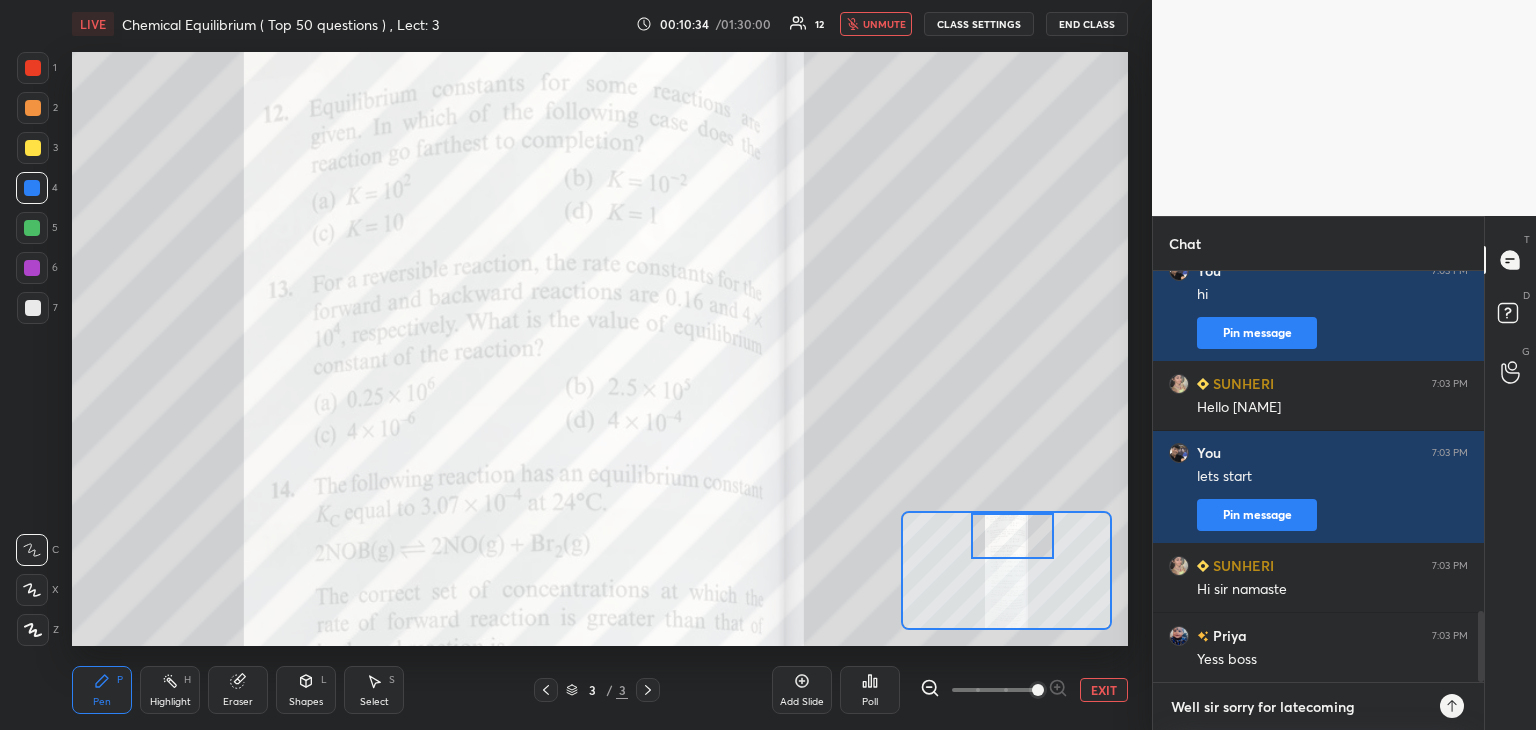type on "some tech glitch is t" 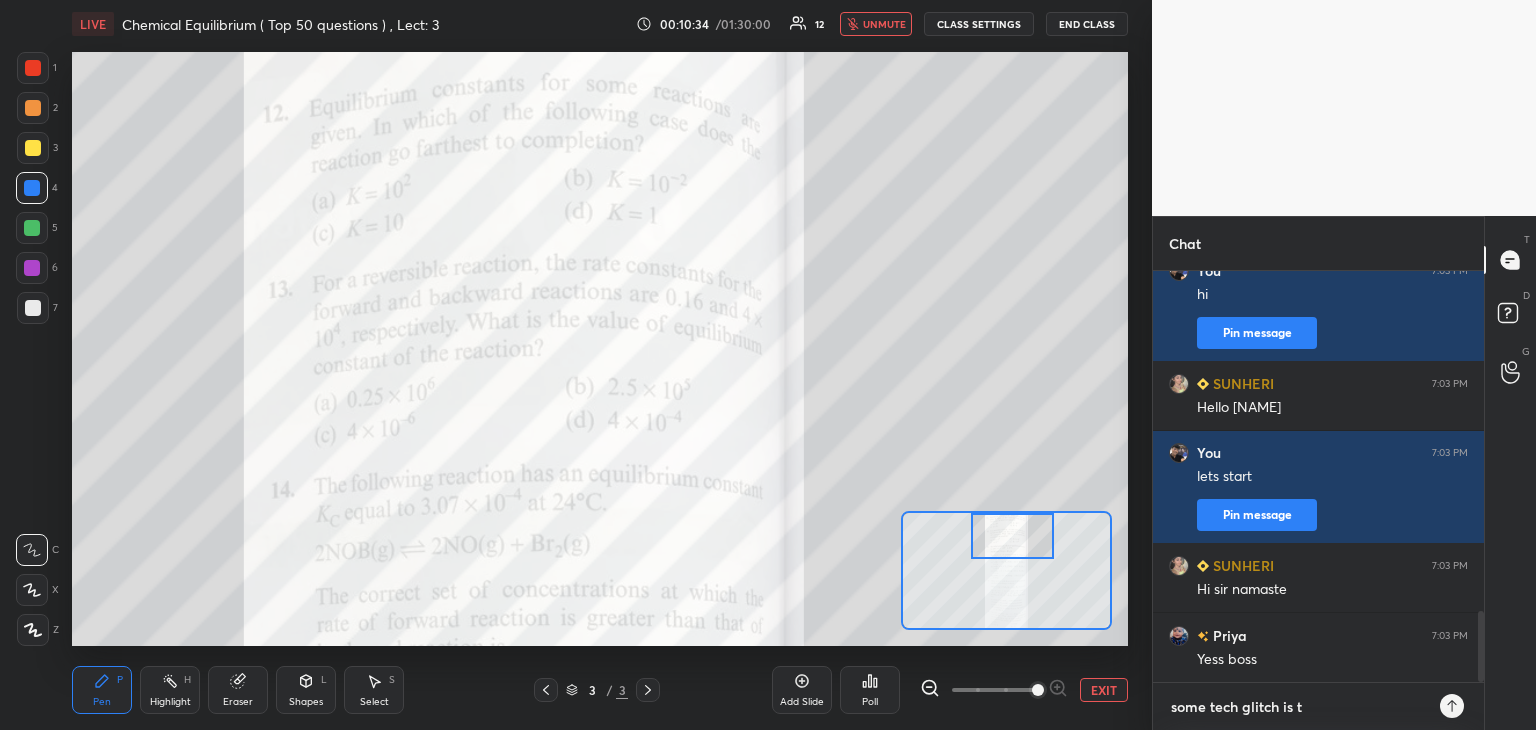 type on "some tech glitch is th" 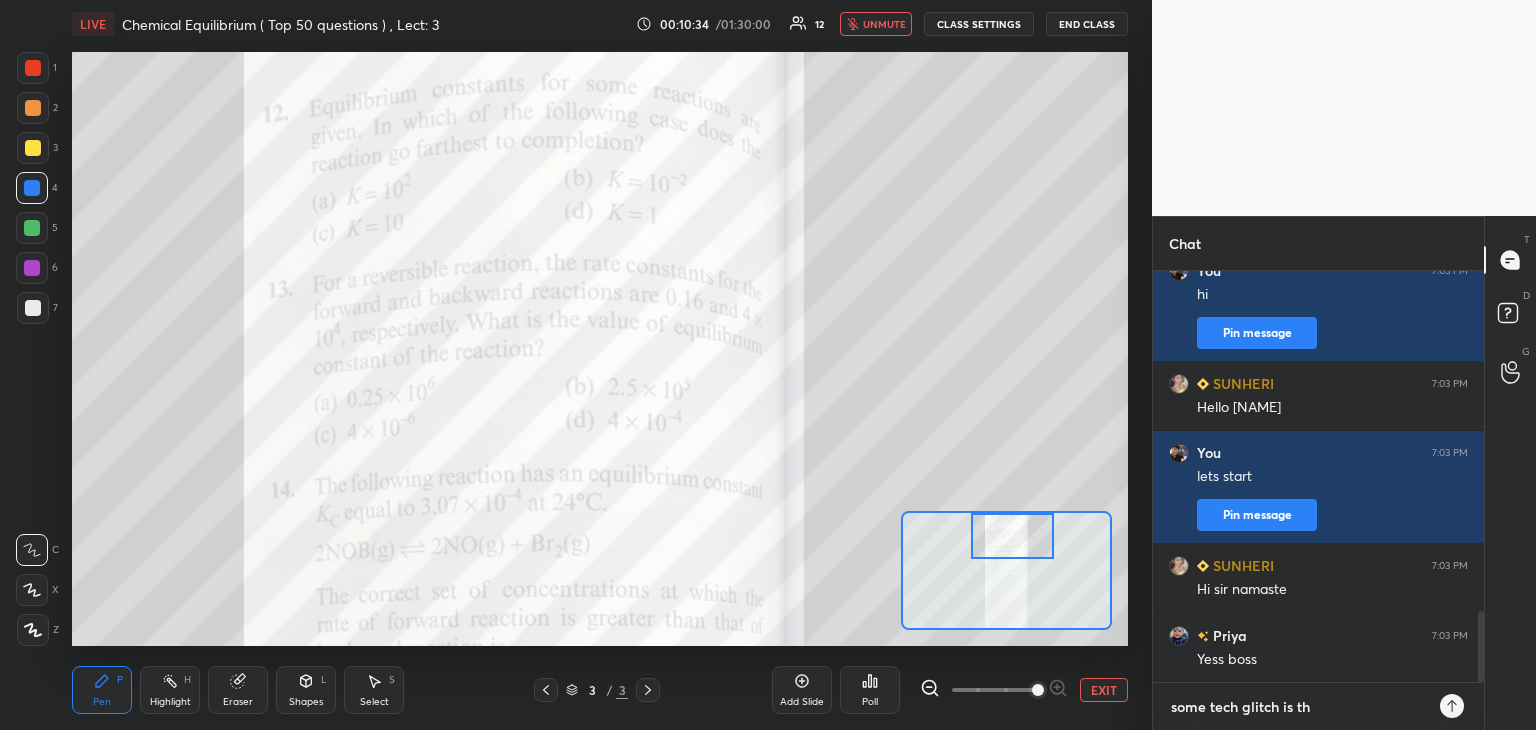 type on "some tech glitch is the" 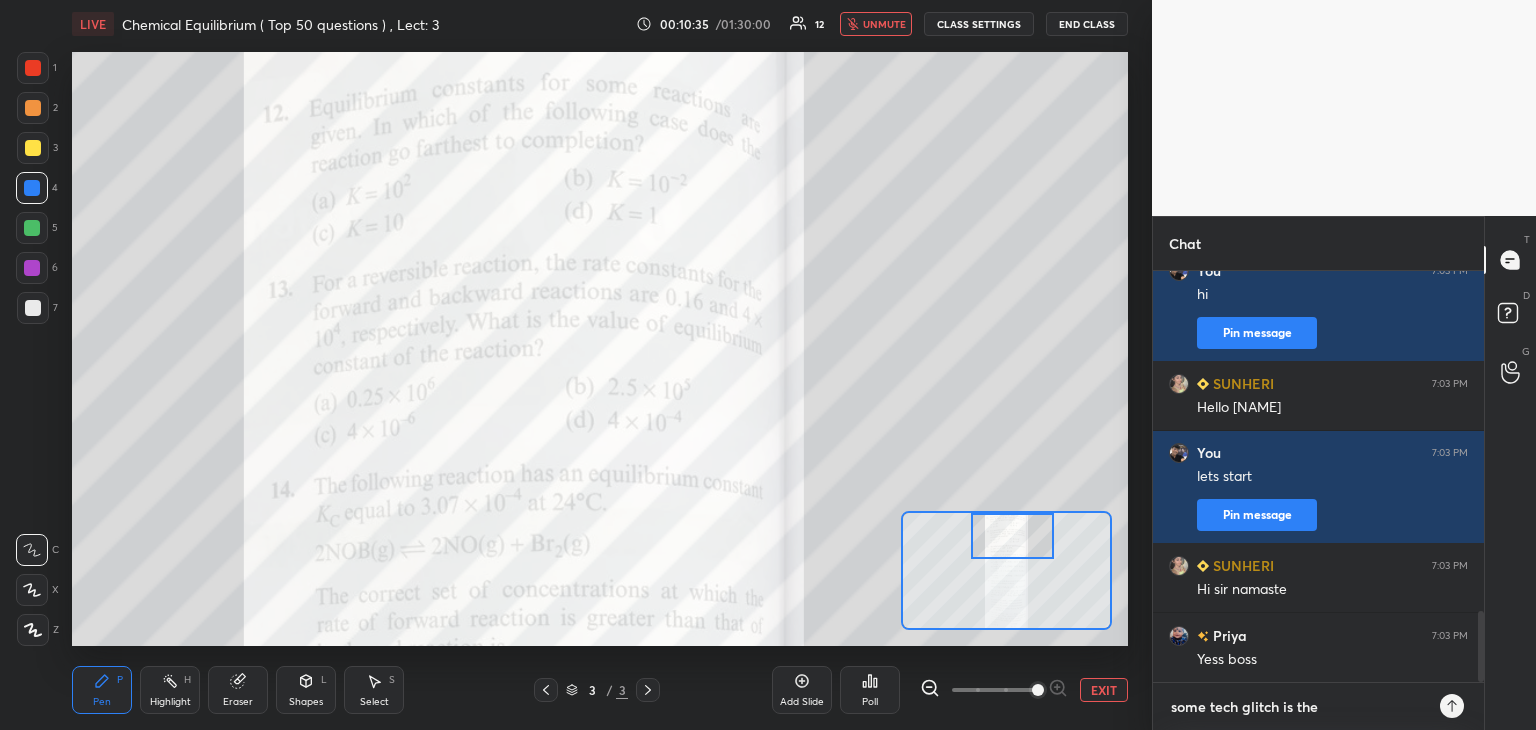 type on "some tech glitch is ther" 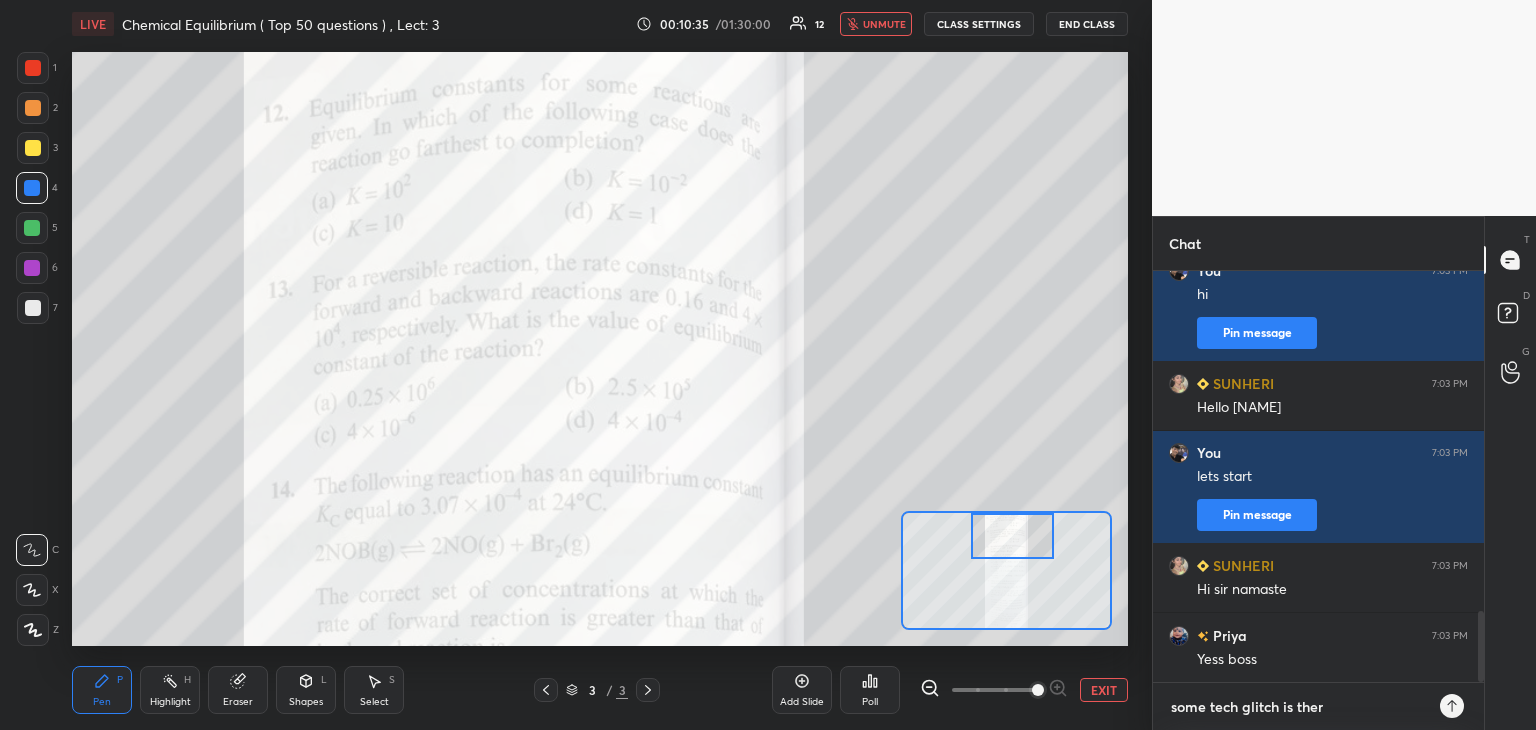type on "some tech glitch is there" 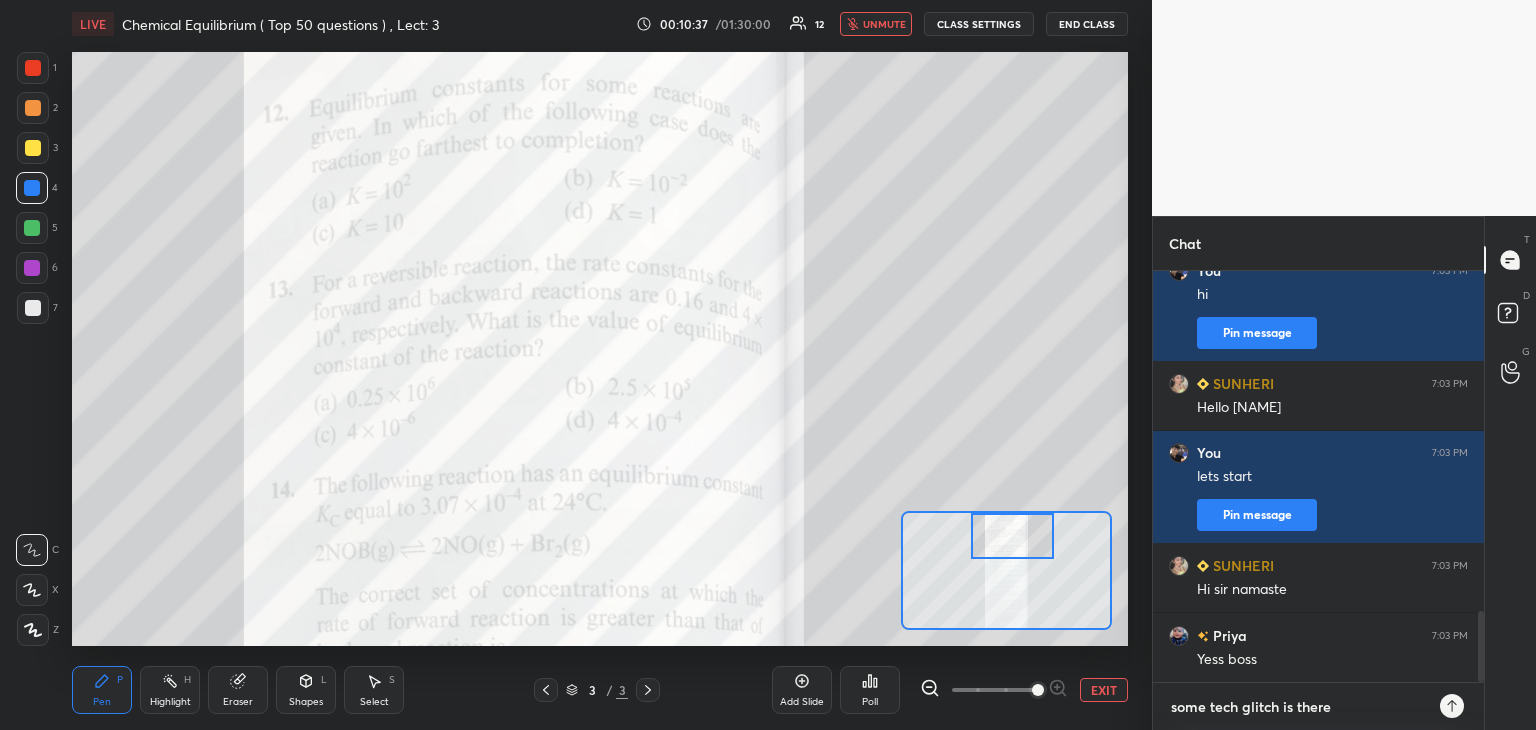 type on "some tech glitch is there" 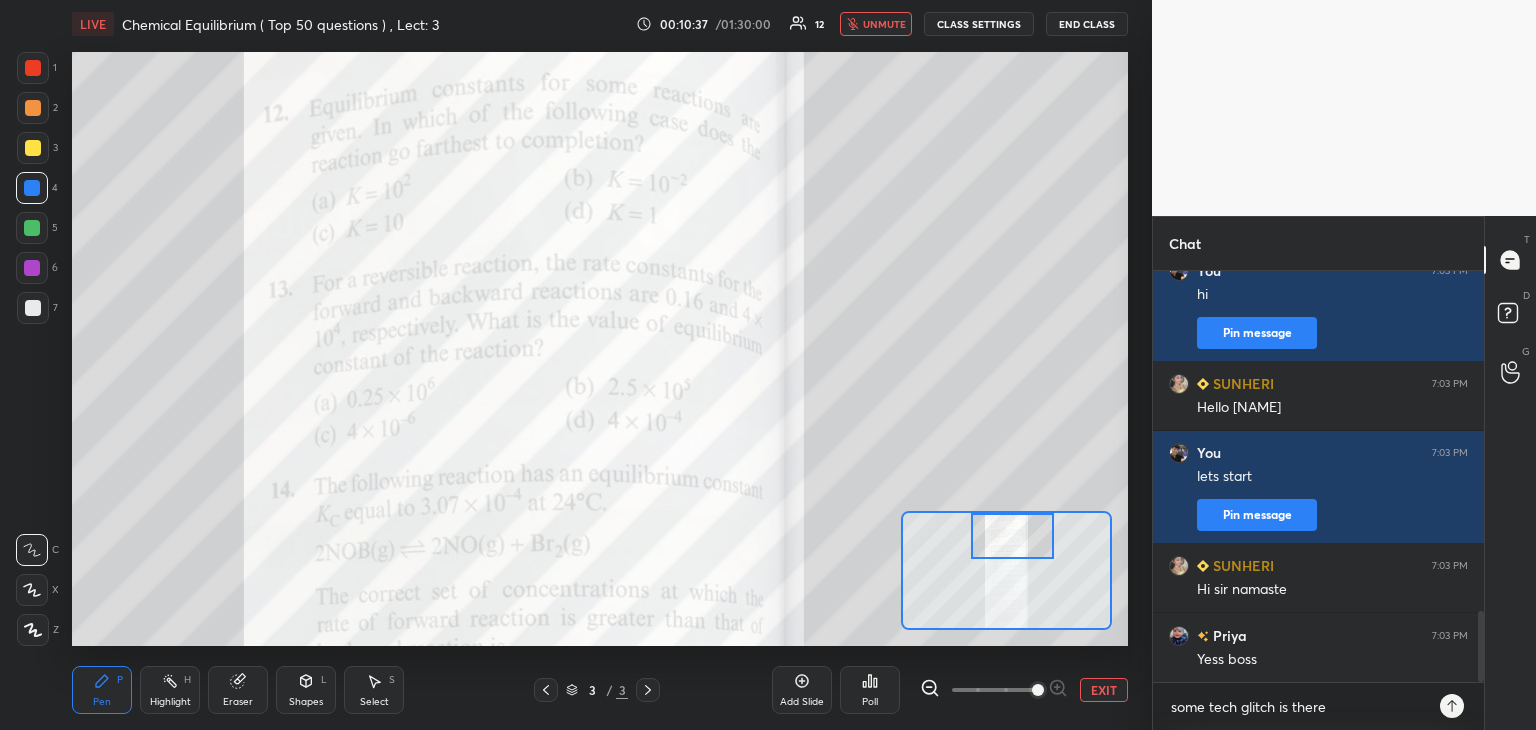 type on "x" 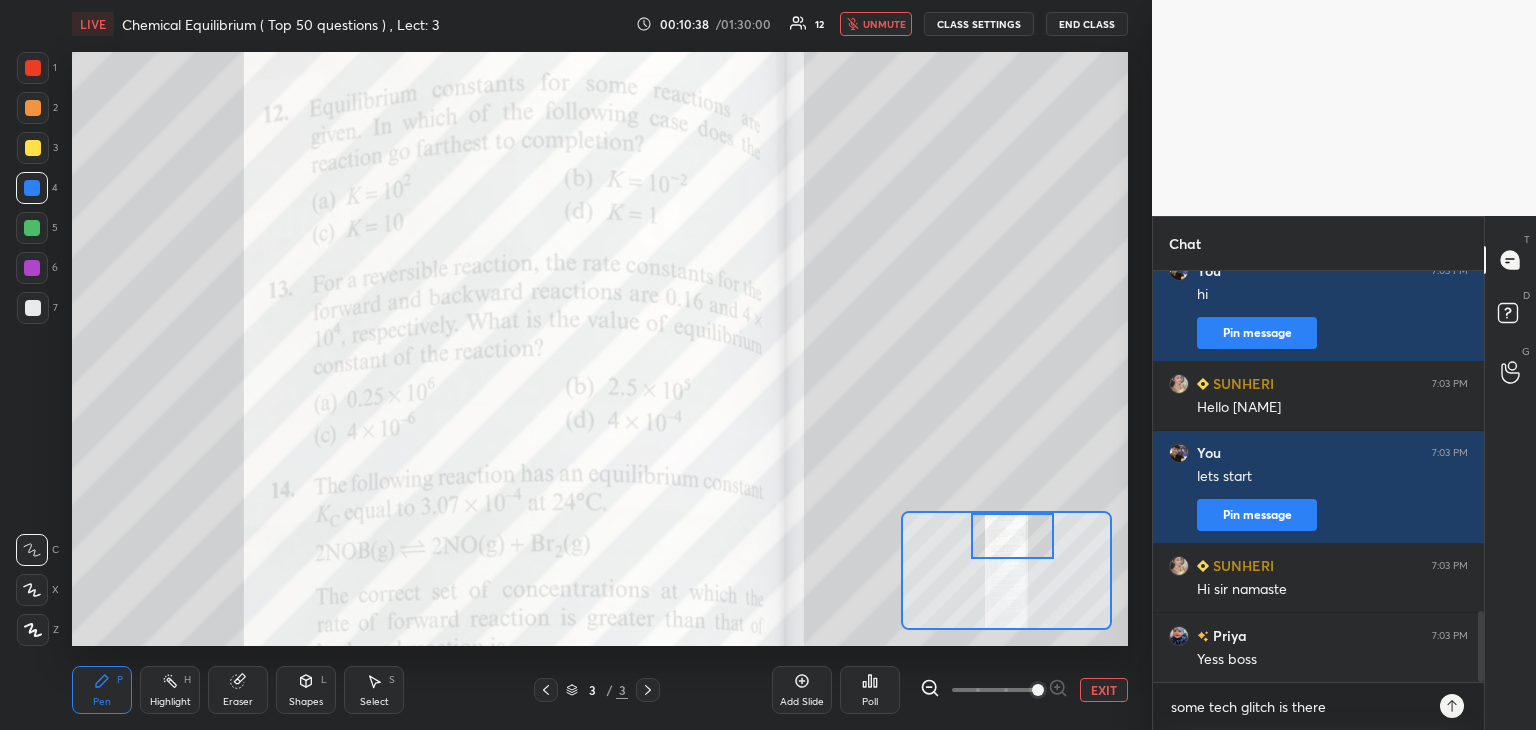 click 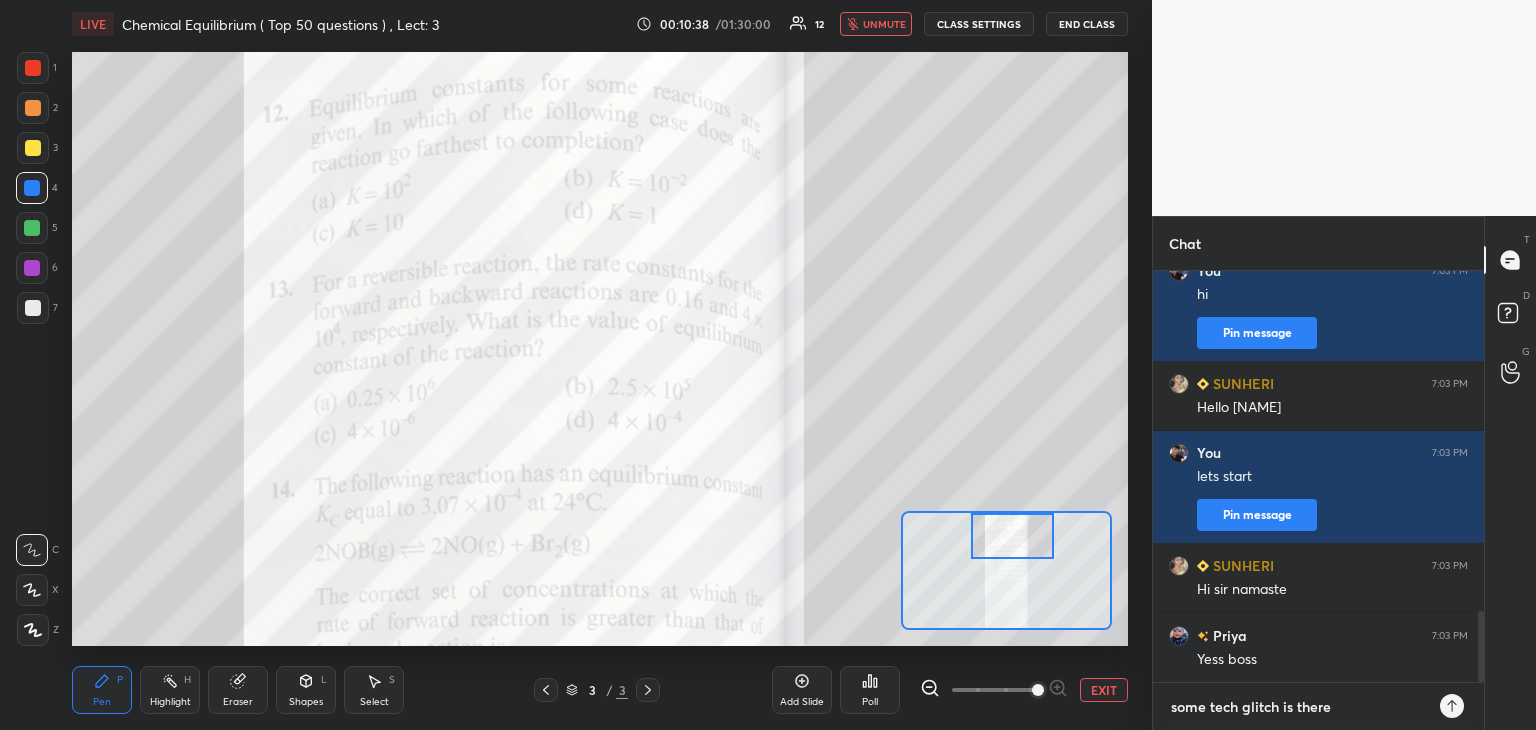 type 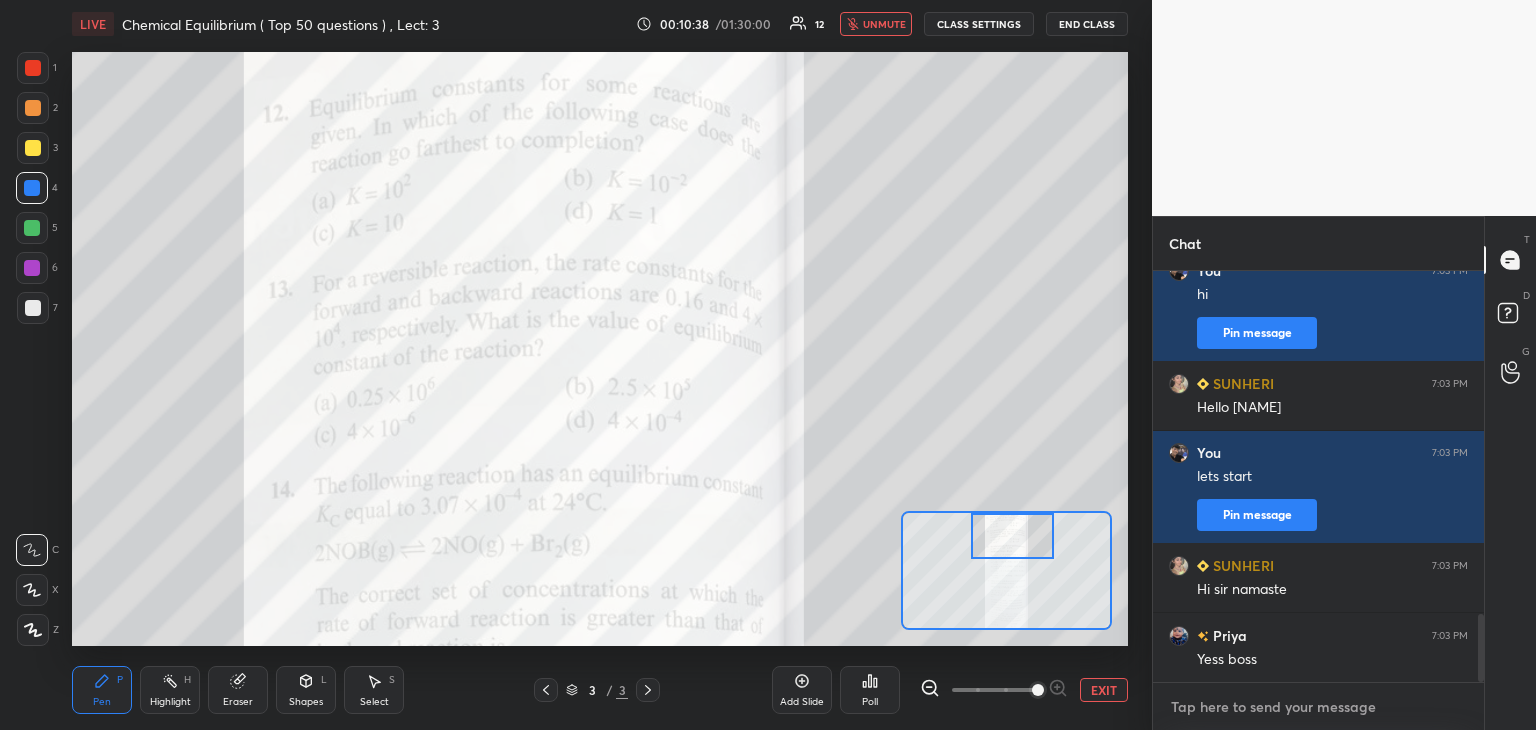 scroll, scrollTop: 2086, scrollLeft: 0, axis: vertical 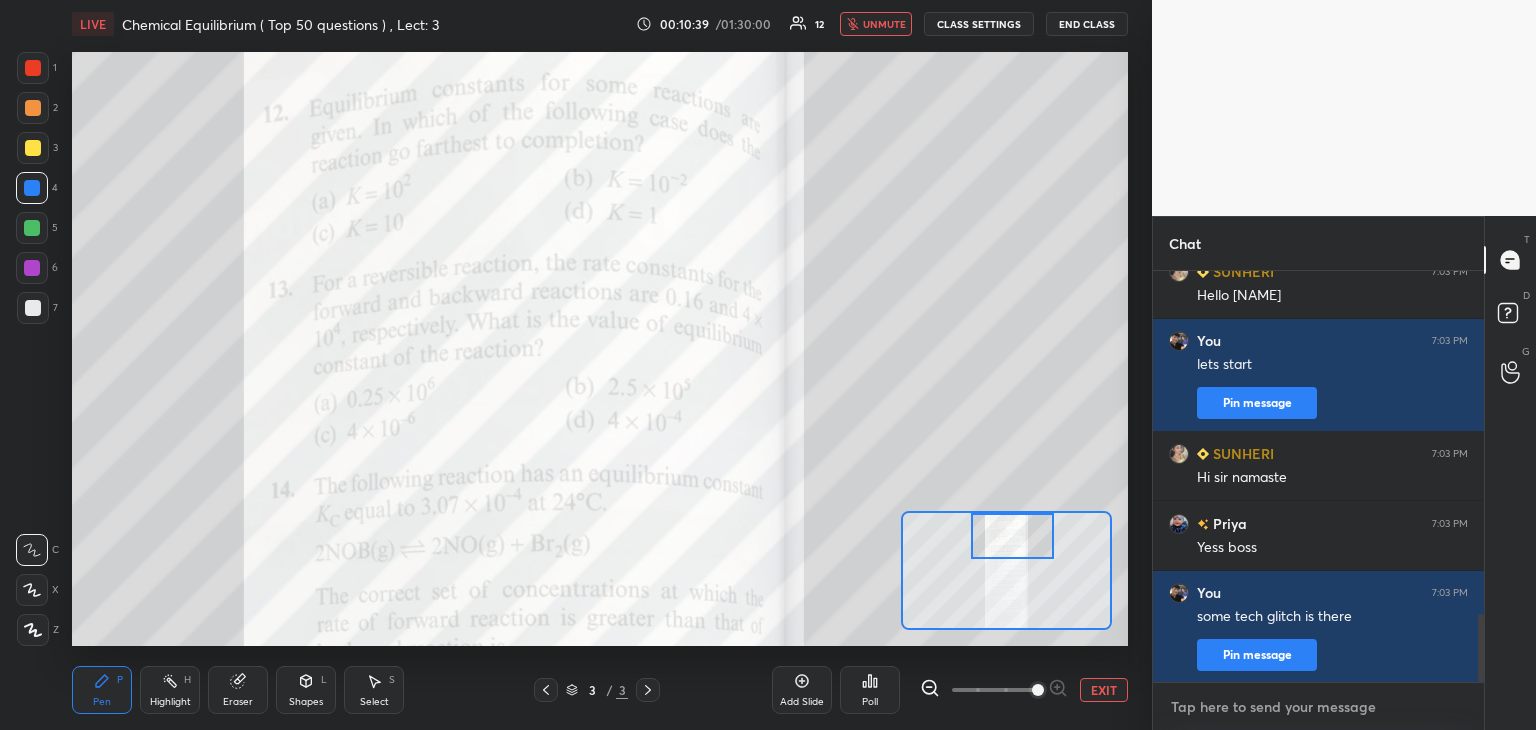 click at bounding box center [1318, 707] 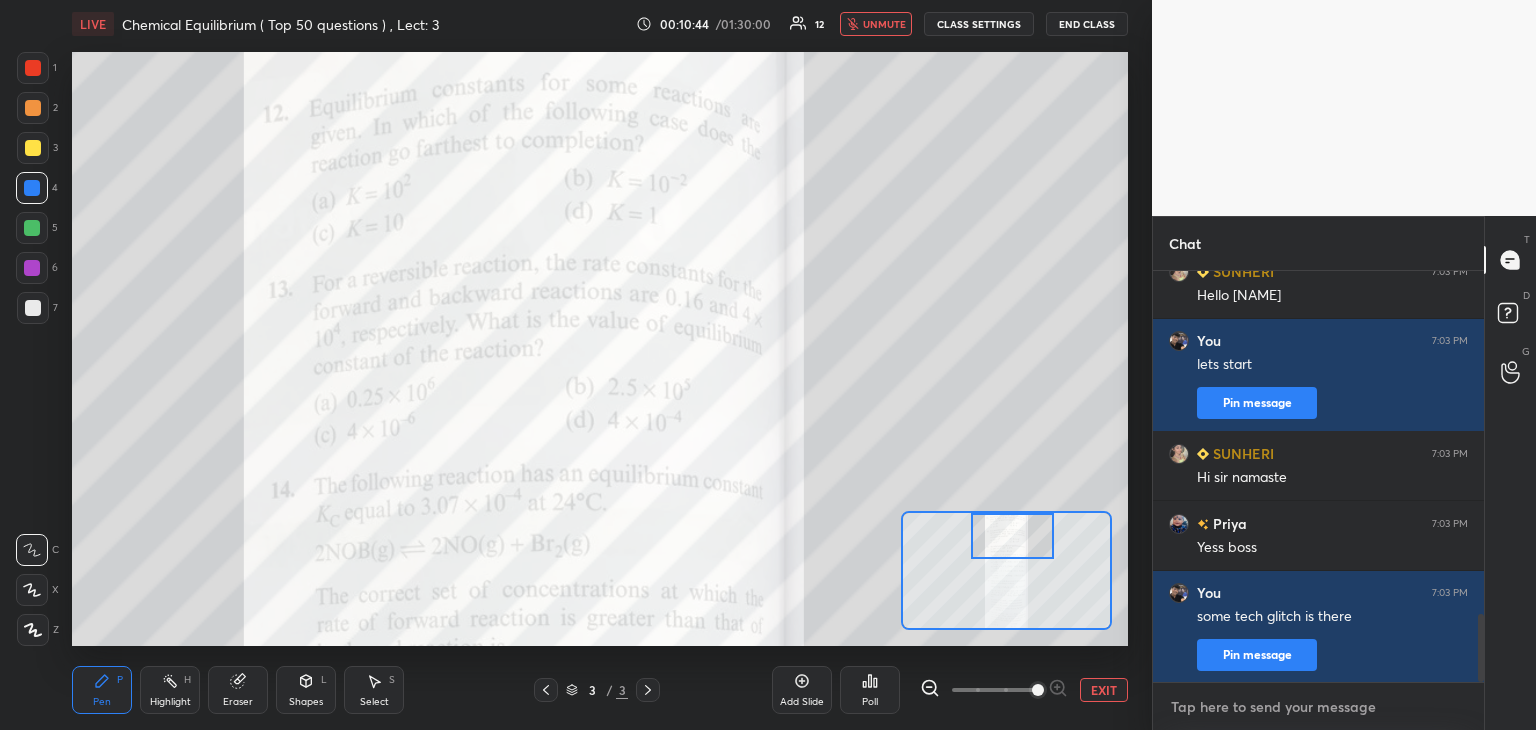 type on "1" 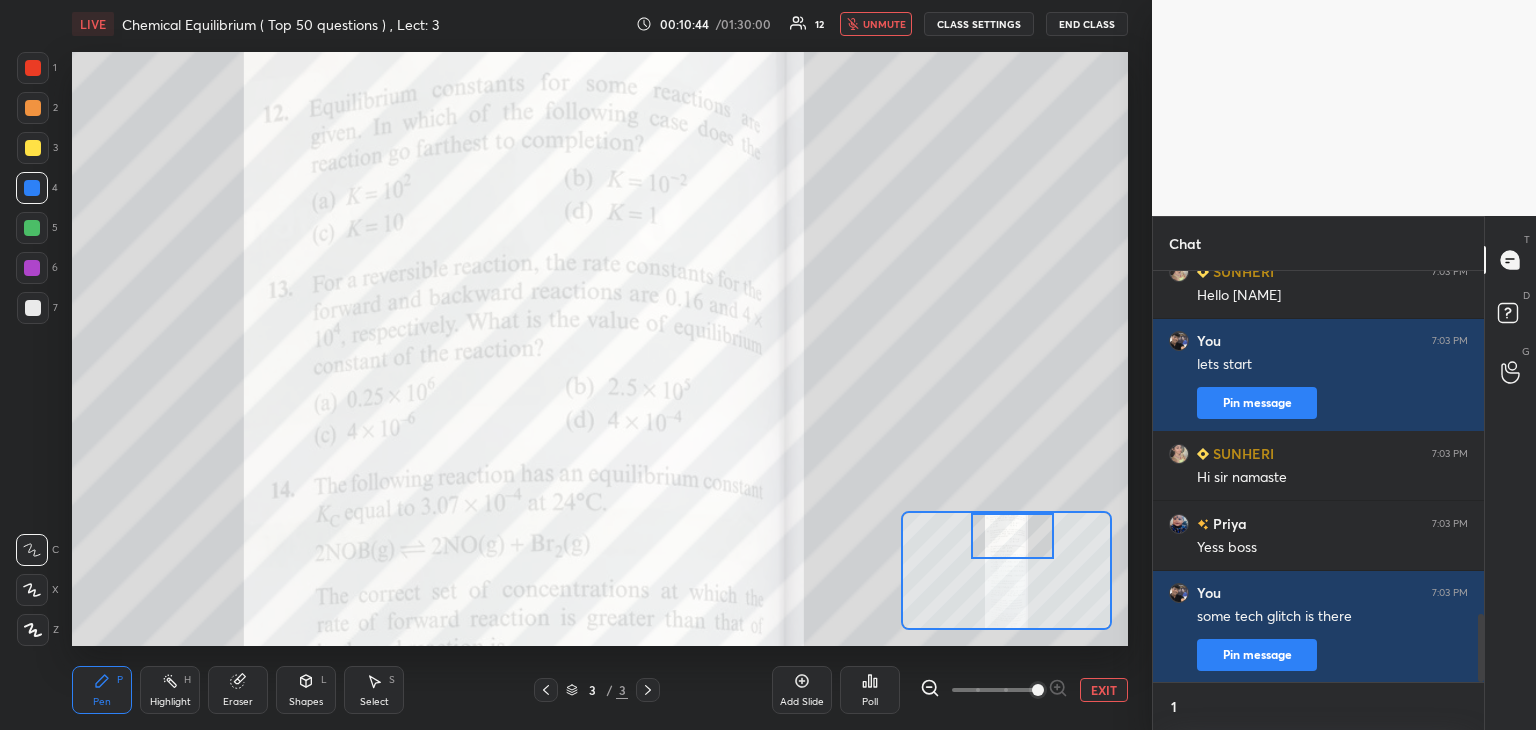 type on "x" 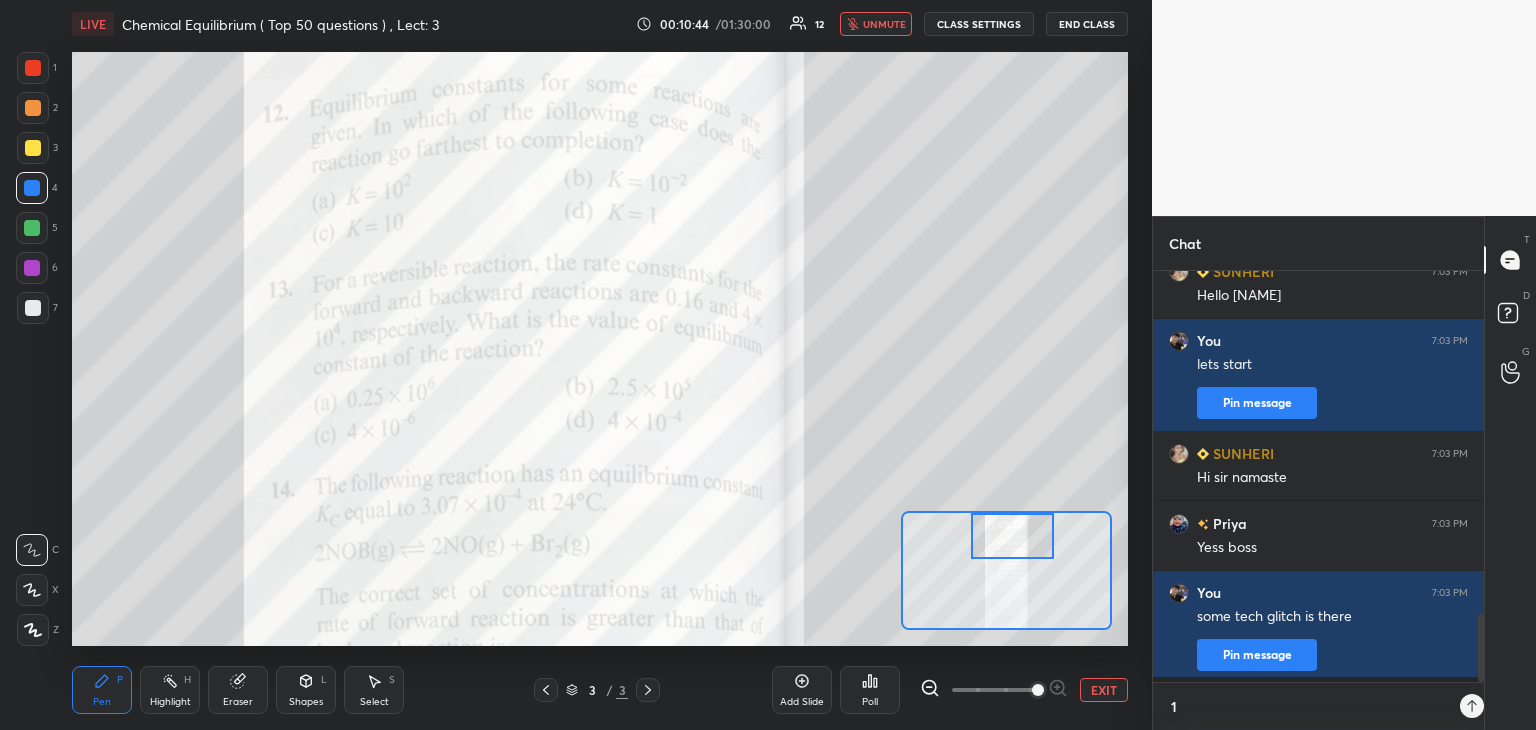 scroll, scrollTop: 400, scrollLeft: 325, axis: both 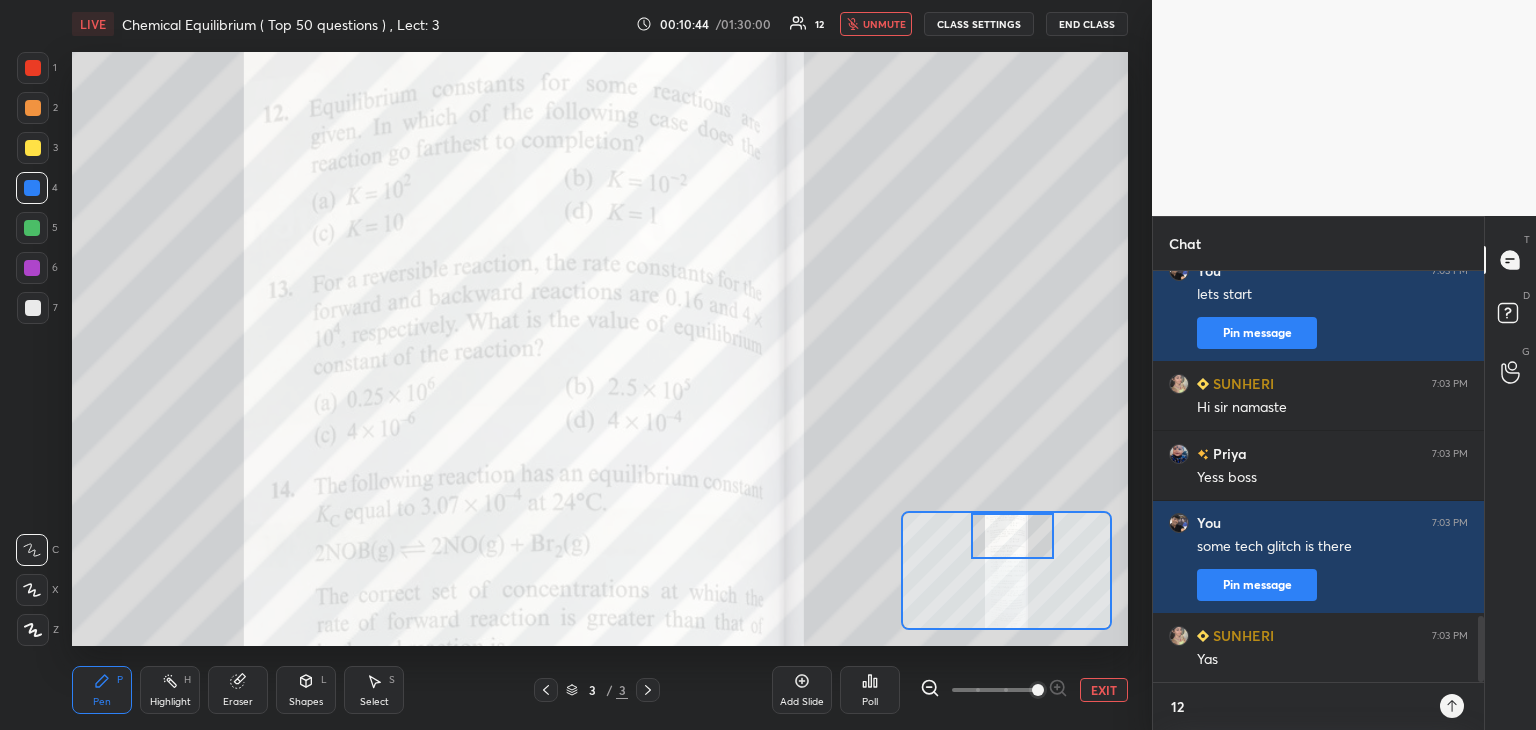 type on "12" 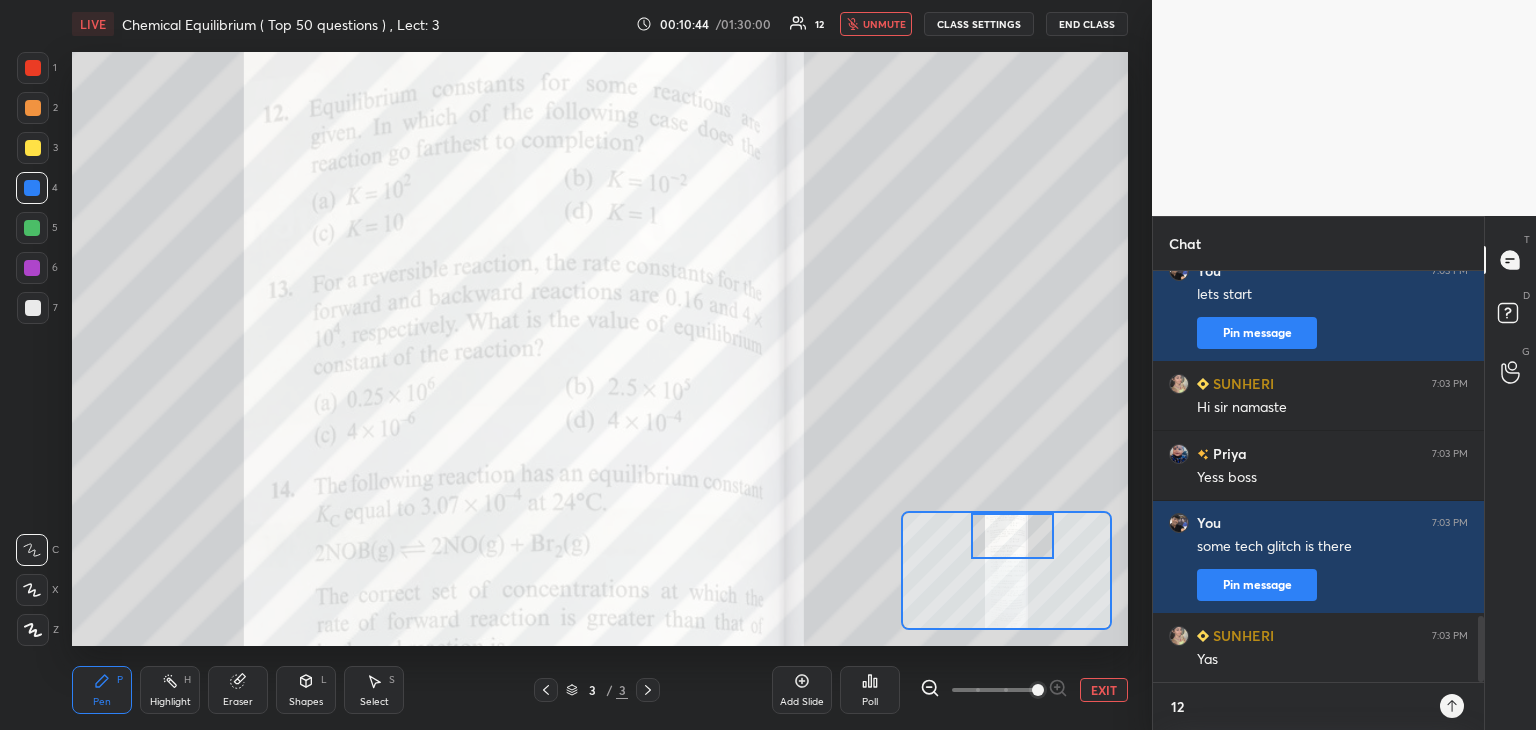 type on "x" 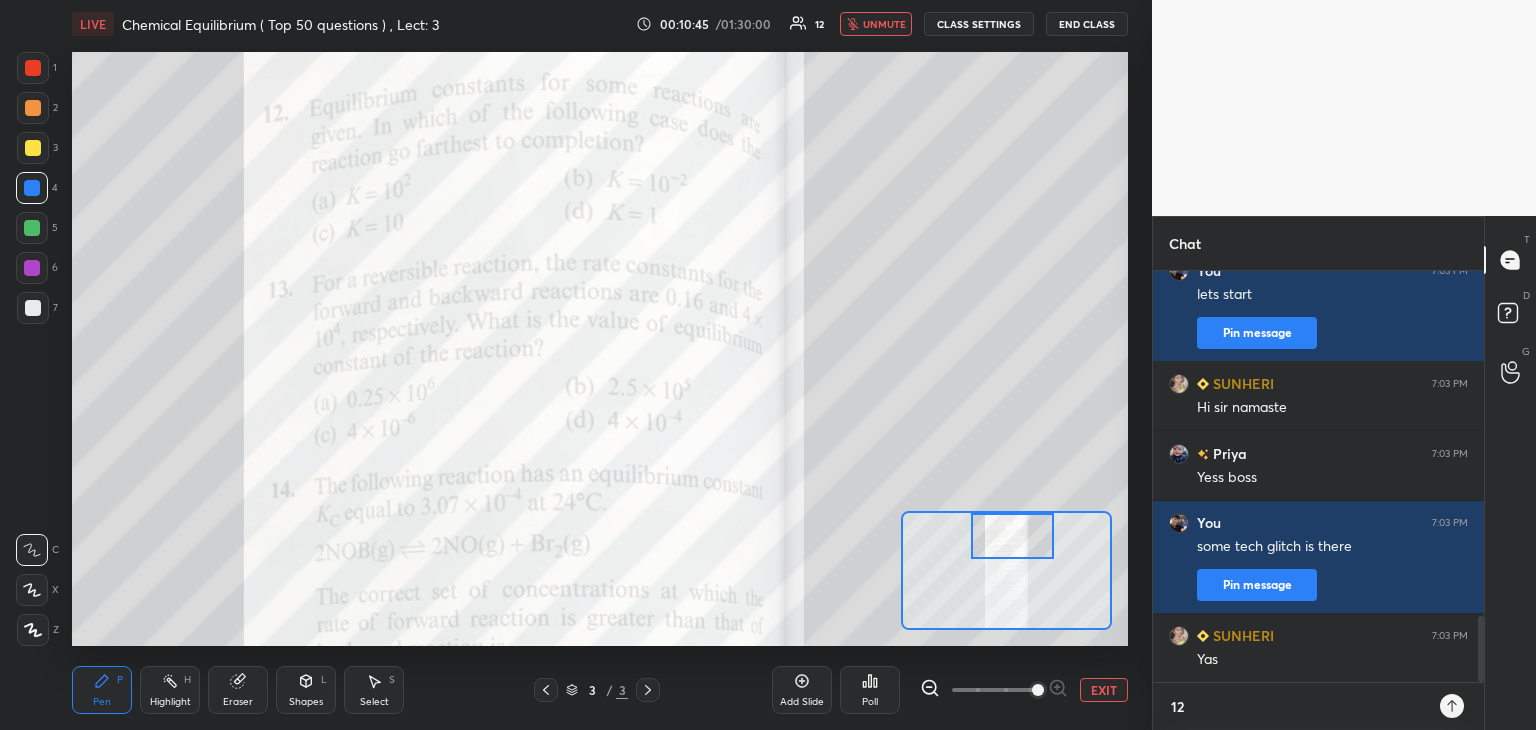type on "12 t" 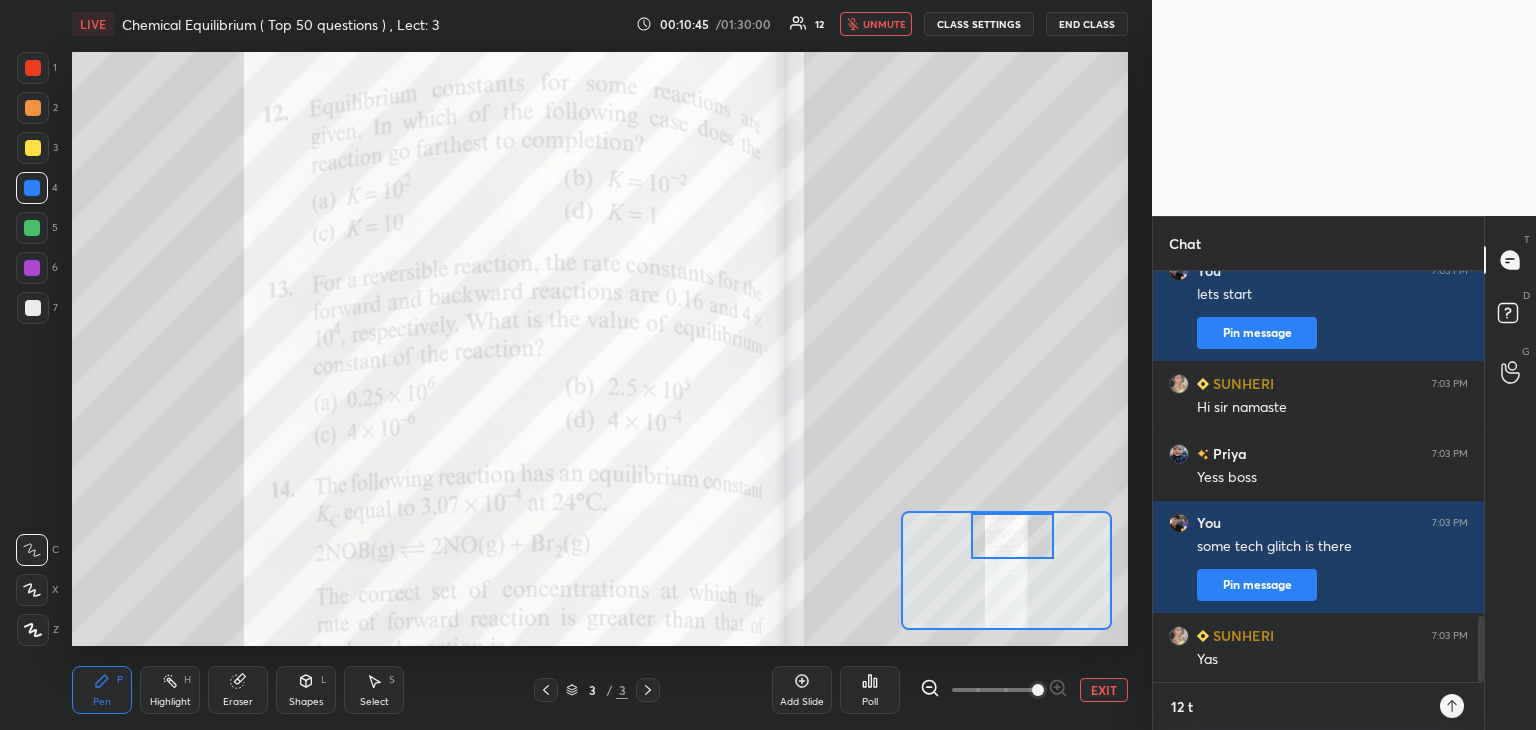 type on "12 th" 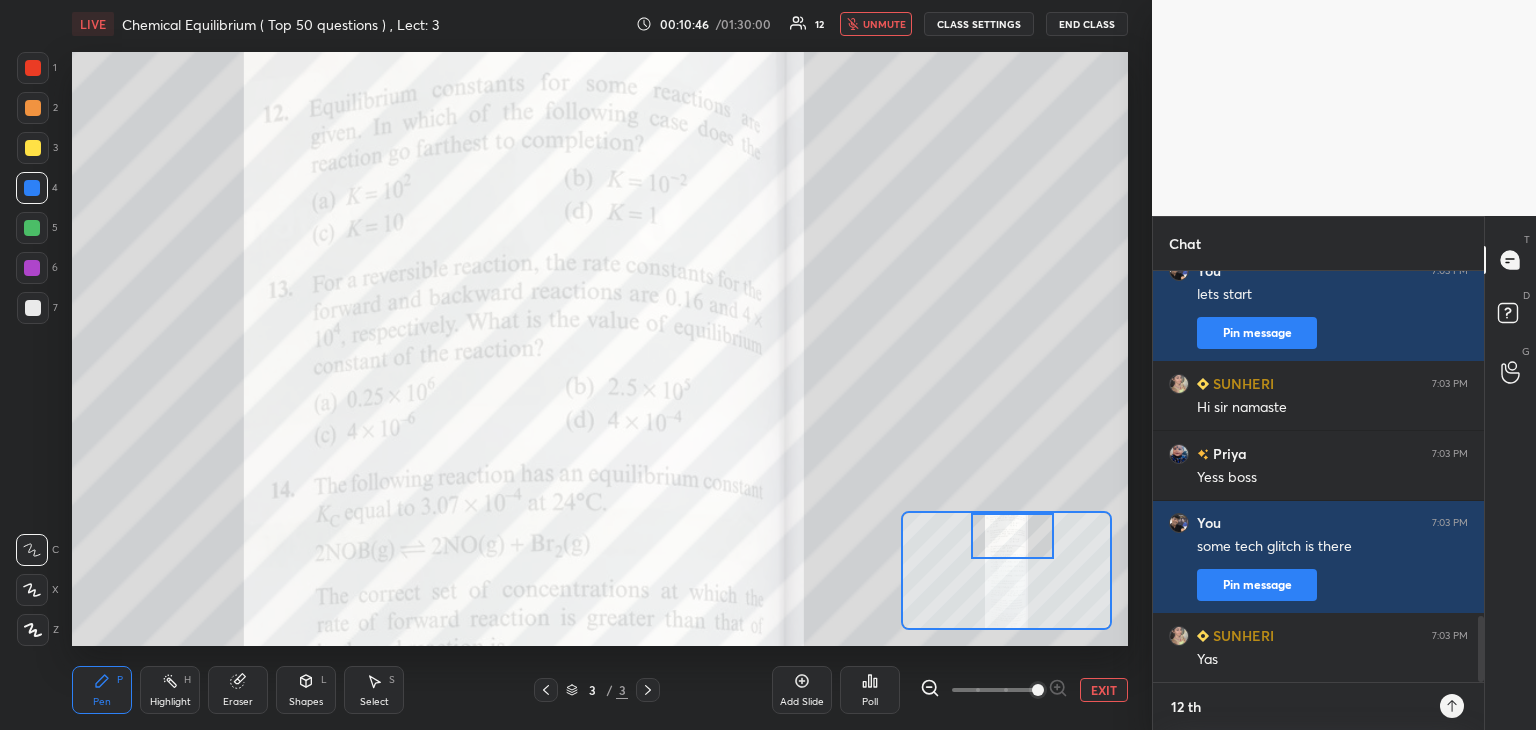 type on "12 th" 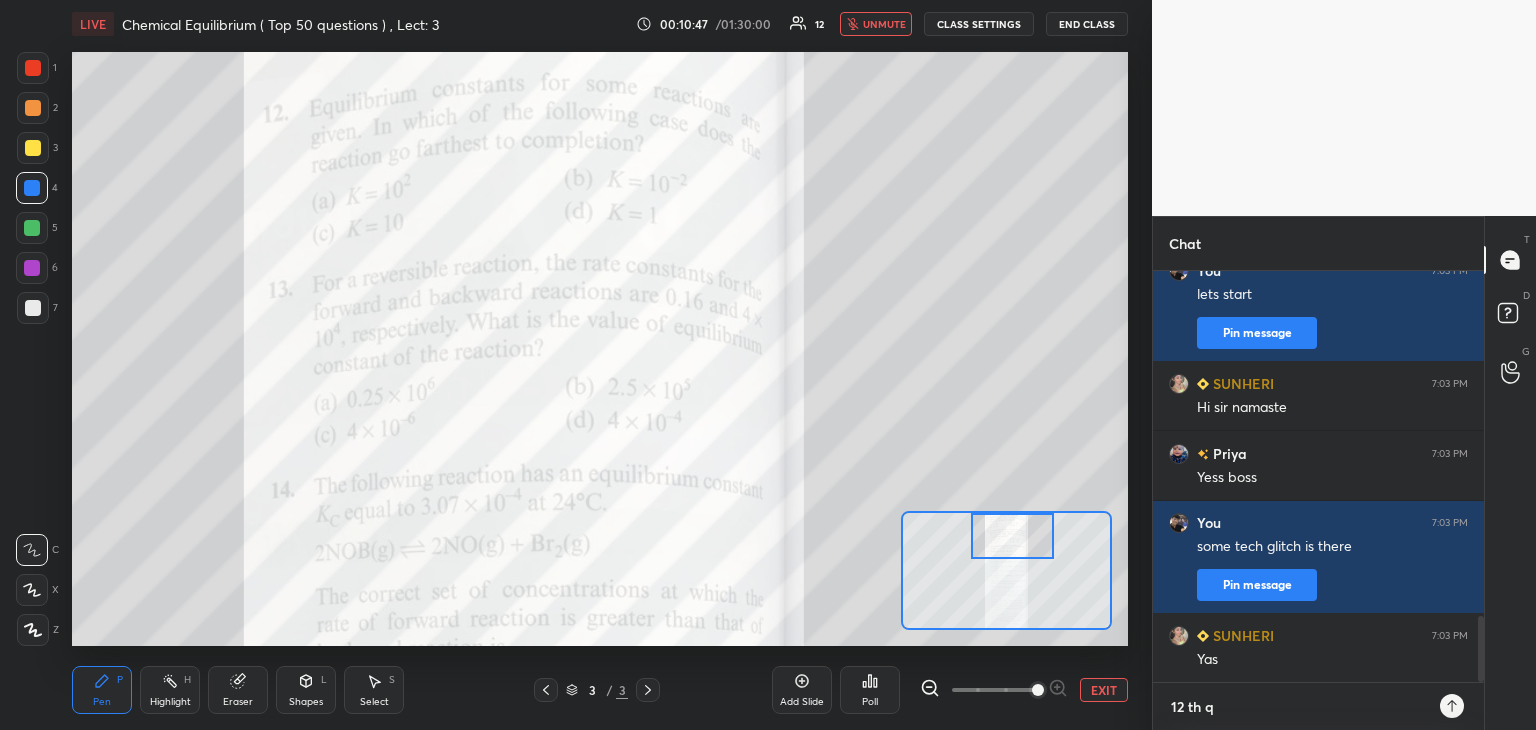 type on "12 th qu" 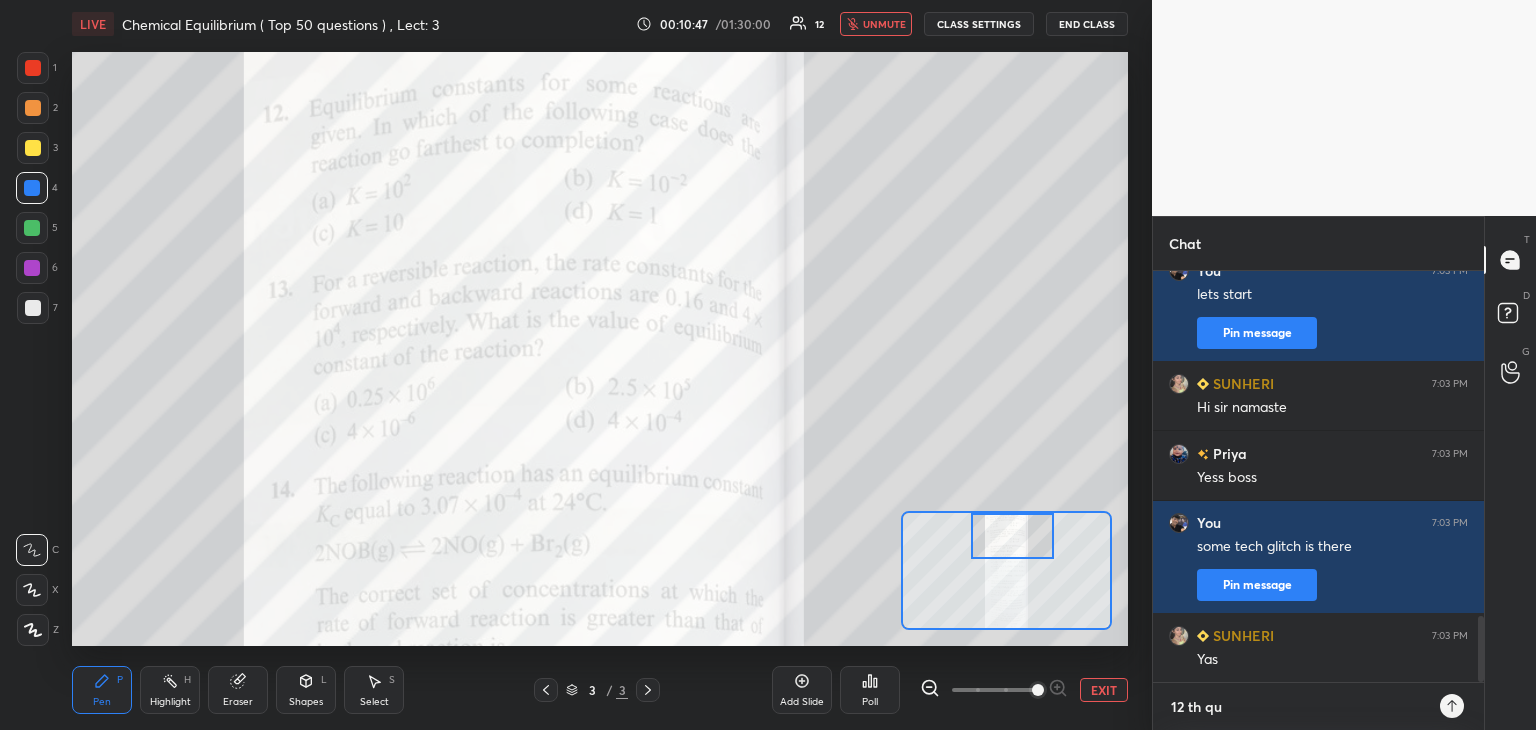 type on "12 th que" 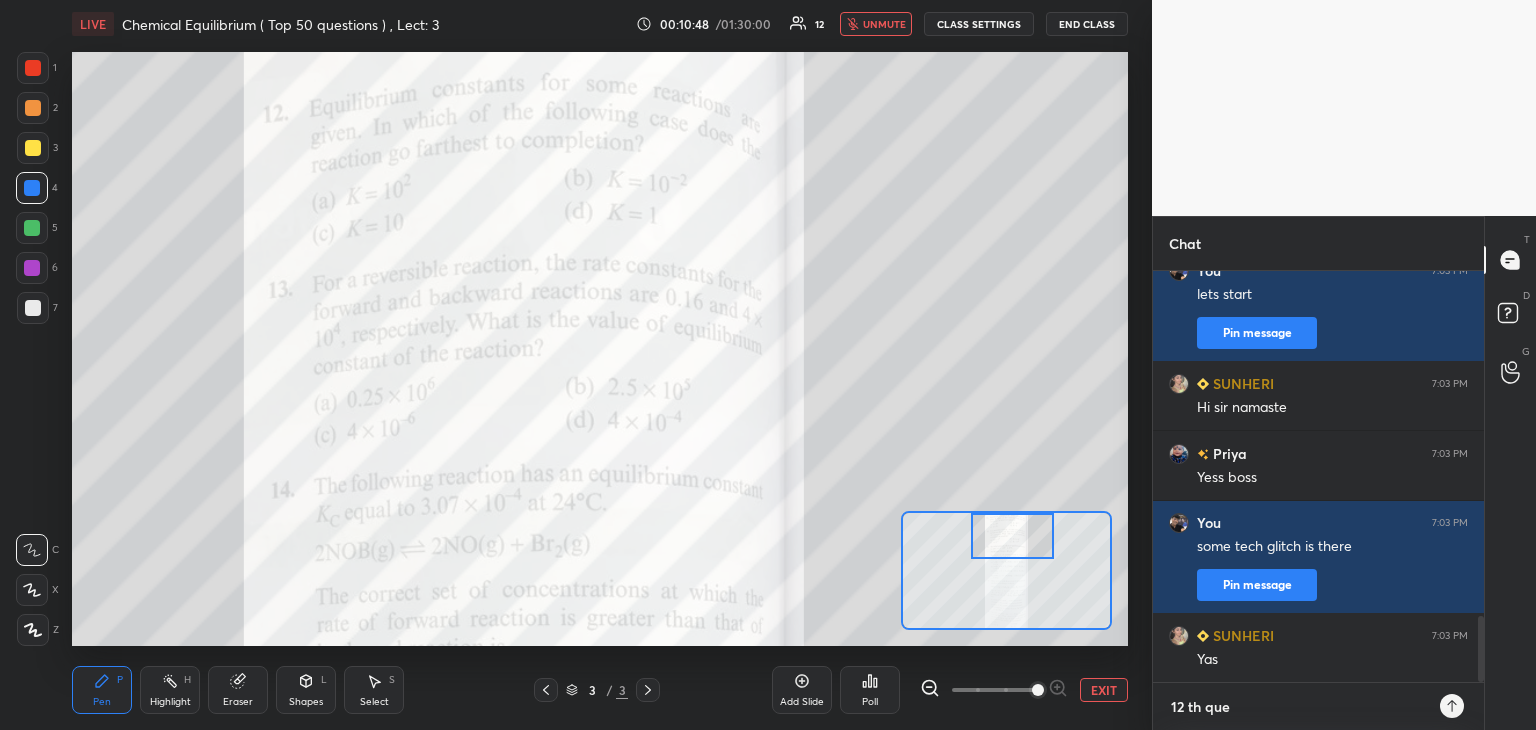type on "12 th ques" 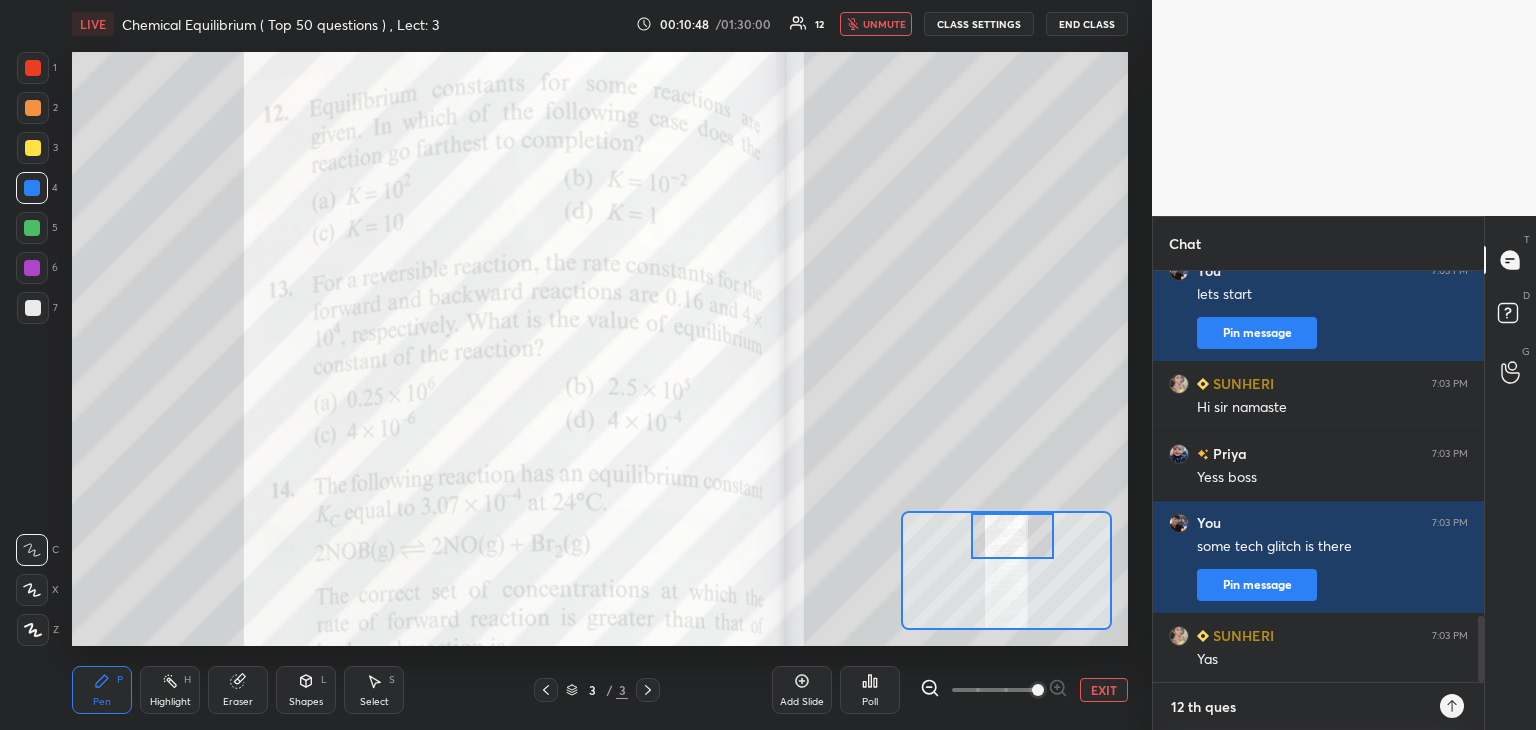 type on "12 th quest" 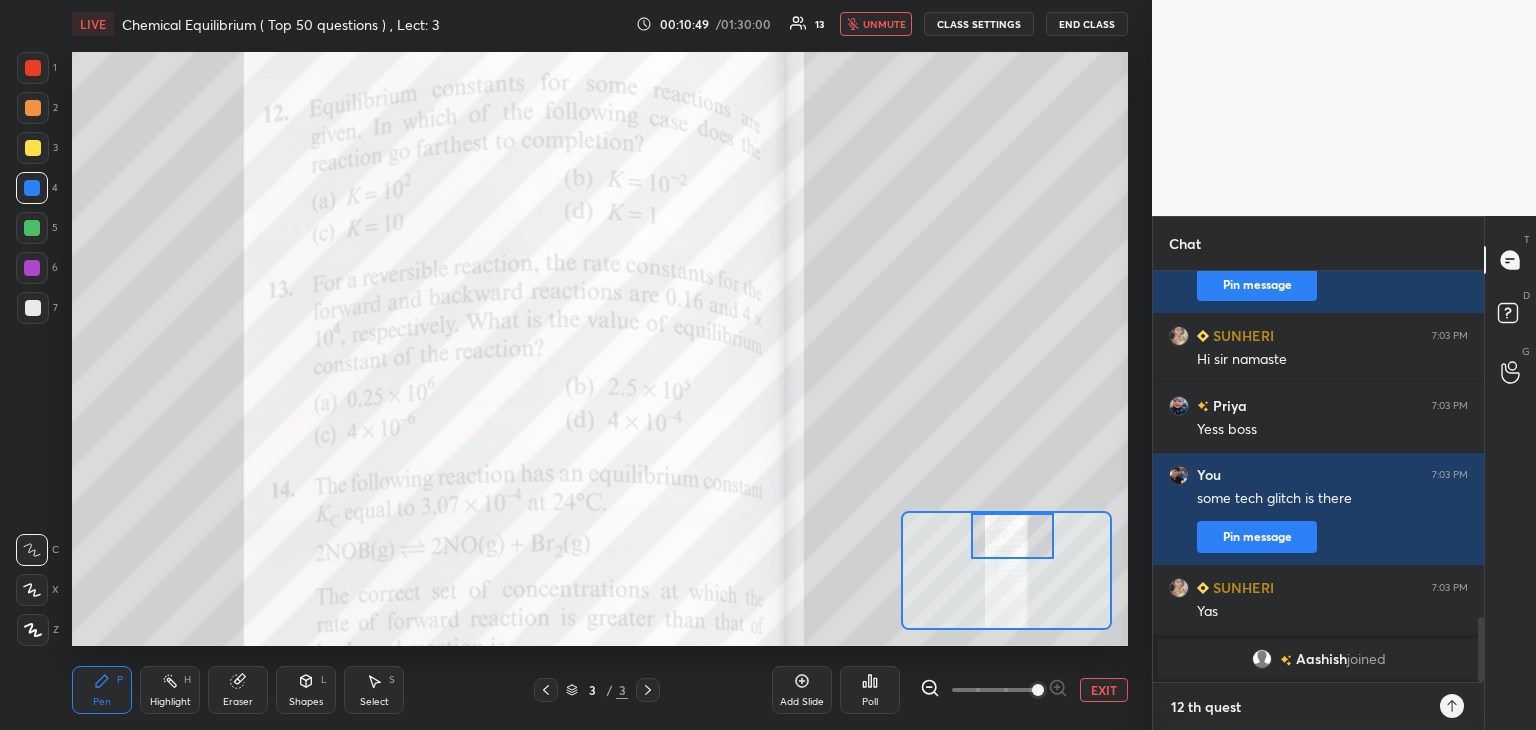 type on "12 th questi" 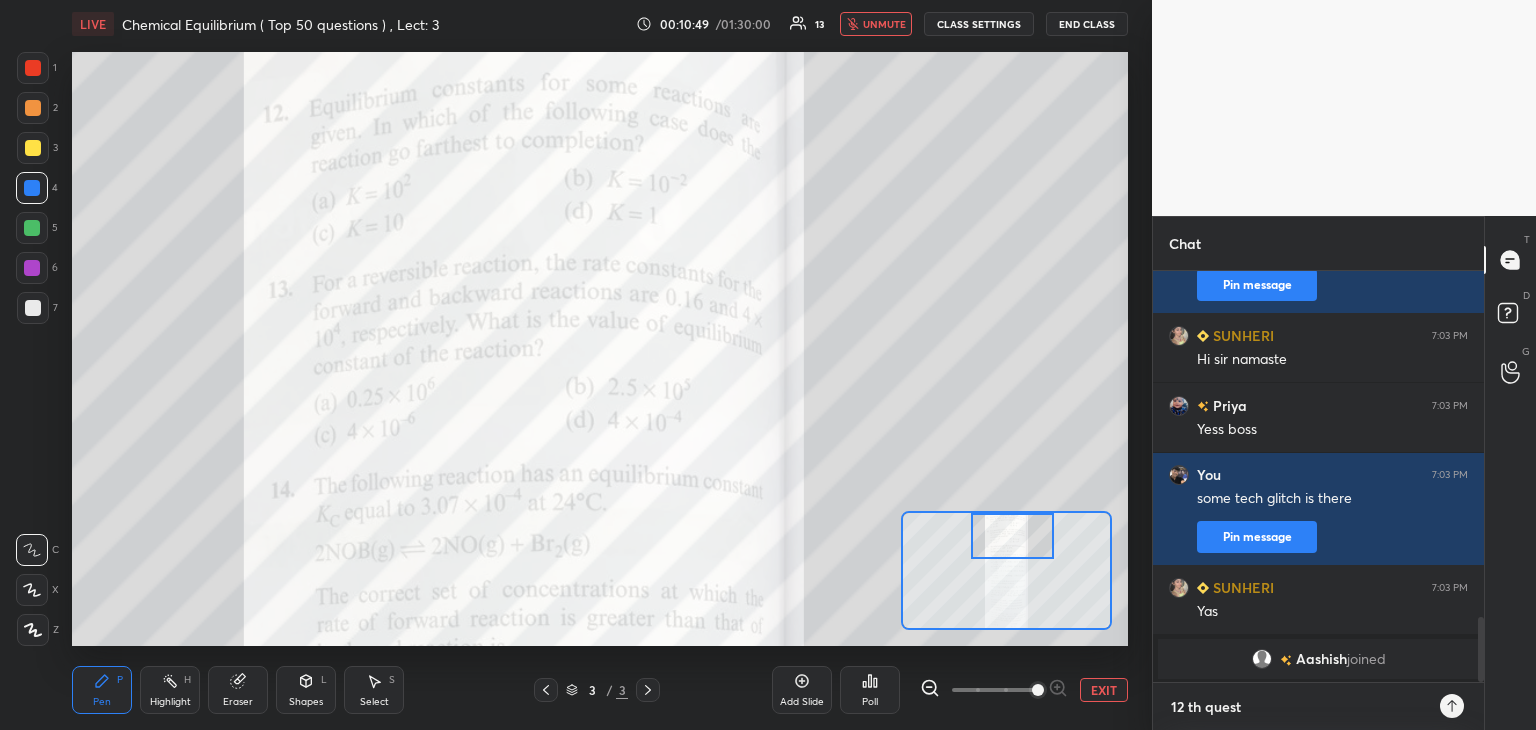 type on "x" 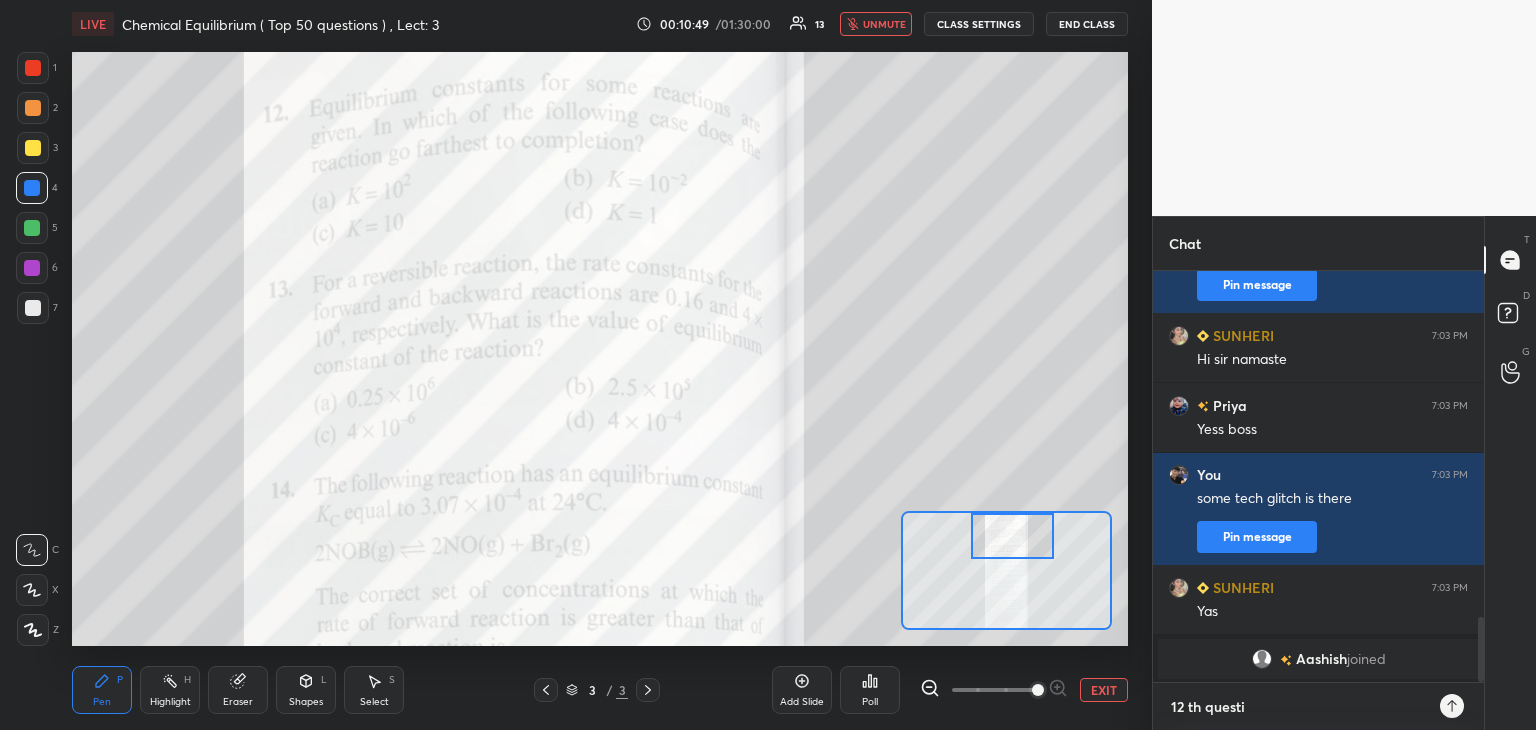type on "12 th questio" 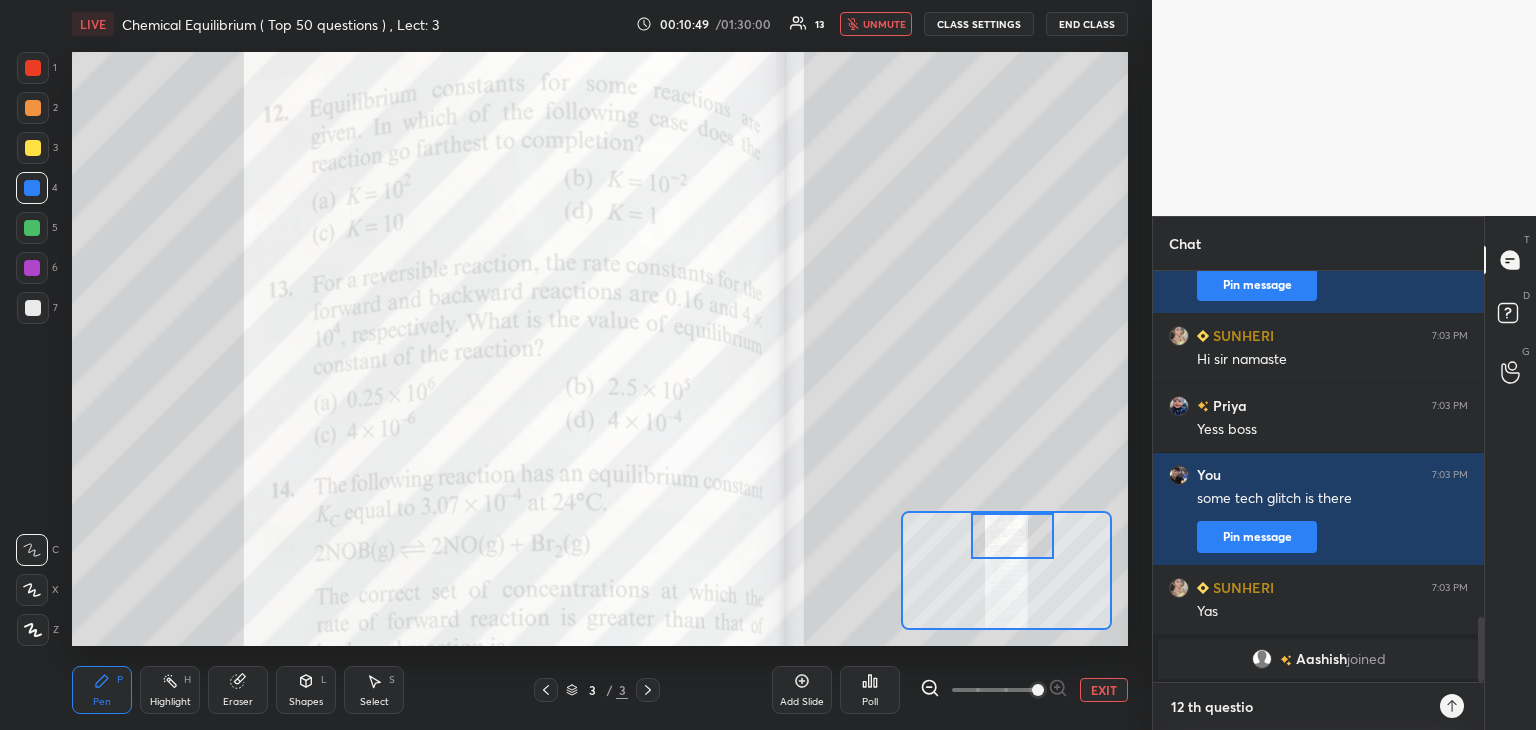 type on "12 th question" 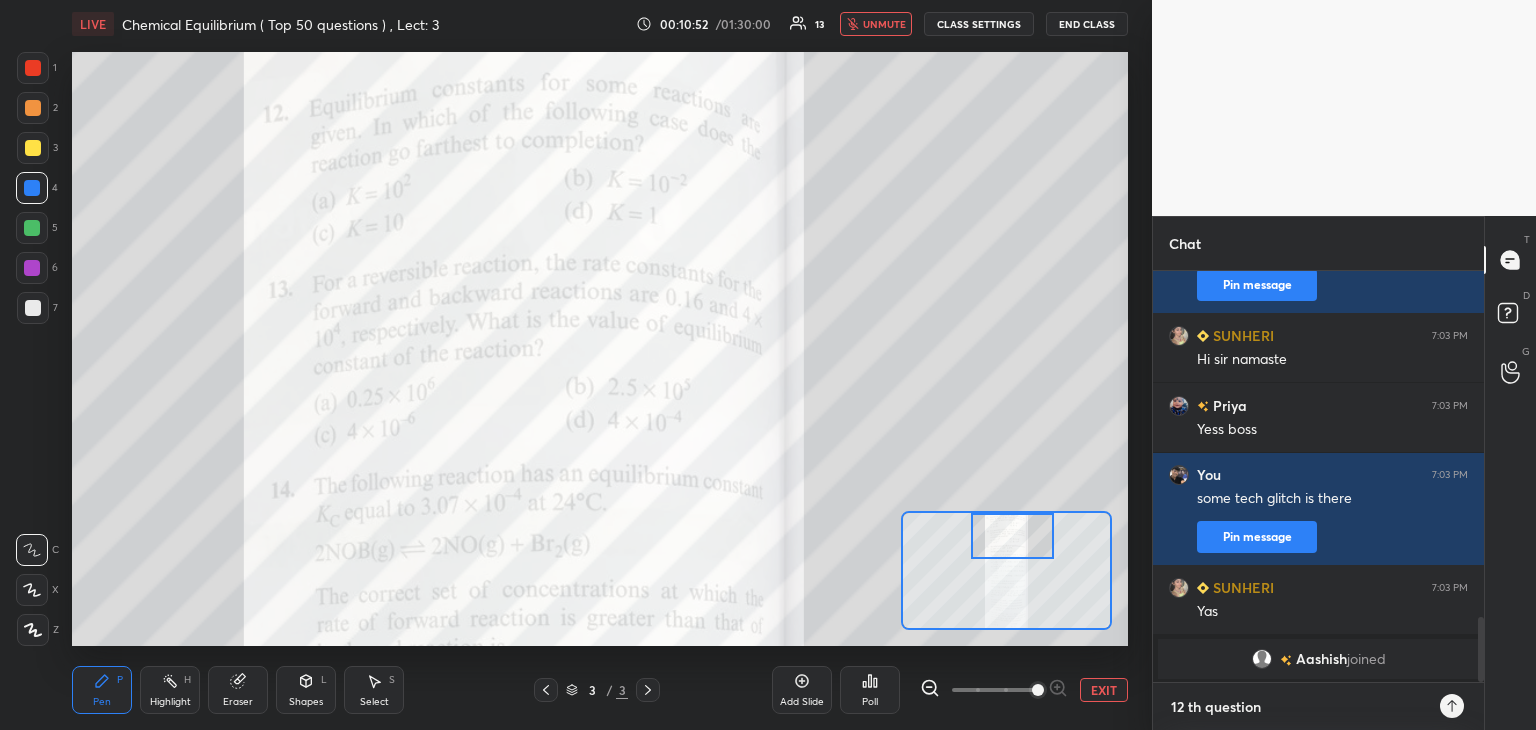 type on "12 th question" 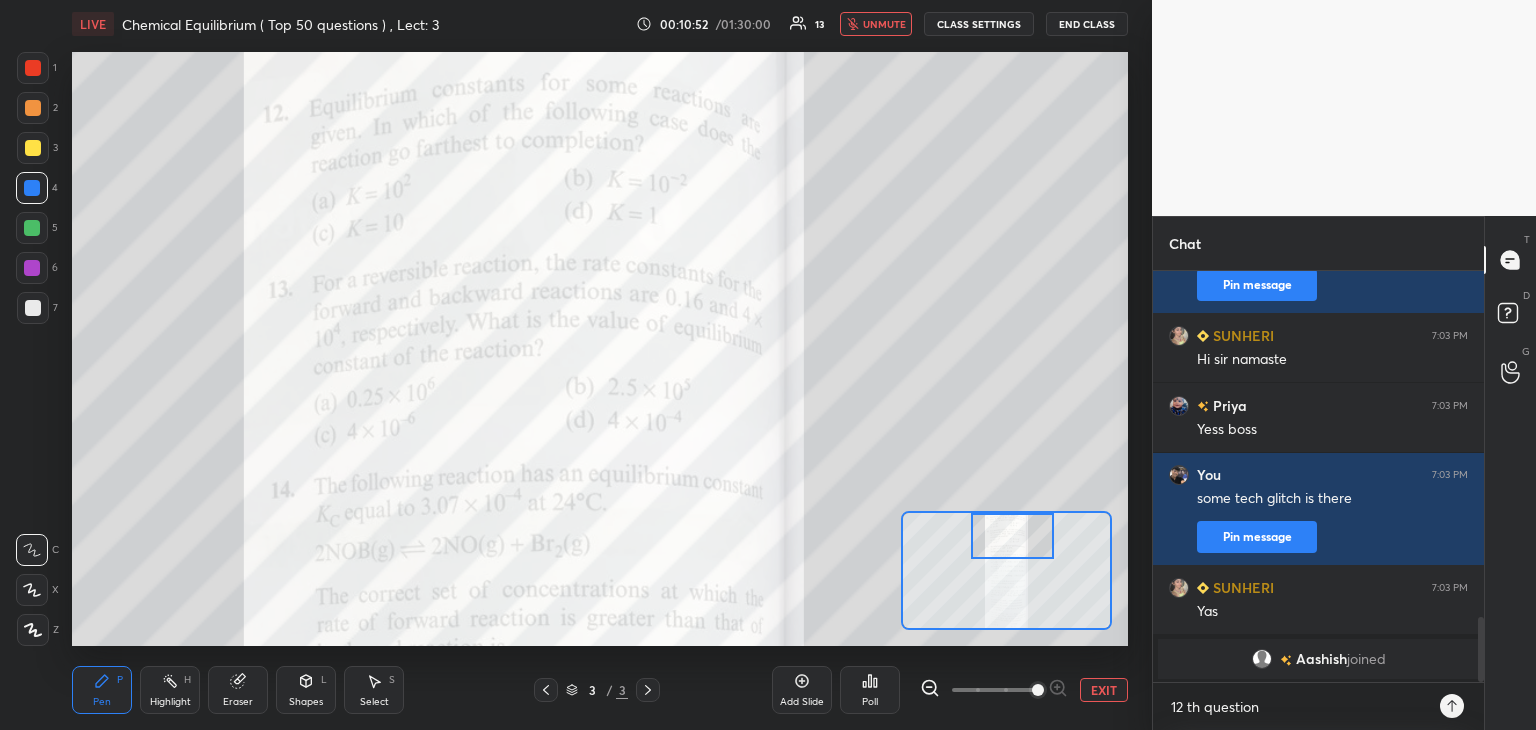 type on "x" 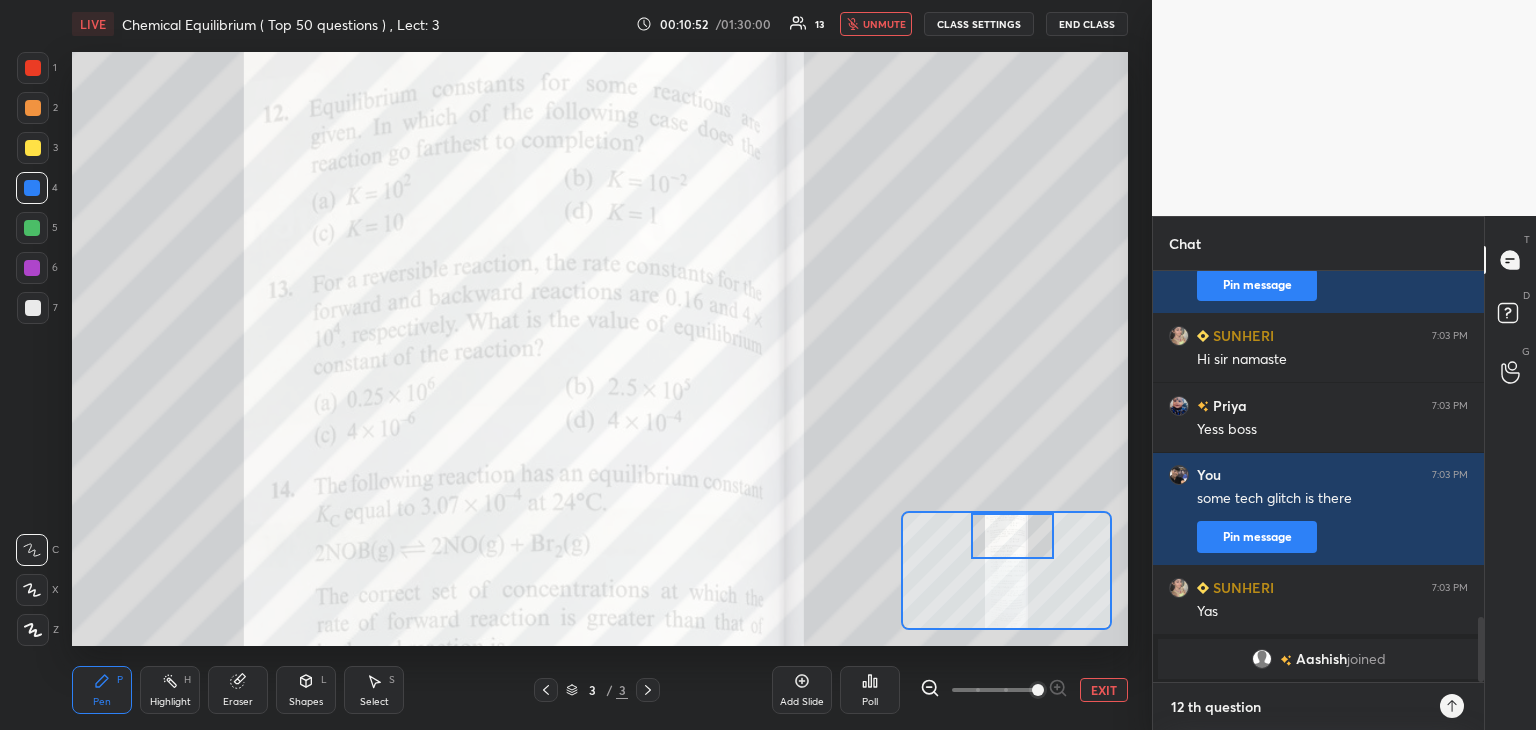 type 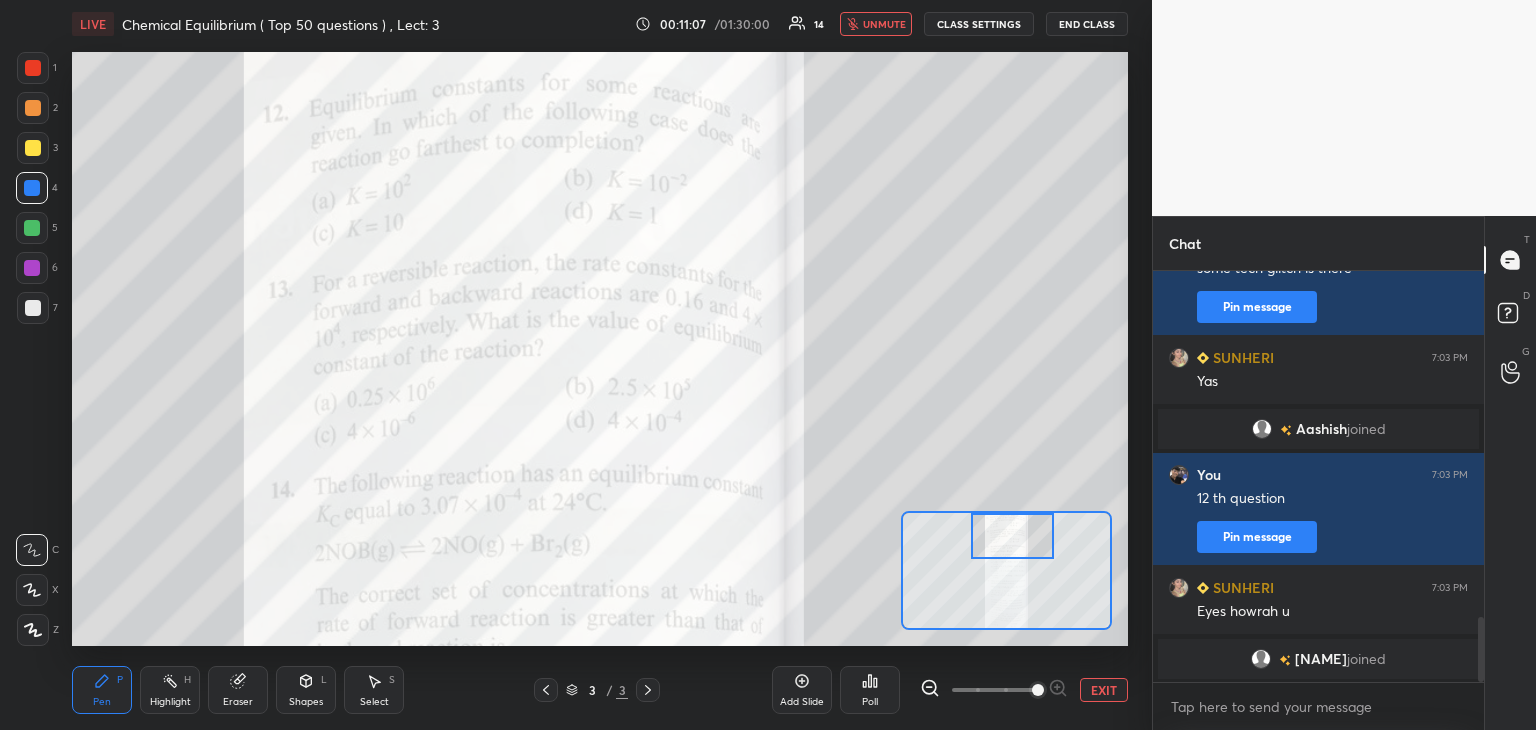 click on "Poll" at bounding box center [870, 690] 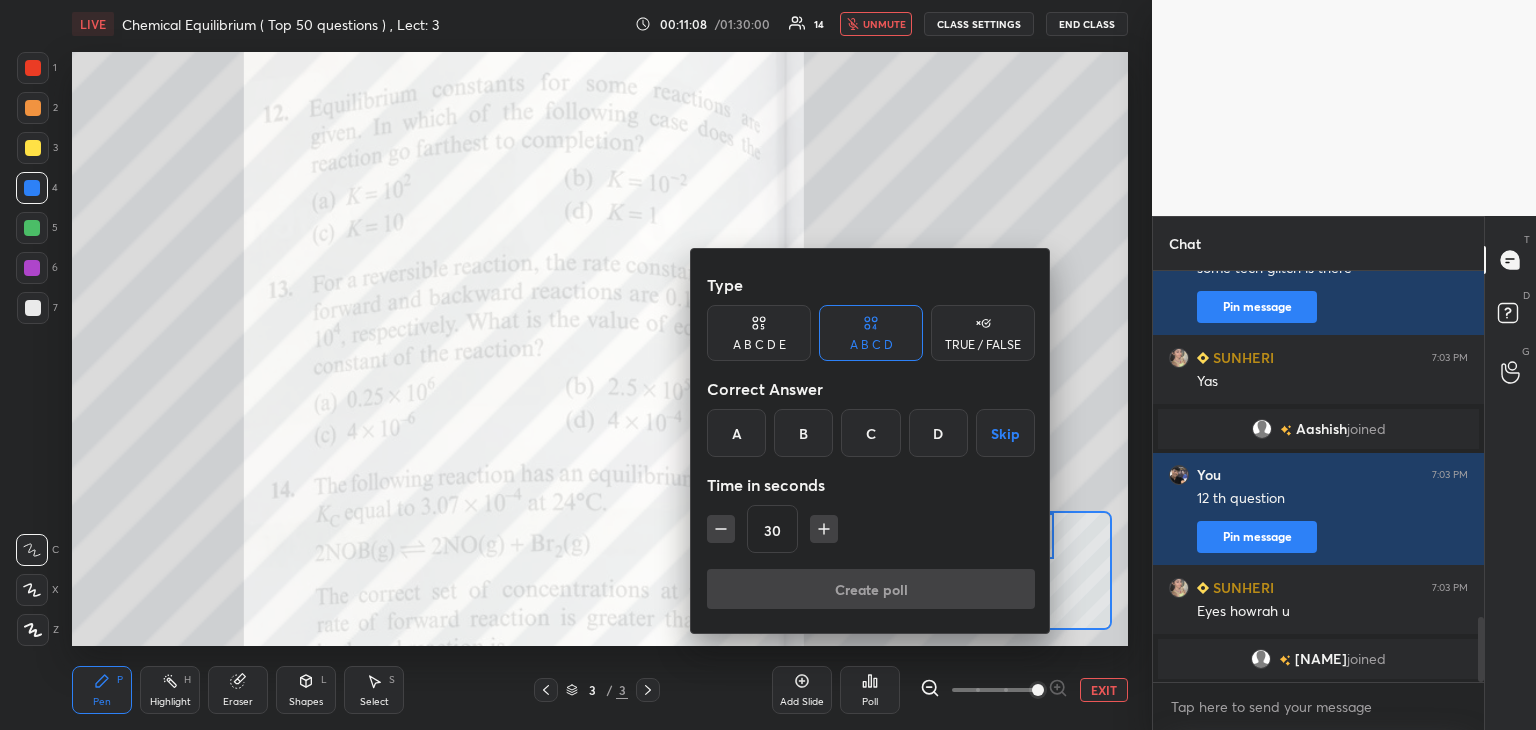 click on "A" at bounding box center [736, 433] 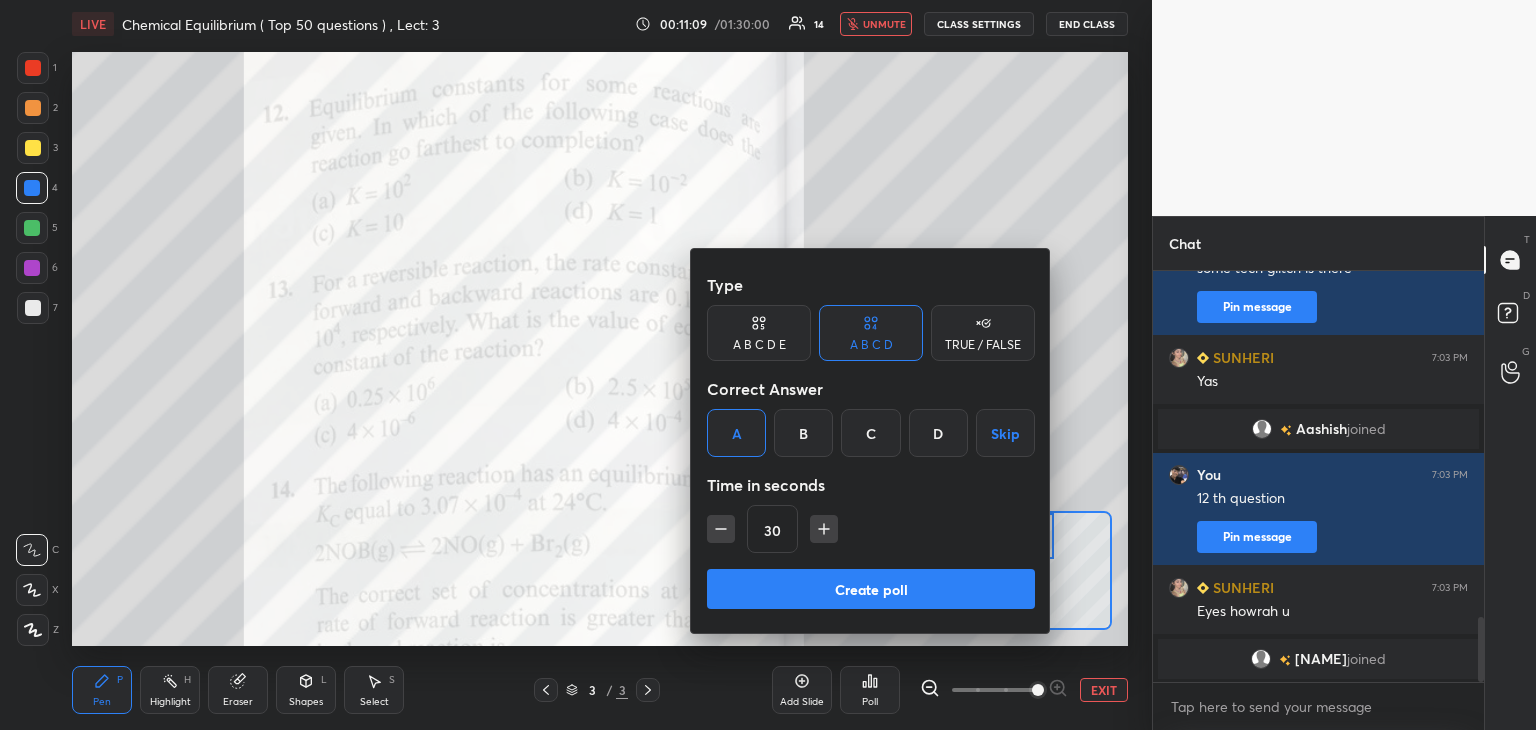 click on "Create poll" at bounding box center (871, 589) 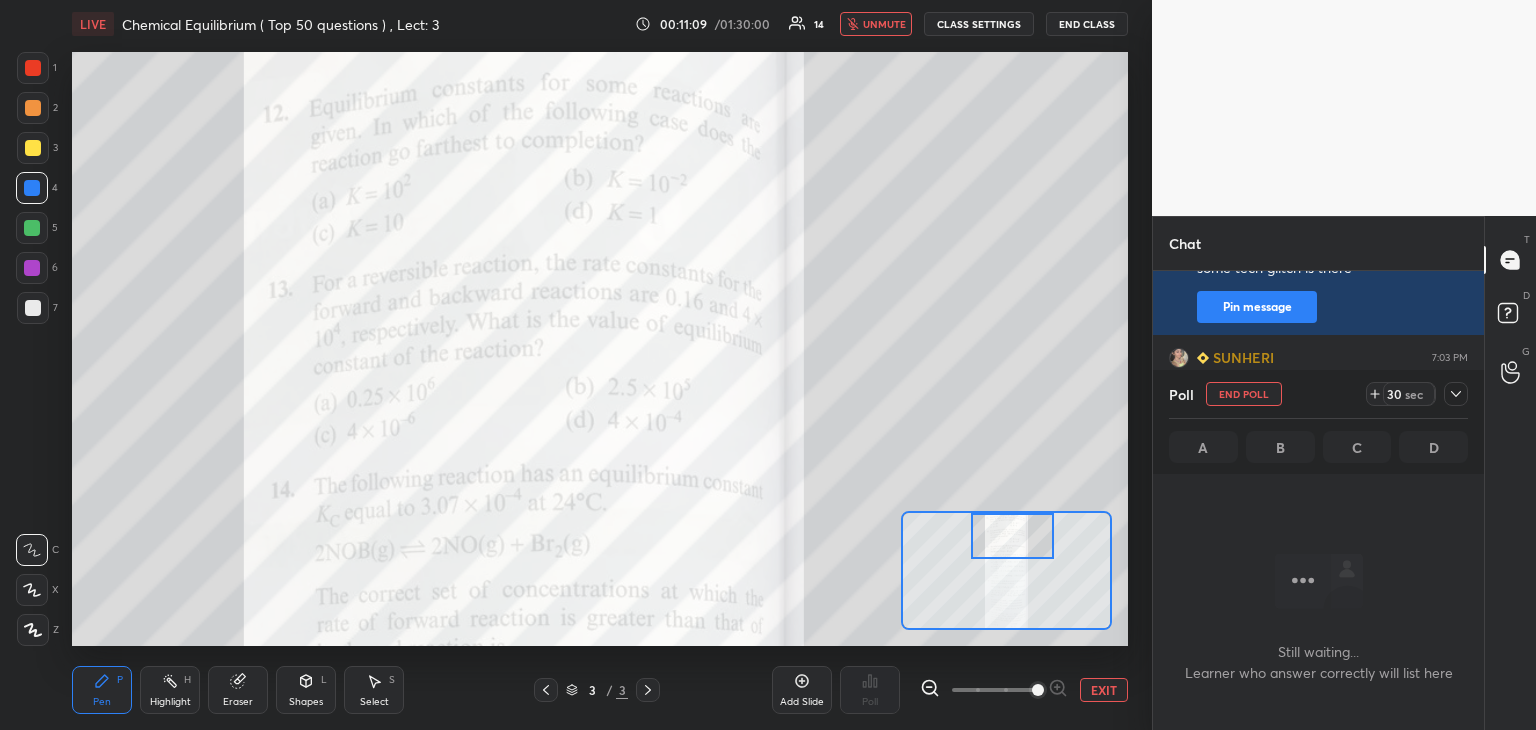 scroll, scrollTop: 308, scrollLeft: 325, axis: both 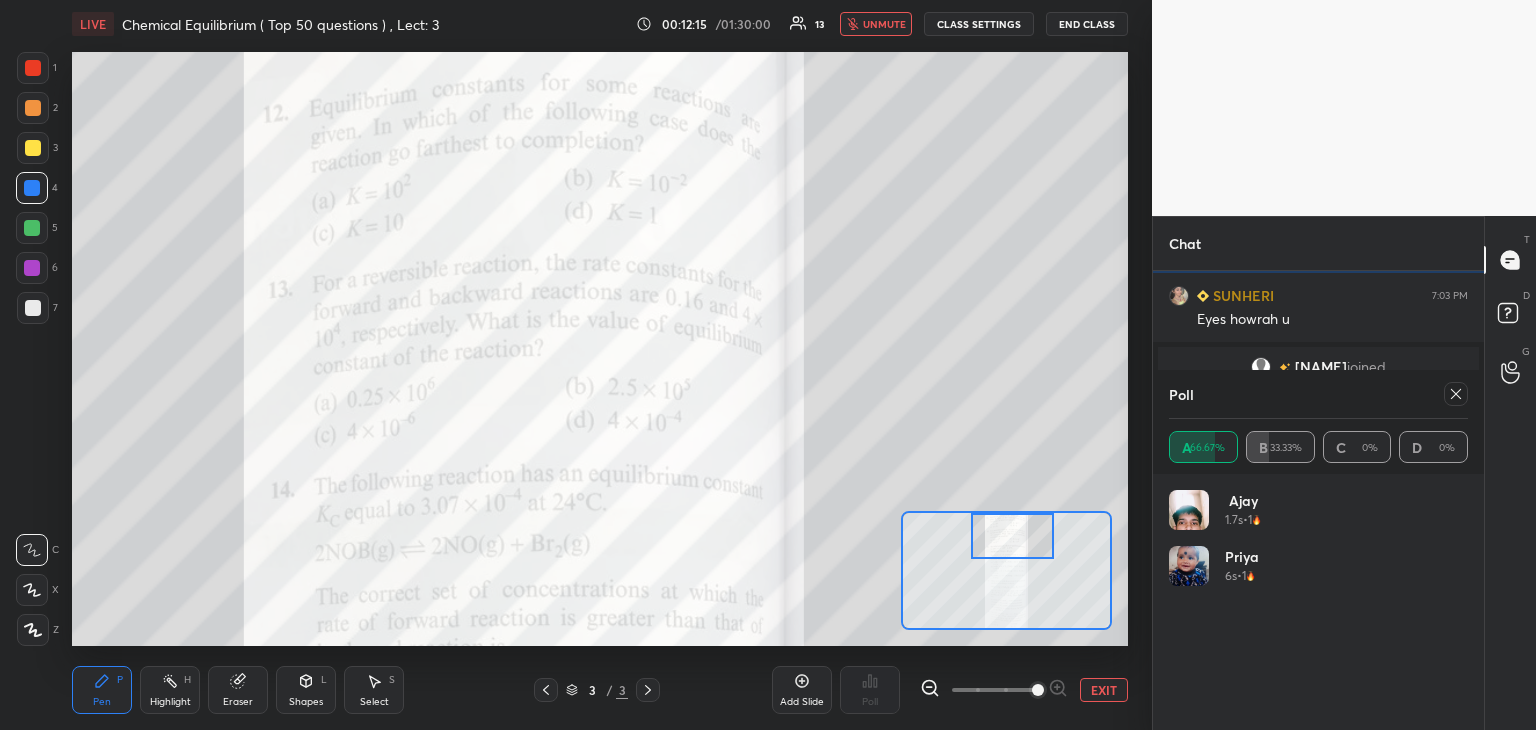 click on "unmute" at bounding box center [884, 24] 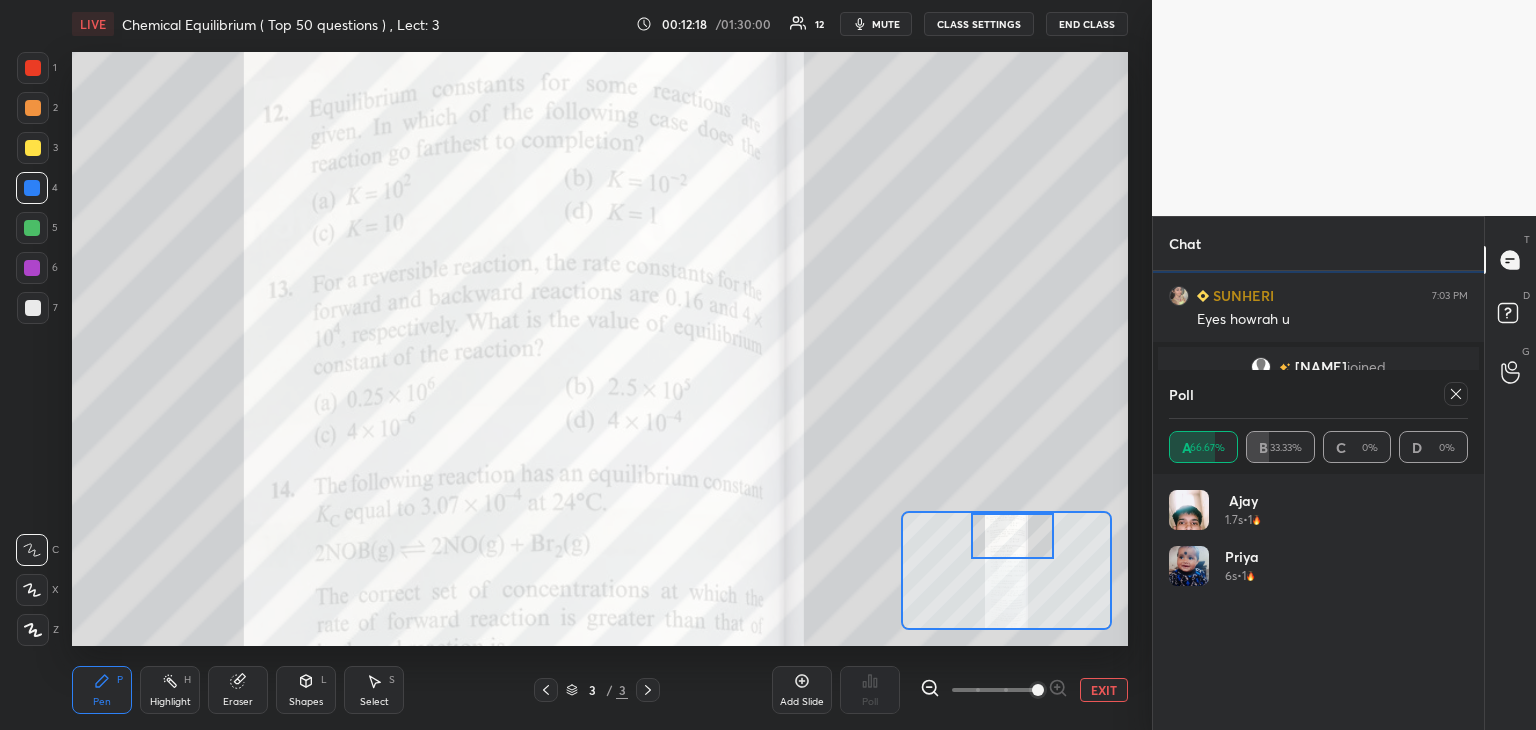 click 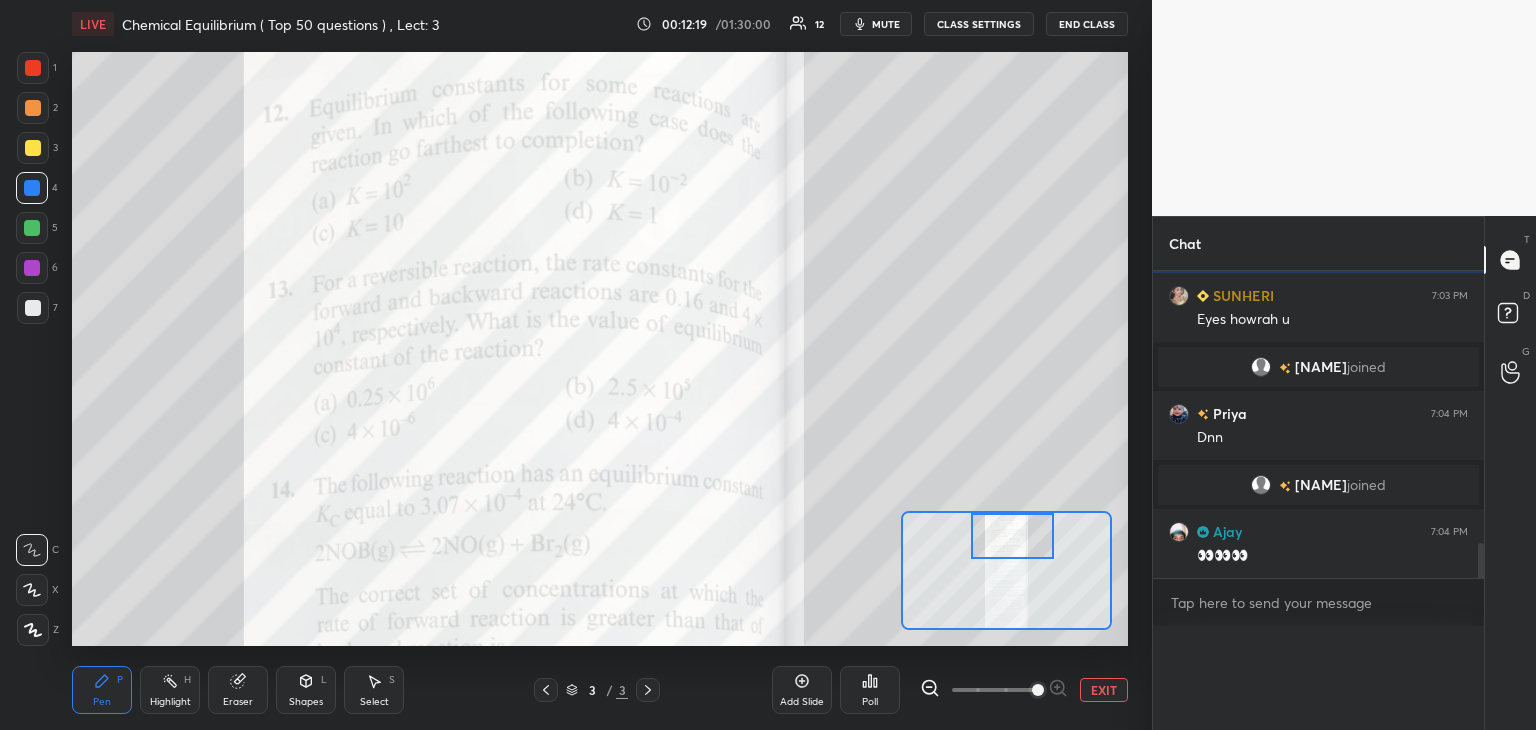 scroll, scrollTop: 121, scrollLeft: 293, axis: both 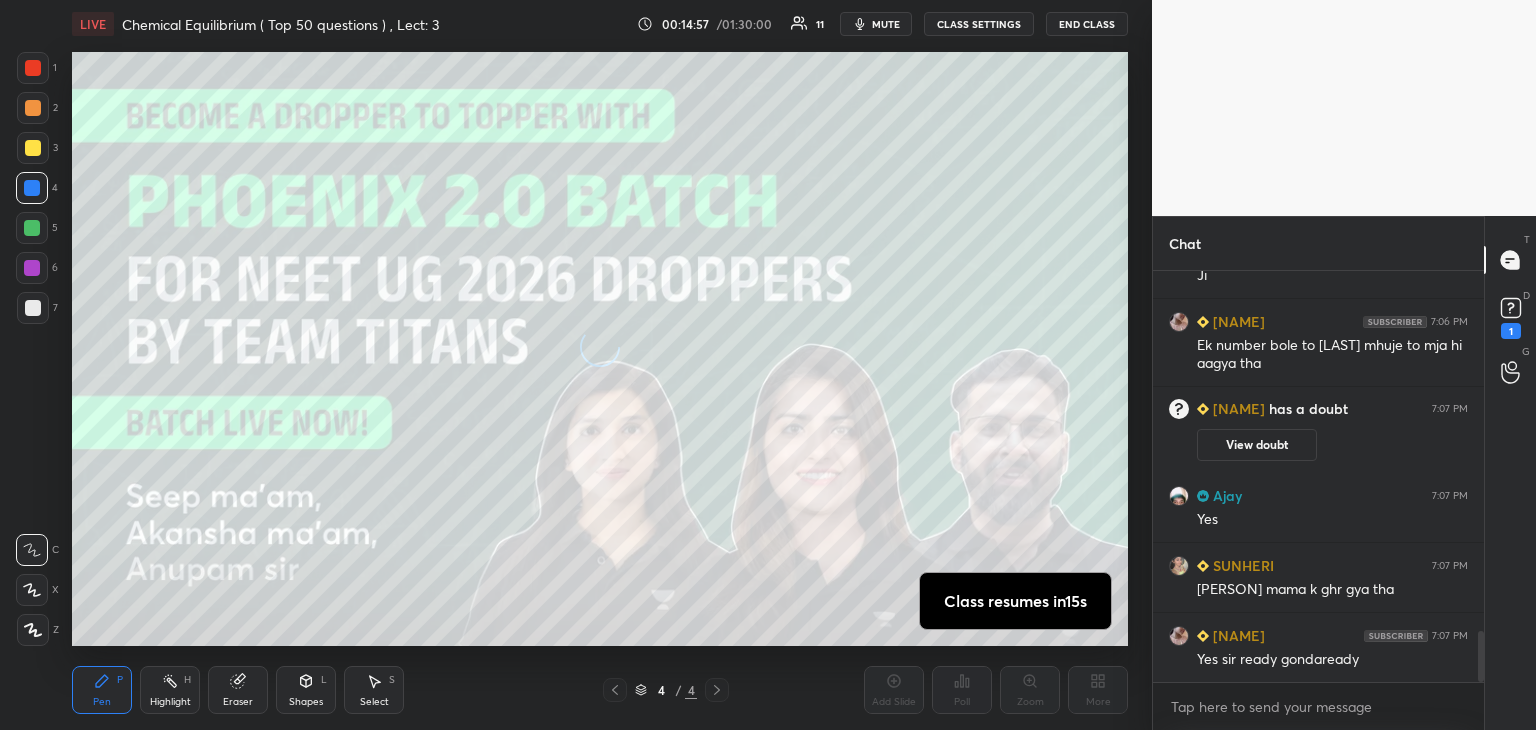 click at bounding box center [33, 148] 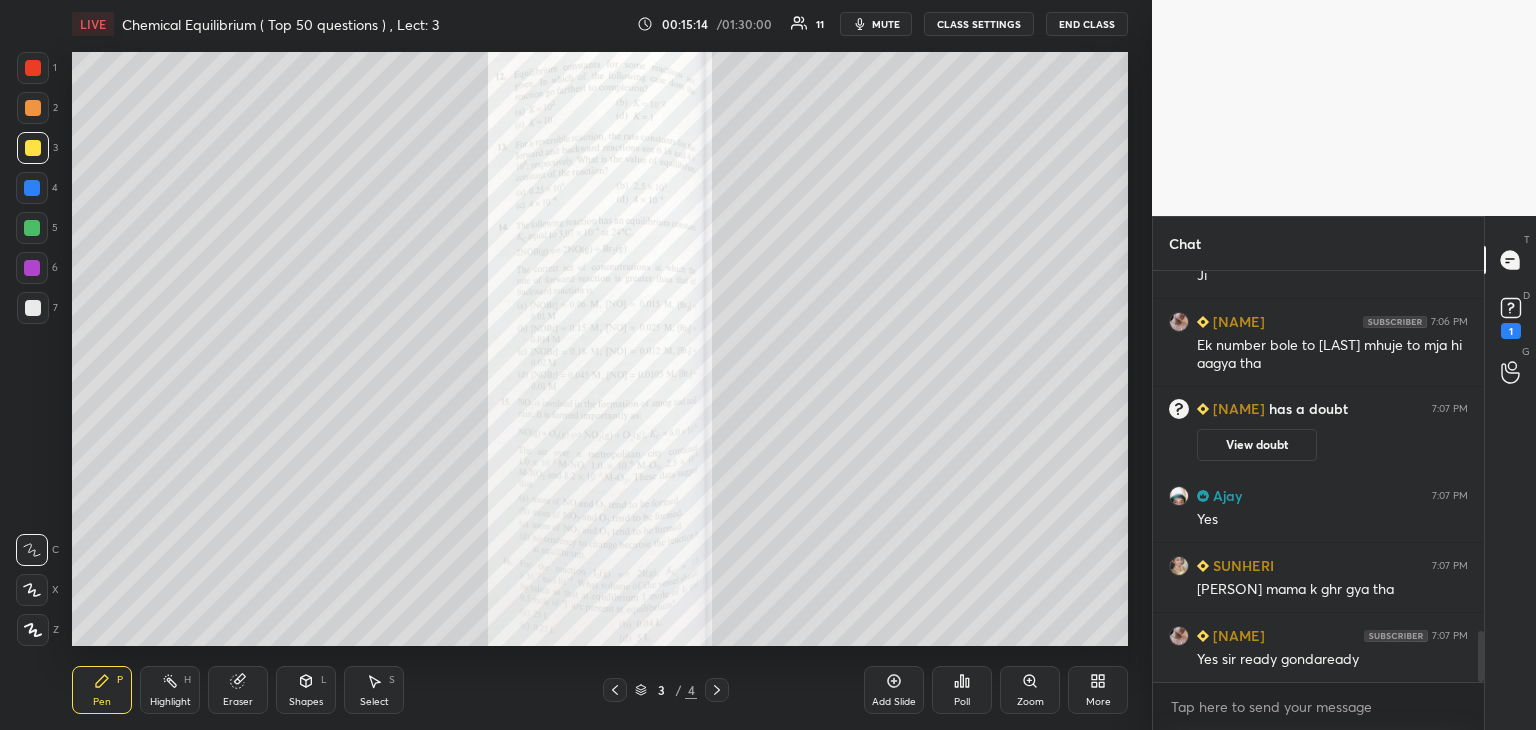 click on "Zoom" at bounding box center [1030, 690] 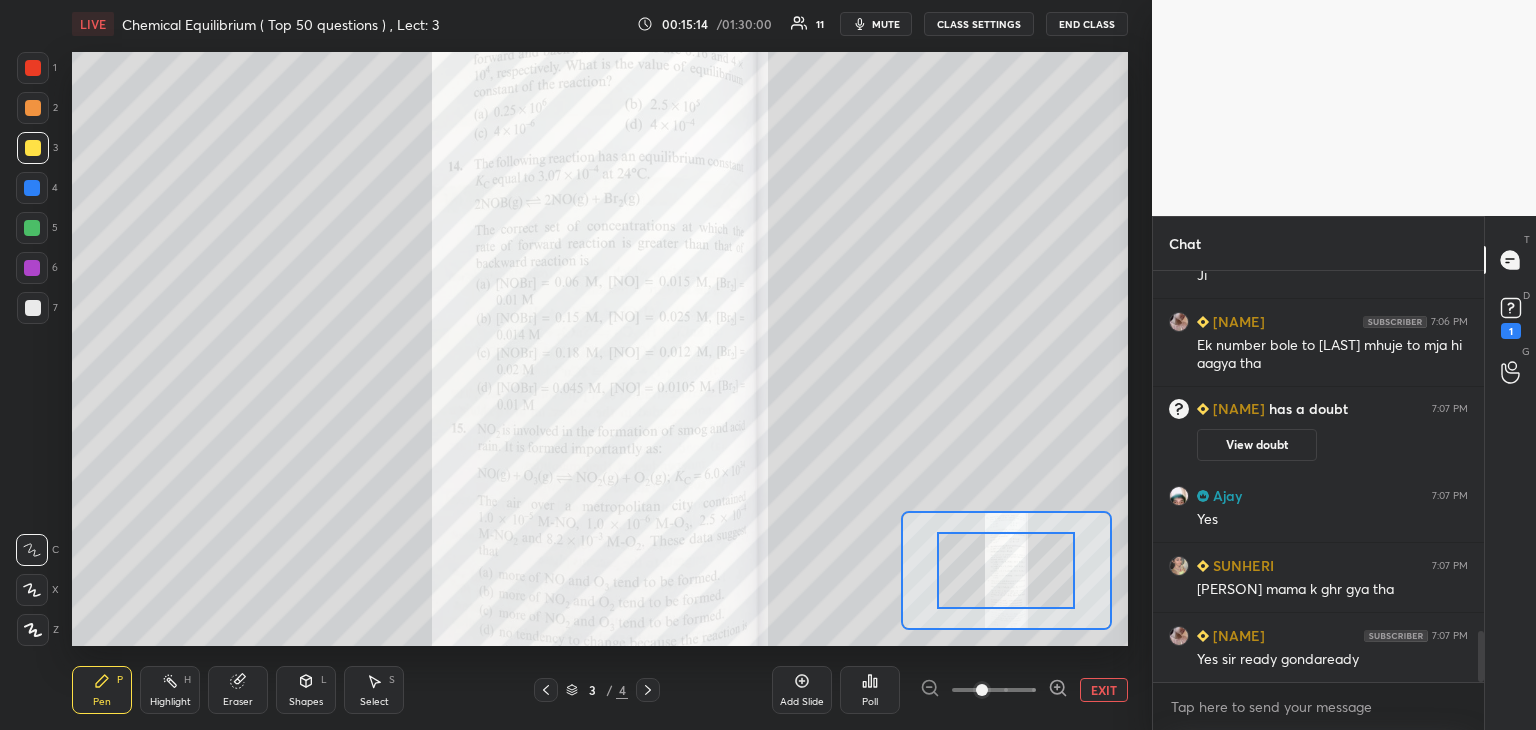 click 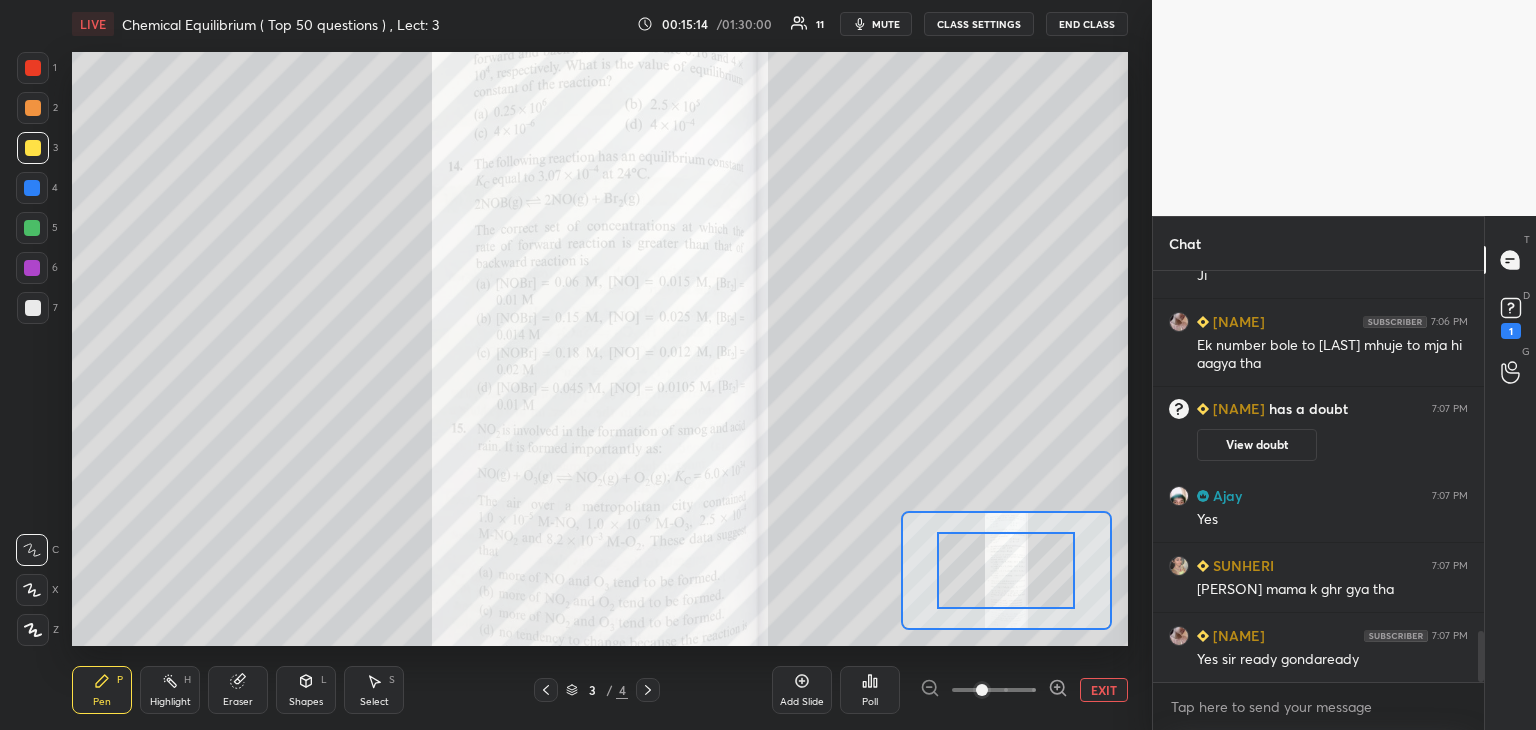 click 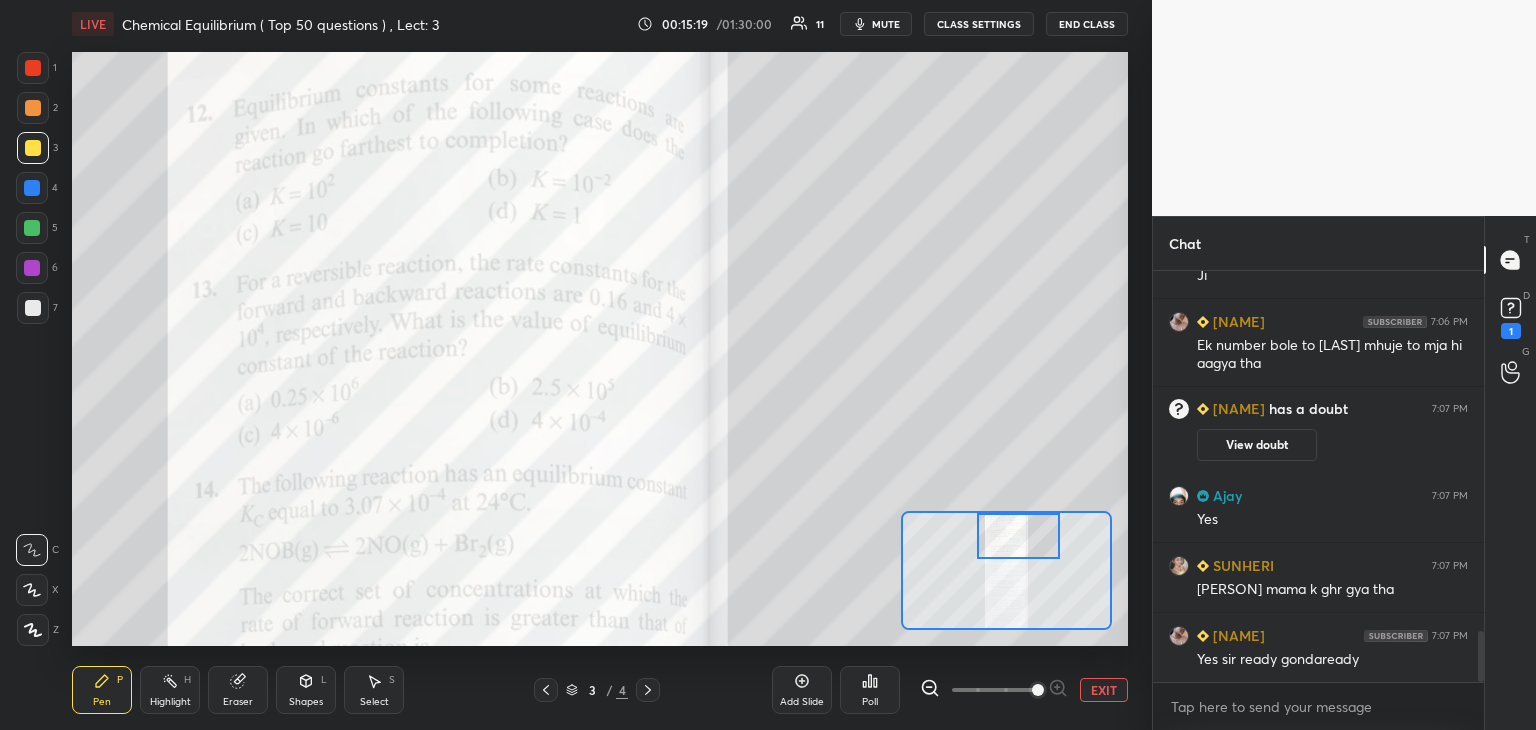 click at bounding box center [33, 108] 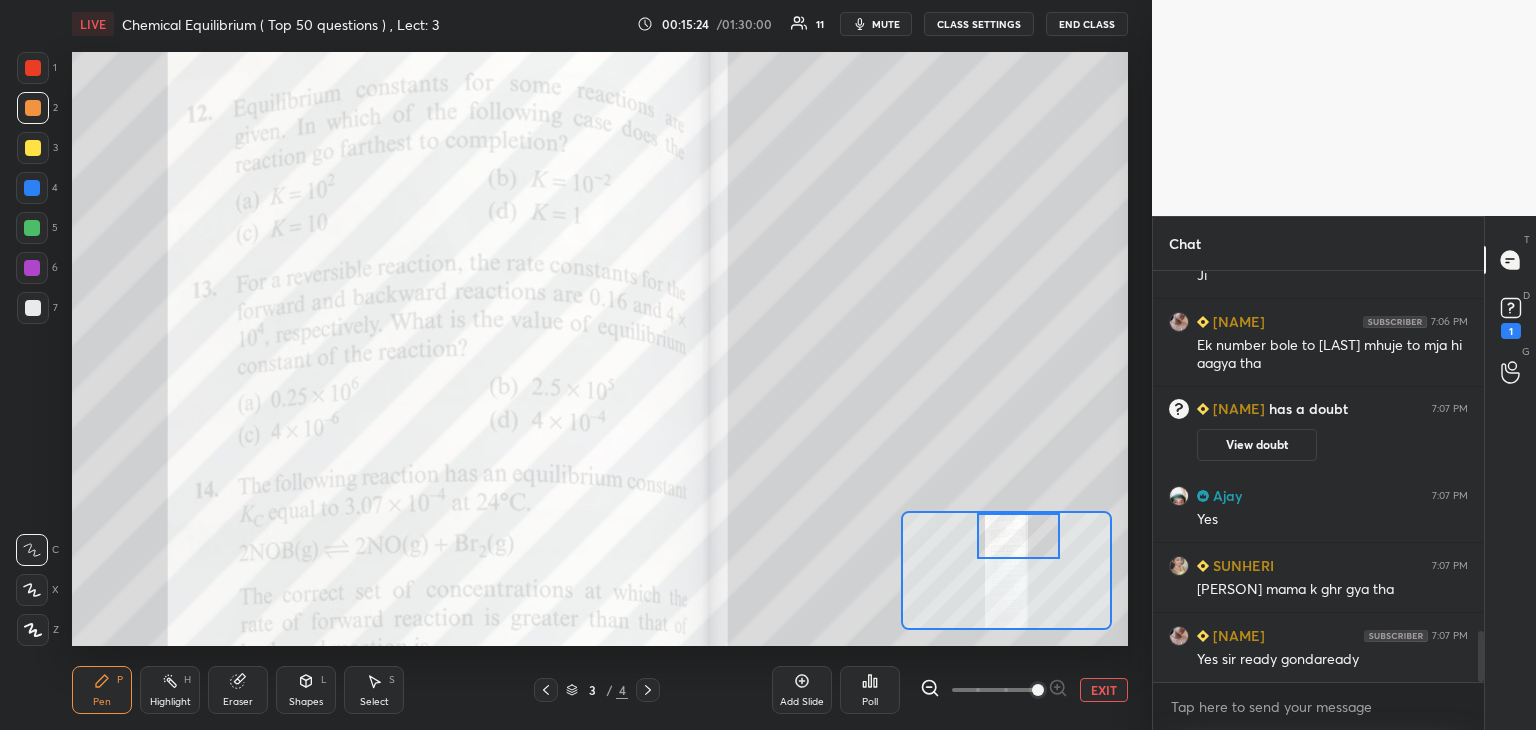 click on "Poll" at bounding box center [870, 690] 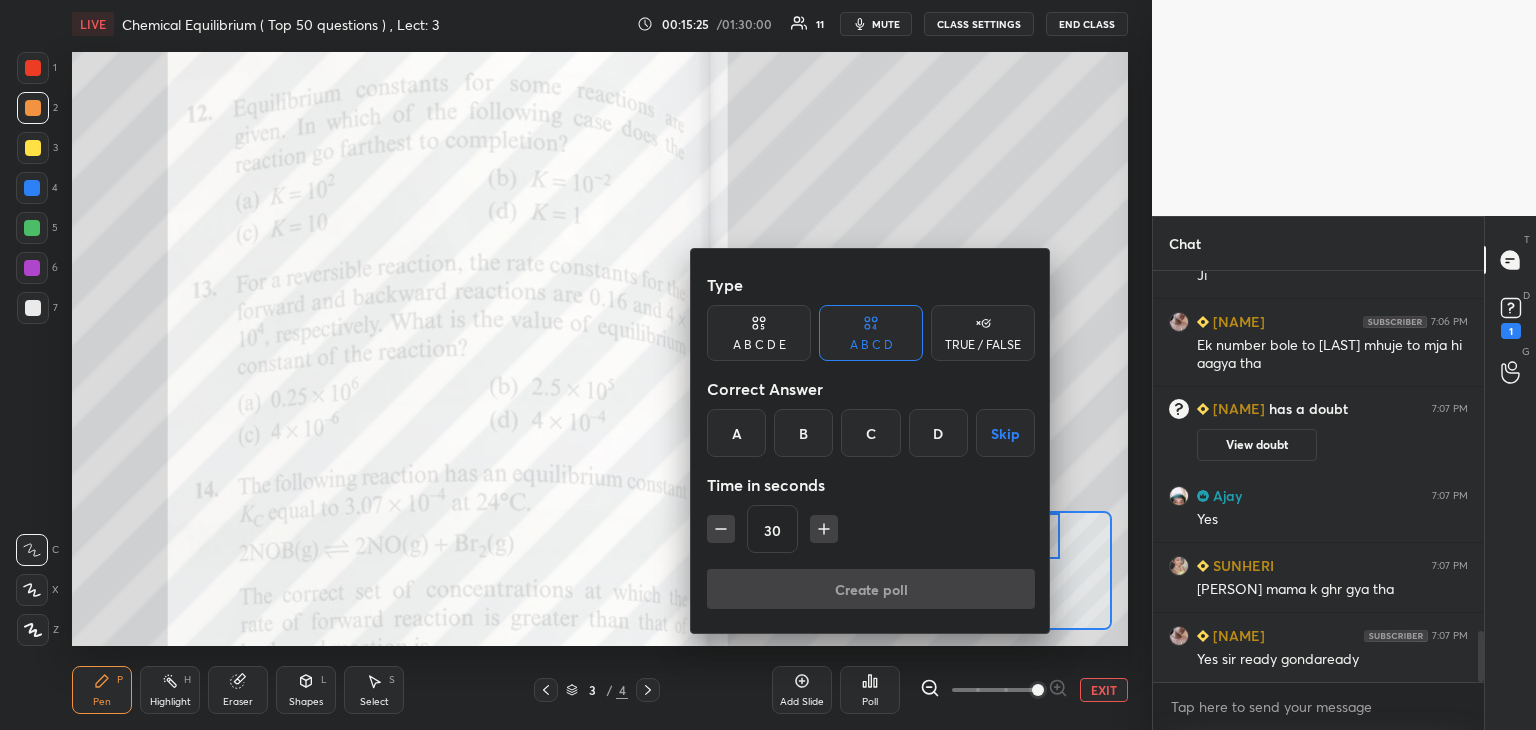 click on "C" at bounding box center [870, 433] 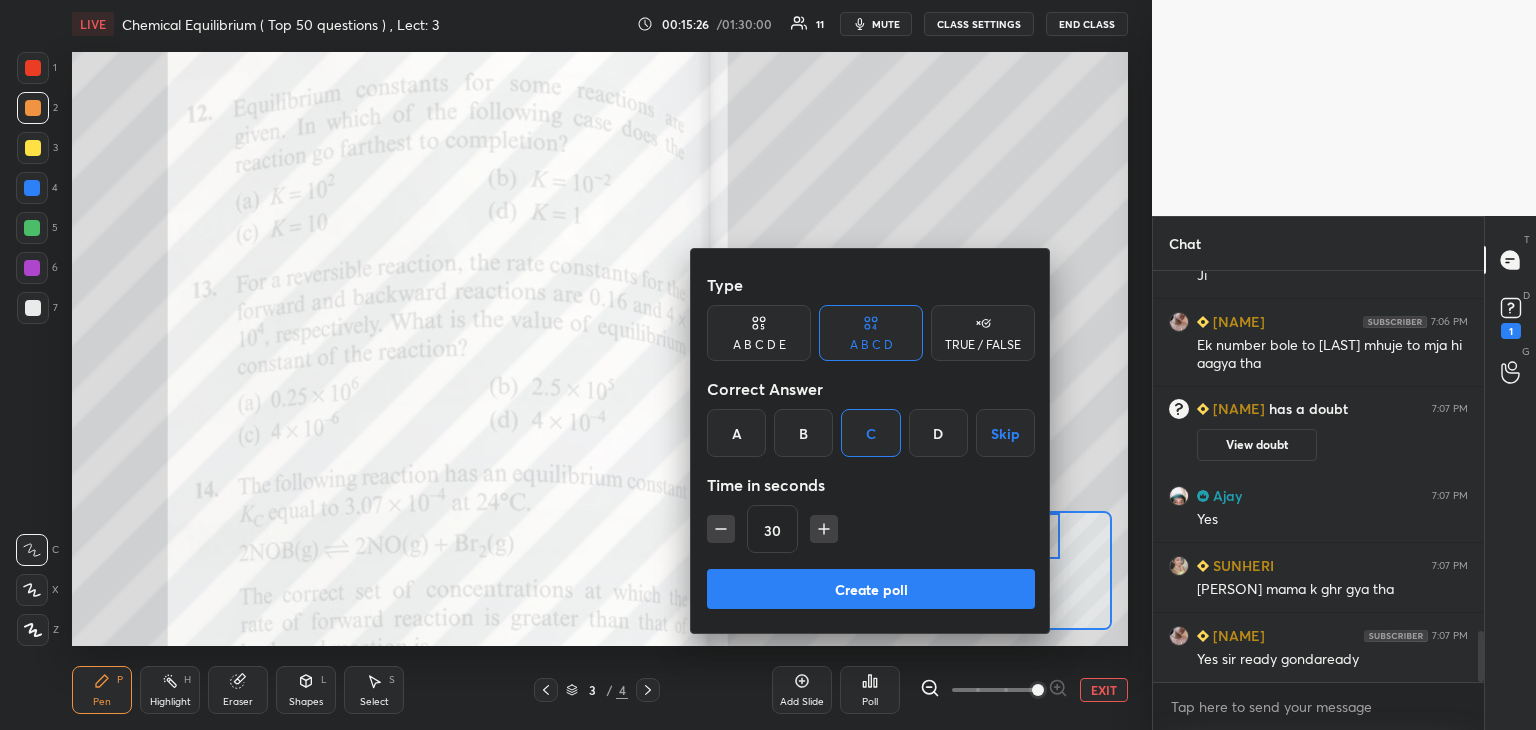 click on "Create poll" at bounding box center [871, 589] 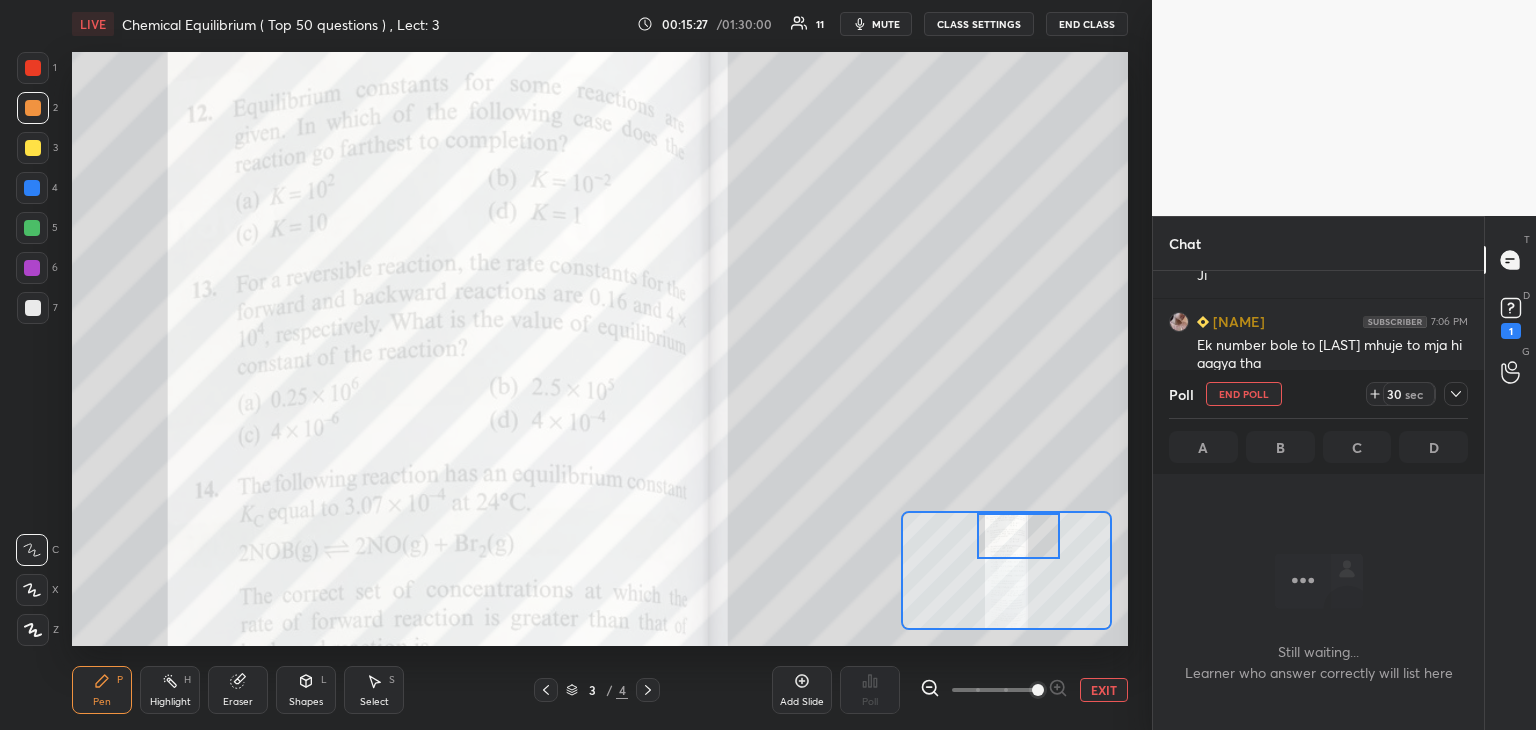 scroll, scrollTop: 308, scrollLeft: 325, axis: both 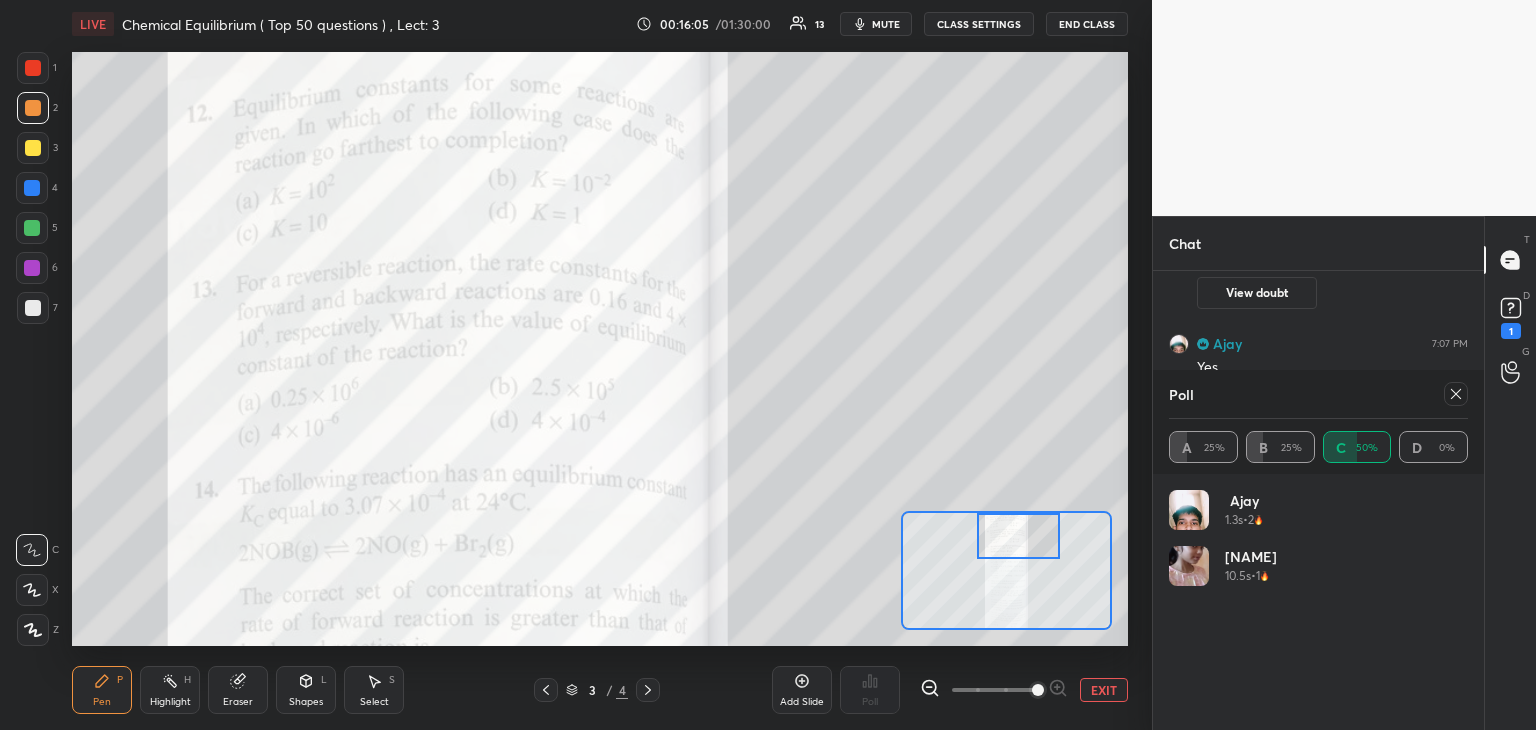 click 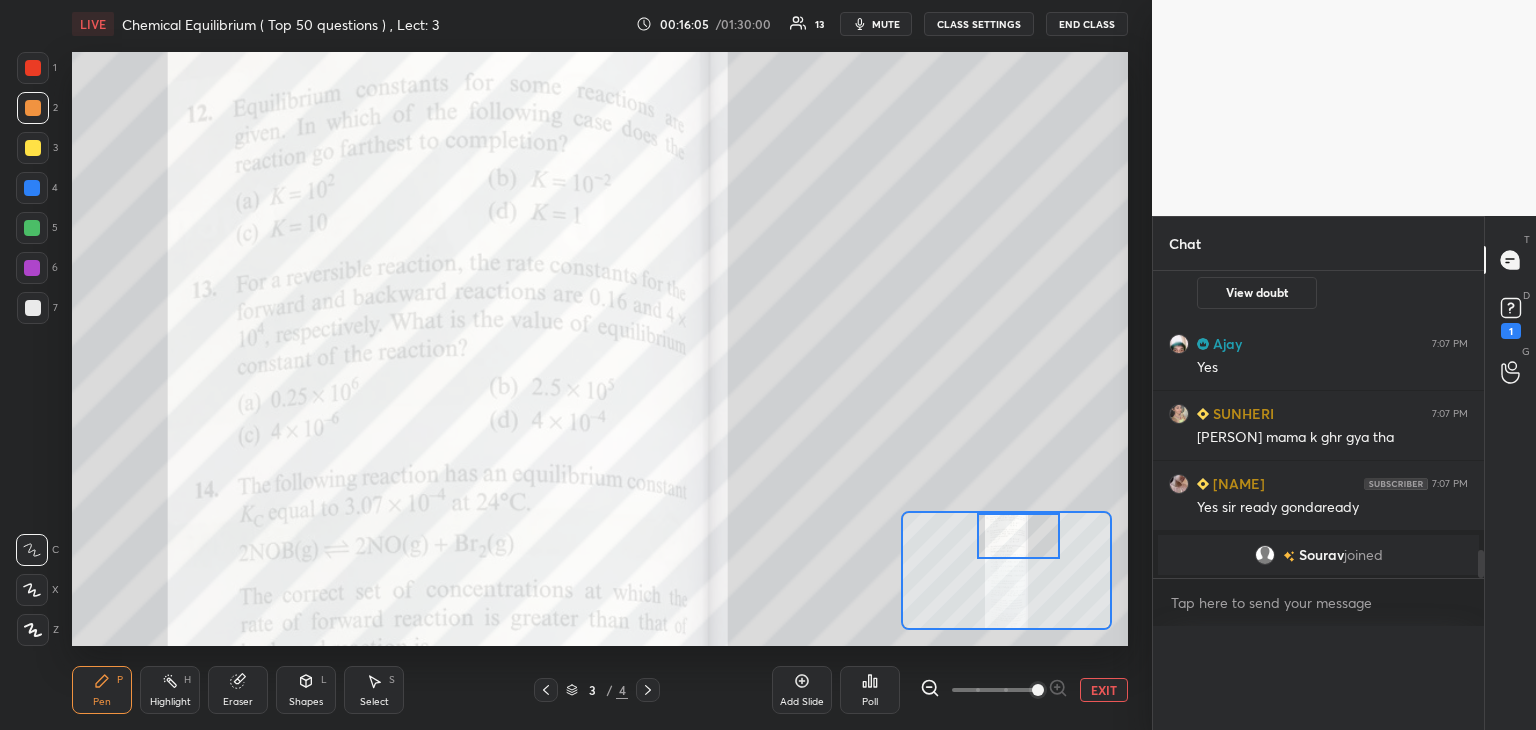 scroll, scrollTop: 0, scrollLeft: 0, axis: both 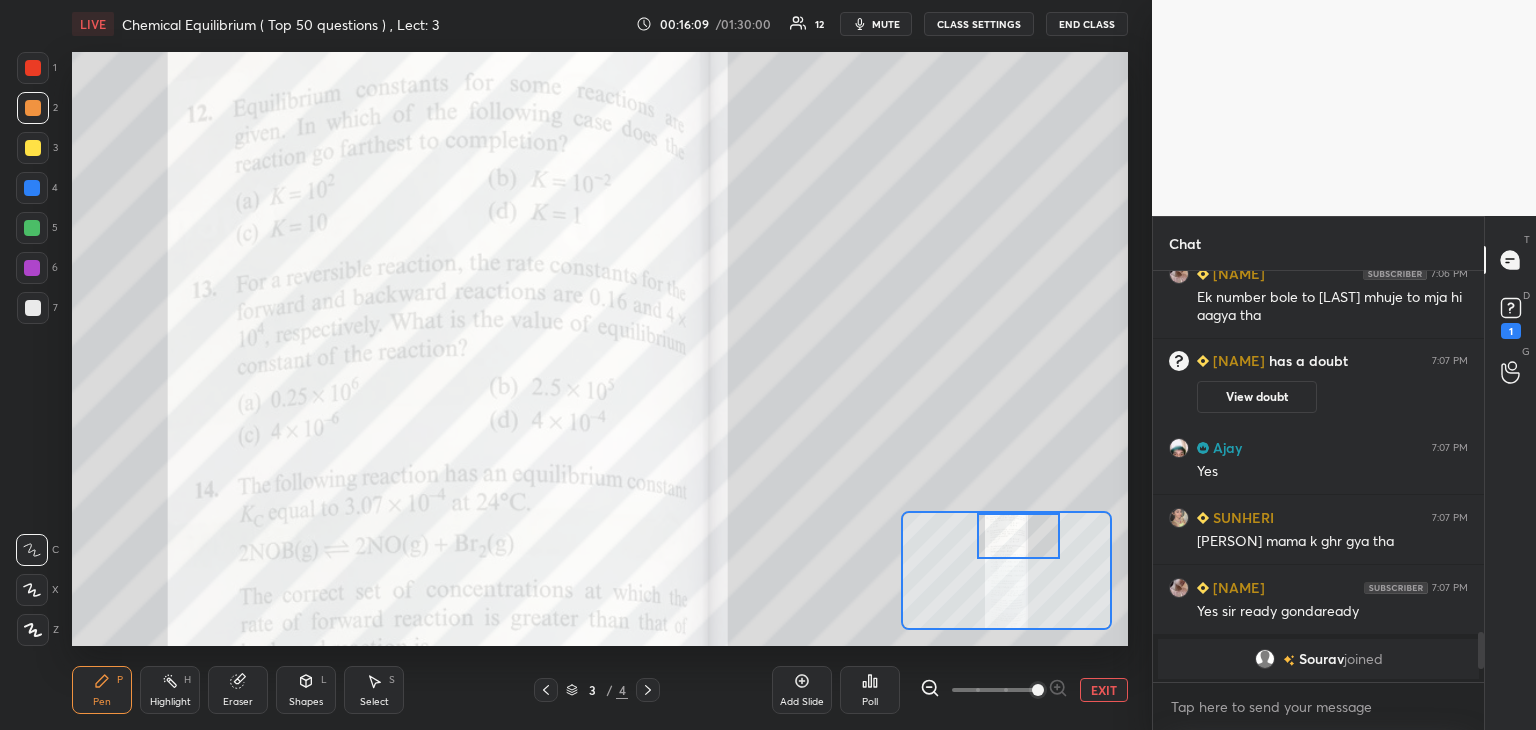 click at bounding box center (33, 68) 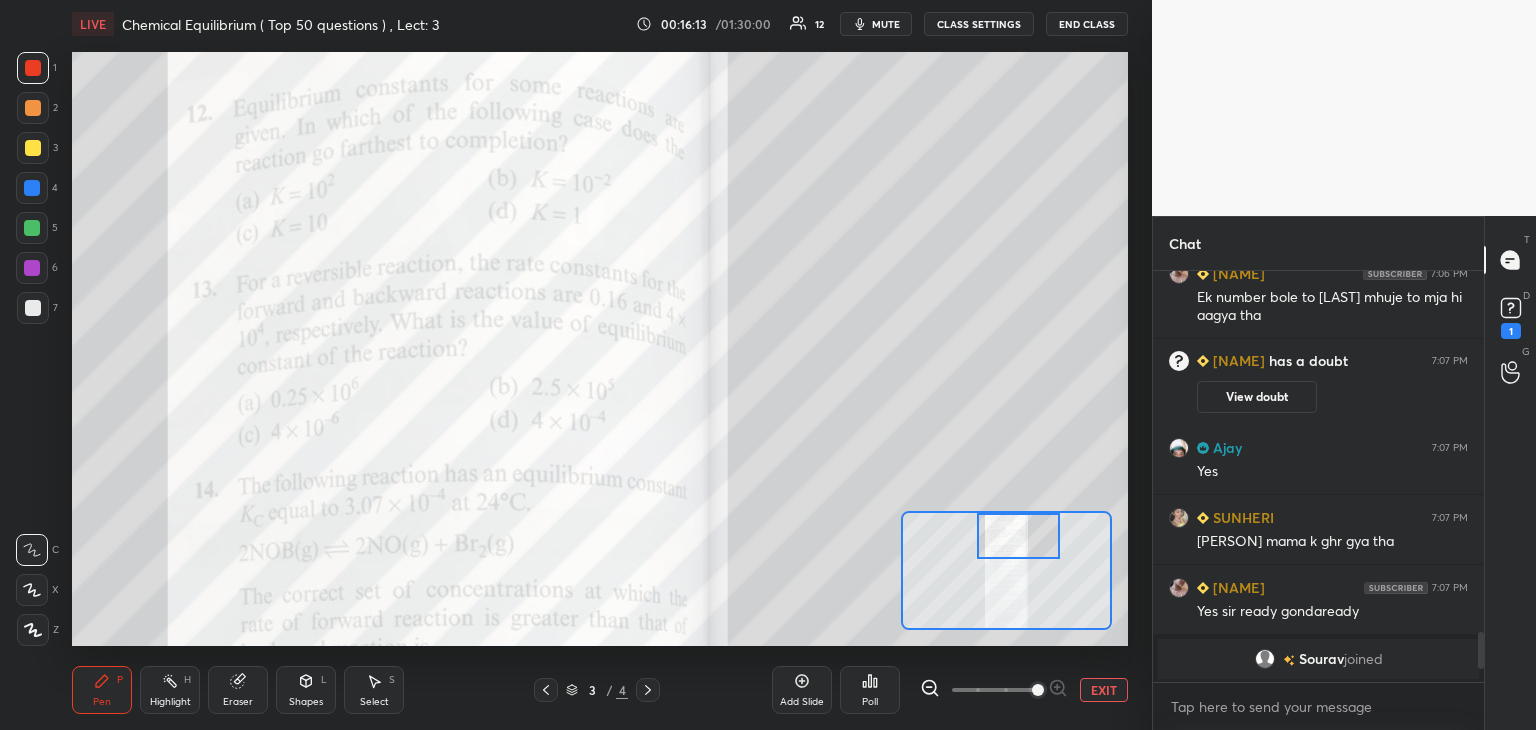 click at bounding box center (33, 308) 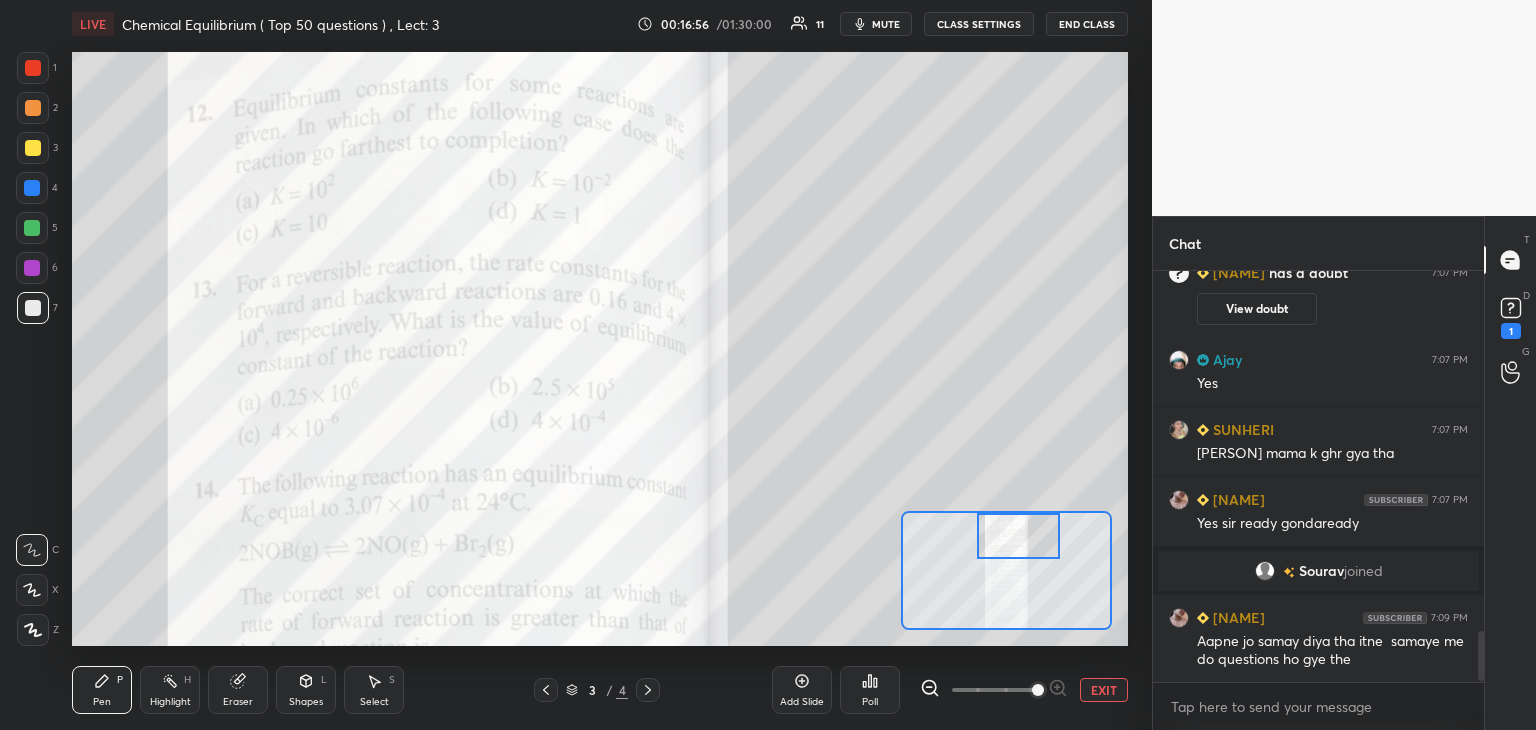 scroll, scrollTop: 2926, scrollLeft: 0, axis: vertical 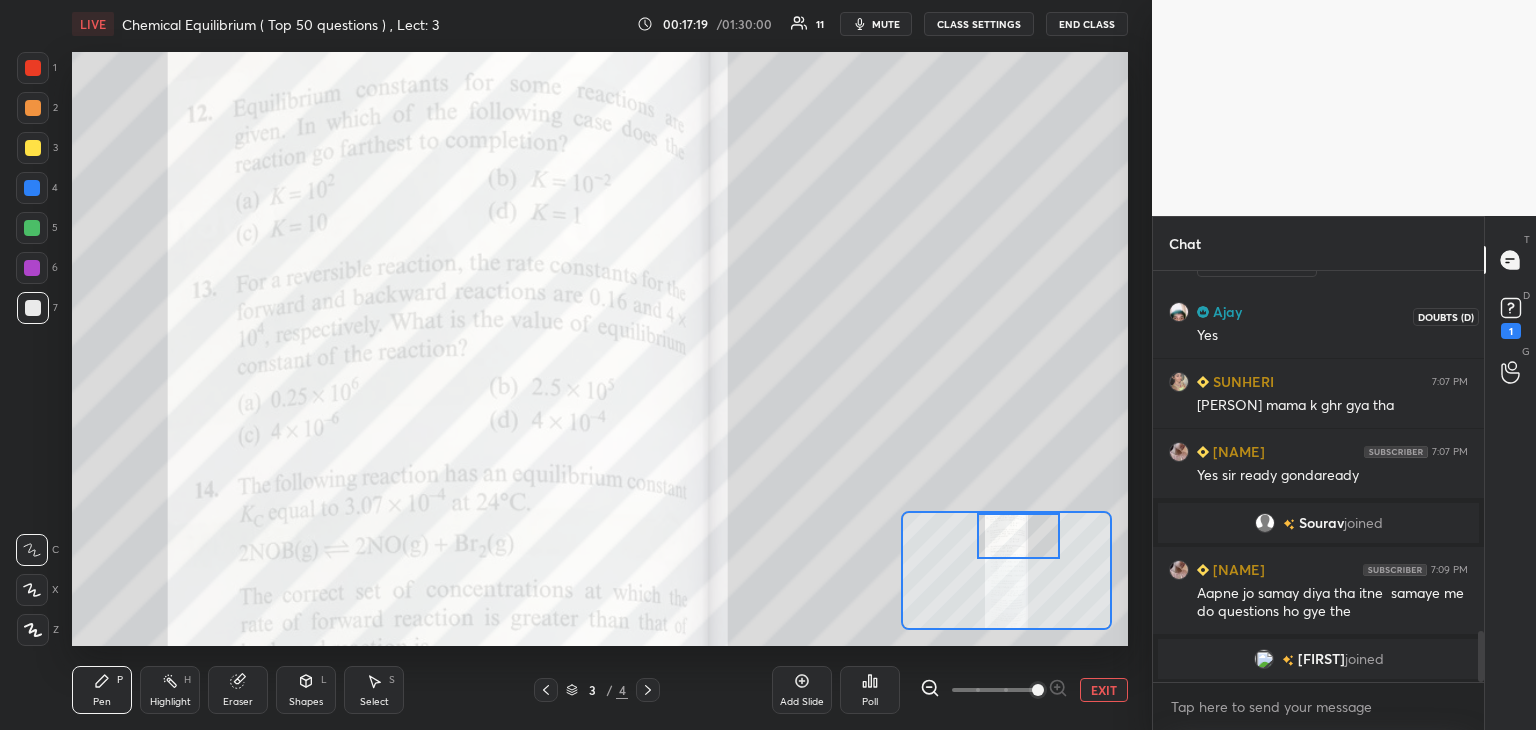 click 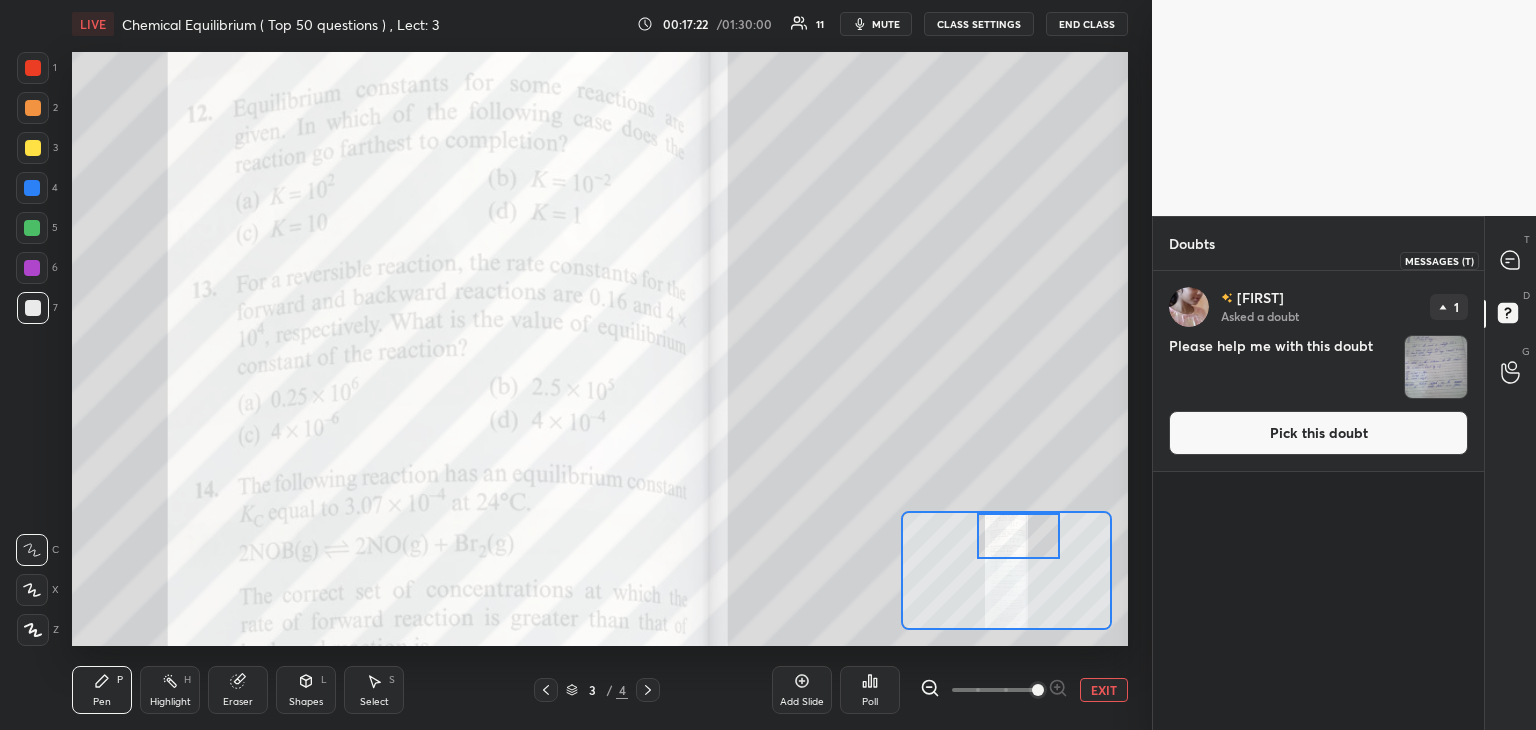 click 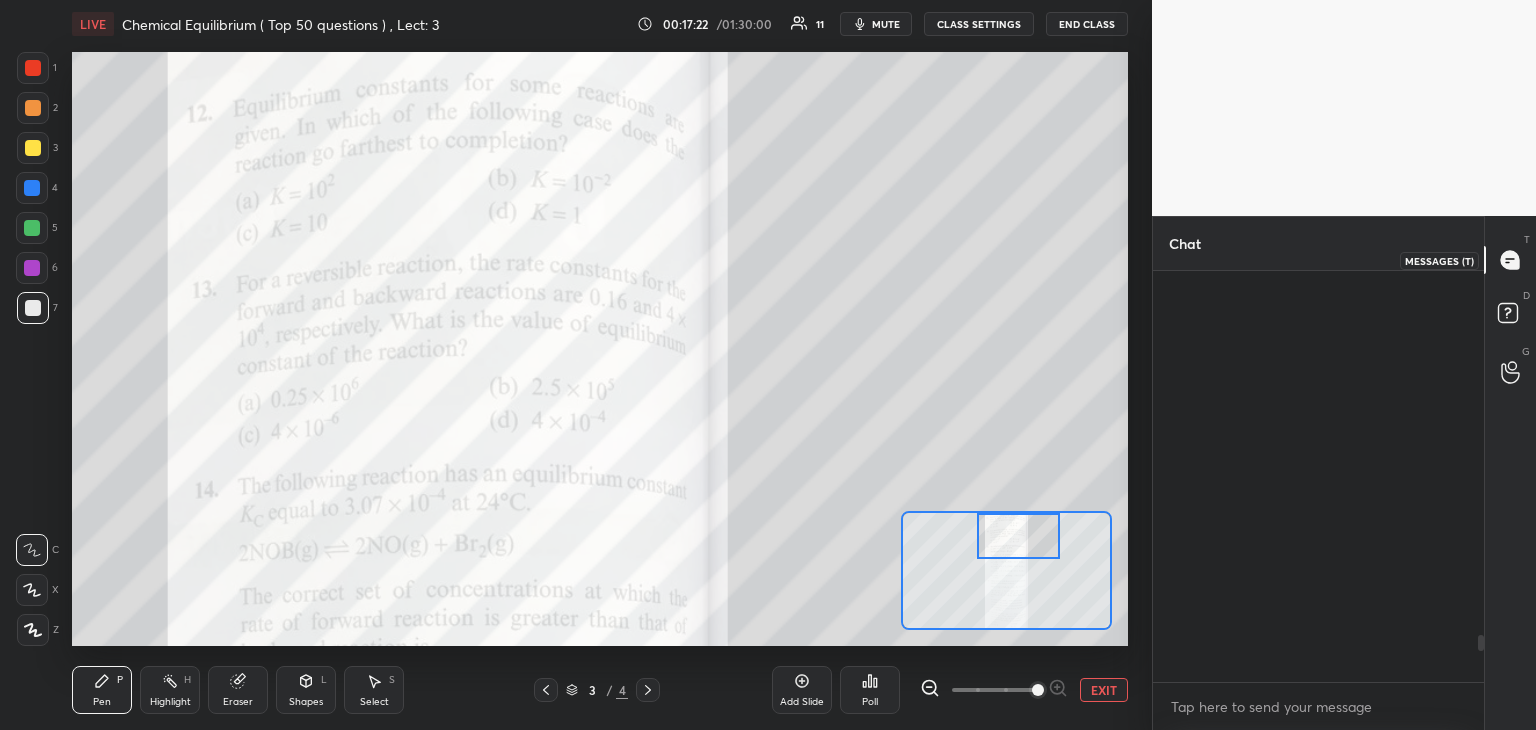 scroll, scrollTop: 3182, scrollLeft: 0, axis: vertical 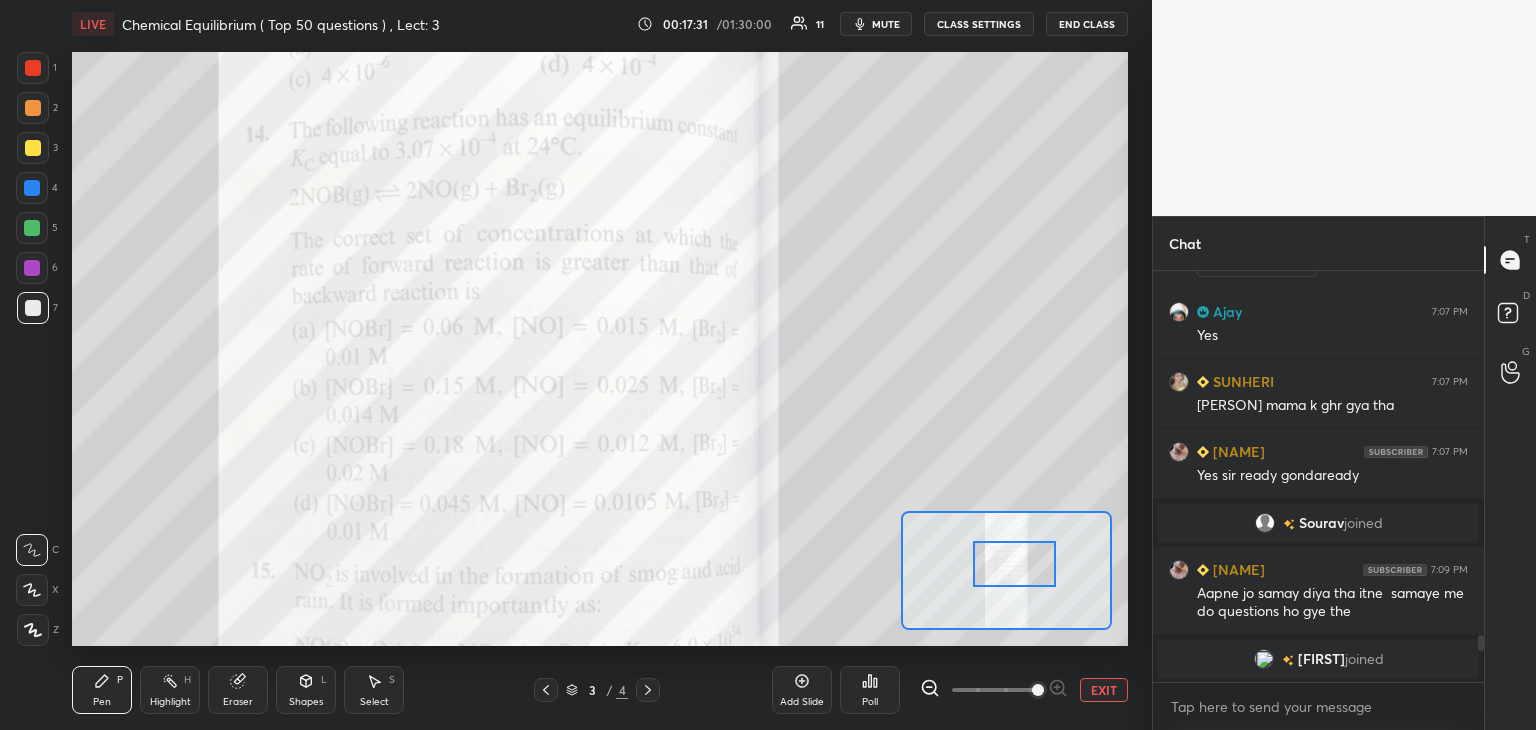 click at bounding box center (32, 188) 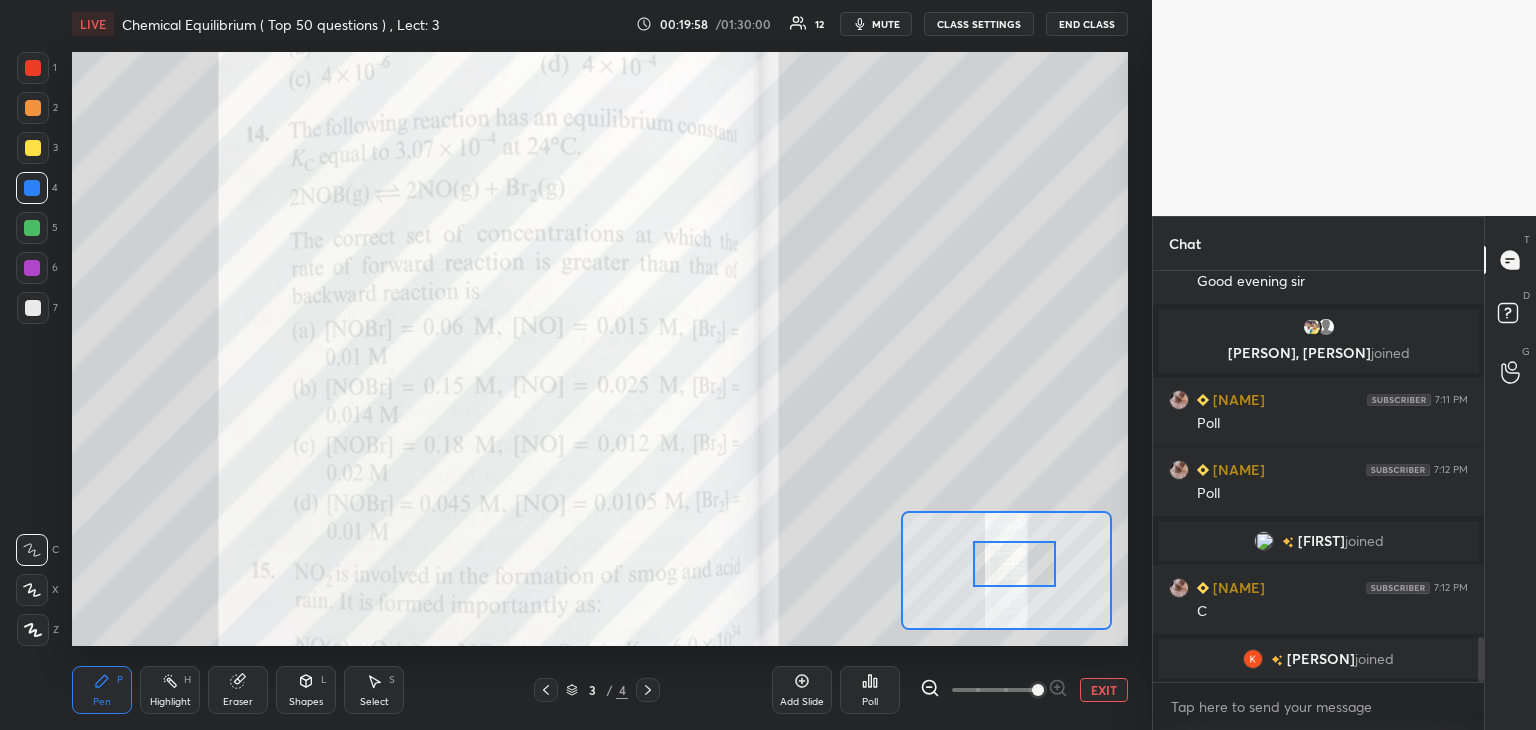 scroll, scrollTop: 3352, scrollLeft: 0, axis: vertical 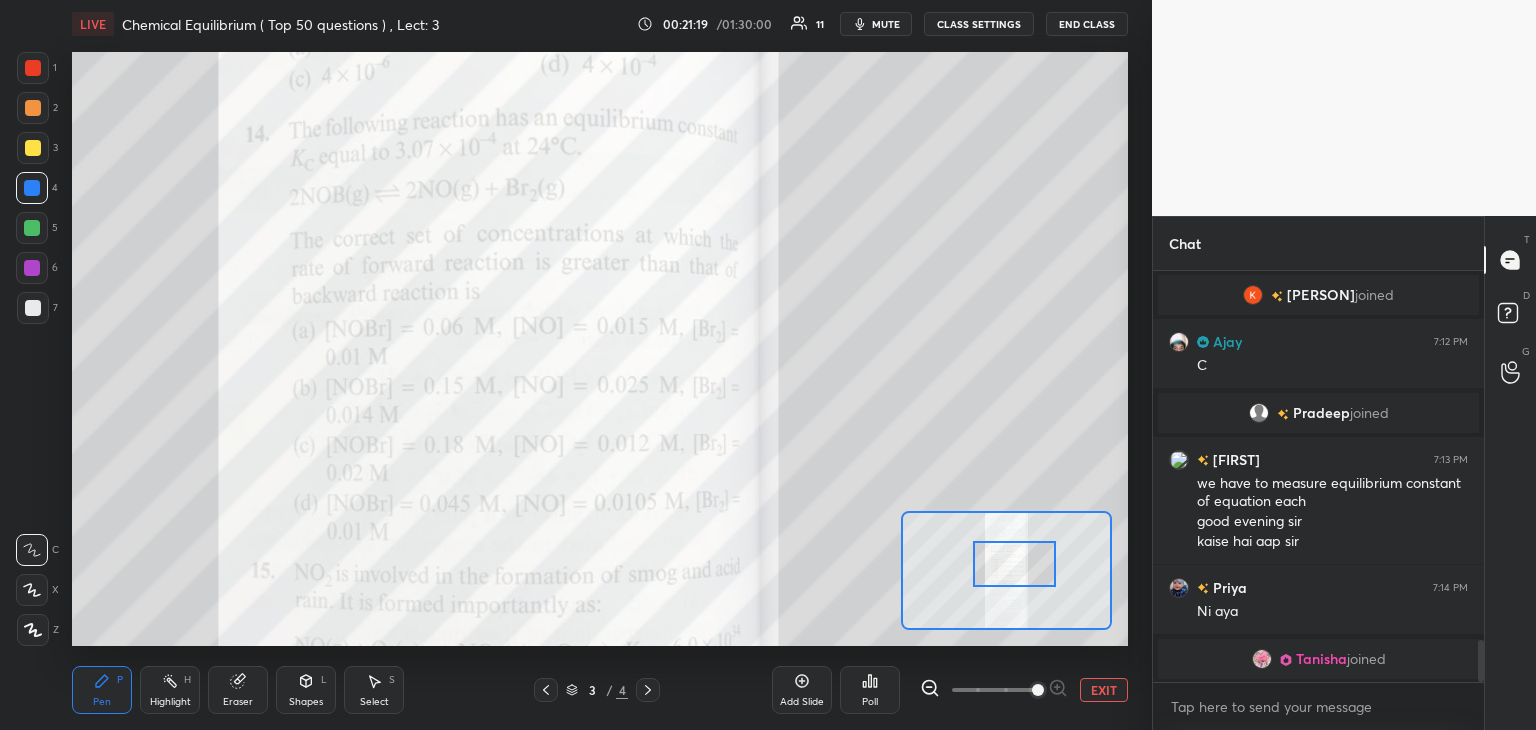 click at bounding box center (33, 108) 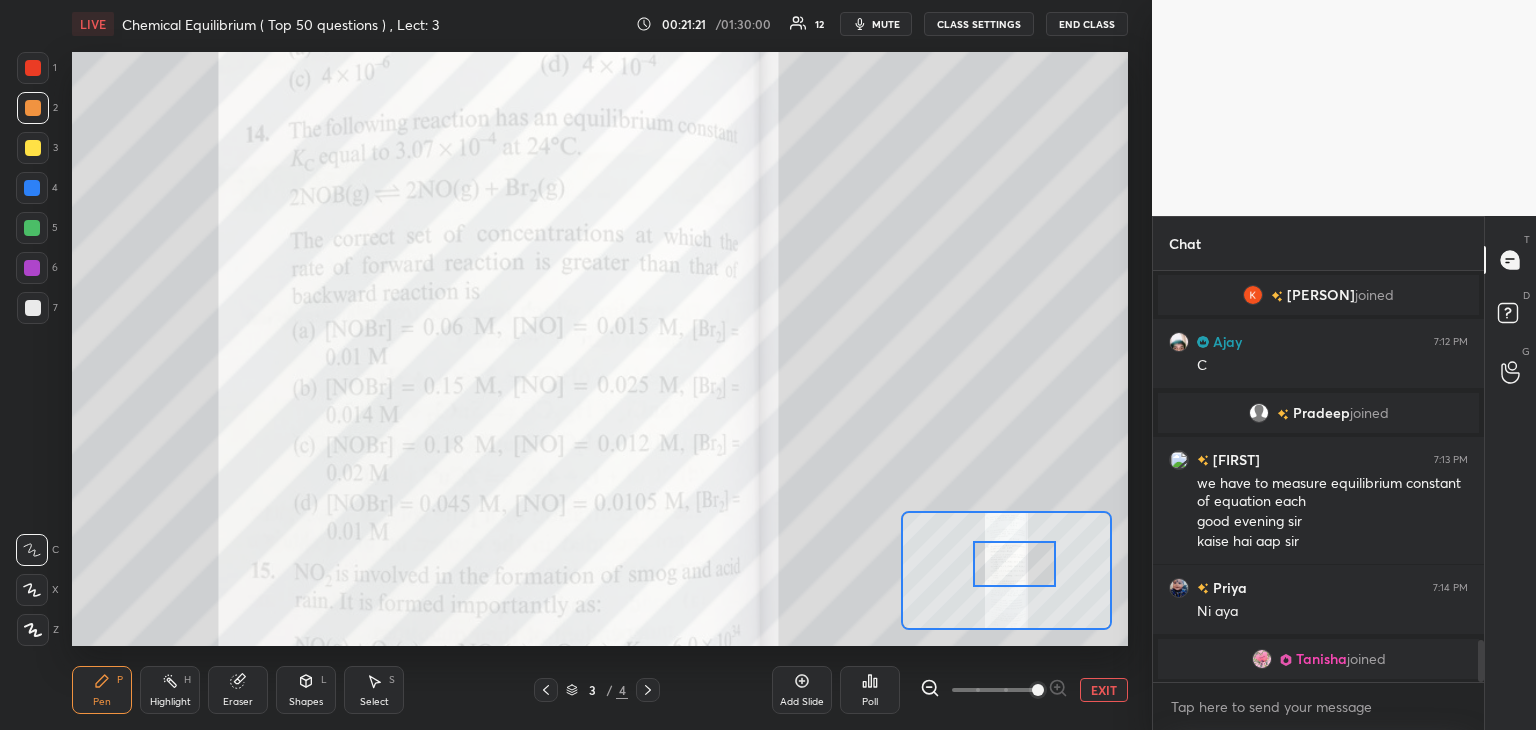 click at bounding box center (33, 308) 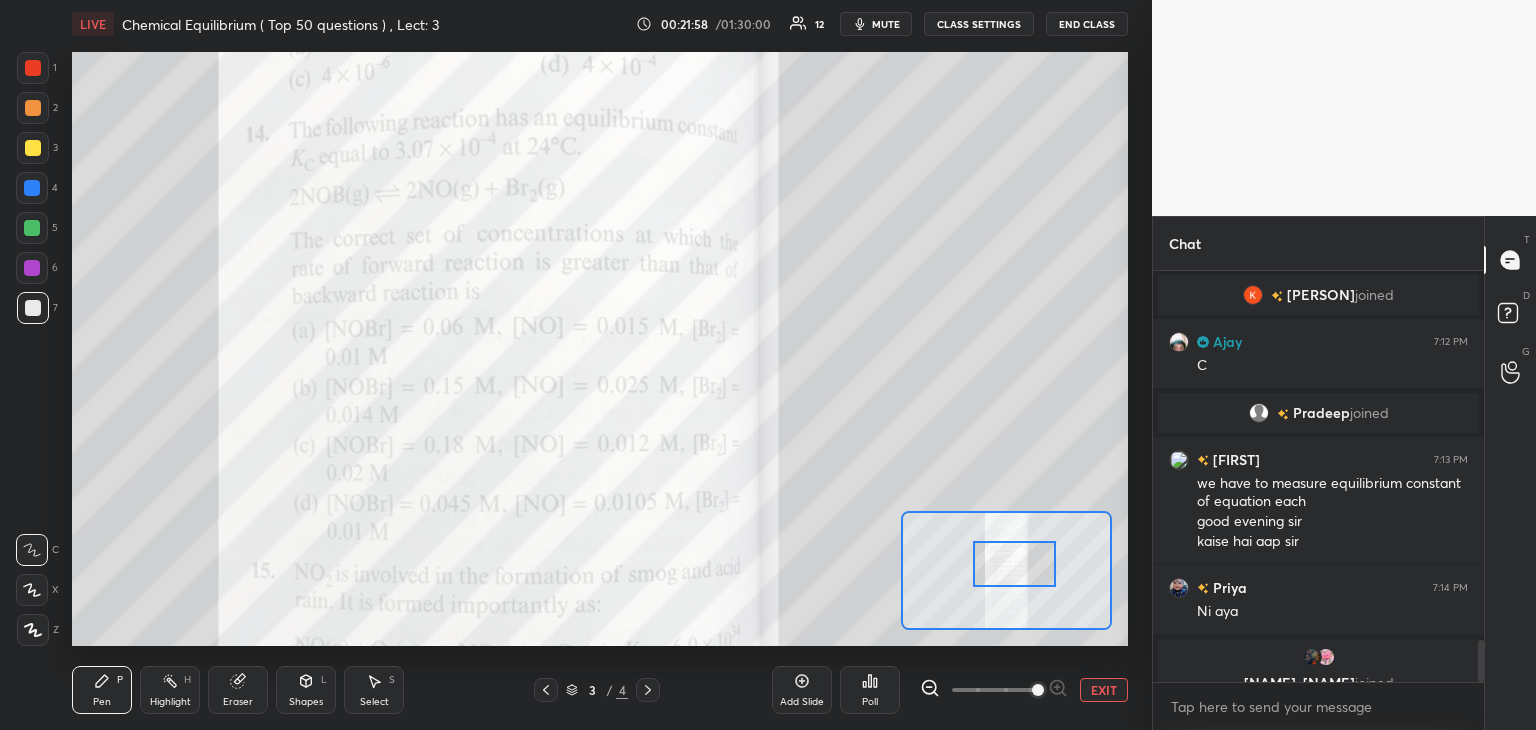 scroll, scrollTop: 3634, scrollLeft: 0, axis: vertical 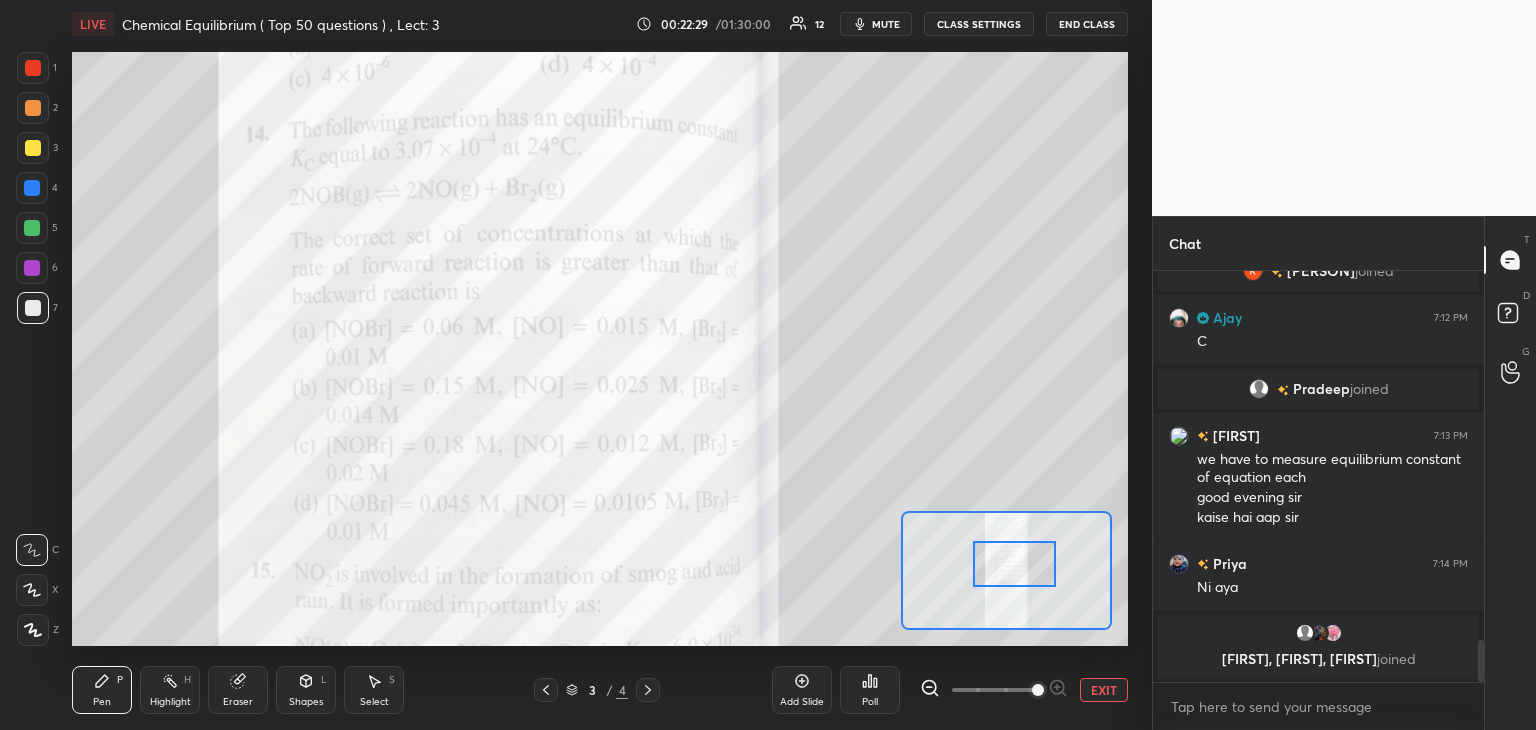 click at bounding box center [33, 148] 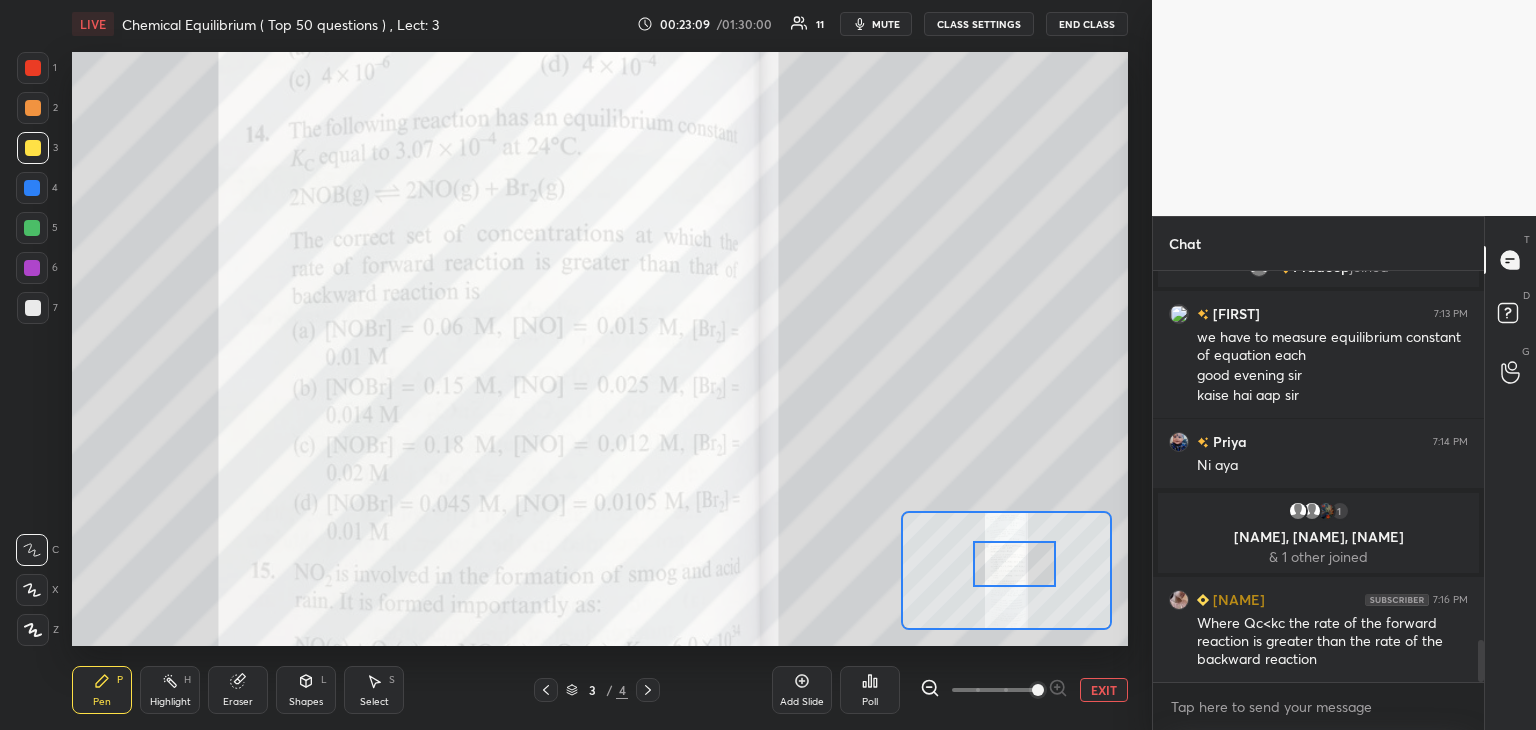 scroll, scrollTop: 3644, scrollLeft: 0, axis: vertical 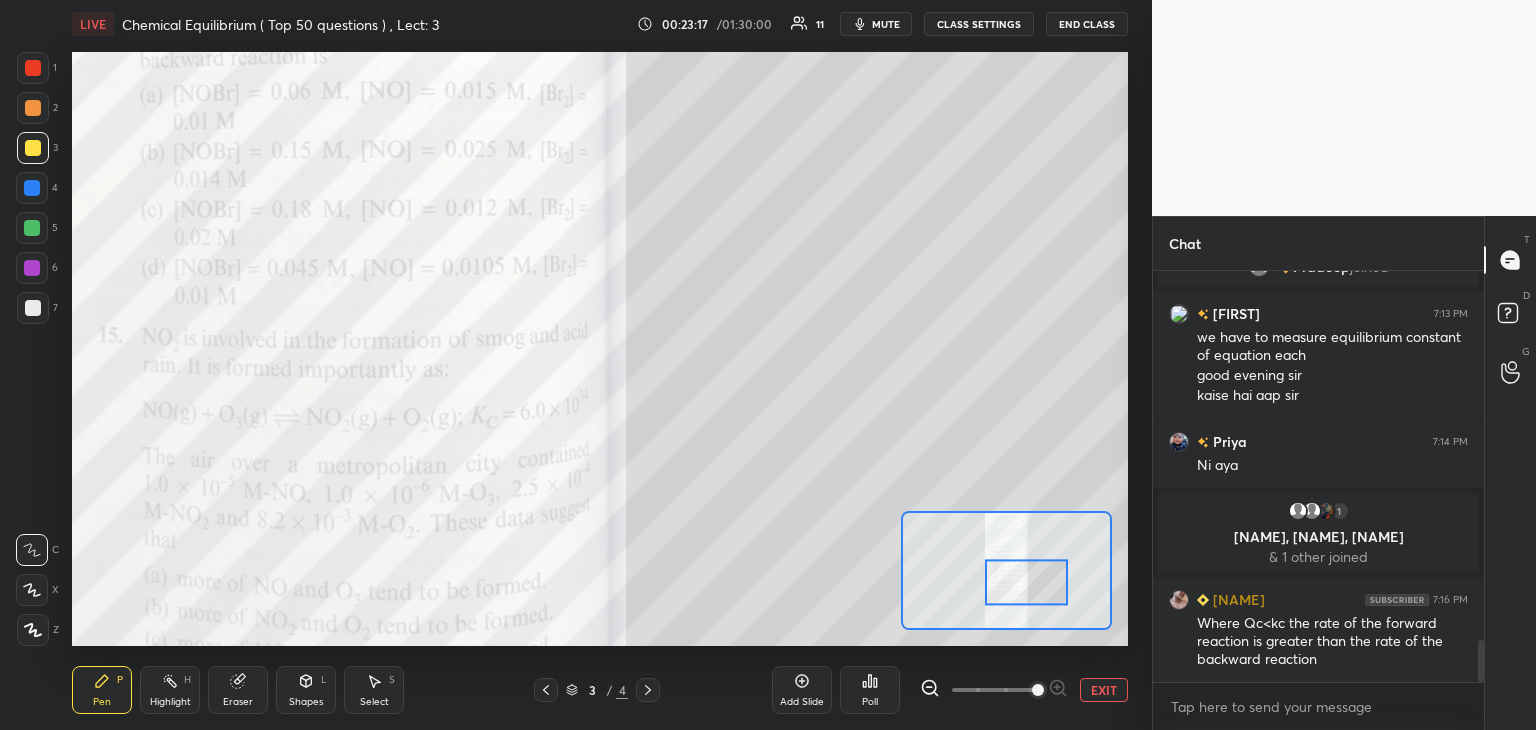 click at bounding box center (33, 108) 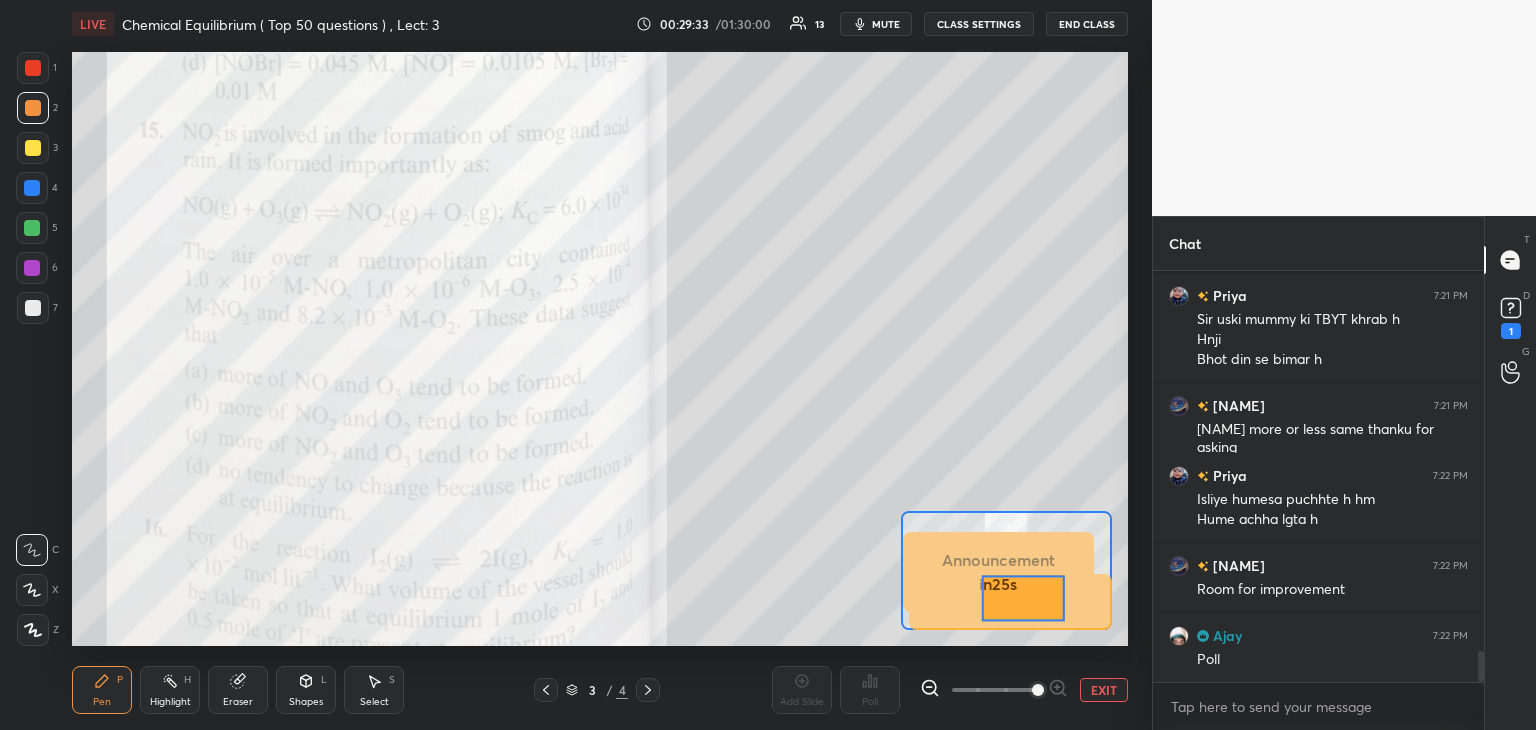 scroll, scrollTop: 5062, scrollLeft: 0, axis: vertical 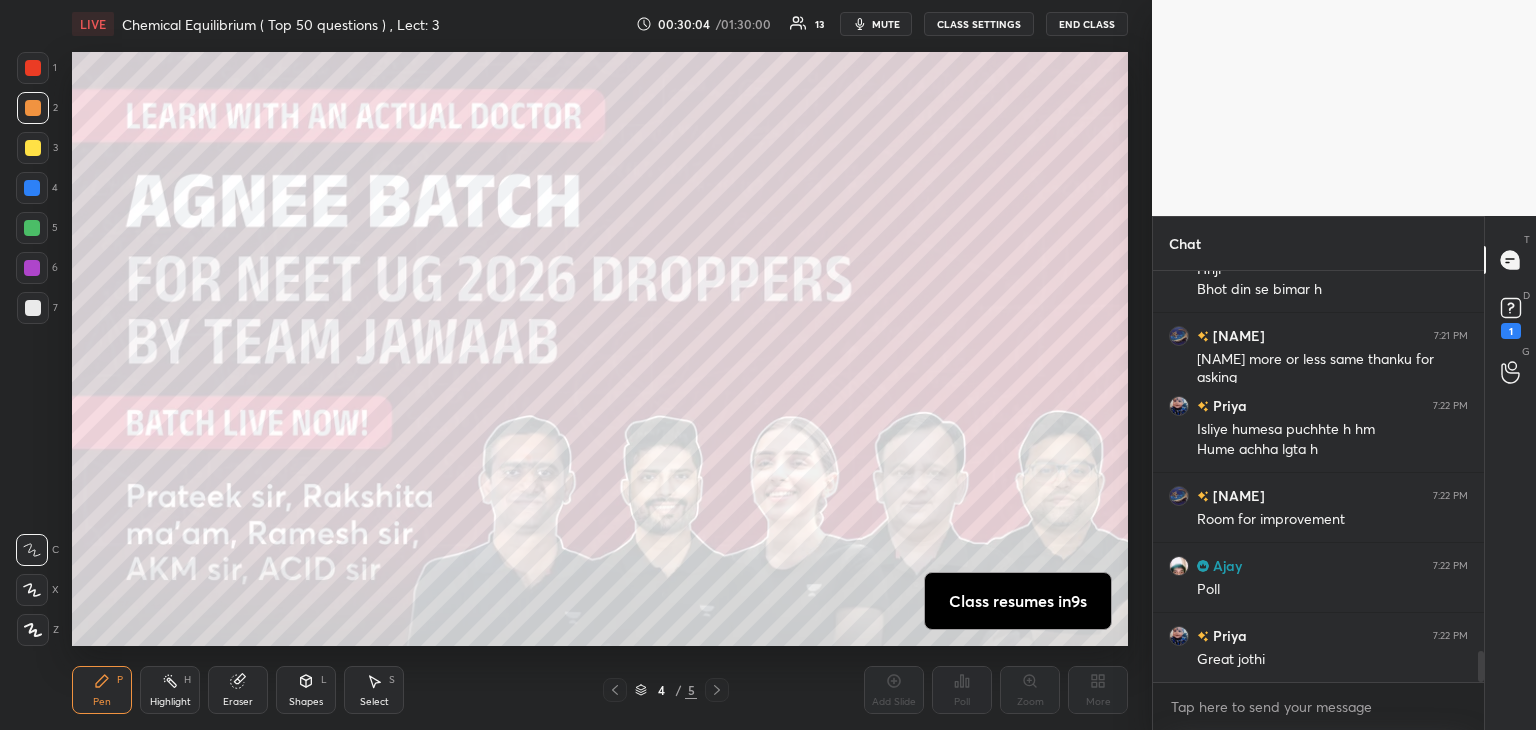 click at bounding box center (33, 148) 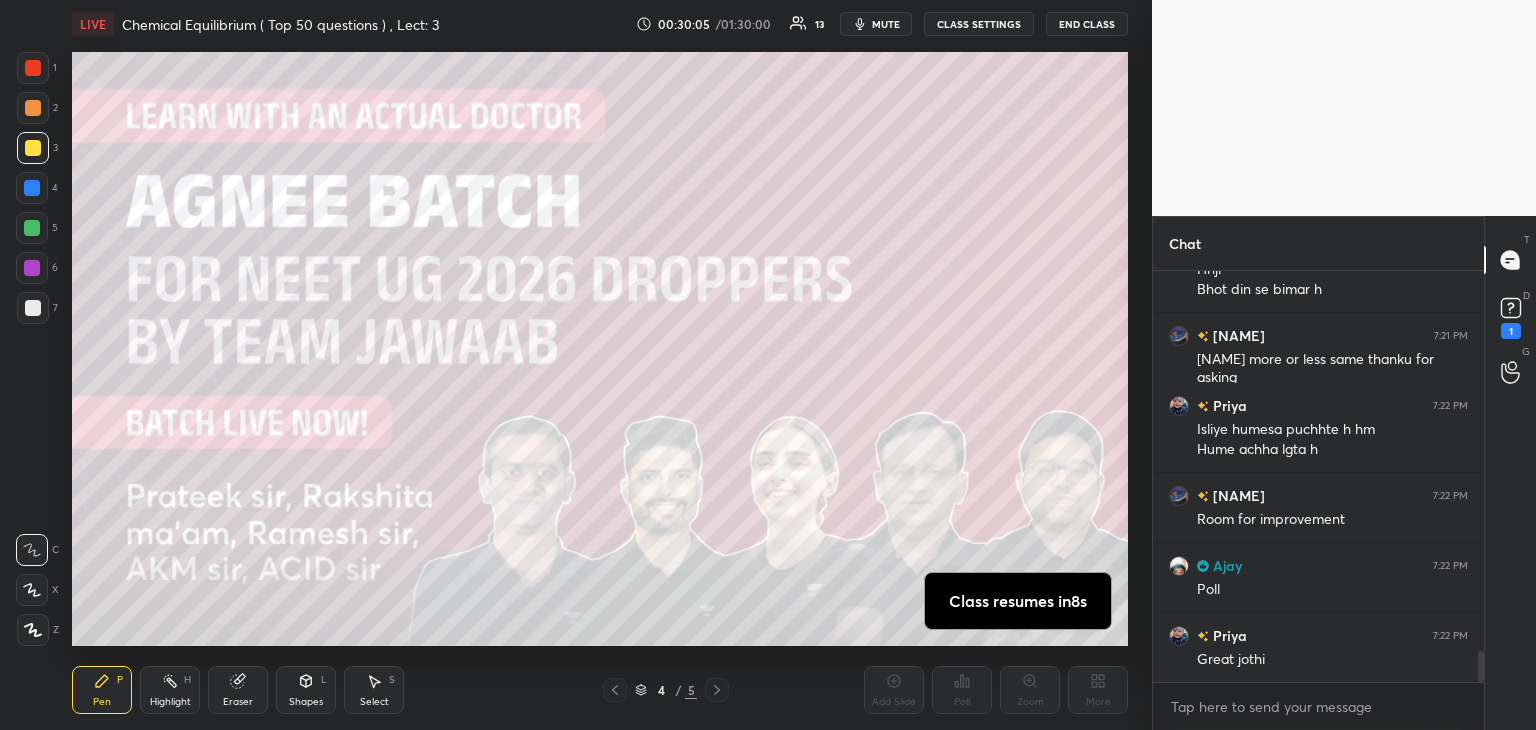click 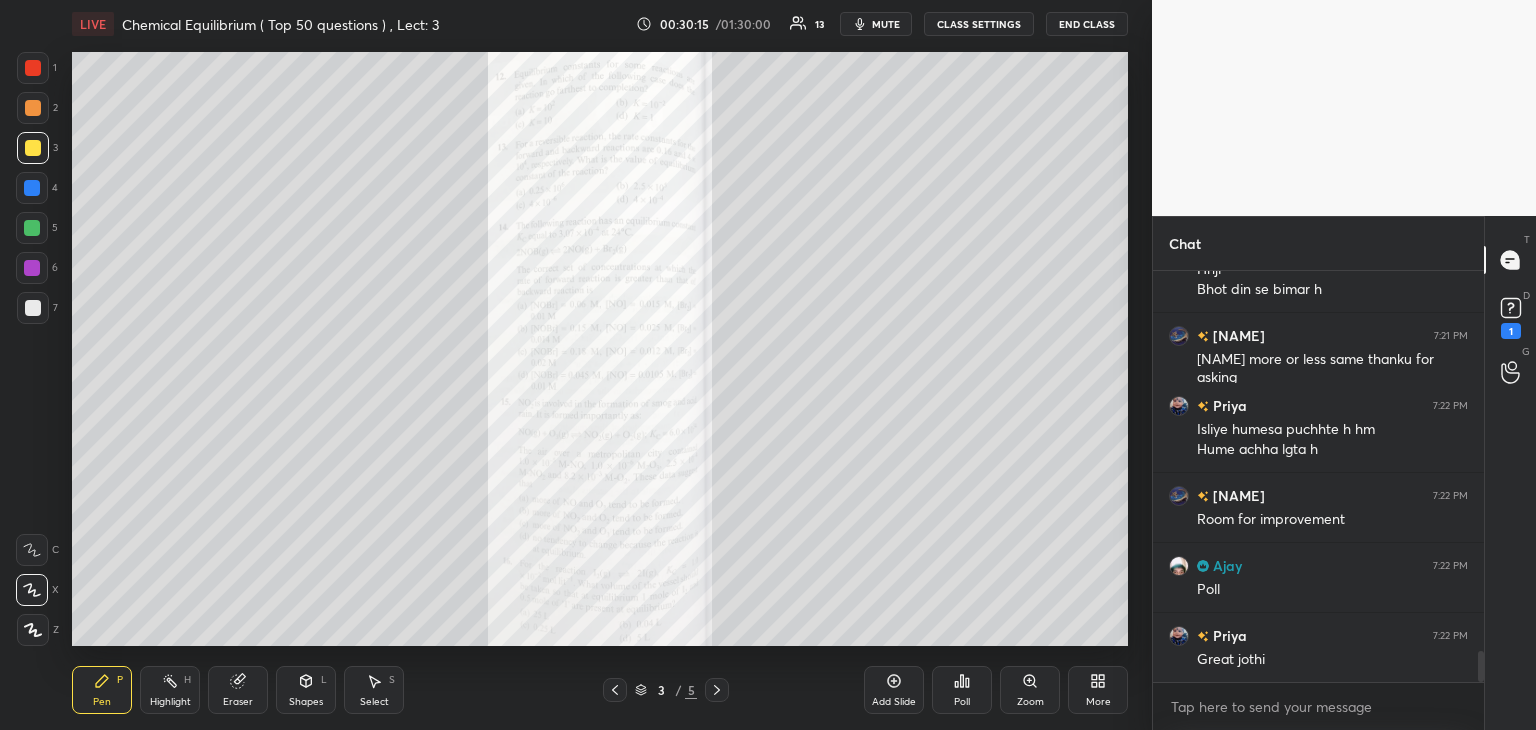 scroll, scrollTop: 5132, scrollLeft: 0, axis: vertical 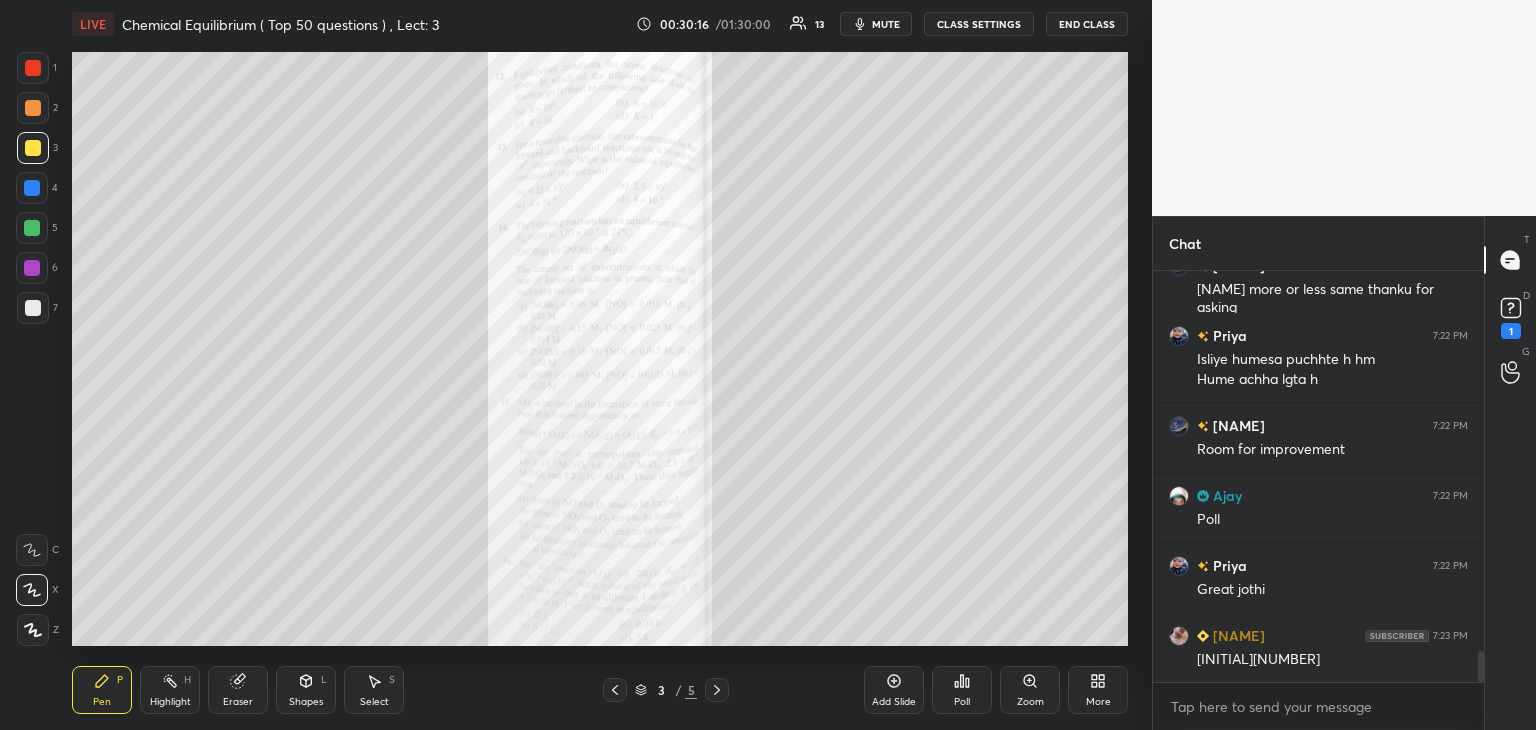 click 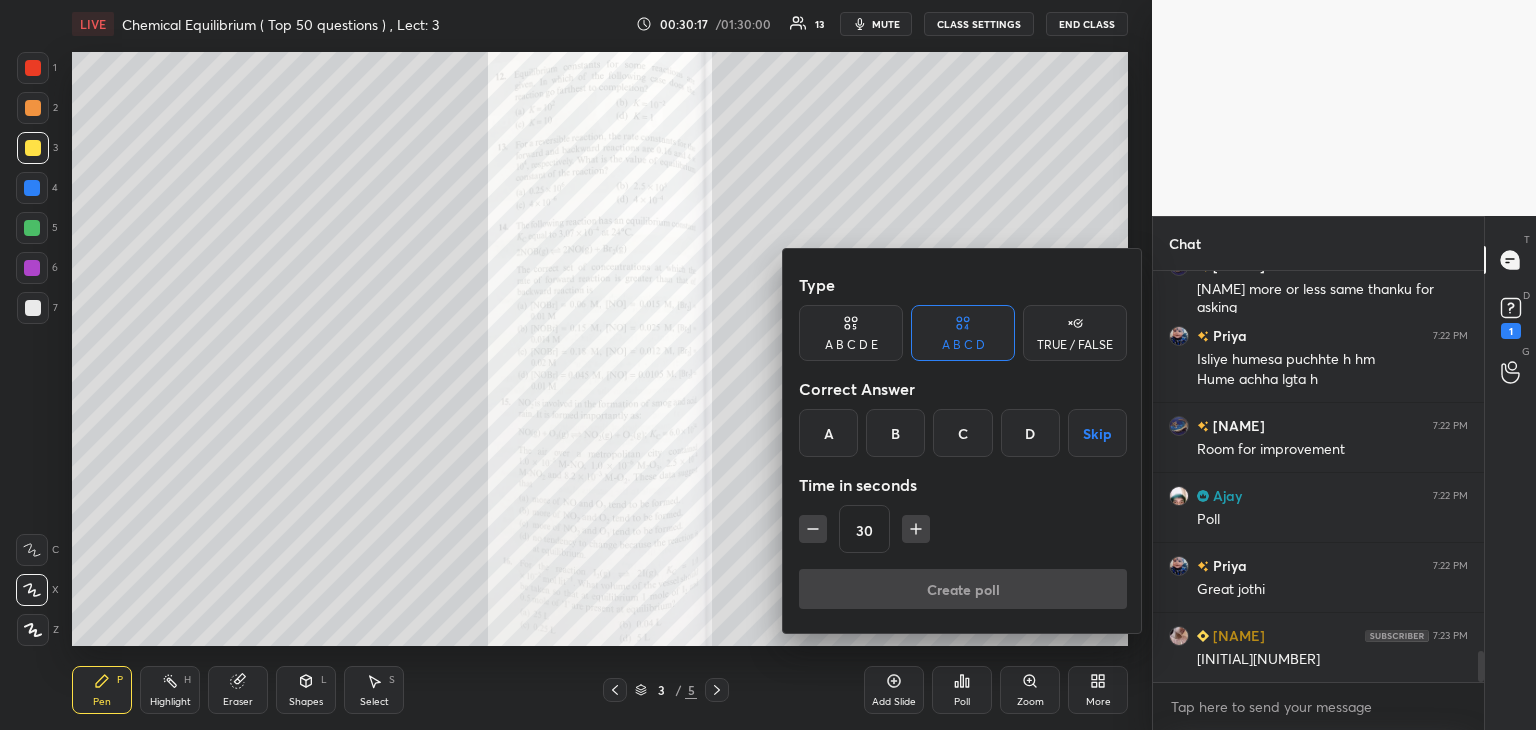 click at bounding box center (768, 365) 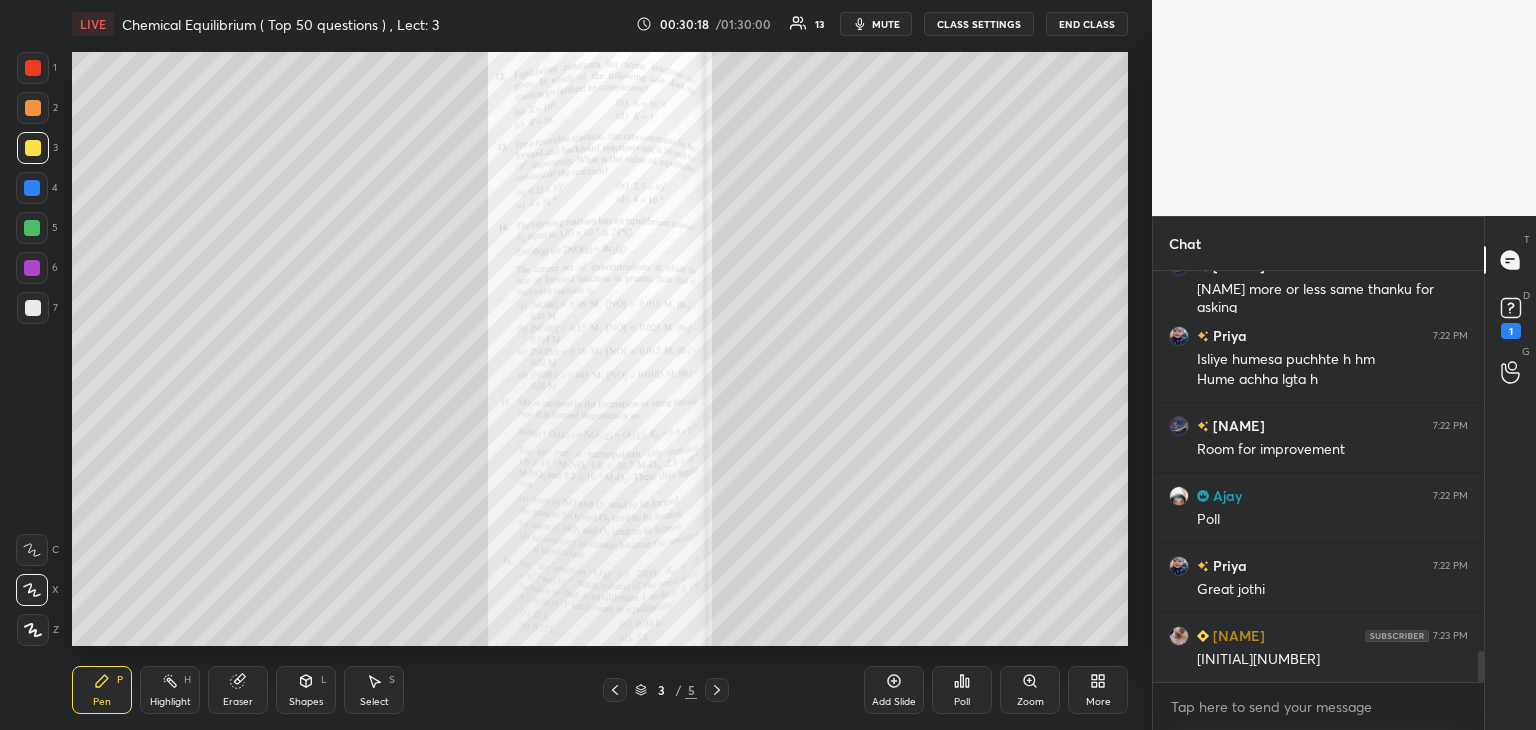 click 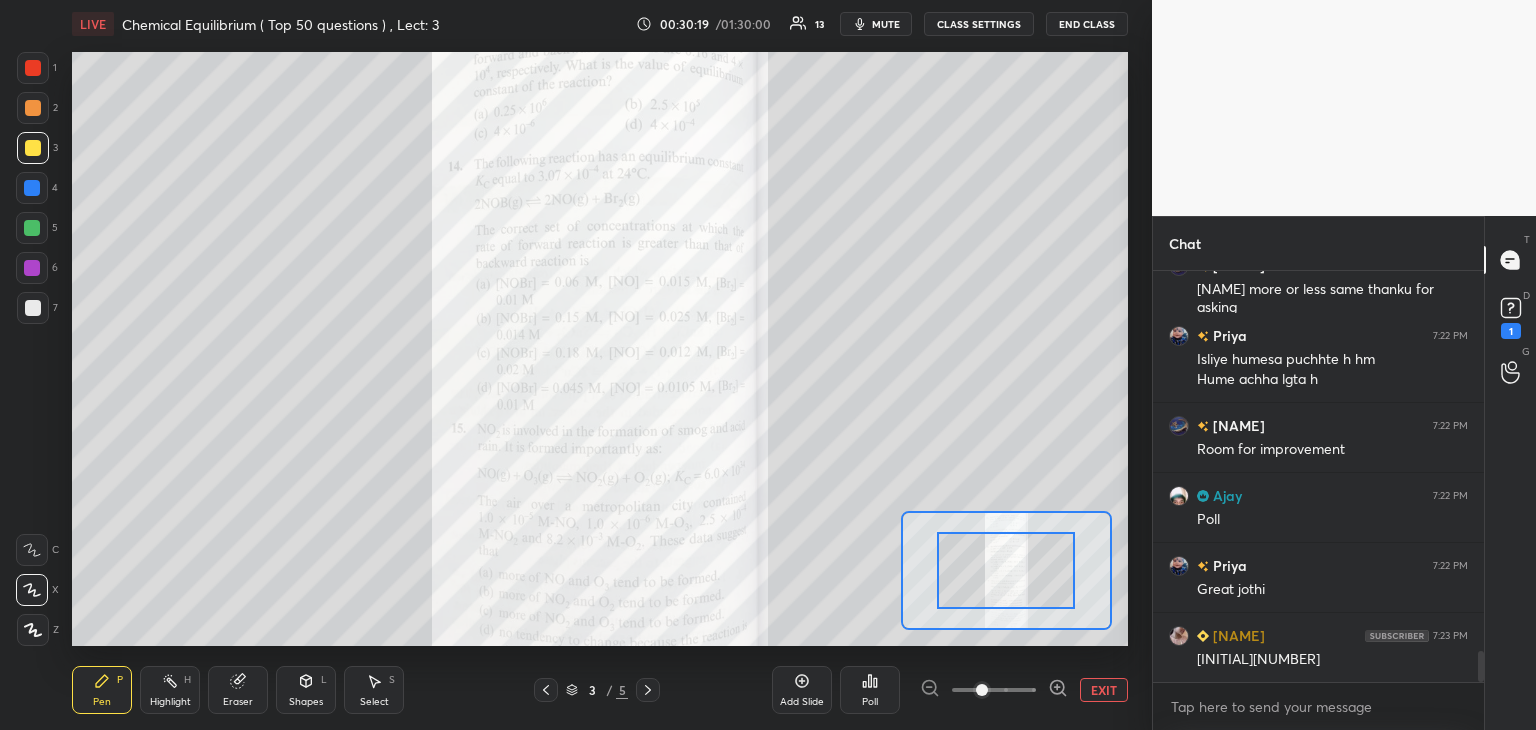 click 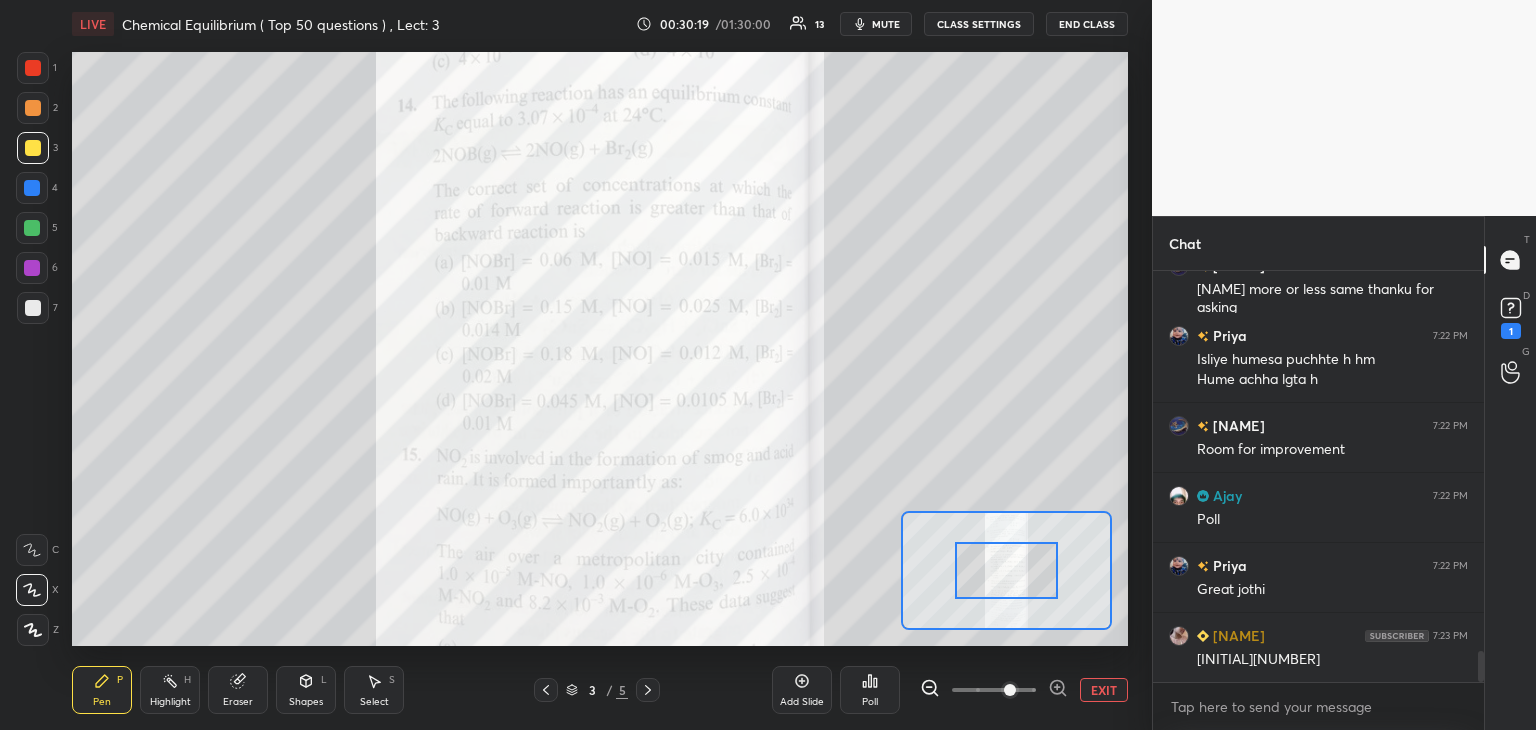 click 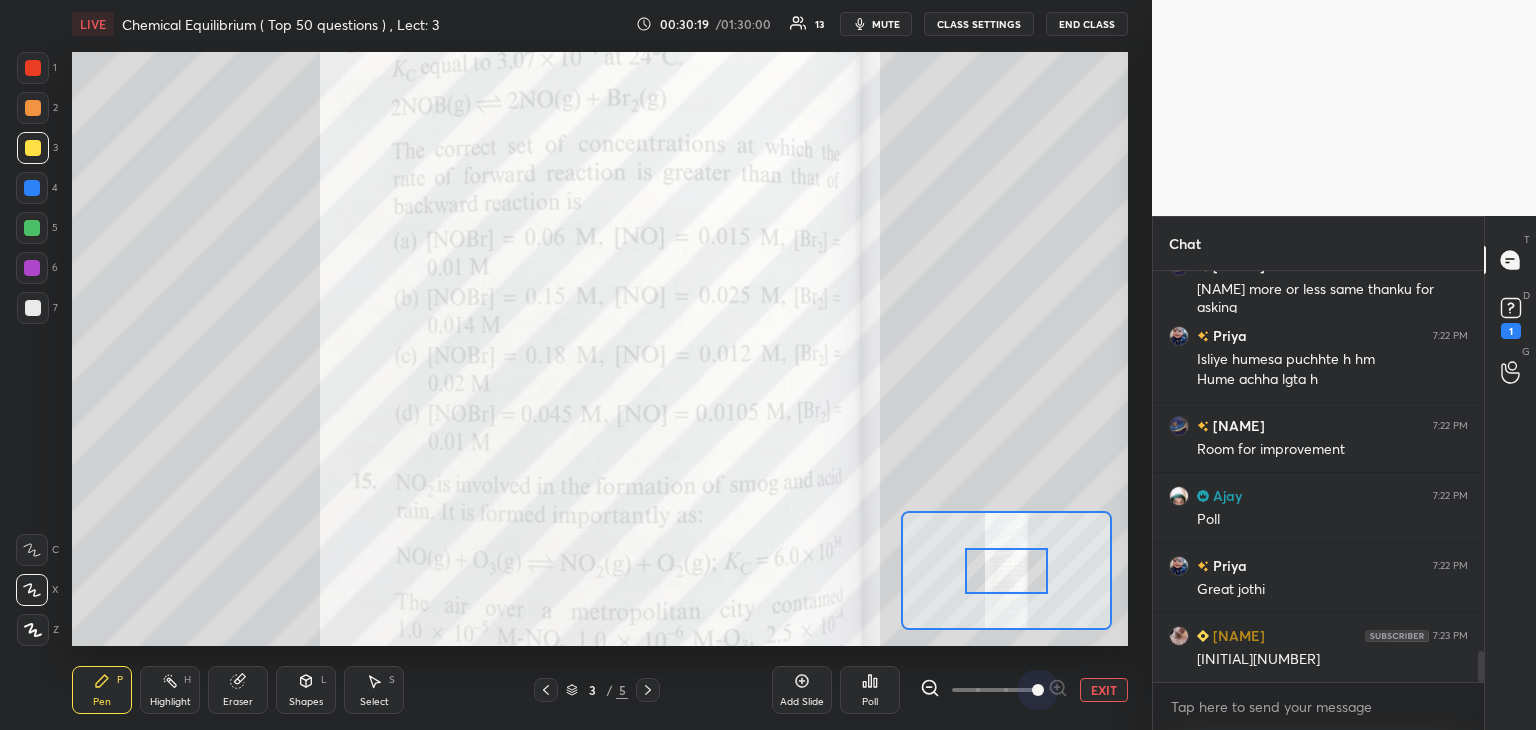 click at bounding box center [994, 690] 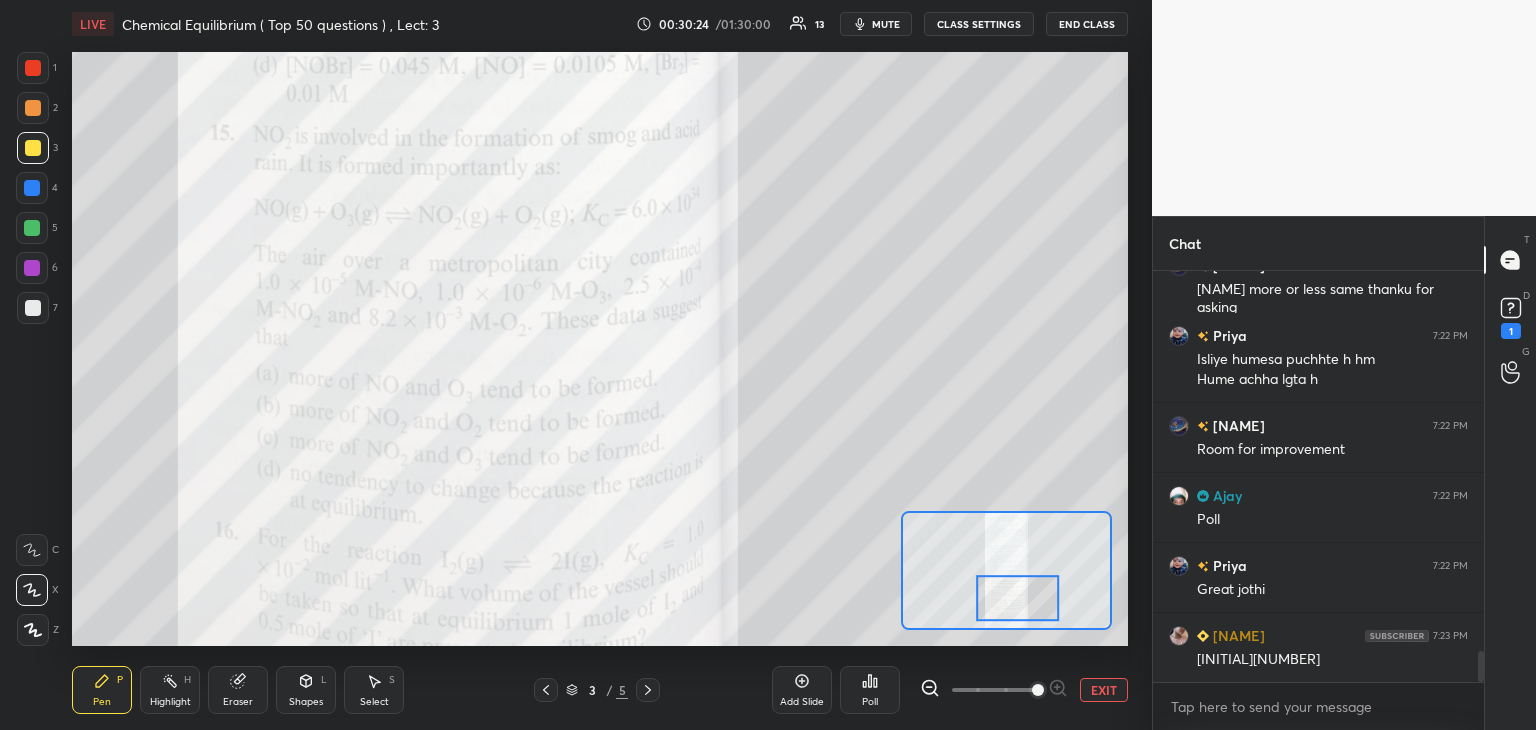 click on "Poll" at bounding box center (870, 690) 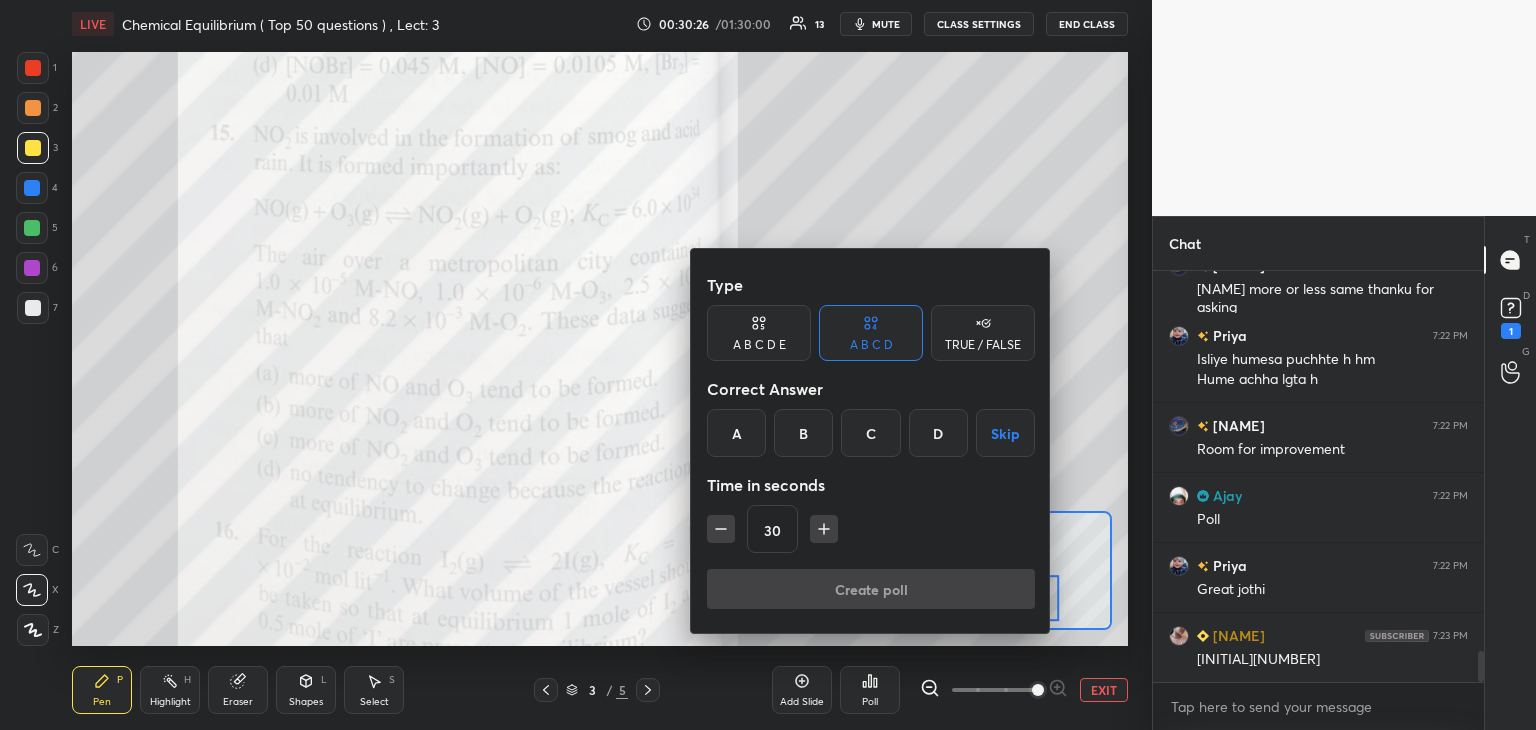 click on "B" at bounding box center [803, 433] 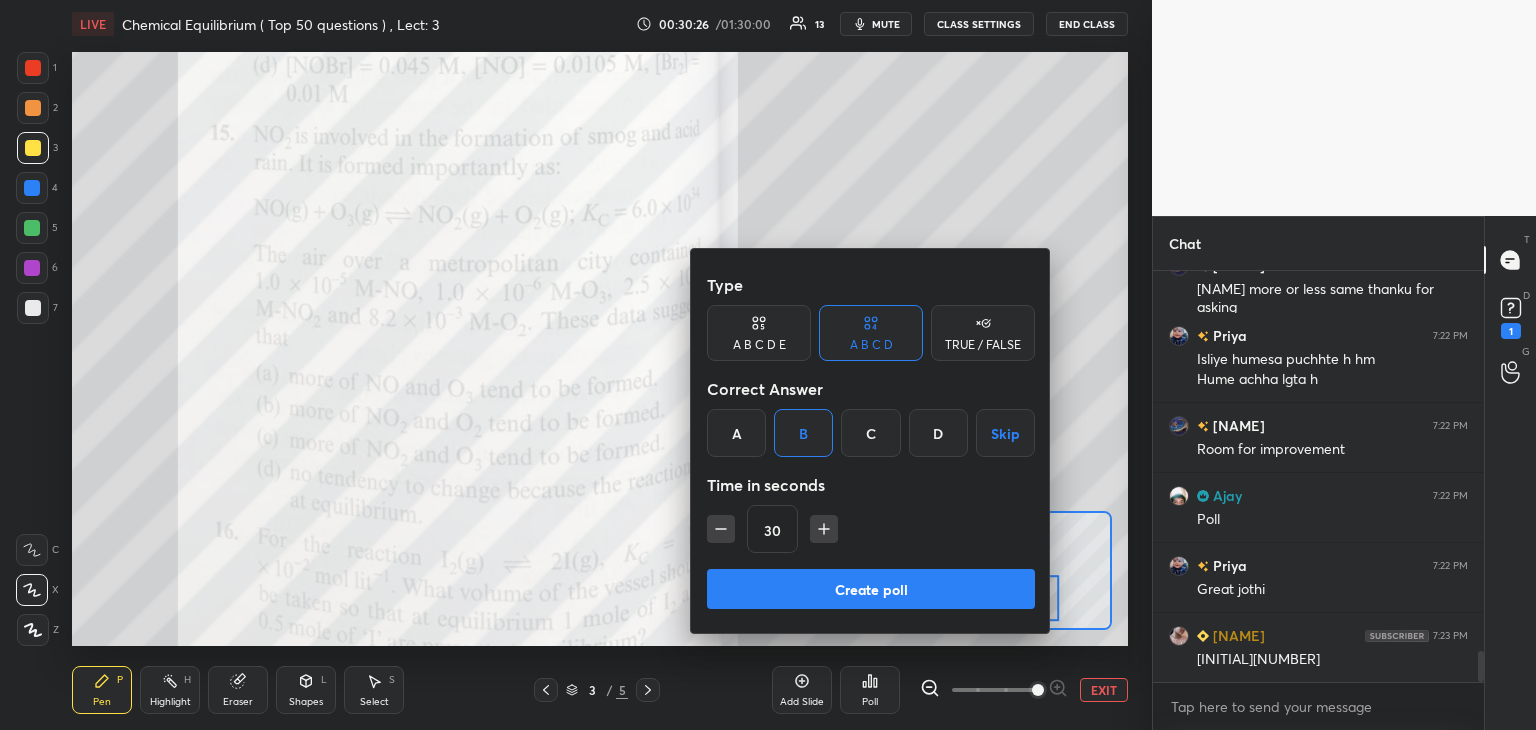 click on "Create poll" at bounding box center [871, 589] 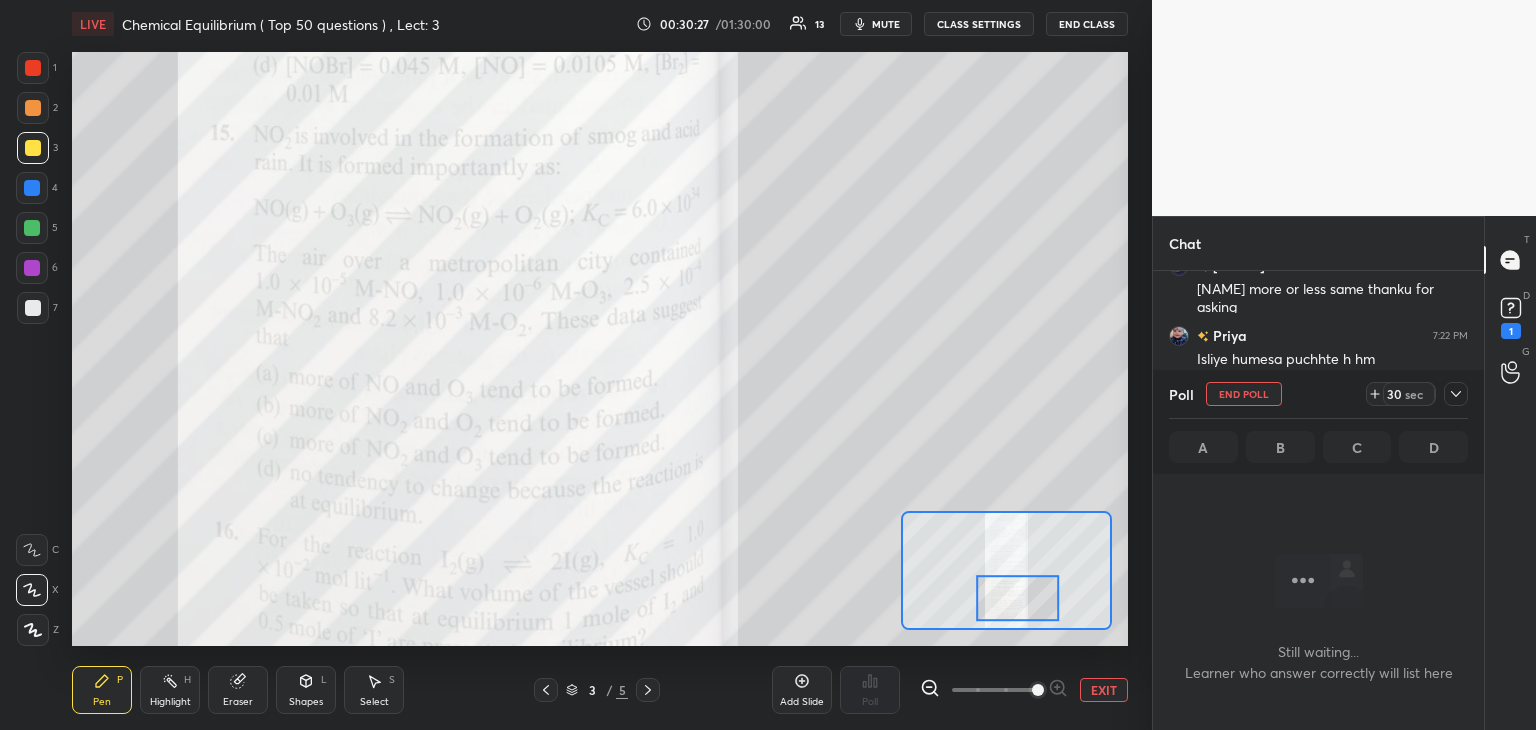 scroll, scrollTop: 308, scrollLeft: 325, axis: both 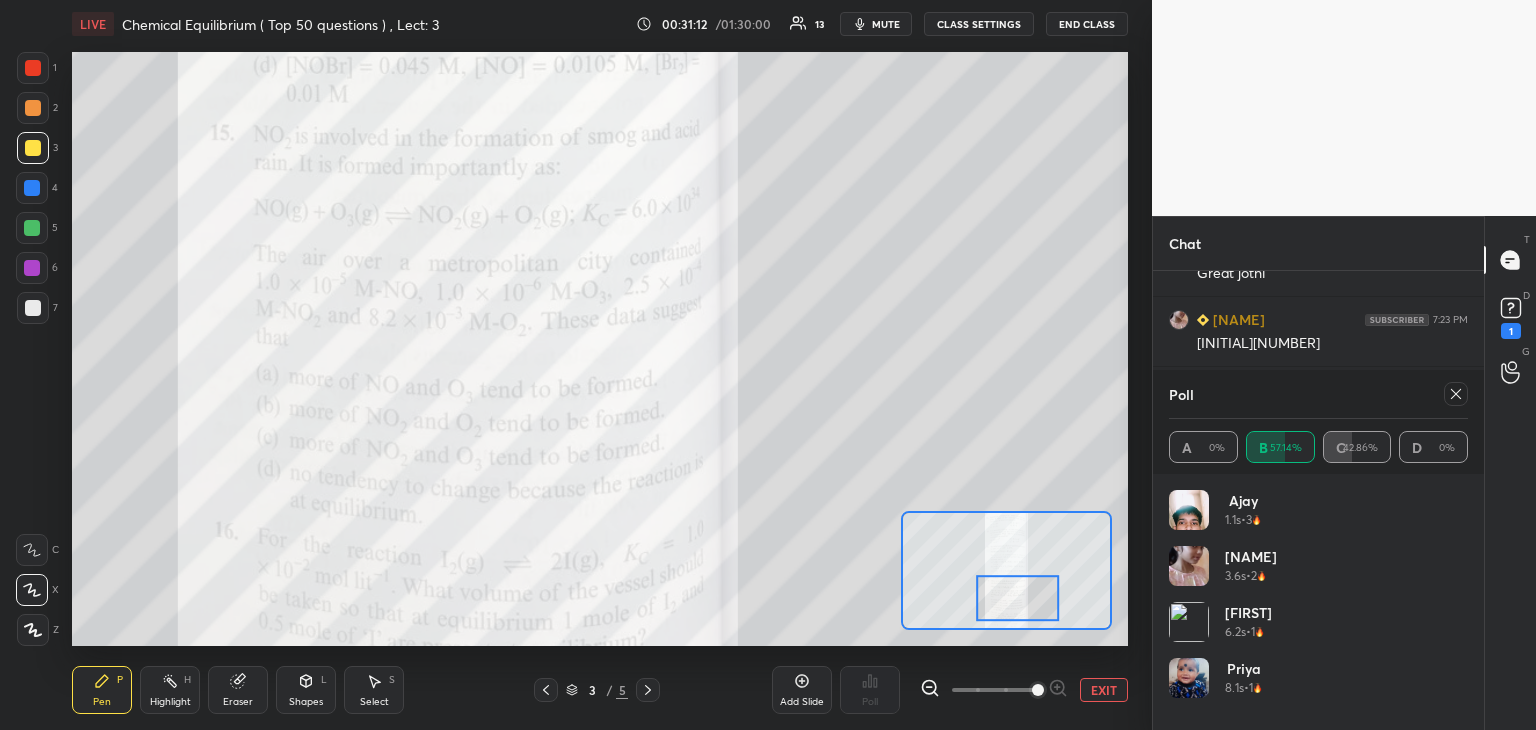 click 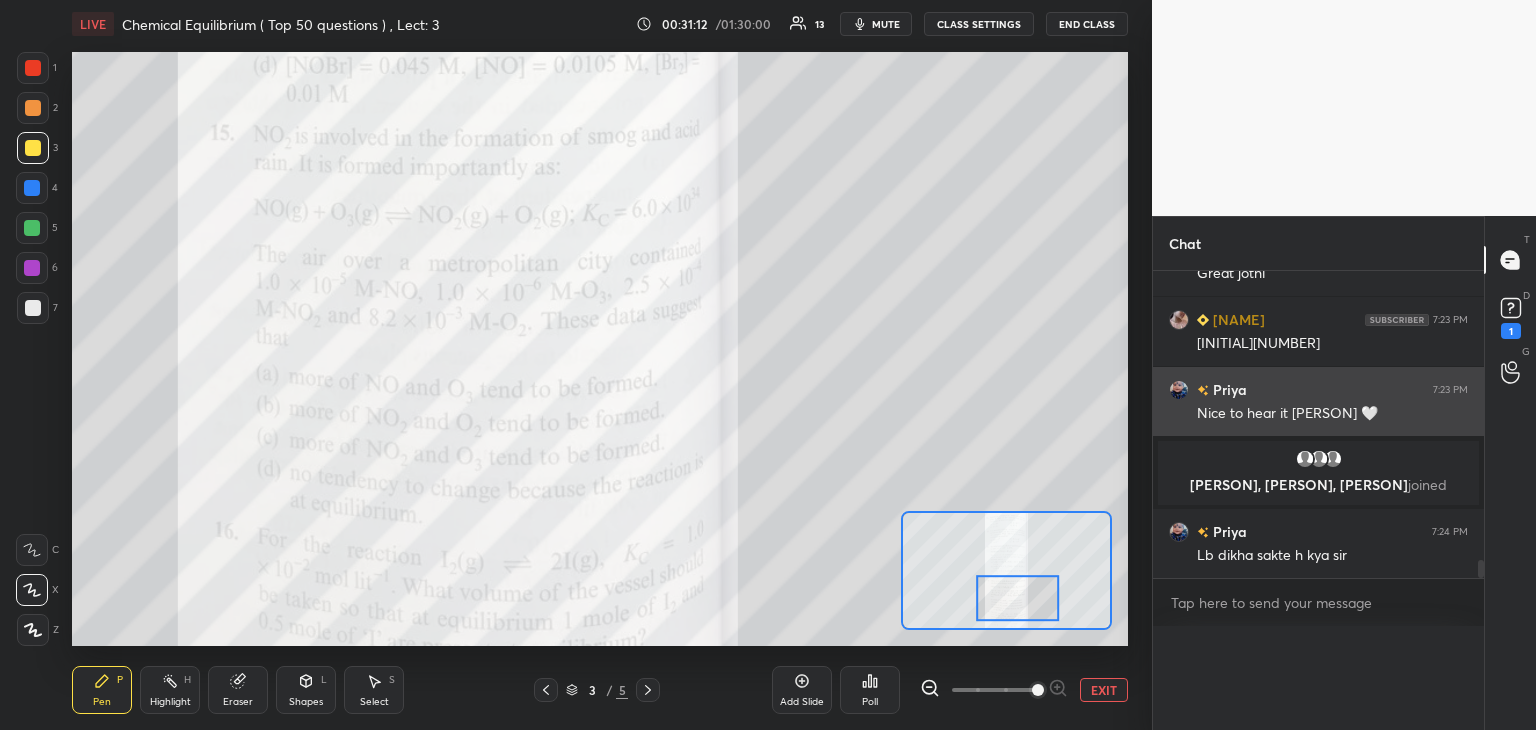 scroll, scrollTop: 88, scrollLeft: 293, axis: both 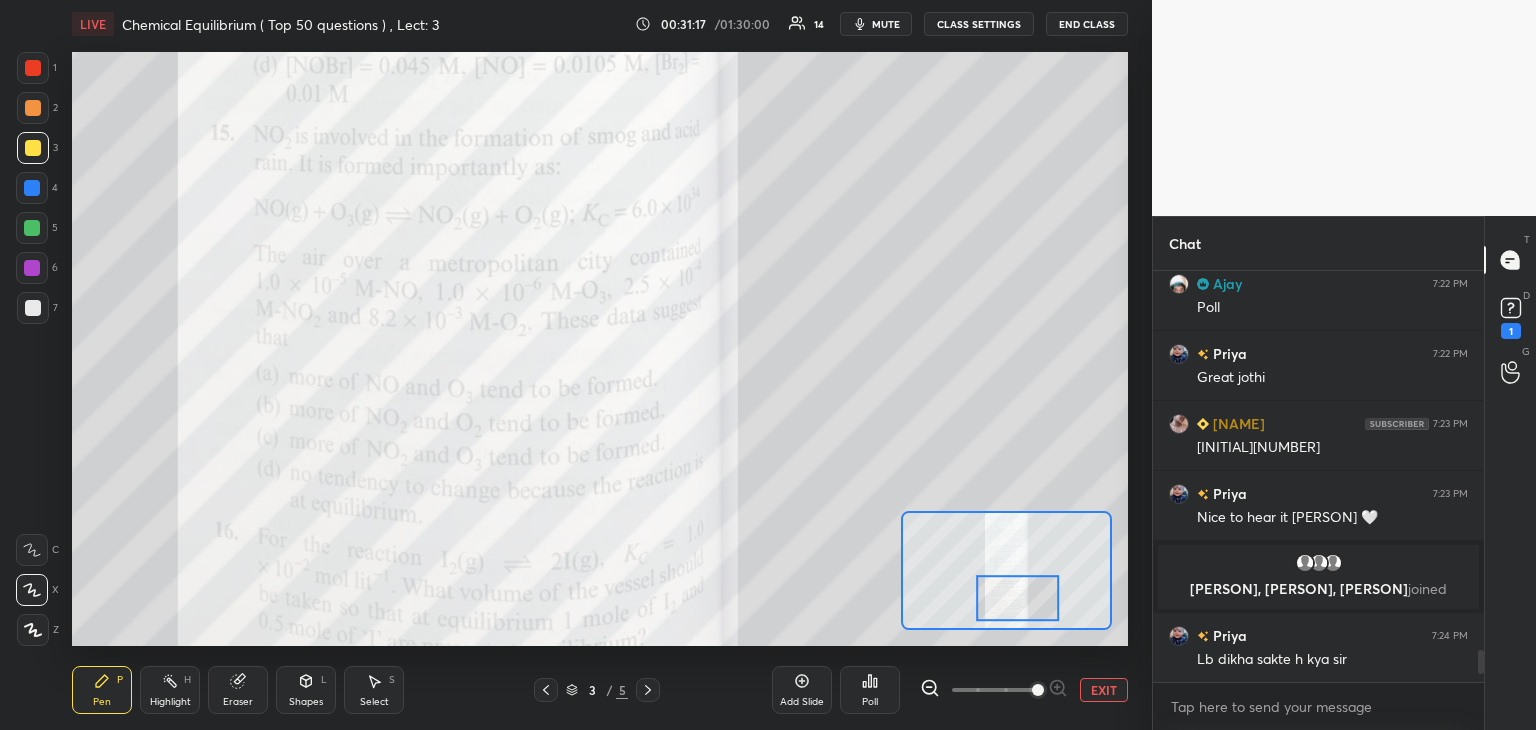 click on "Poll" at bounding box center (870, 690) 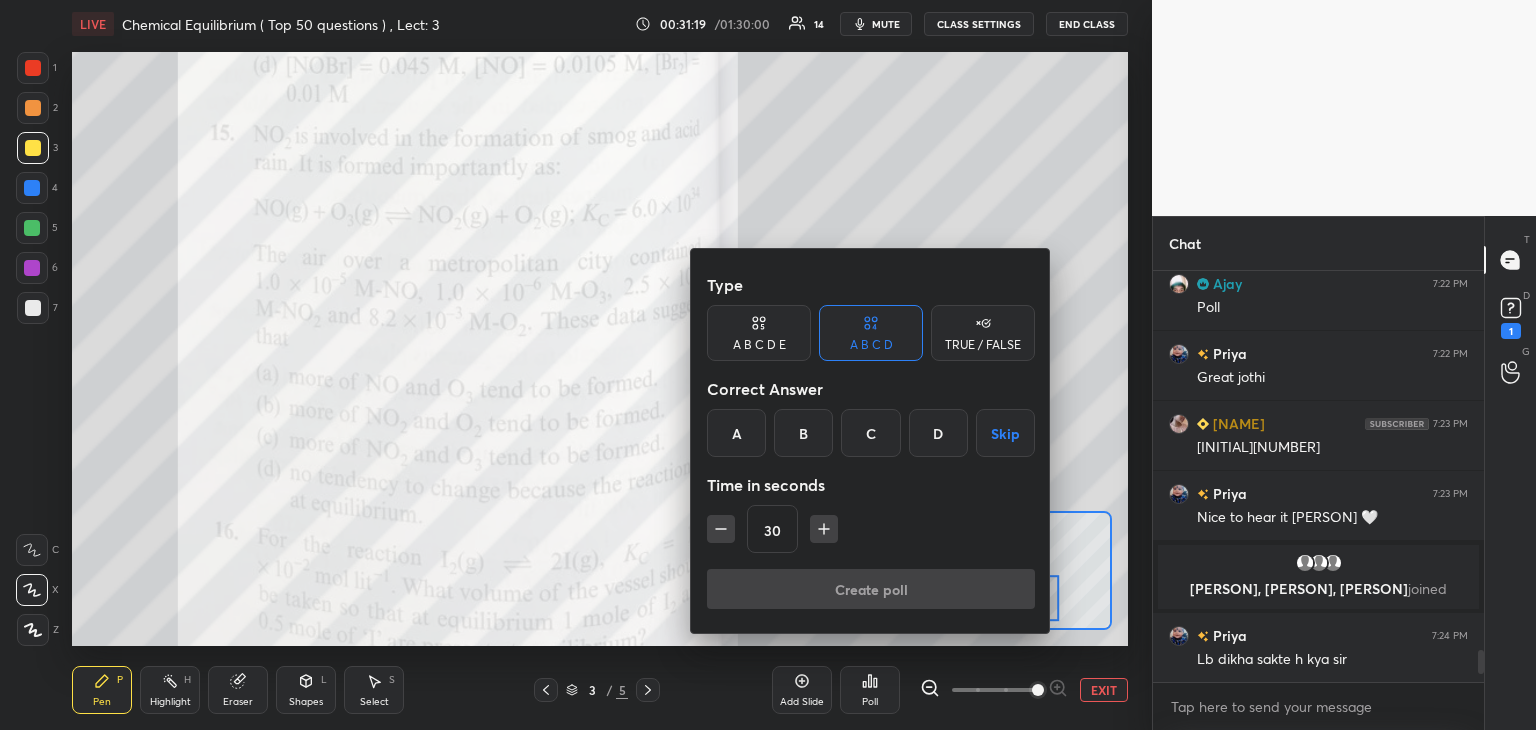 click at bounding box center [768, 365] 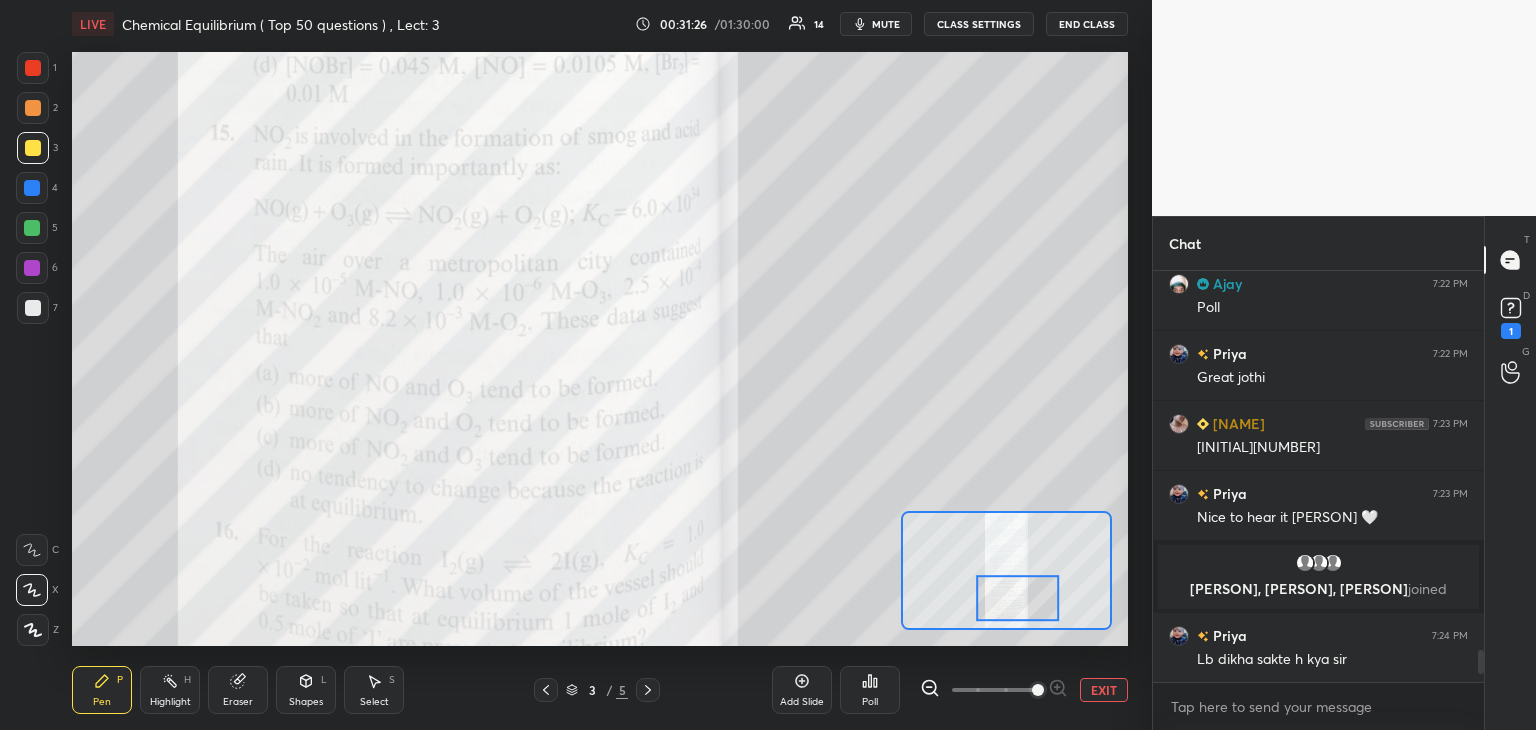 click at bounding box center (33, 308) 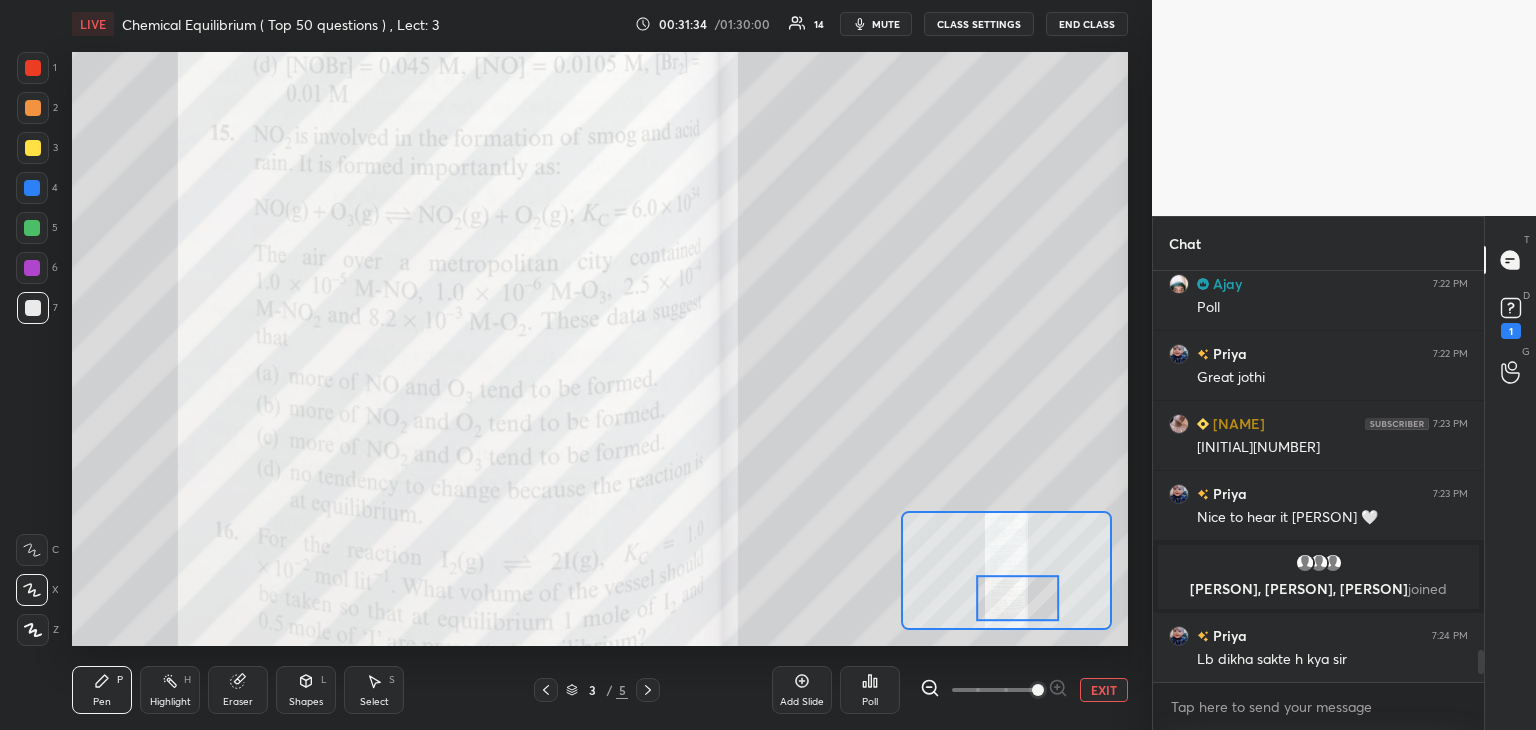 click at bounding box center (32, 550) 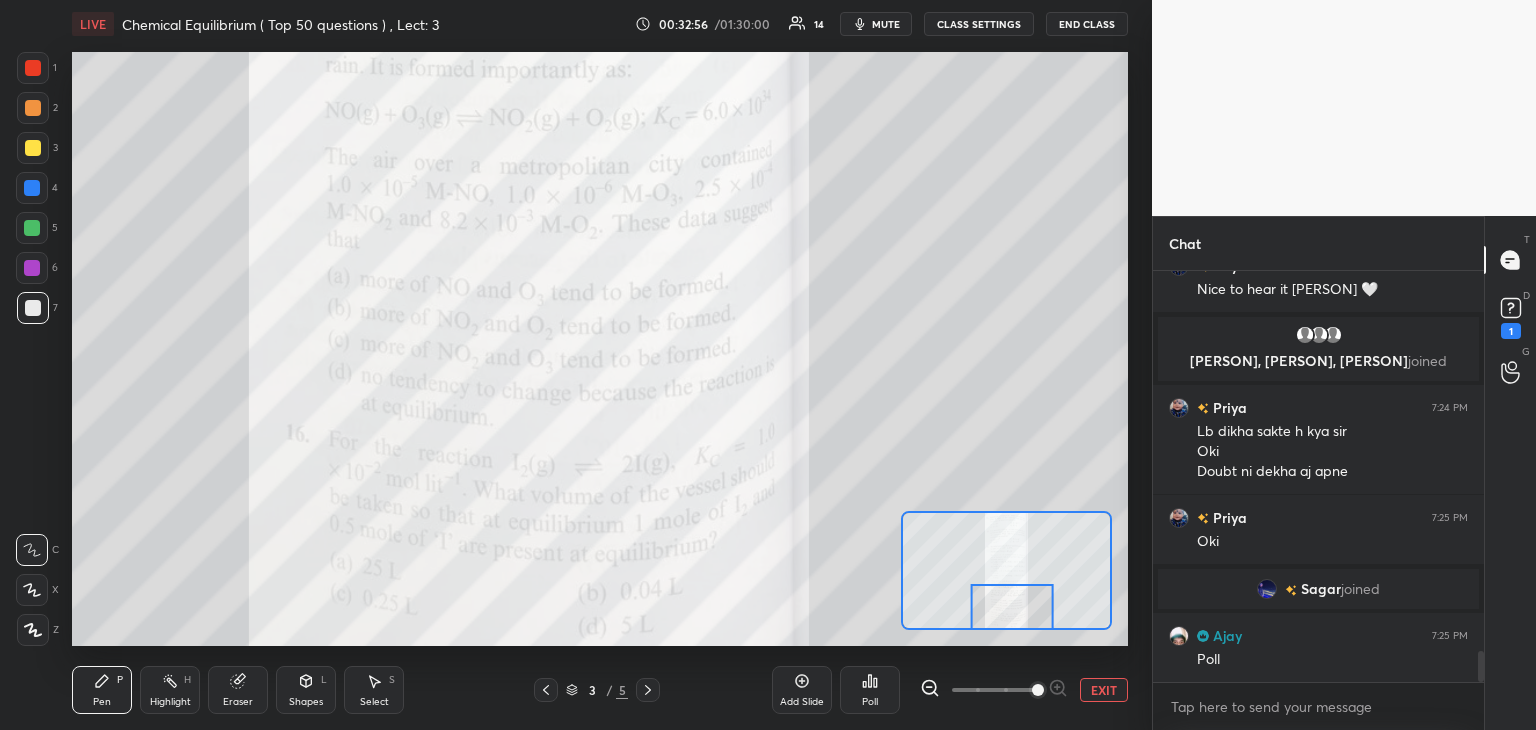 scroll, scrollTop: 5152, scrollLeft: 0, axis: vertical 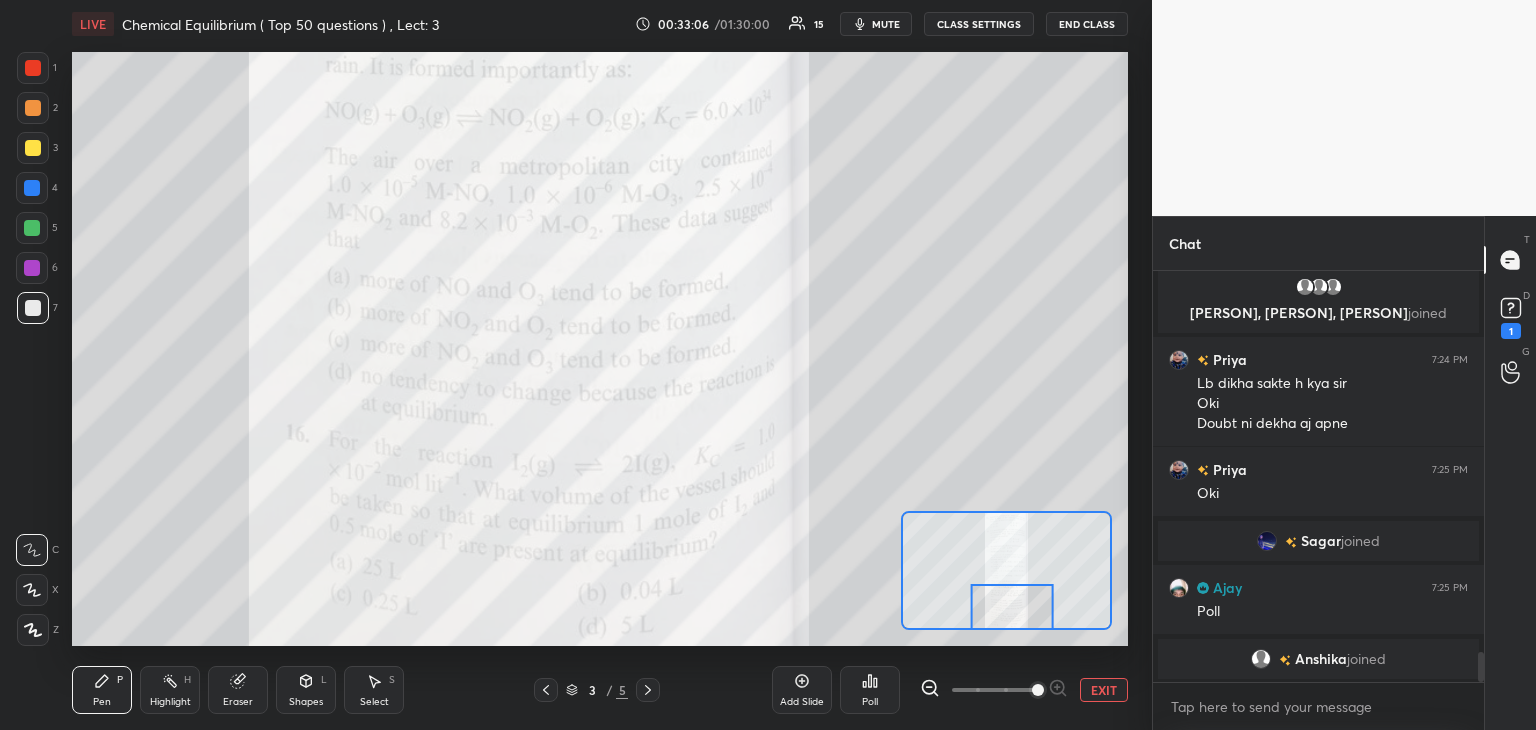click 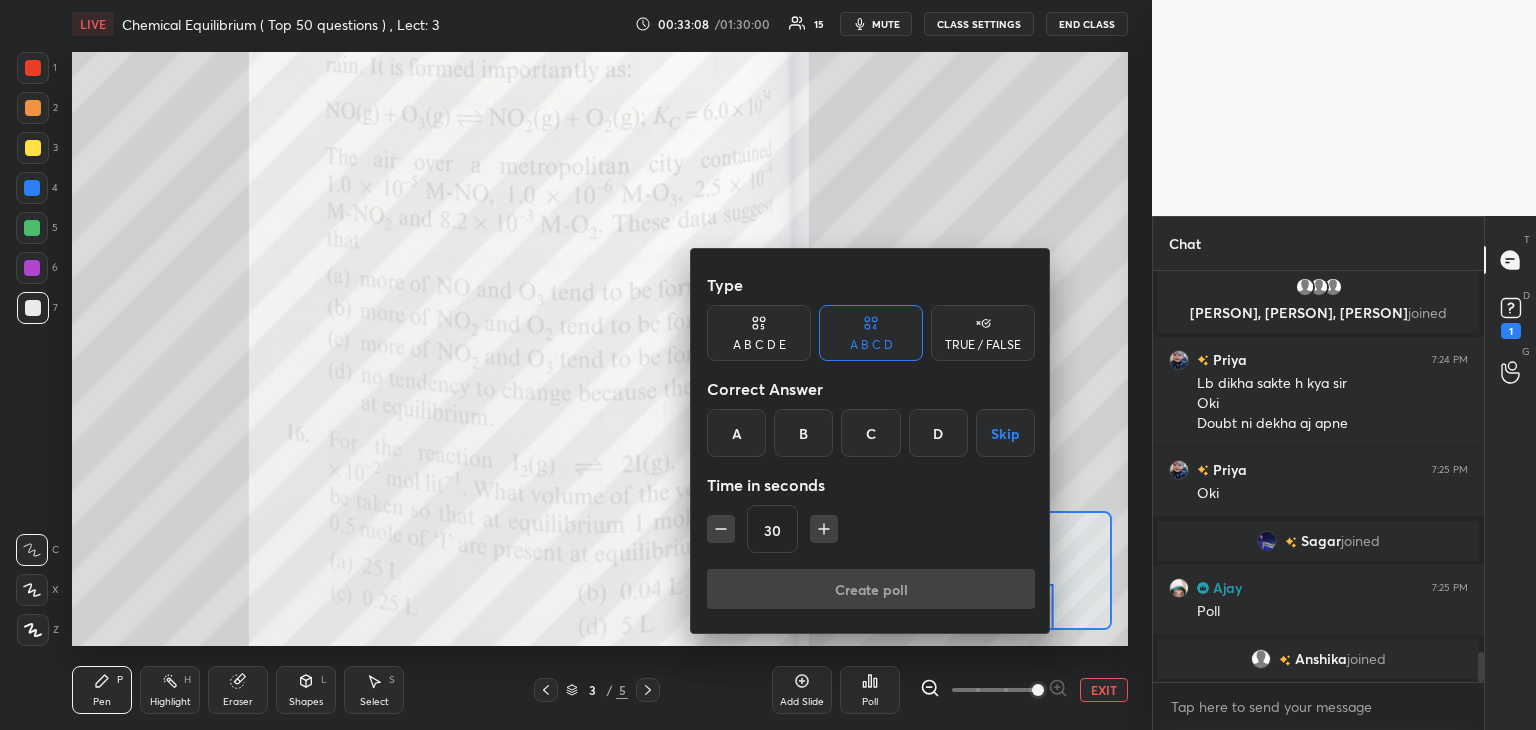 click on "A" at bounding box center [736, 433] 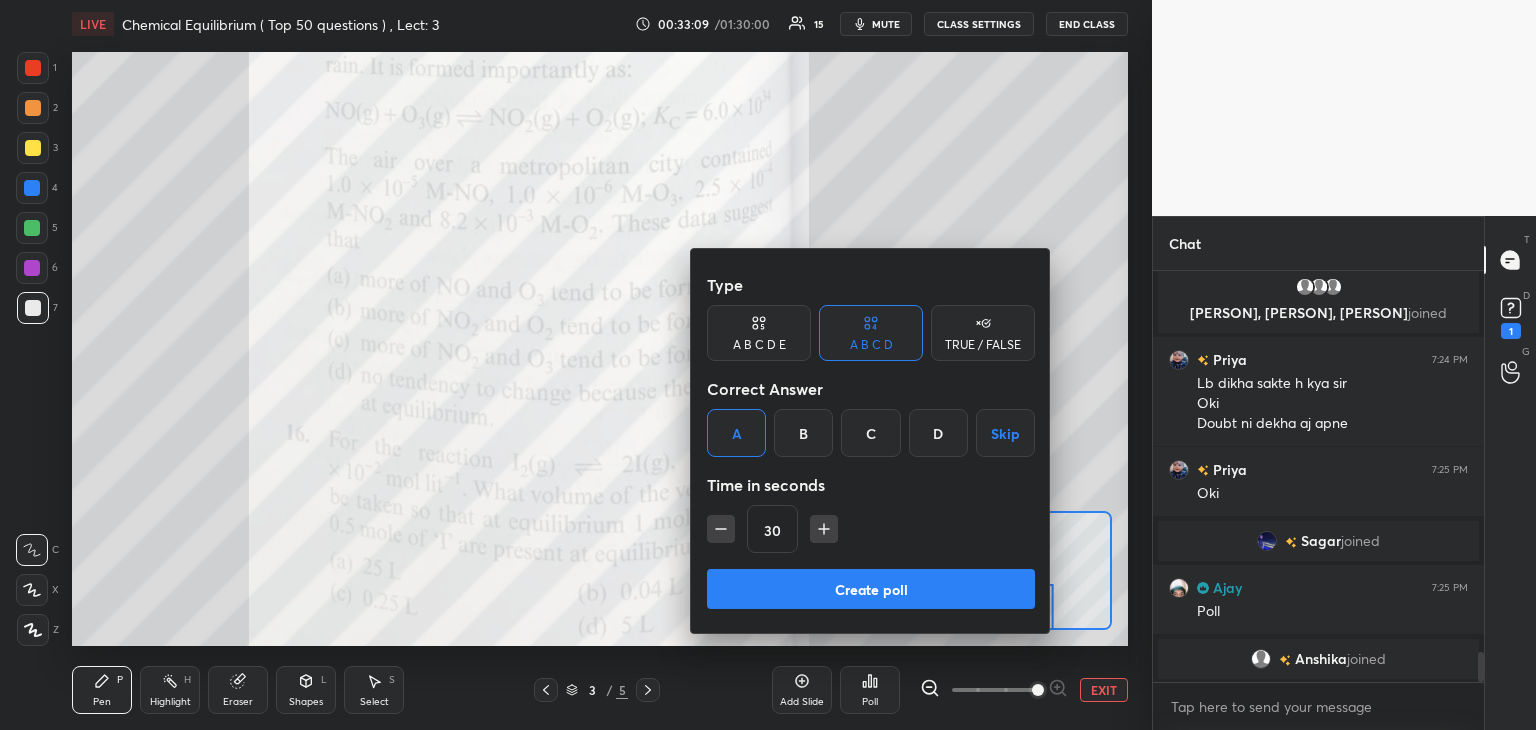 click on "Create poll" at bounding box center [871, 589] 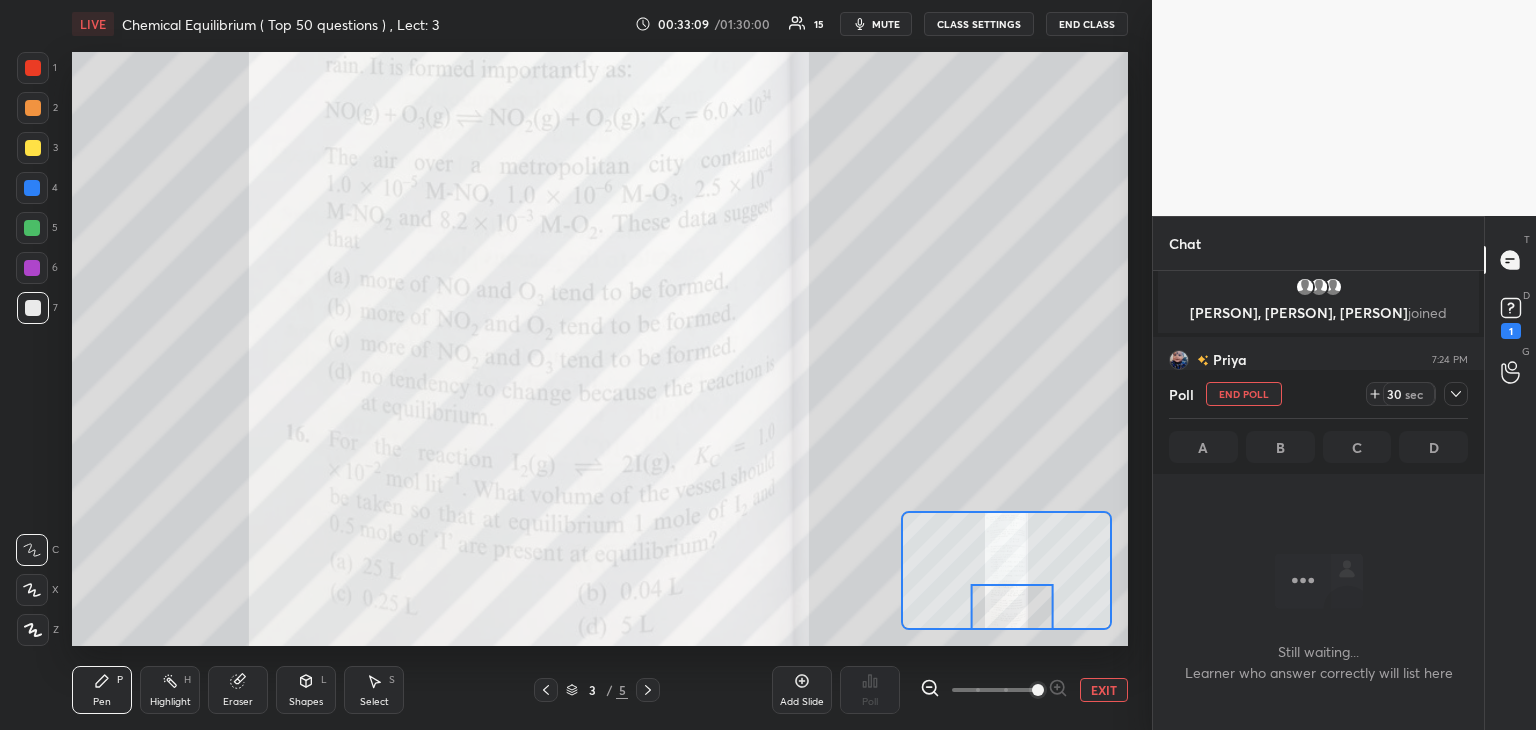 scroll, scrollTop: 308, scrollLeft: 325, axis: both 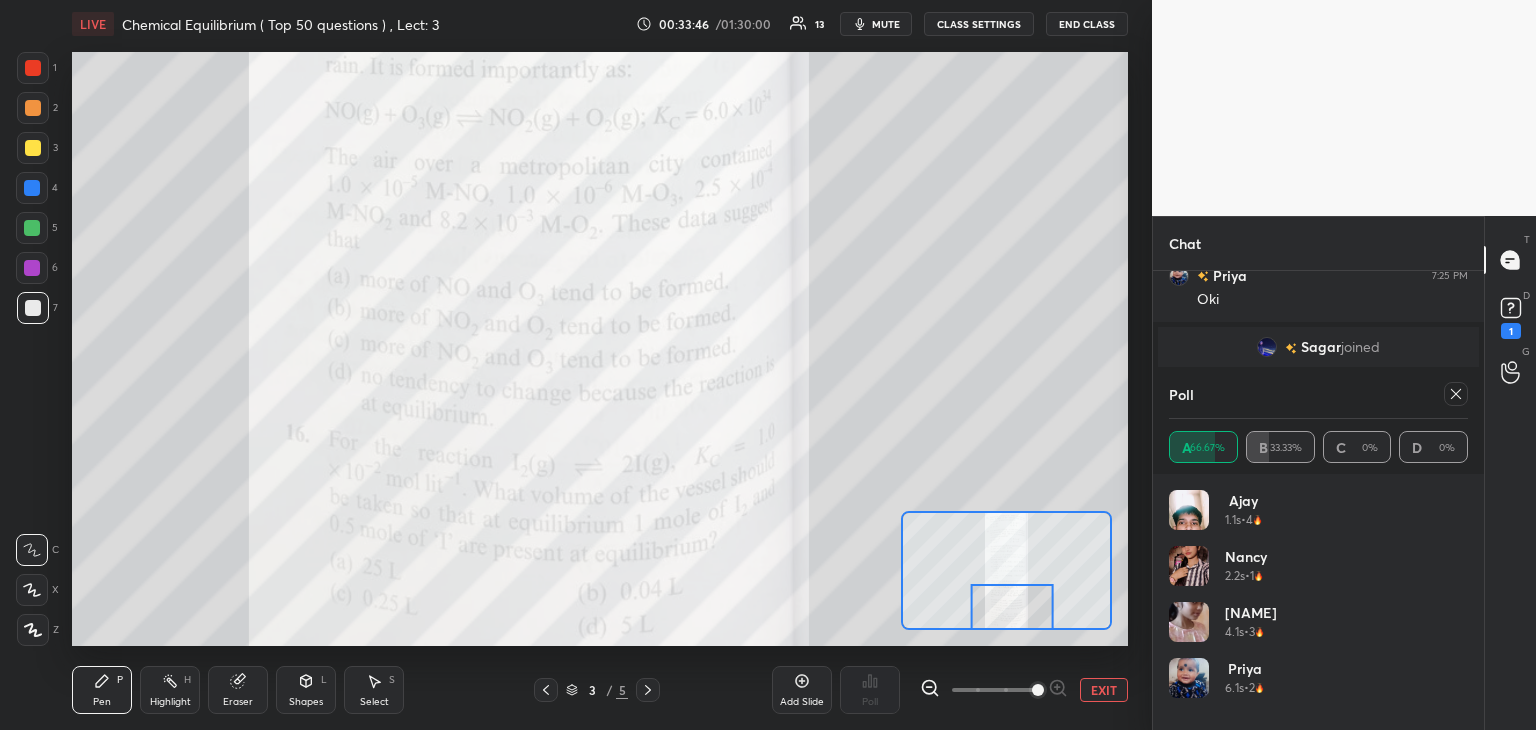 click 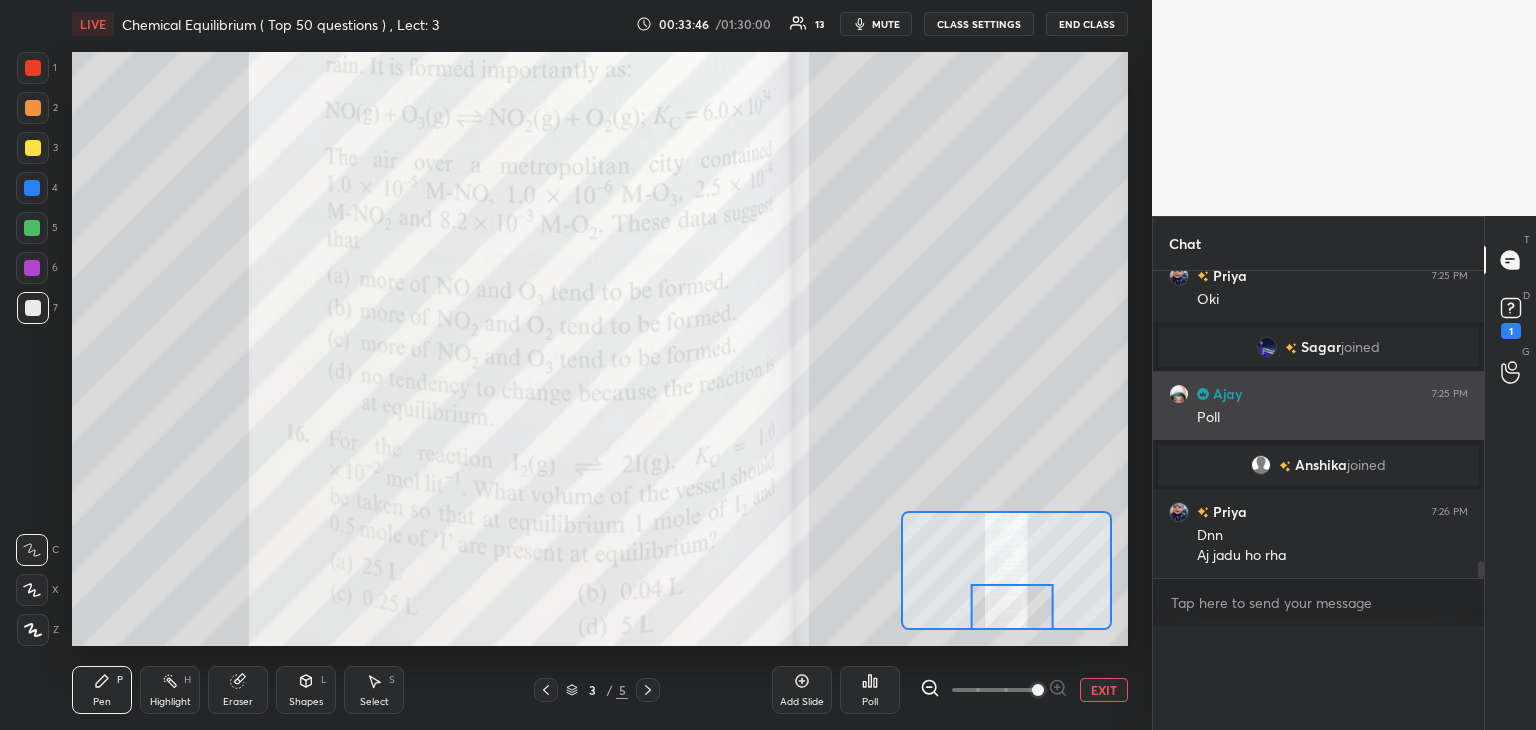 scroll, scrollTop: 0, scrollLeft: 0, axis: both 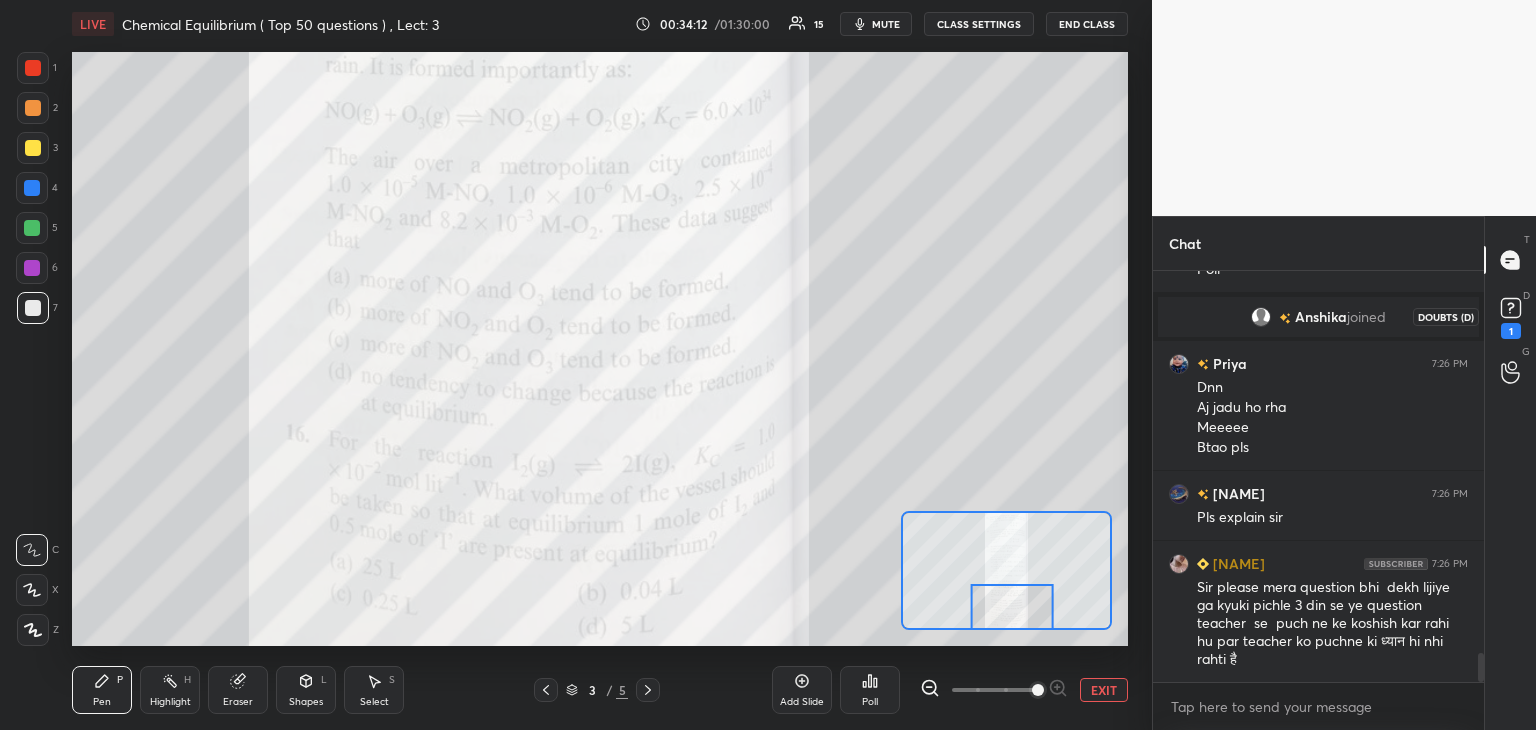 click 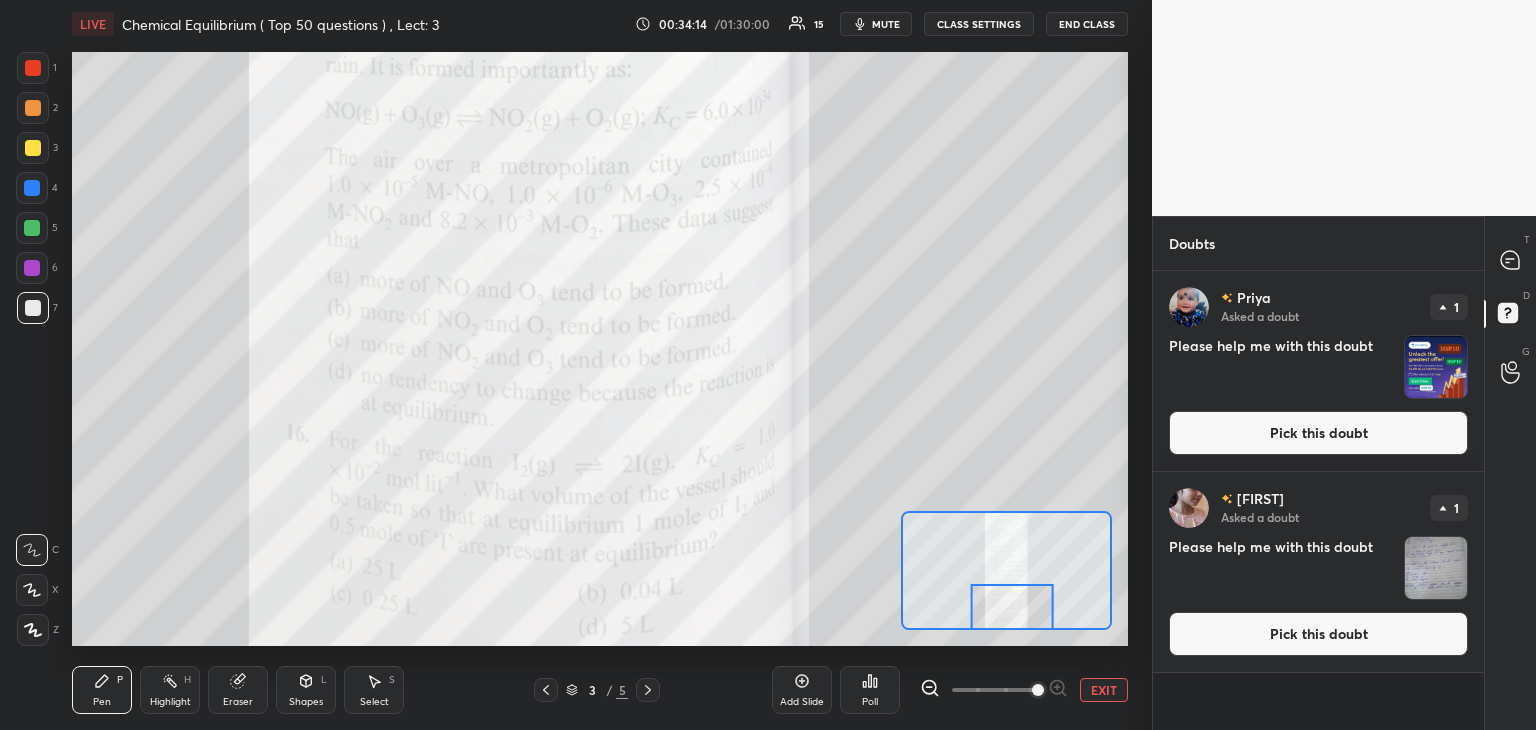 click on "Pick this doubt" at bounding box center (1318, 634) 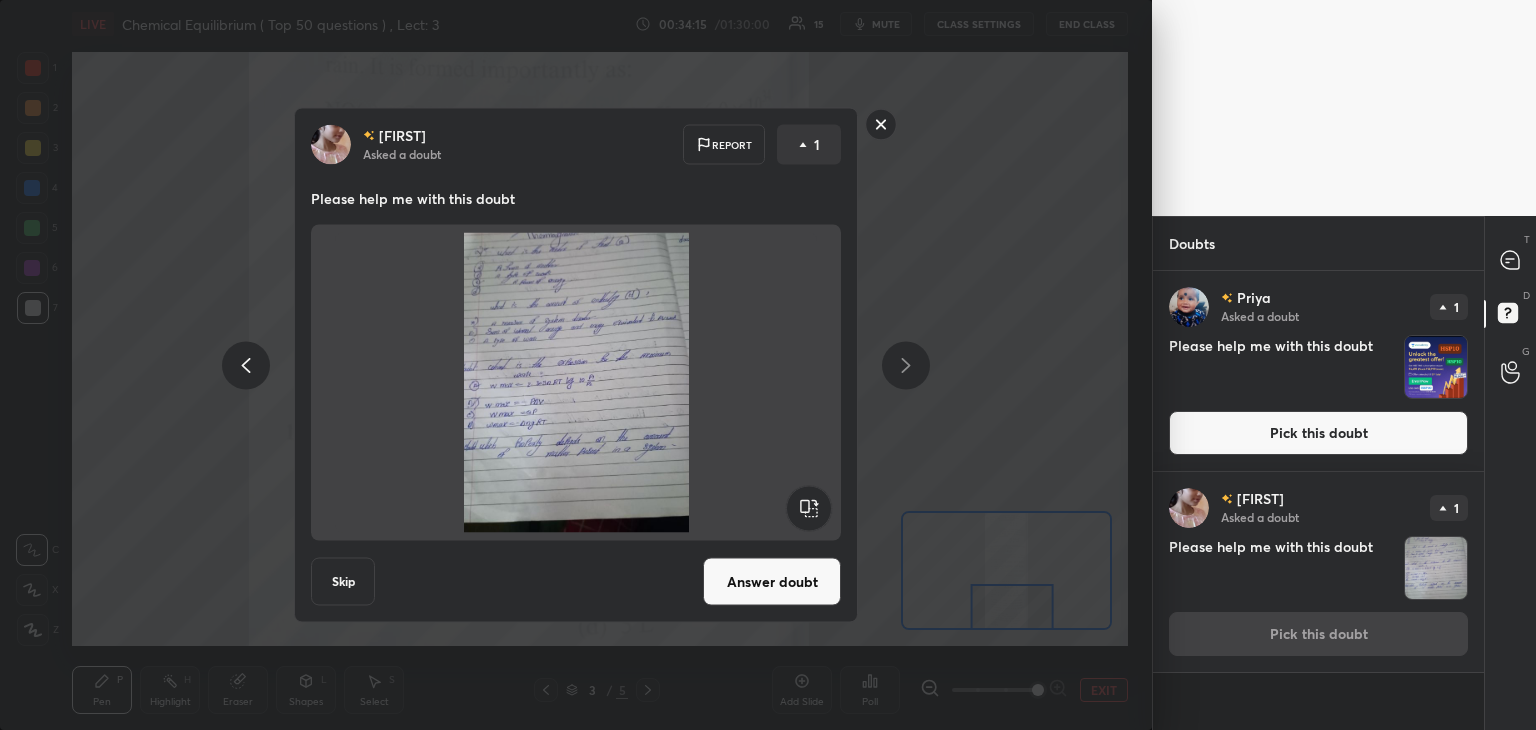 click on "Answer doubt" at bounding box center (772, 582) 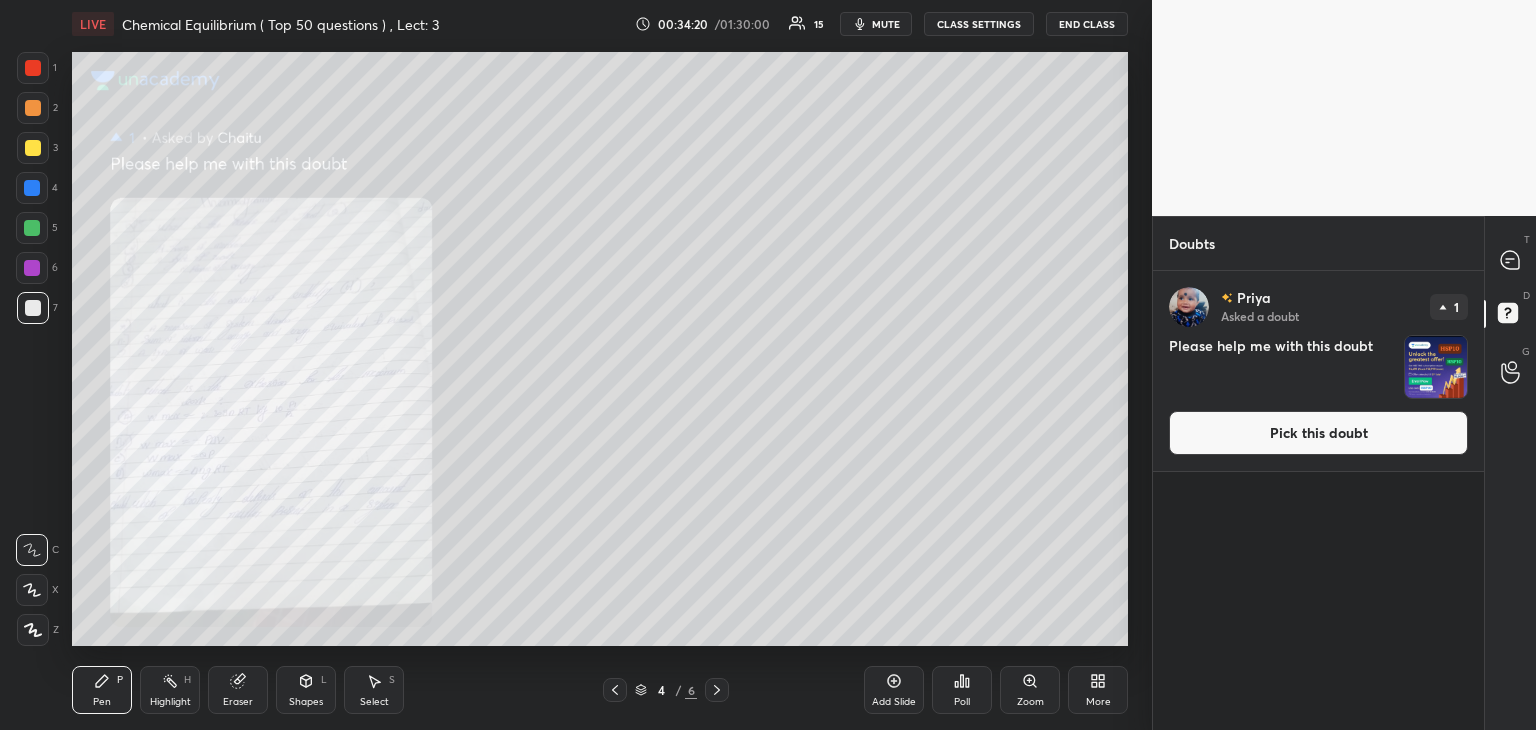click on "Pick this doubt" at bounding box center [1318, 433] 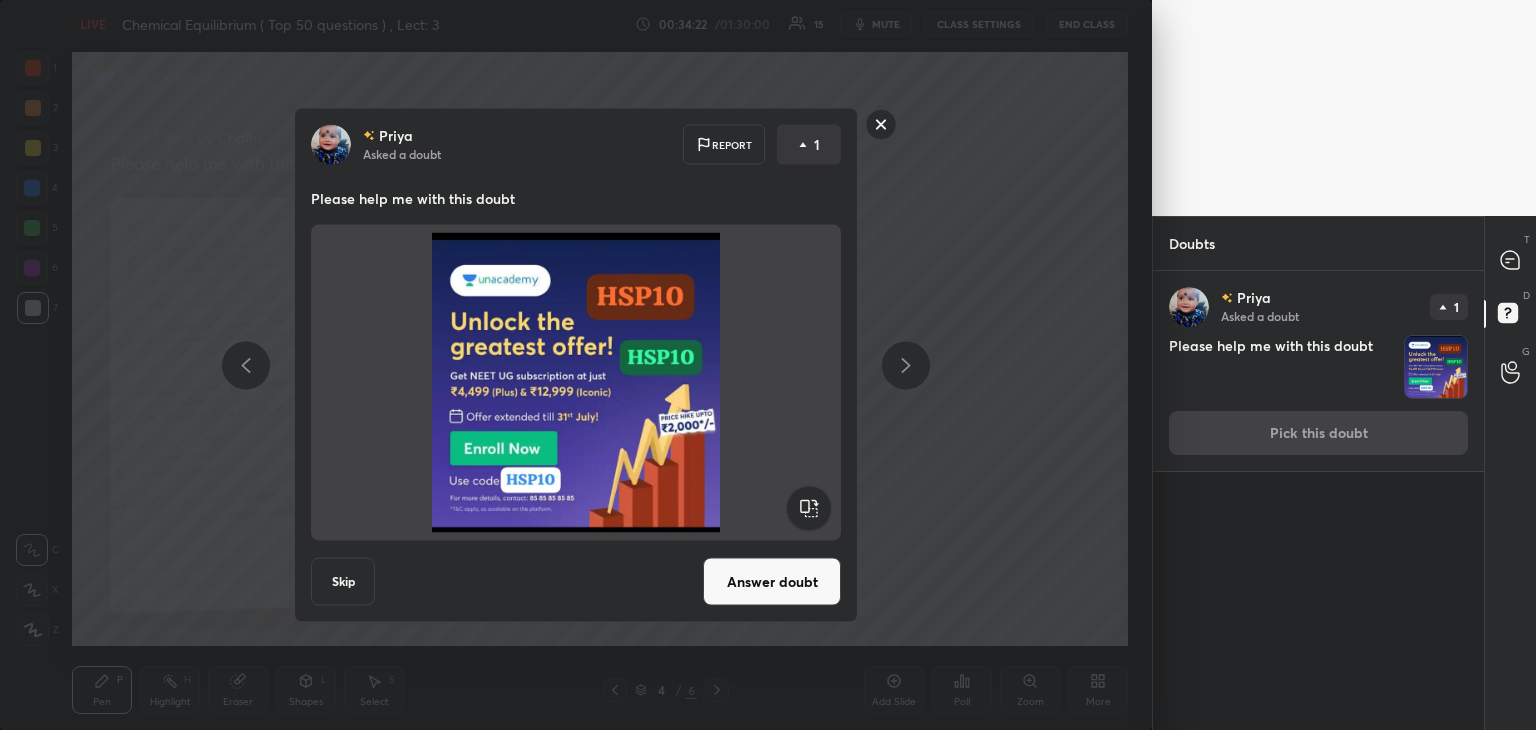 click on "Answer doubt" at bounding box center (772, 582) 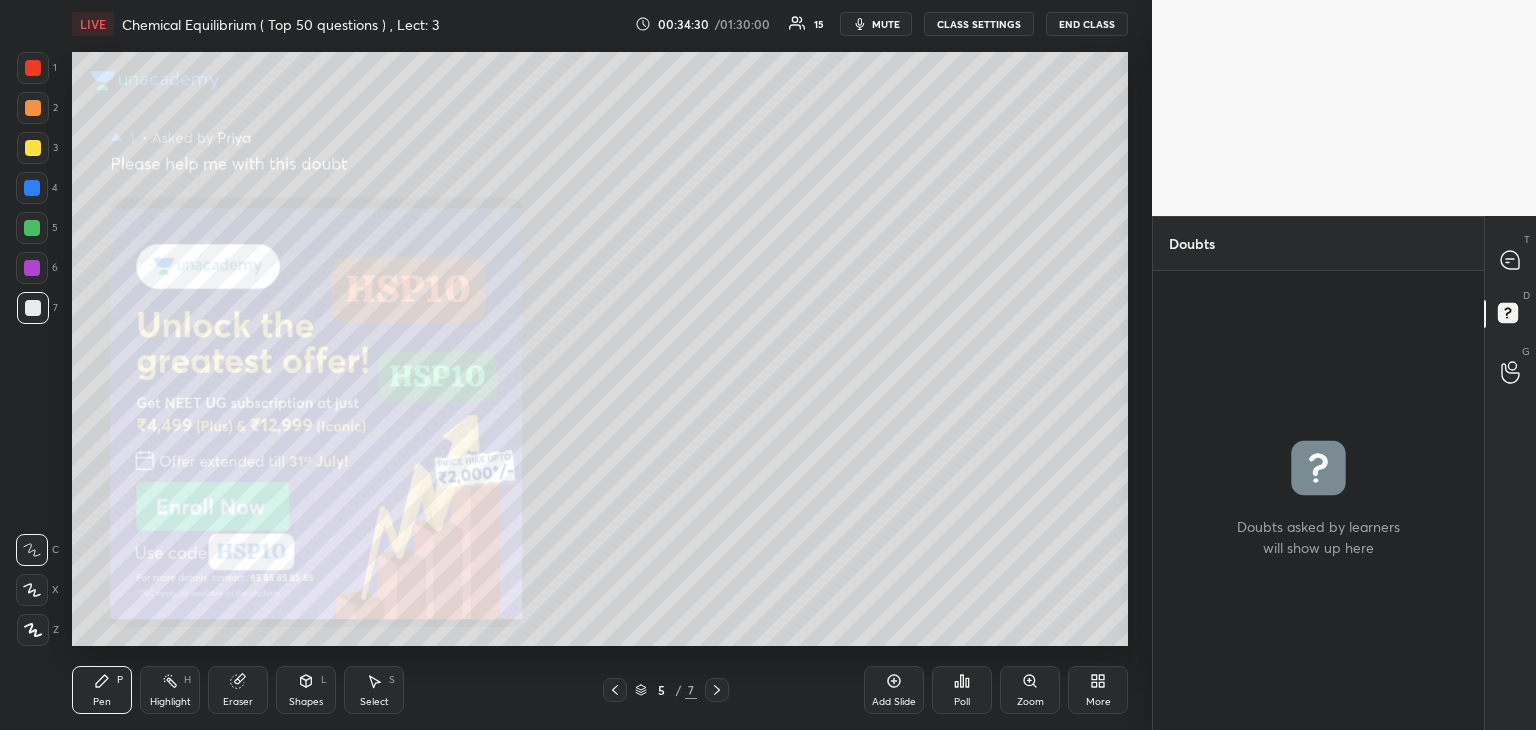 click at bounding box center (33, 148) 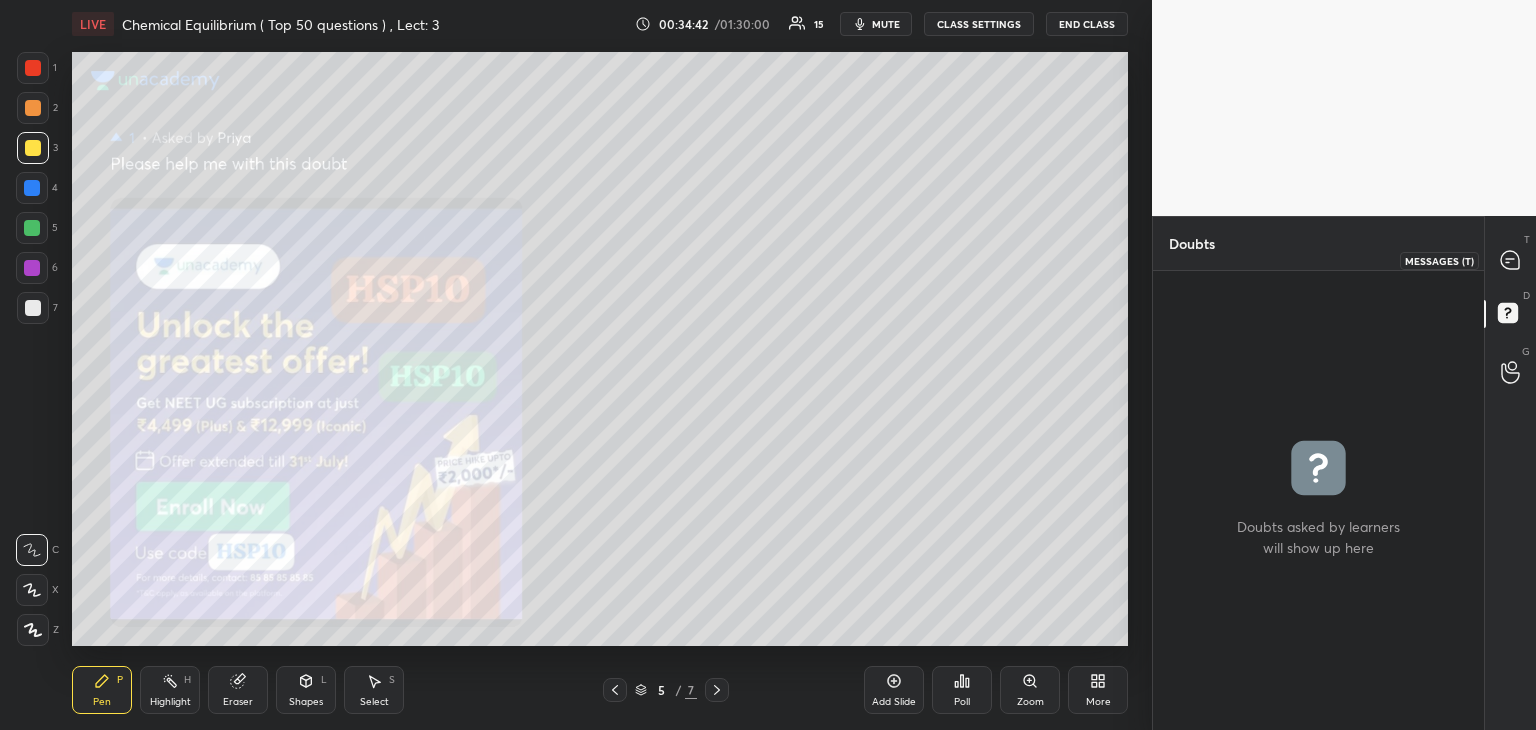 click 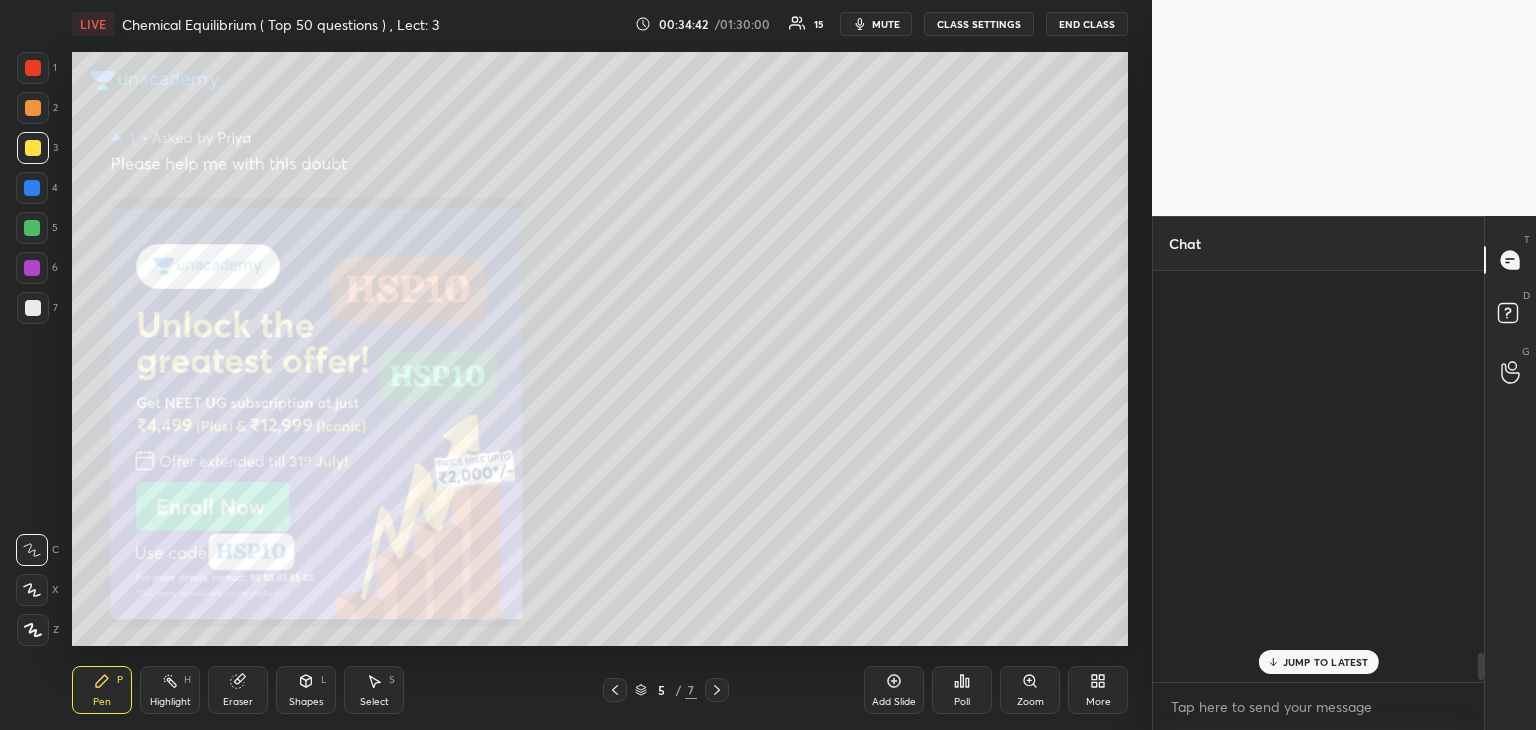scroll, scrollTop: 5914, scrollLeft: 0, axis: vertical 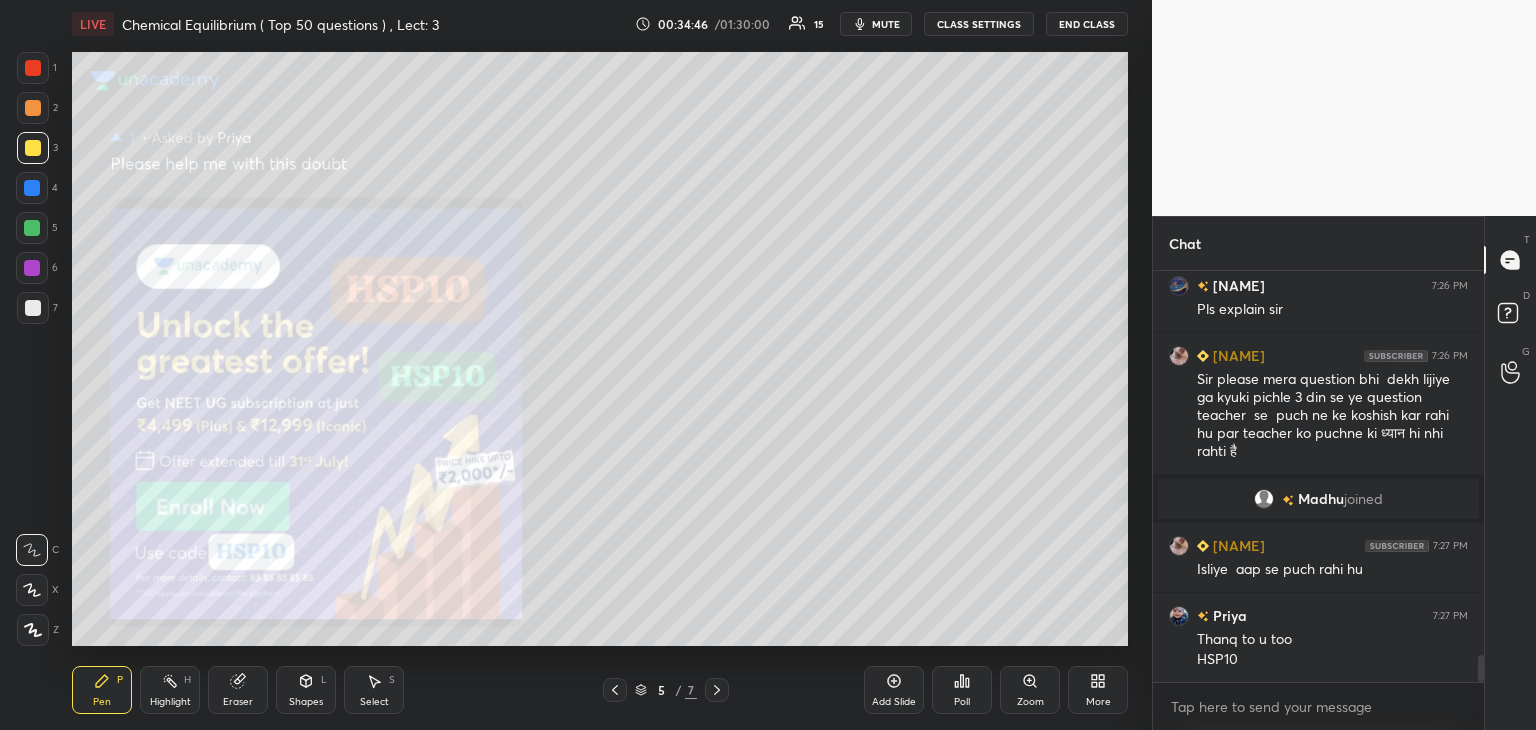 click 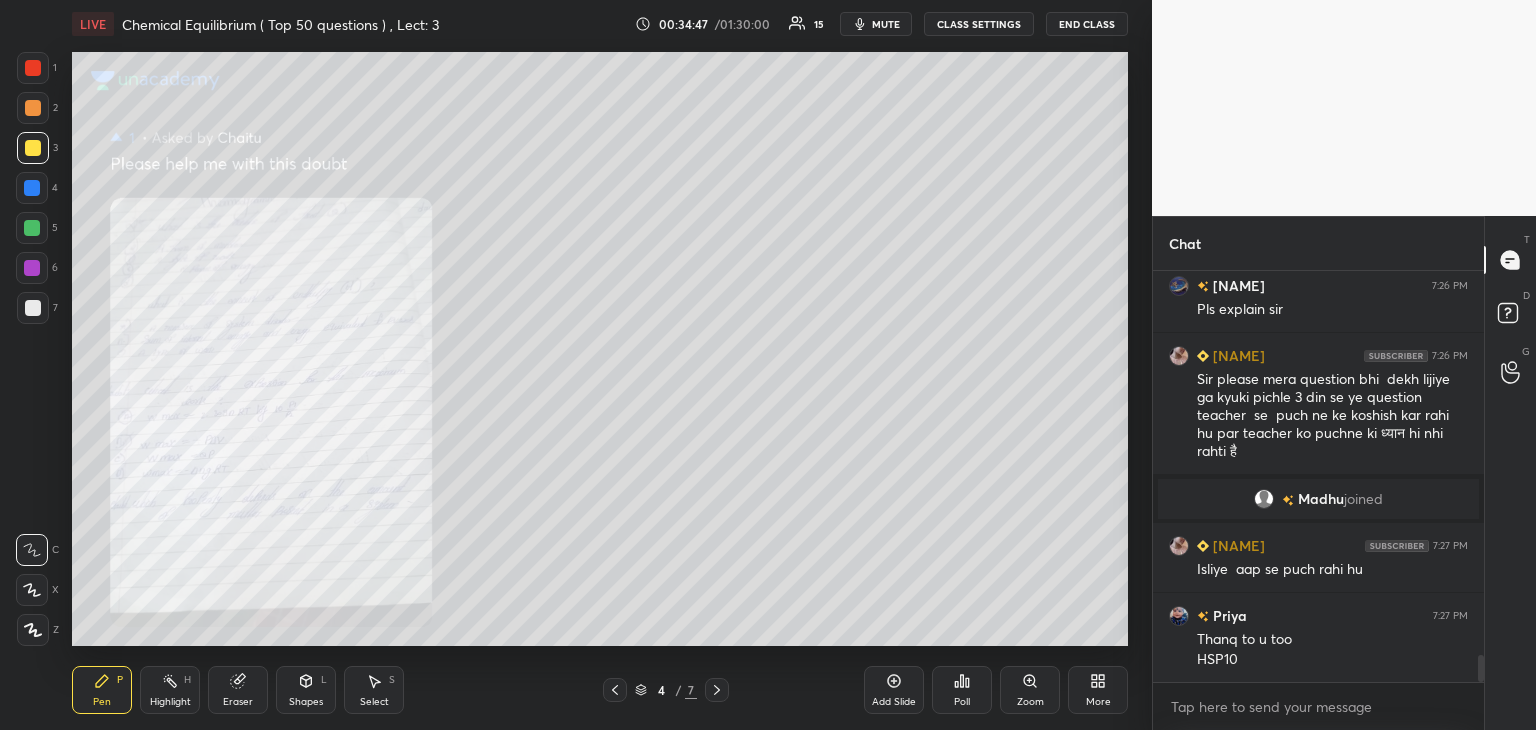 click on "Zoom" at bounding box center (1030, 702) 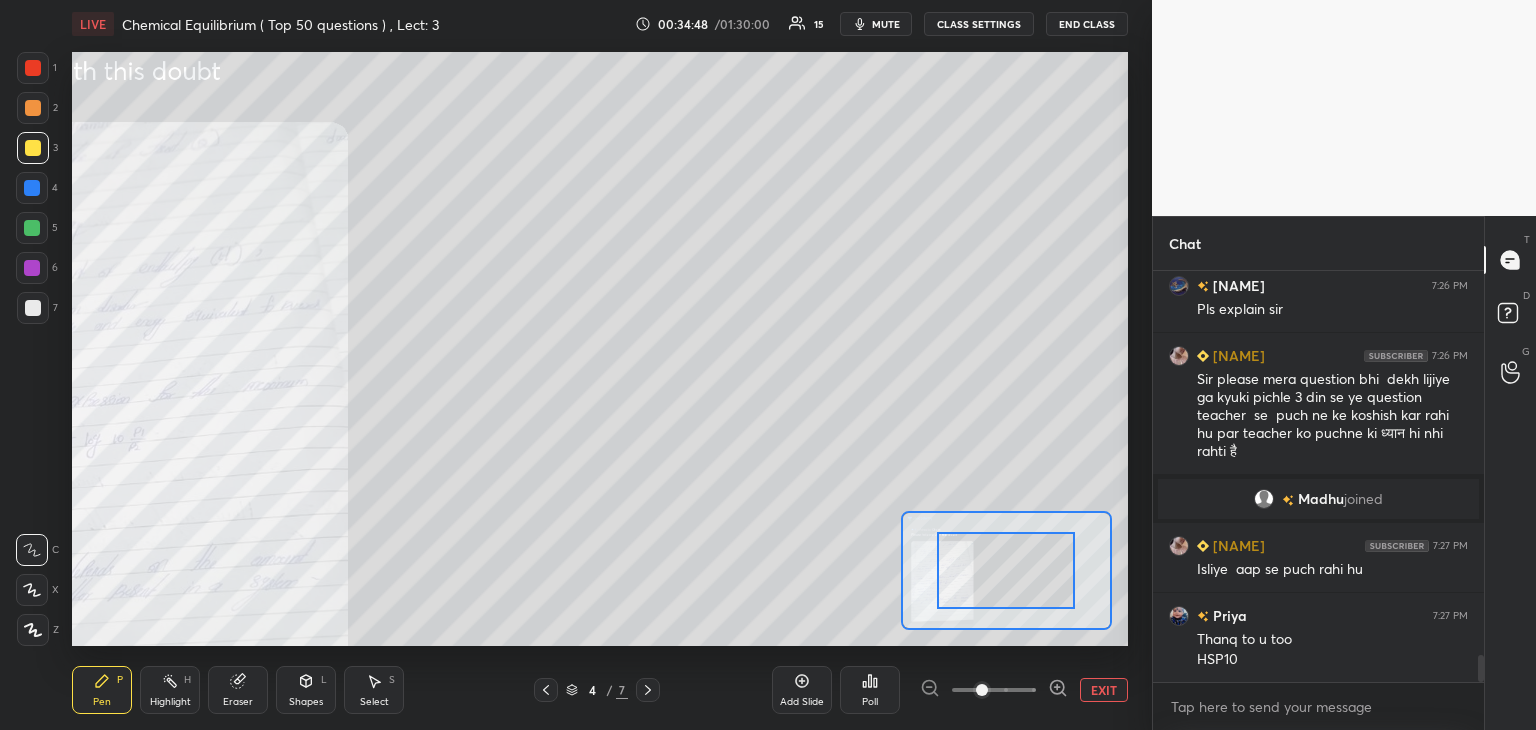 click 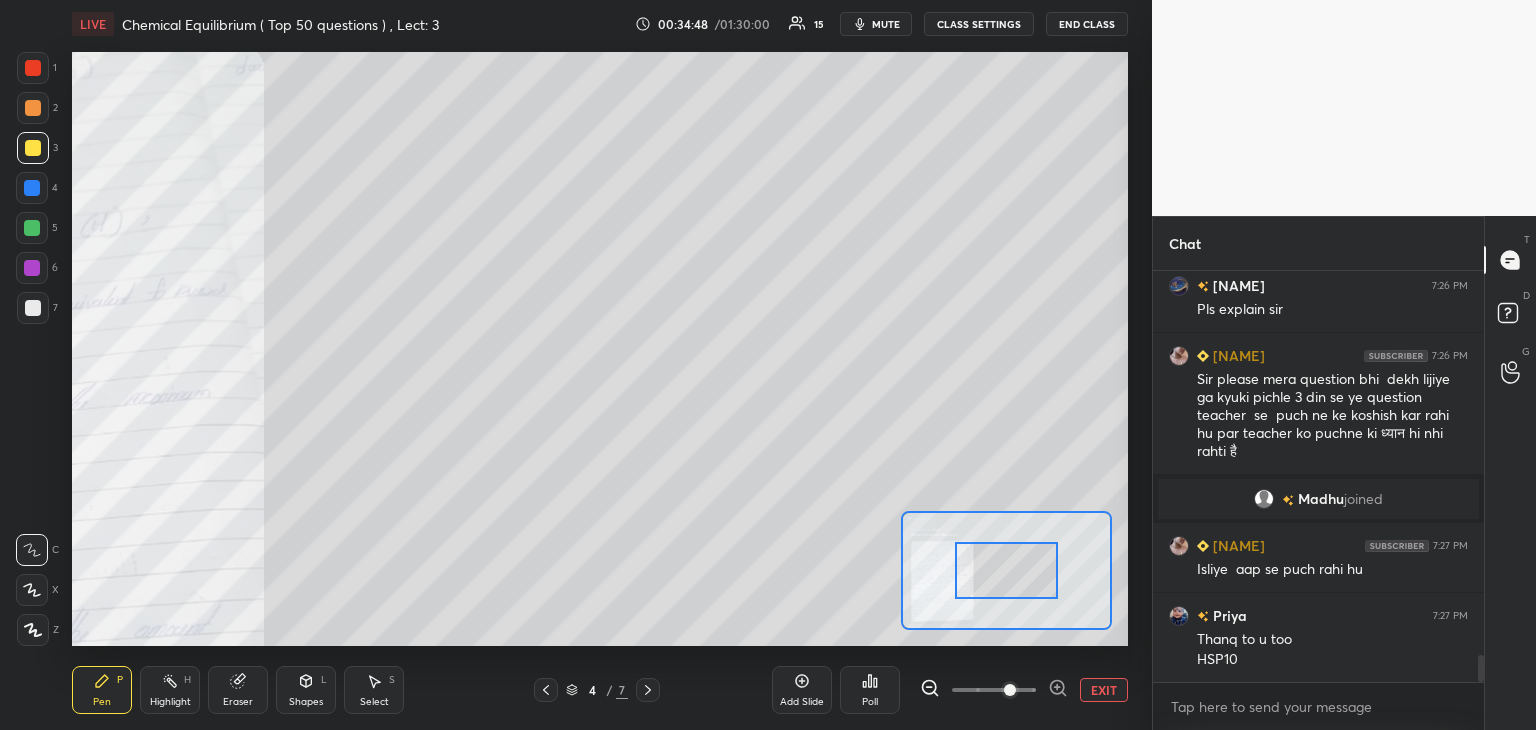 click 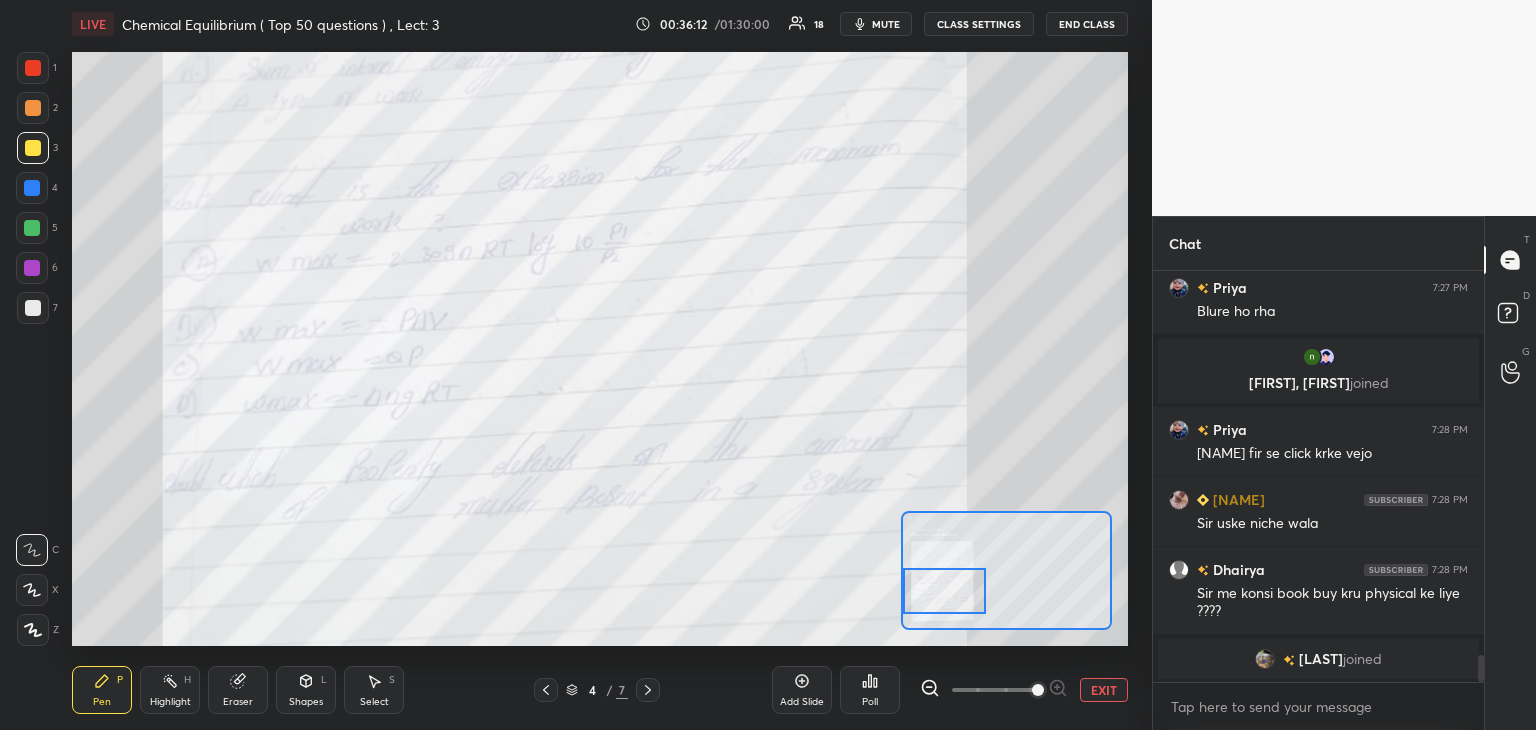 scroll, scrollTop: 5856, scrollLeft: 0, axis: vertical 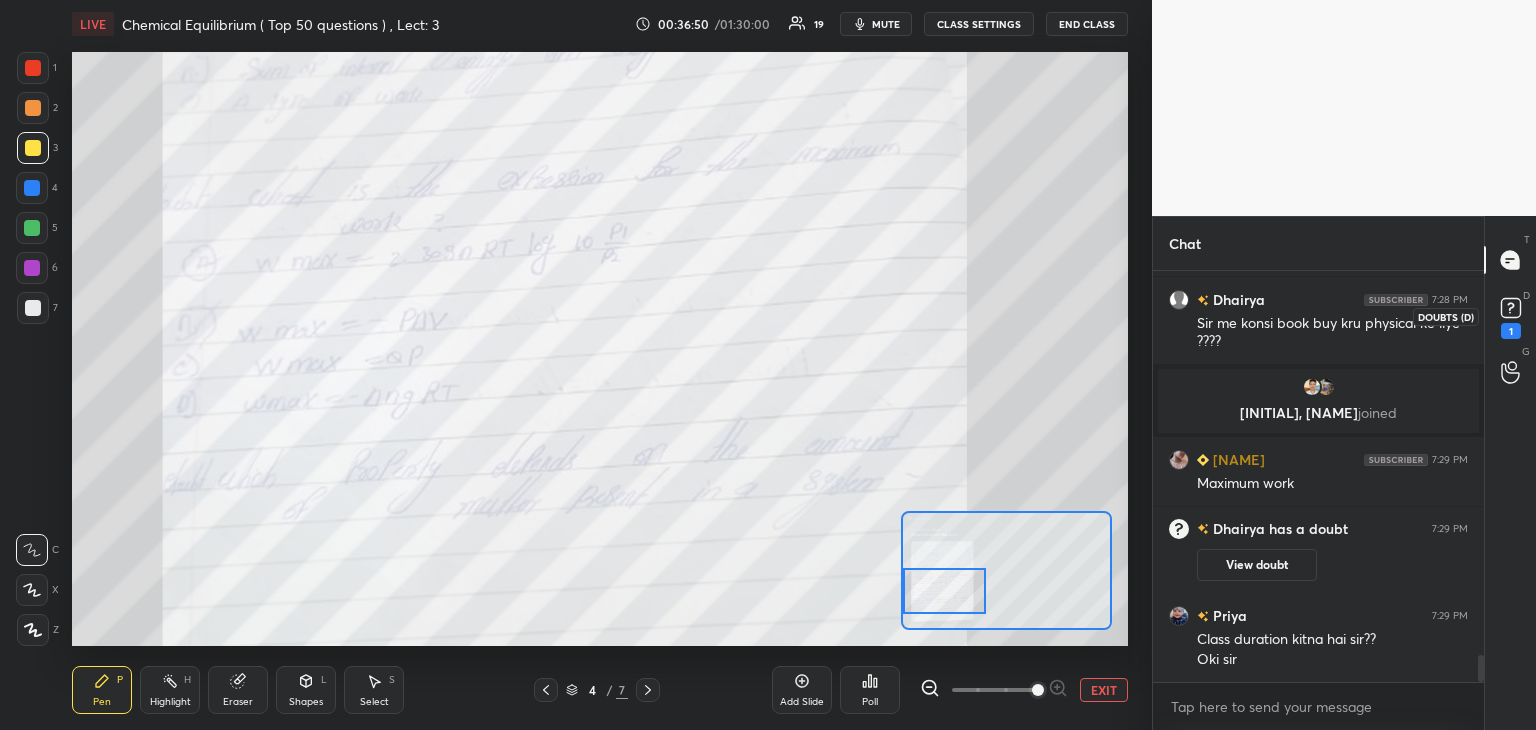 click 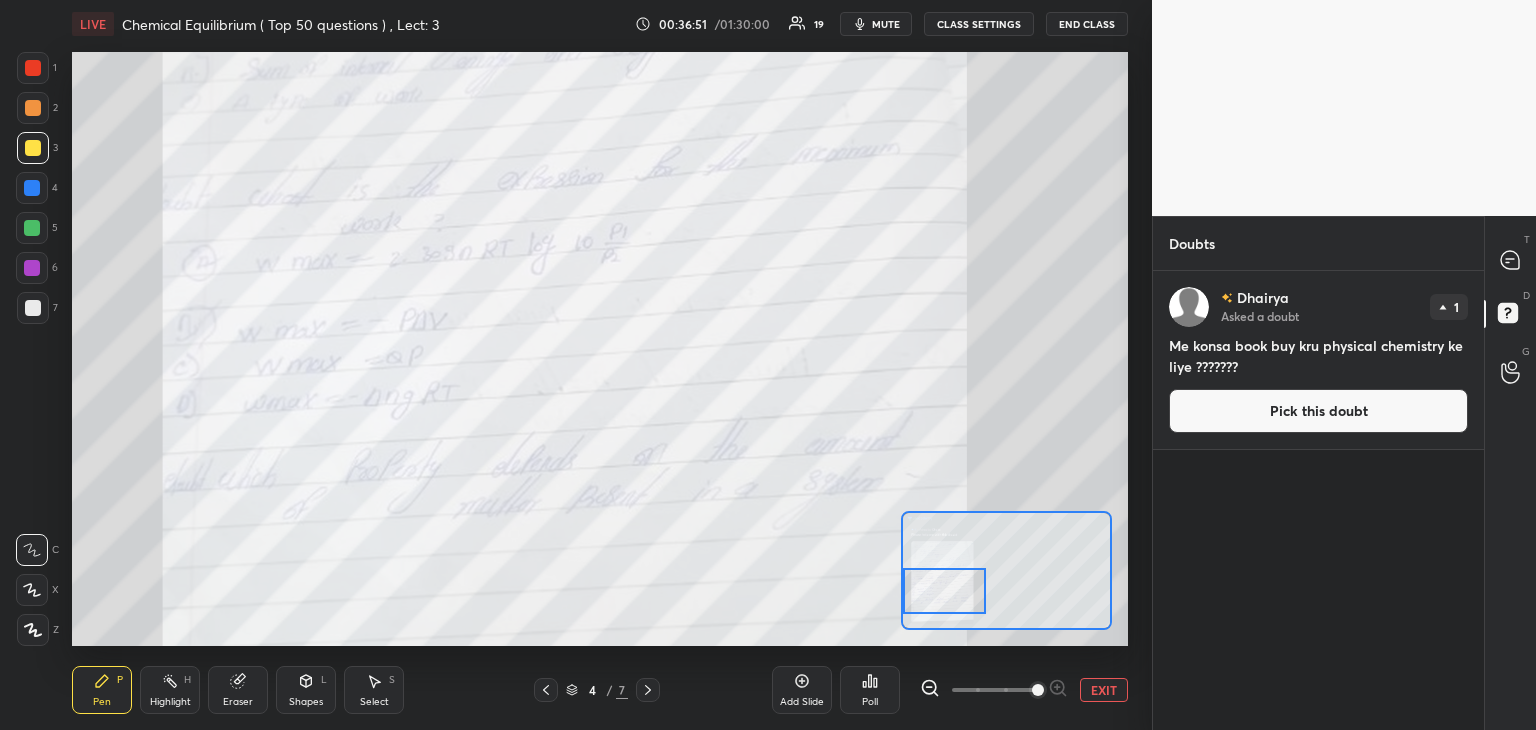click on "Pick this doubt" at bounding box center (1318, 411) 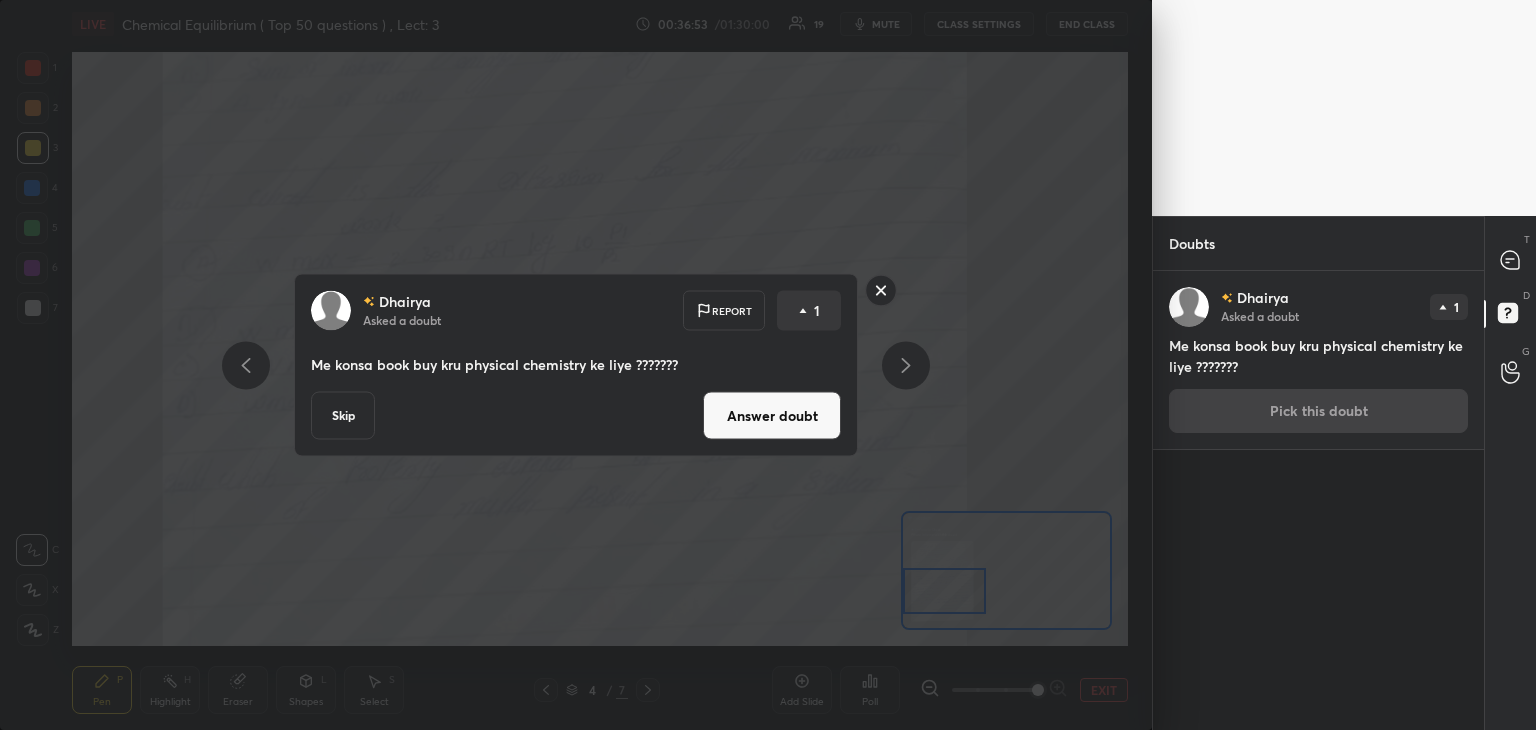 click on "Answer doubt" at bounding box center (772, 416) 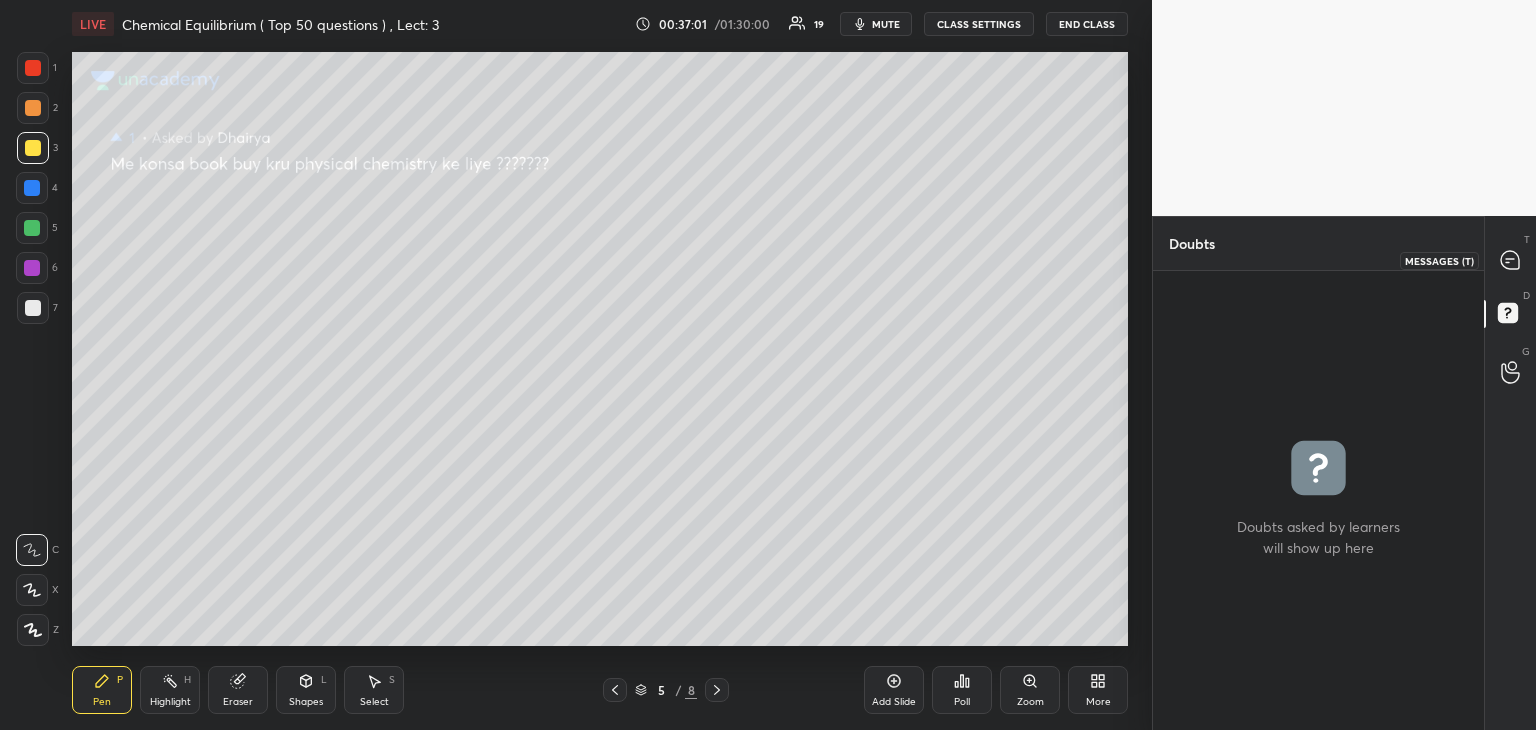 click 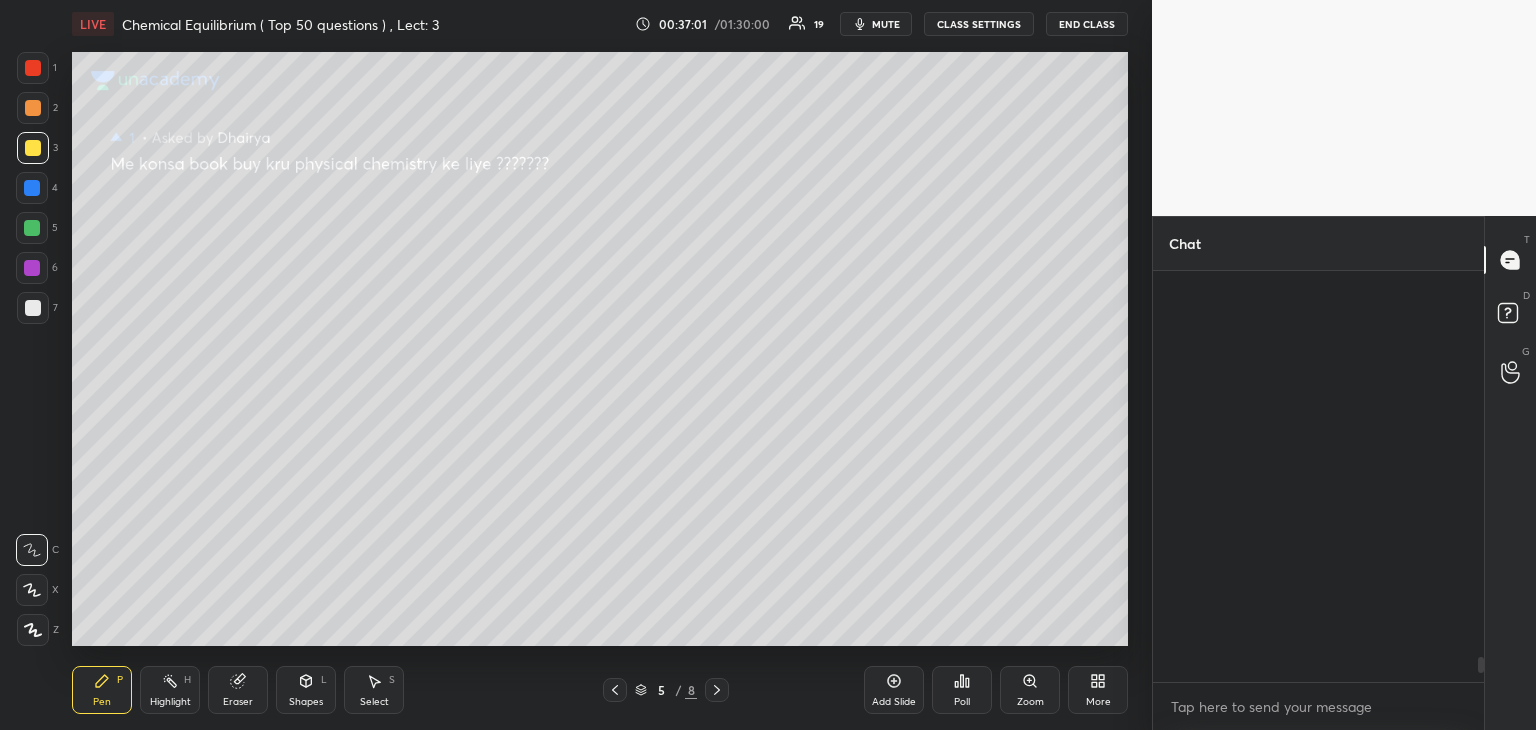 scroll, scrollTop: 6300, scrollLeft: 0, axis: vertical 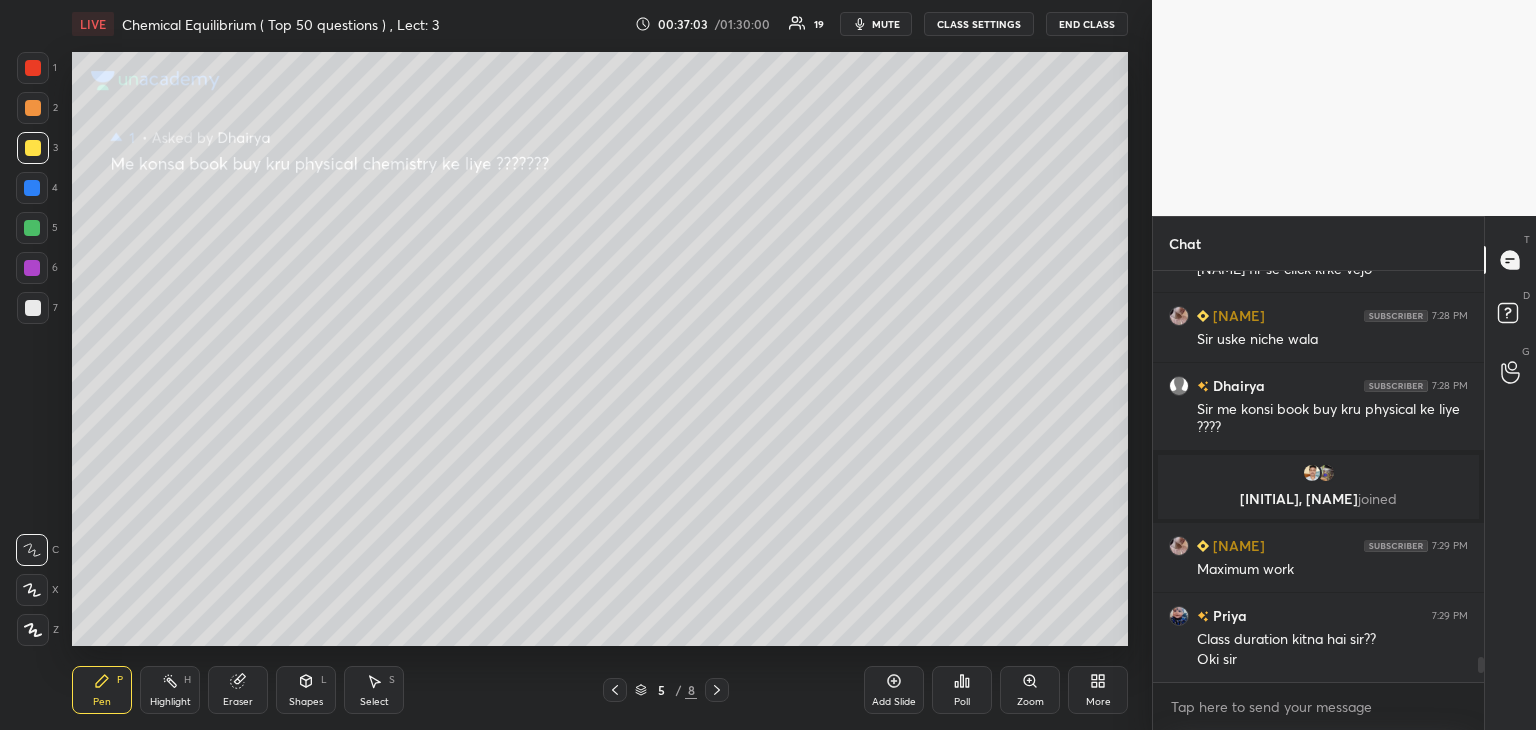 click 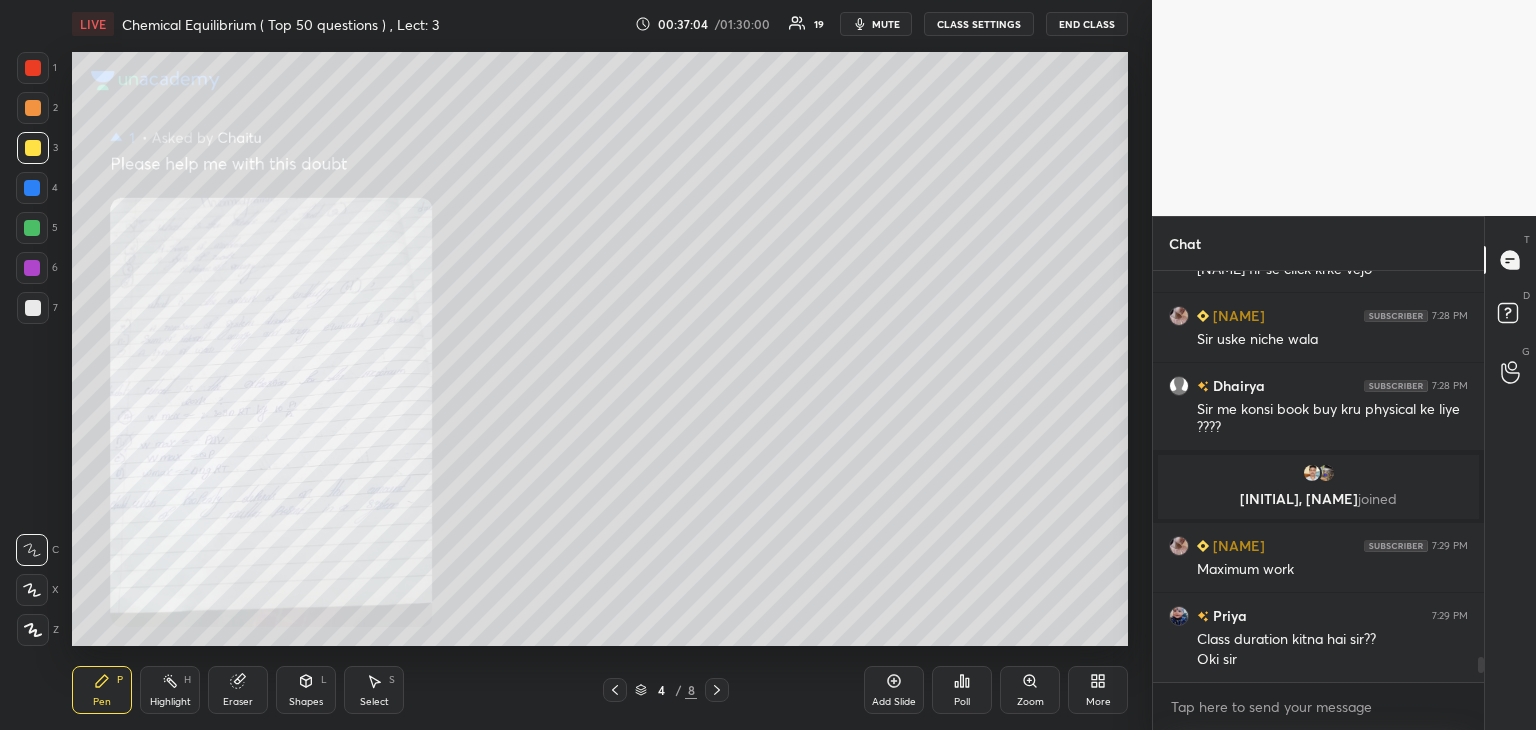 click 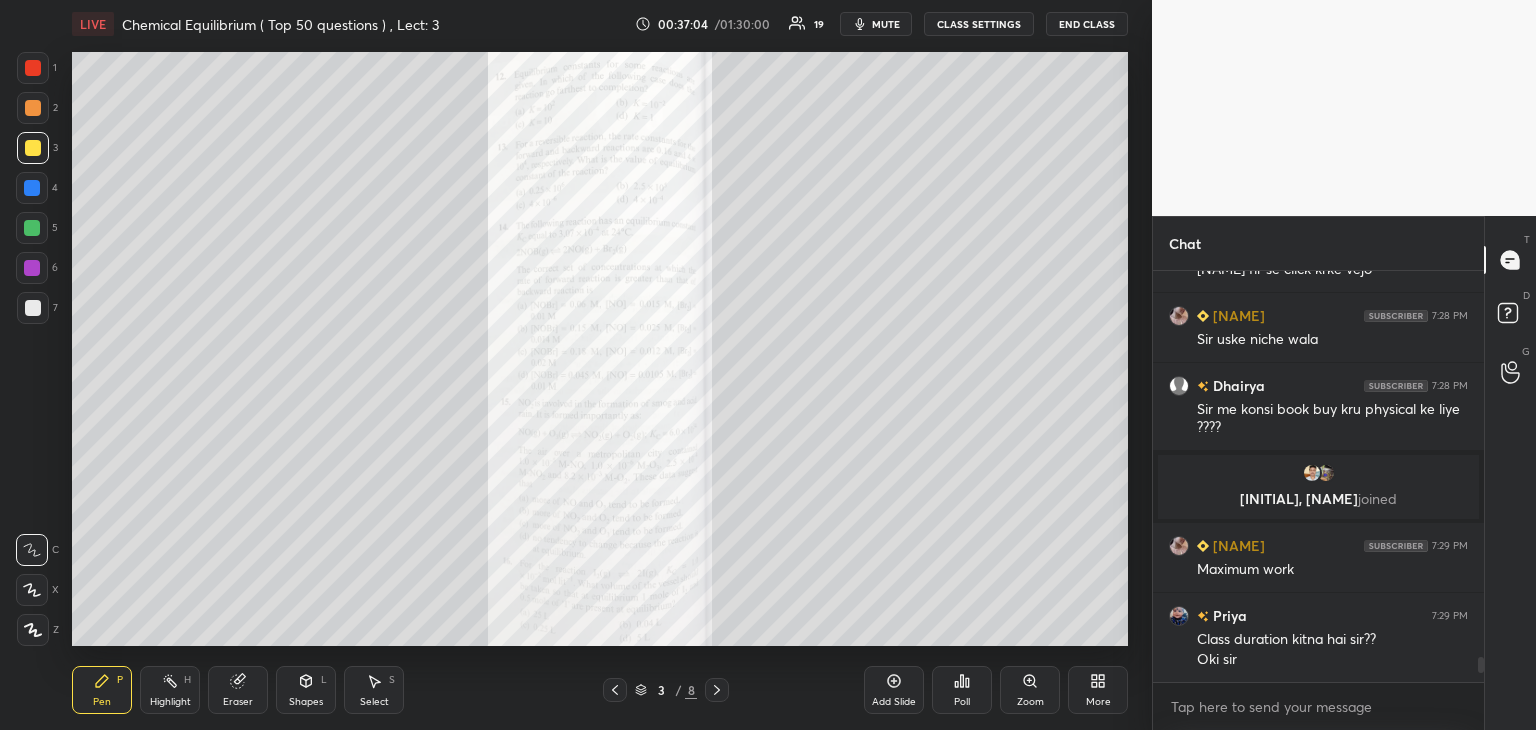 scroll, scrollTop: 6320, scrollLeft: 0, axis: vertical 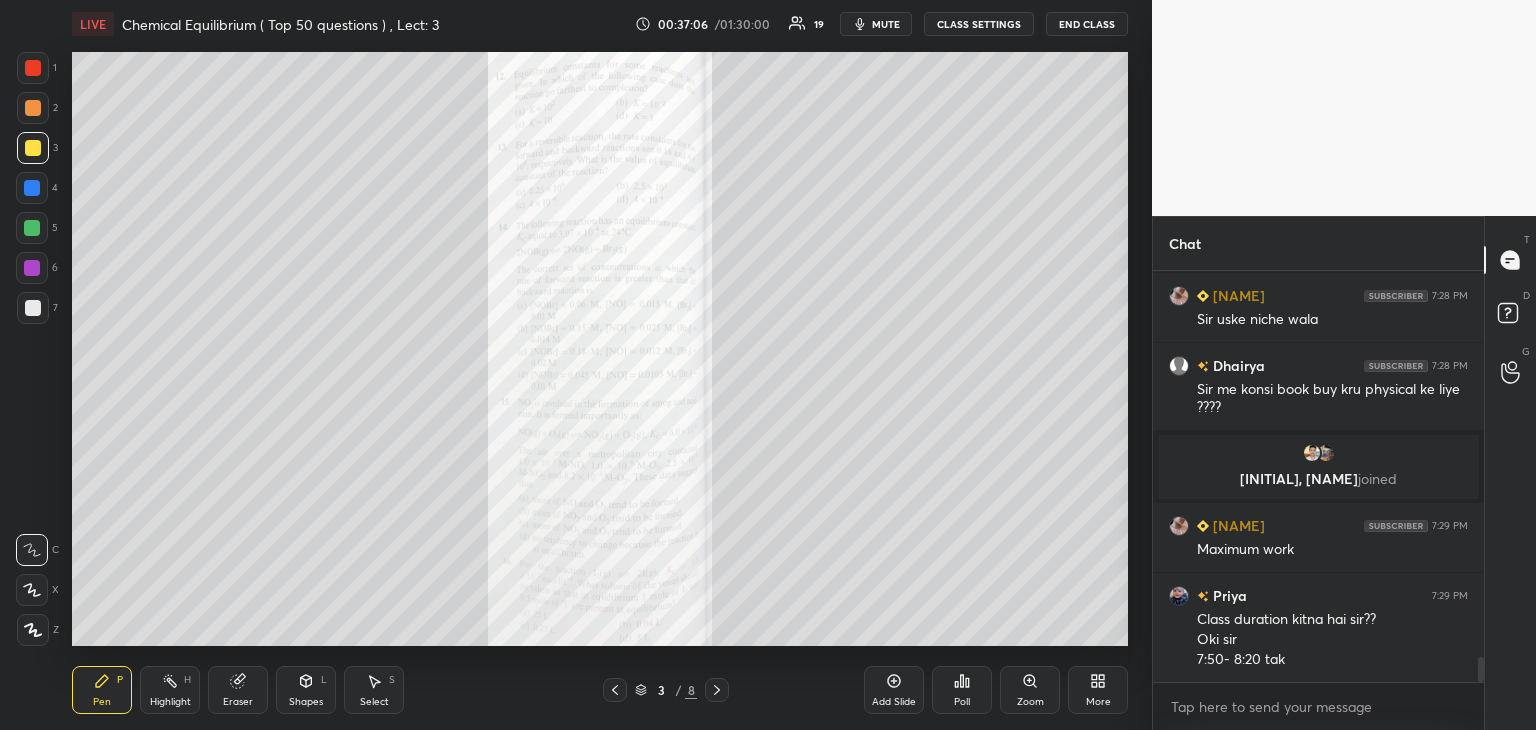click on "Zoom" at bounding box center [1030, 702] 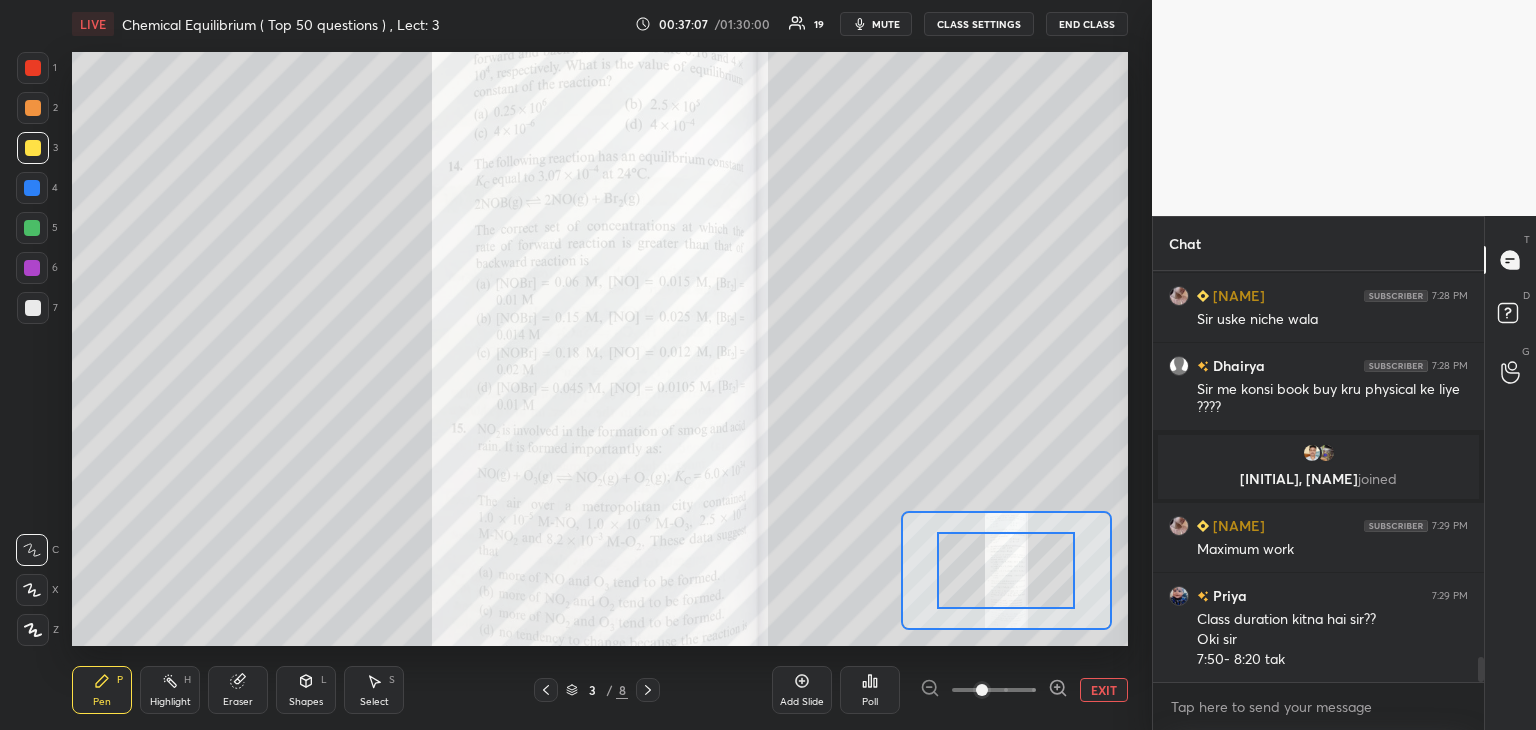 click 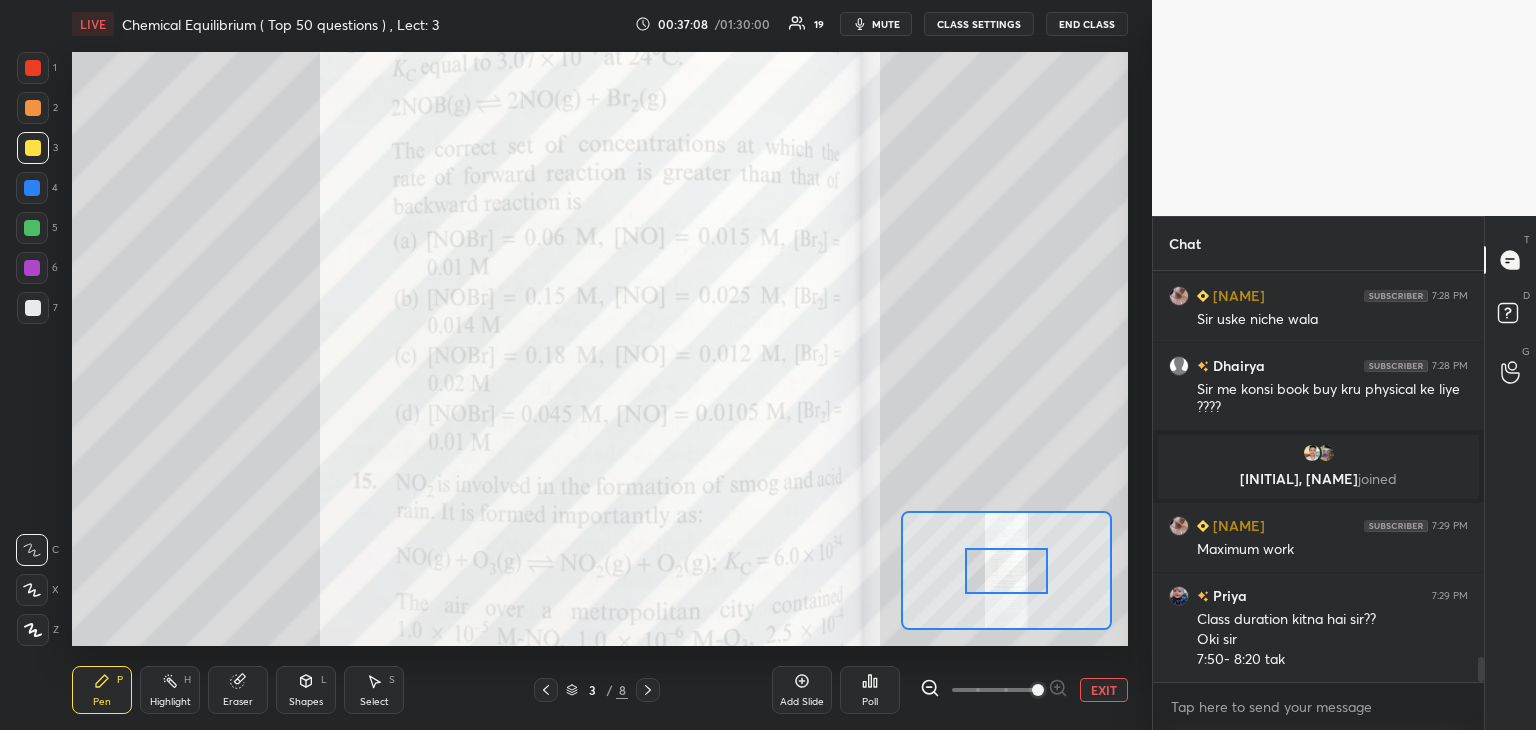 scroll, scrollTop: 6390, scrollLeft: 0, axis: vertical 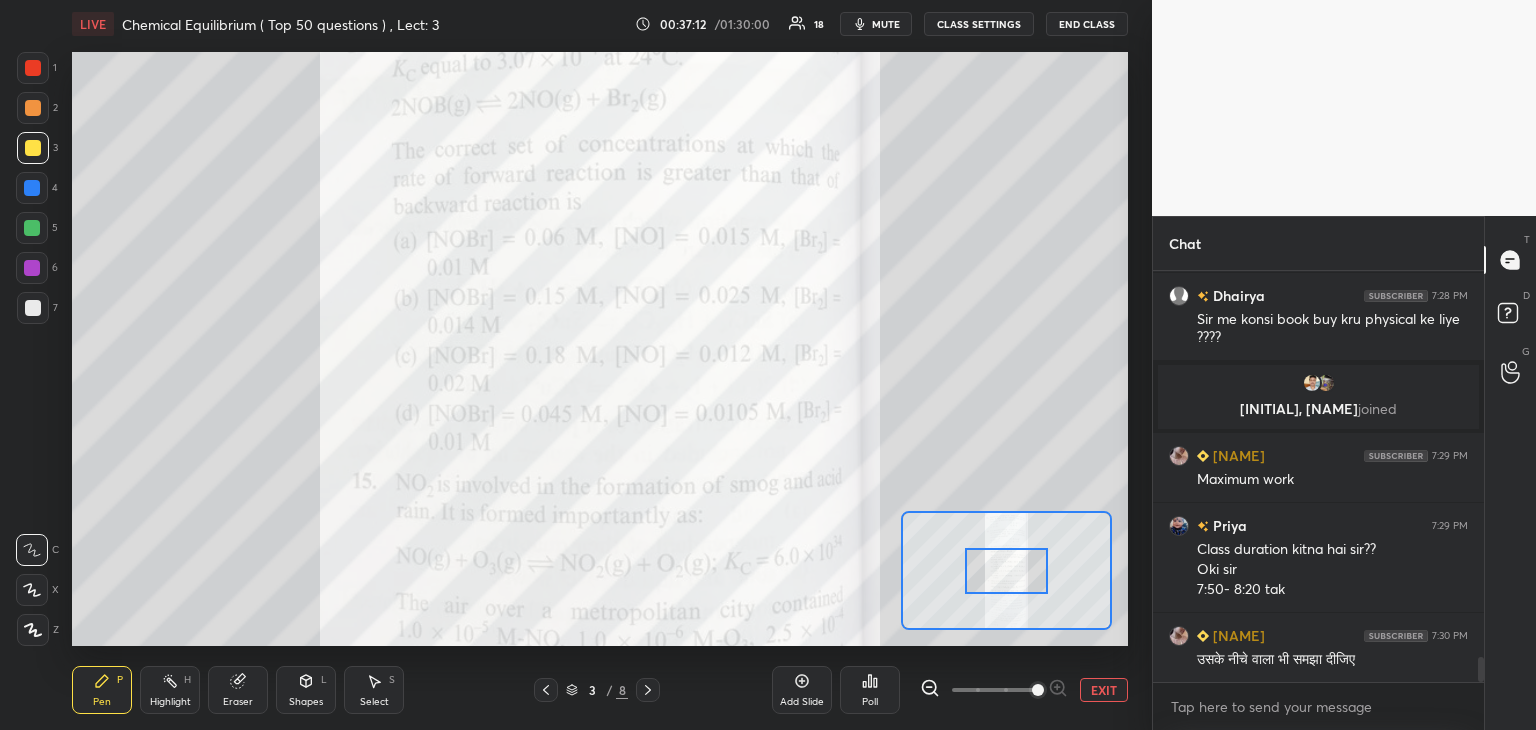 click 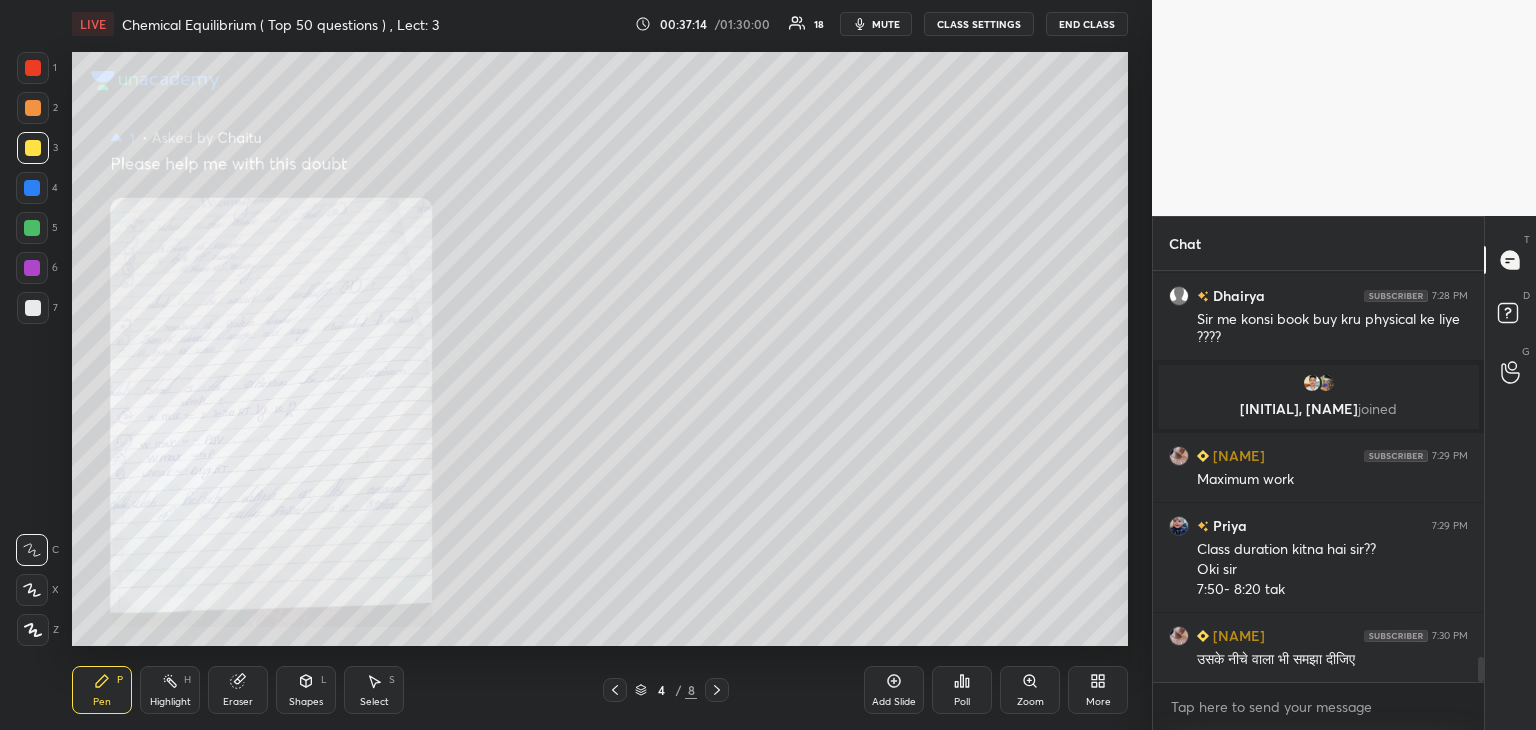 click 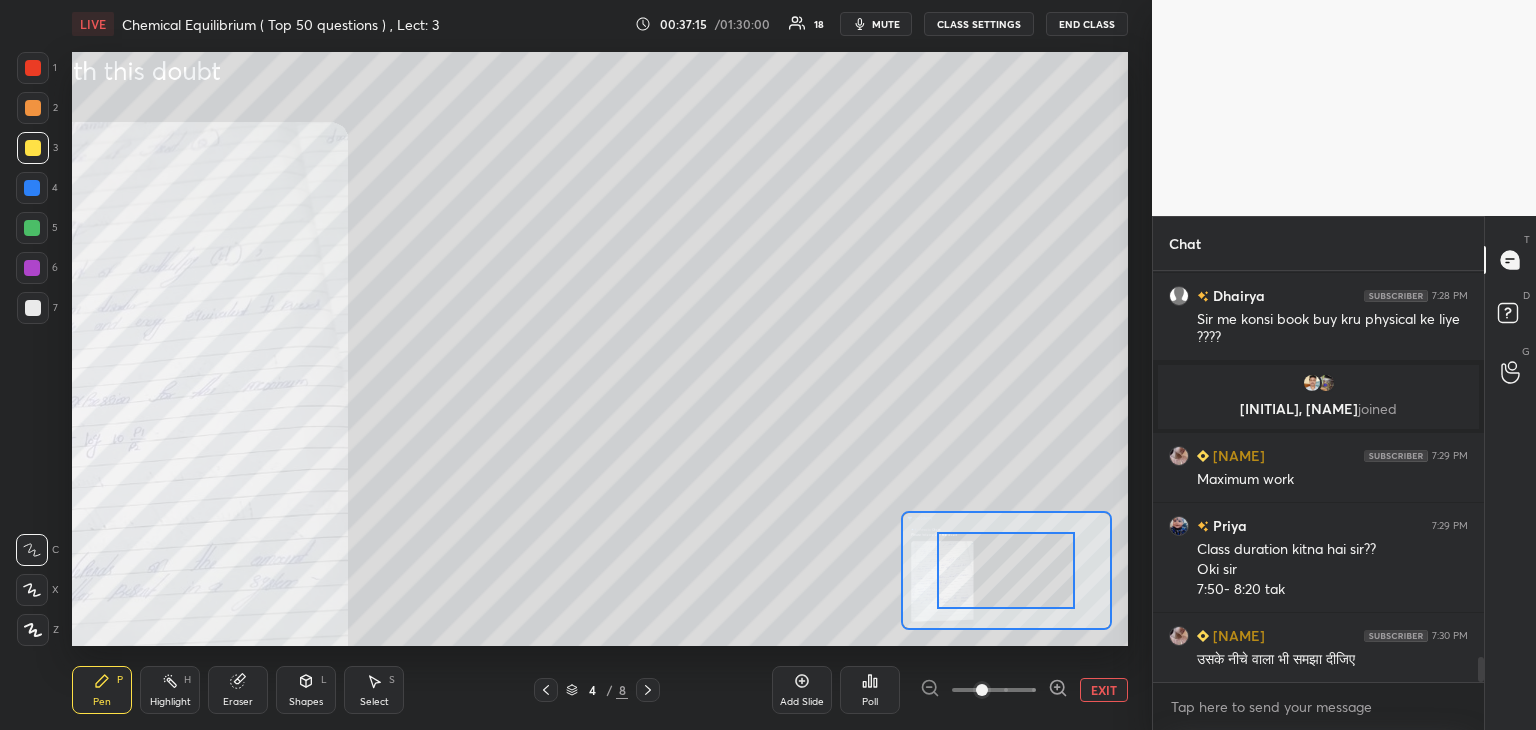 click 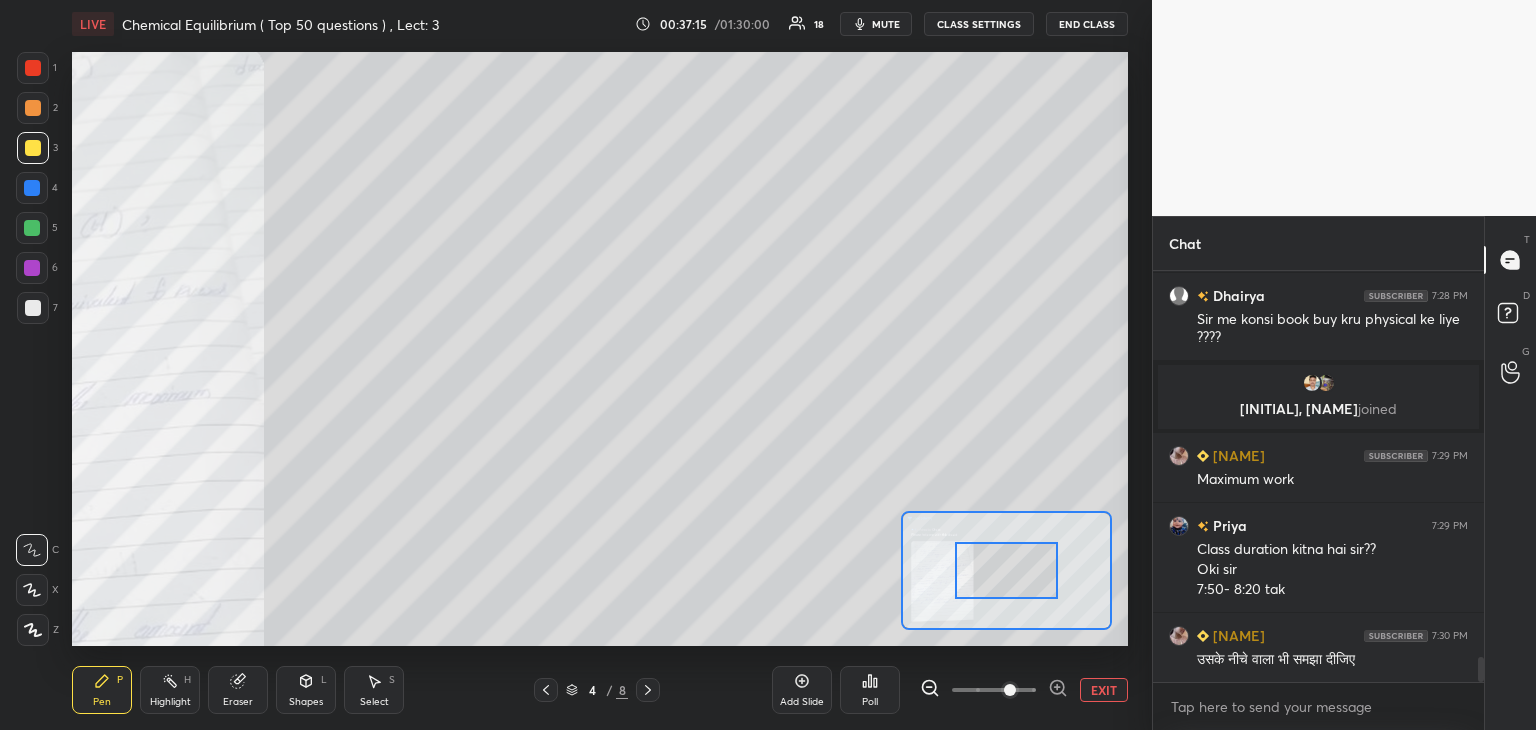 click 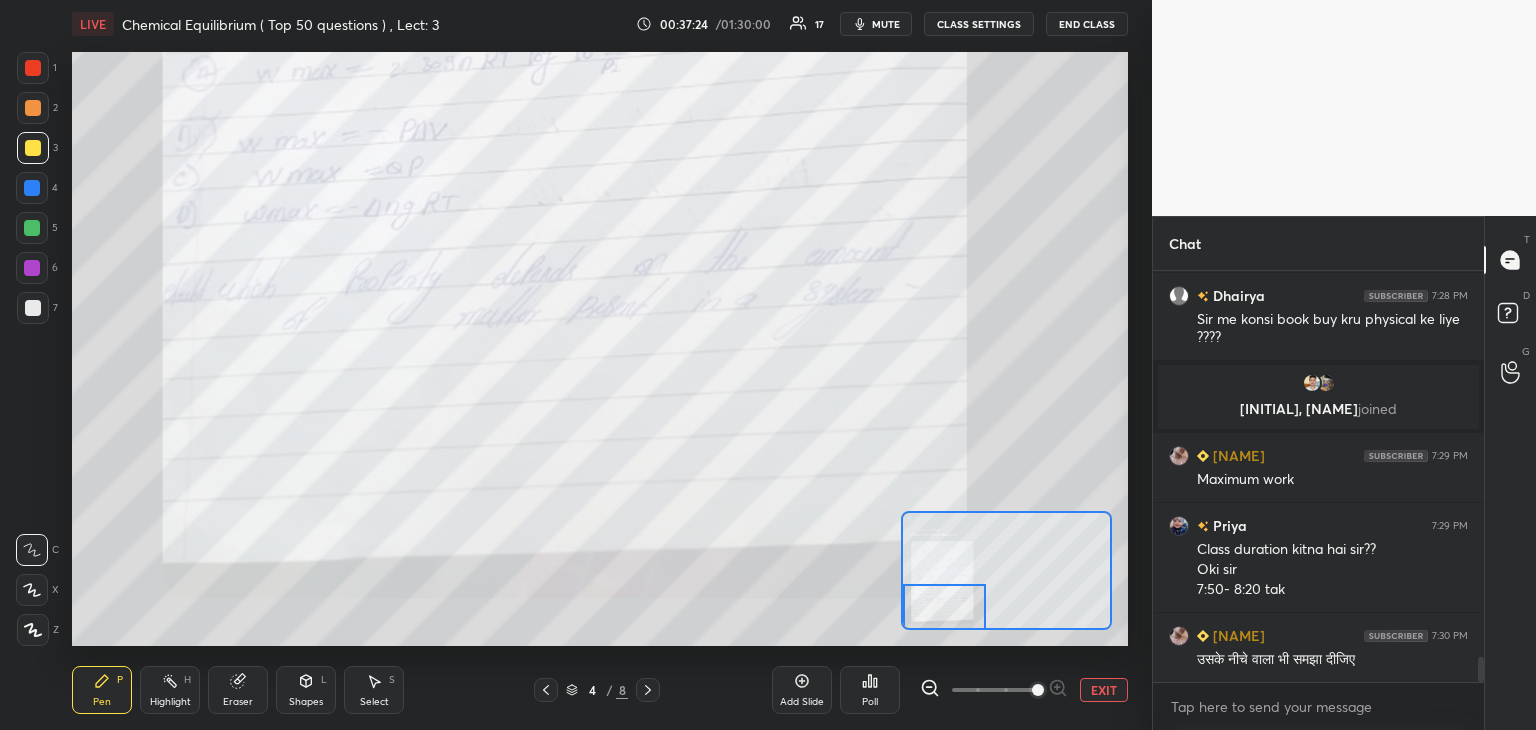 click at bounding box center [33, 308] 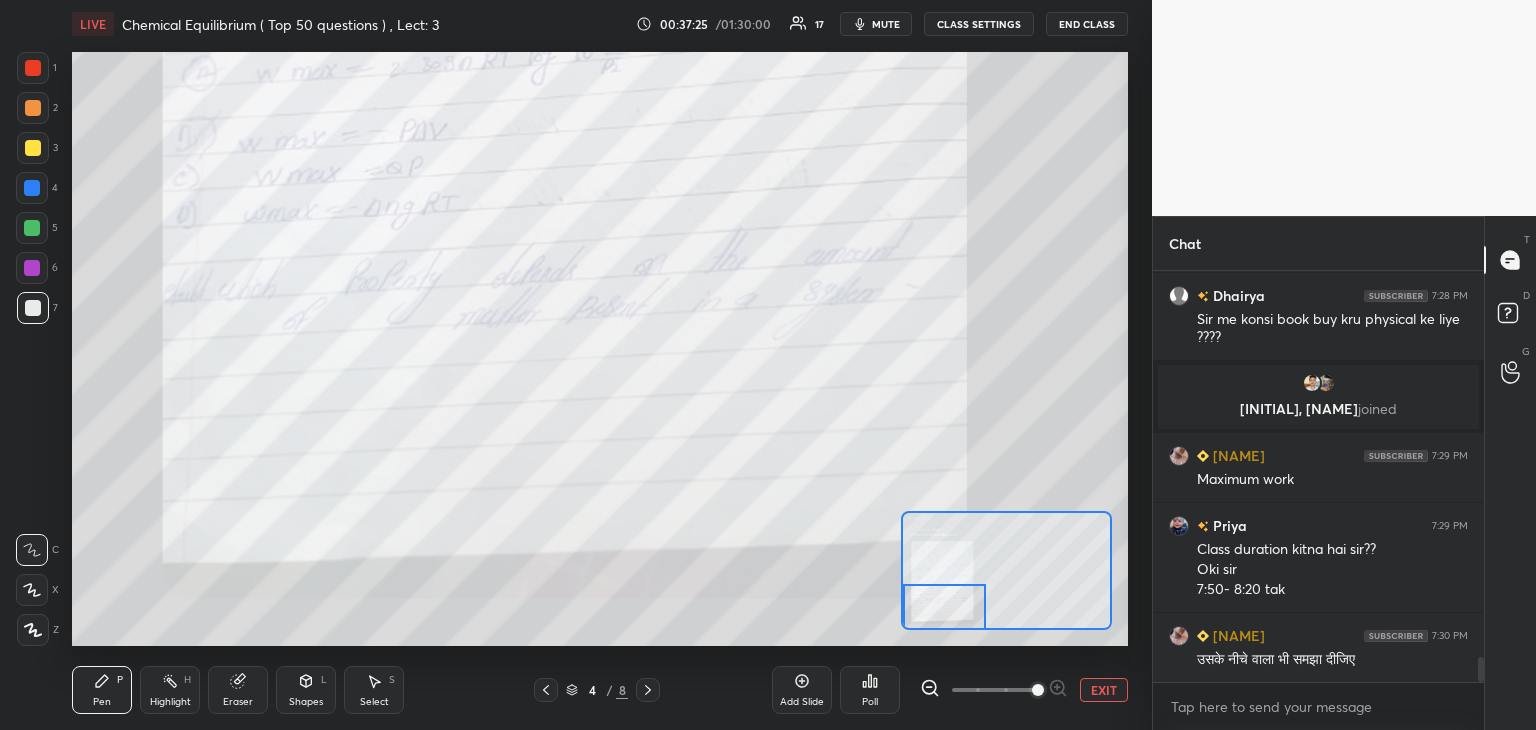 click on "Pen P" at bounding box center [102, 690] 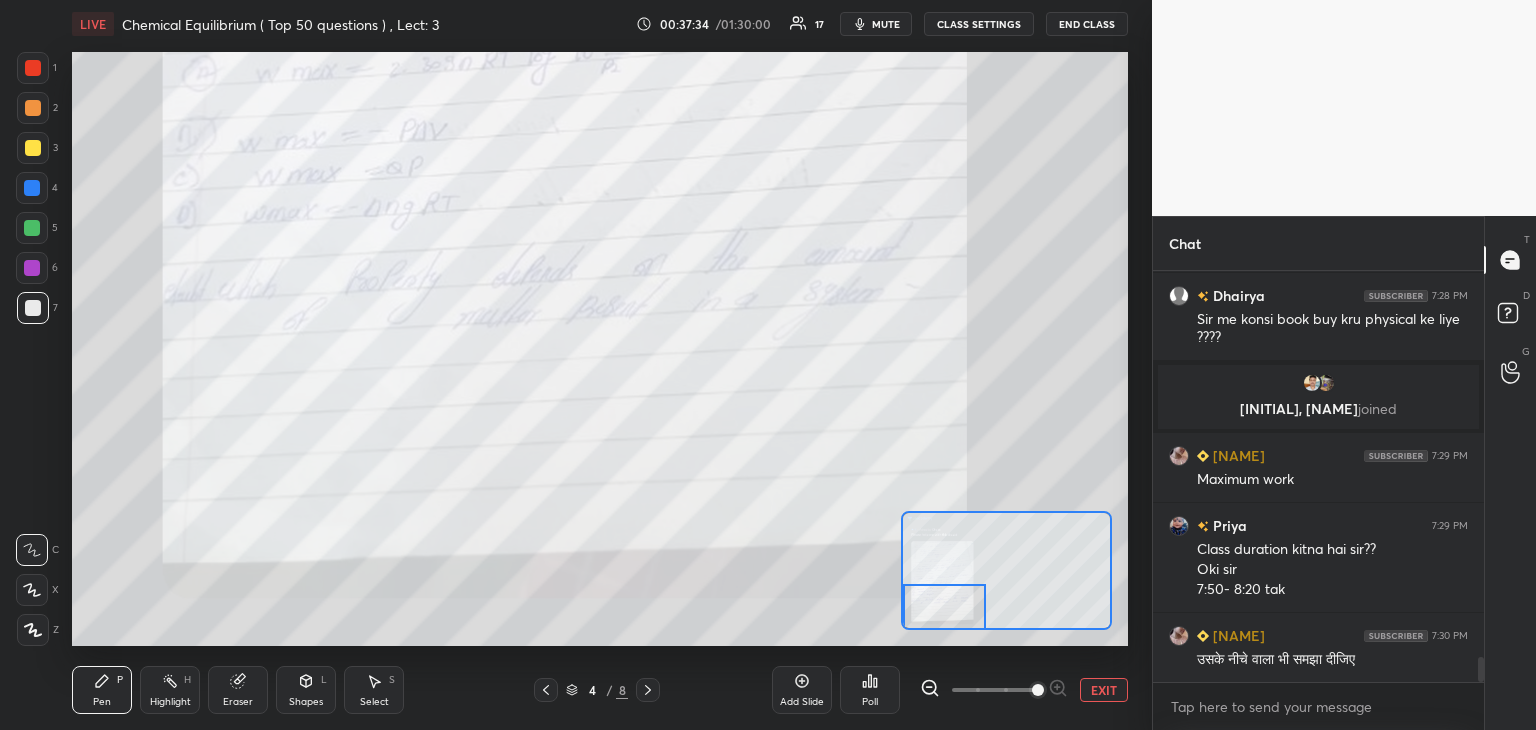 scroll, scrollTop: 6438, scrollLeft: 0, axis: vertical 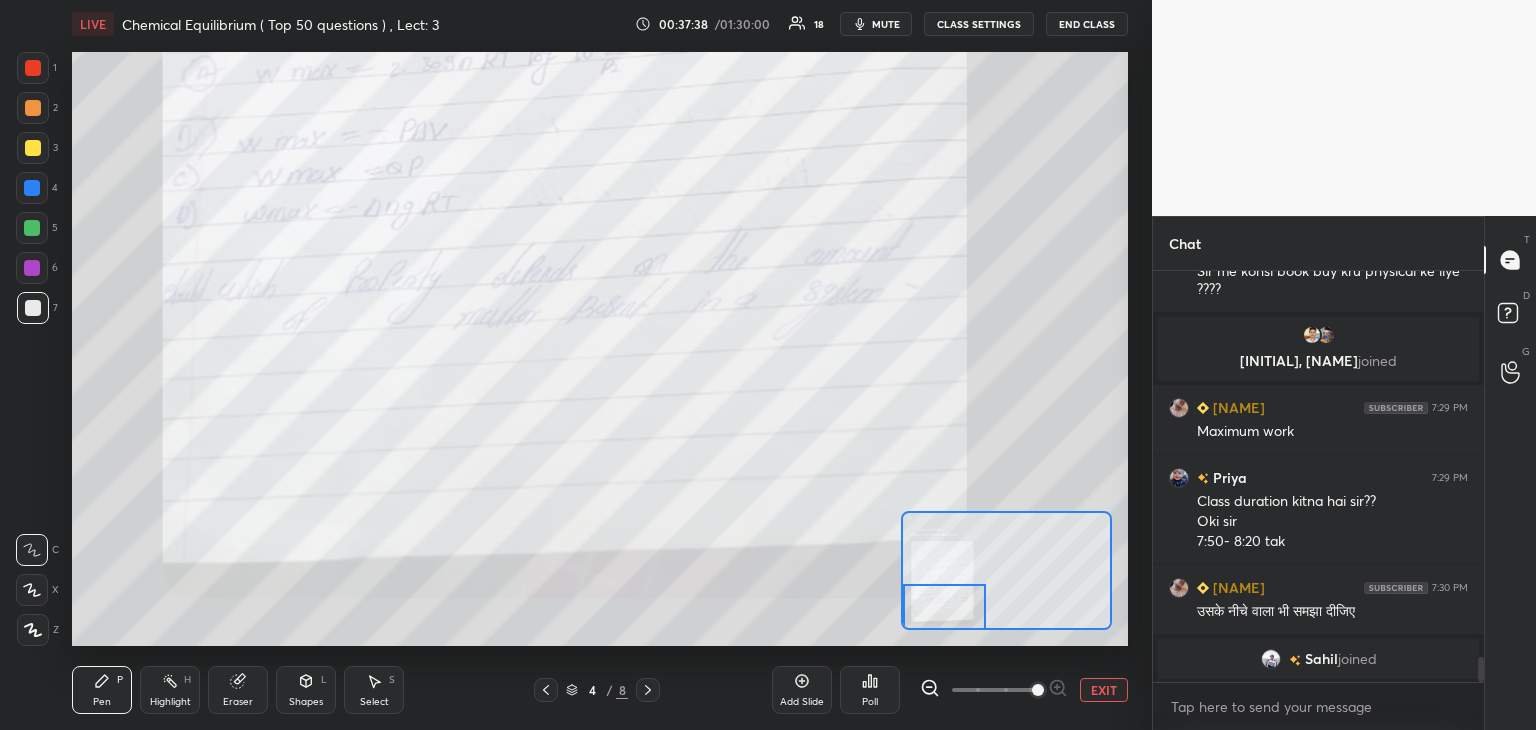 click at bounding box center (33, 108) 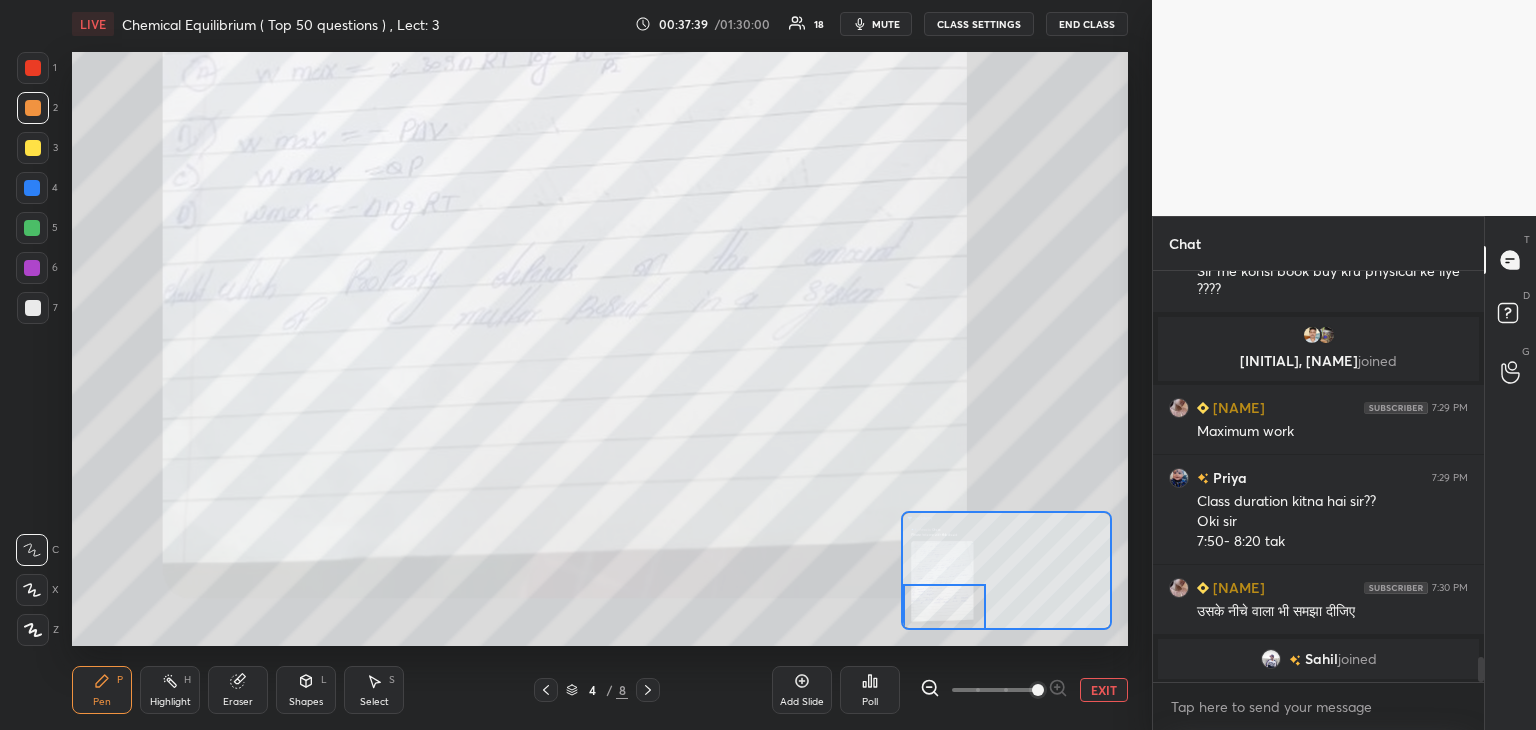 click at bounding box center (33, 68) 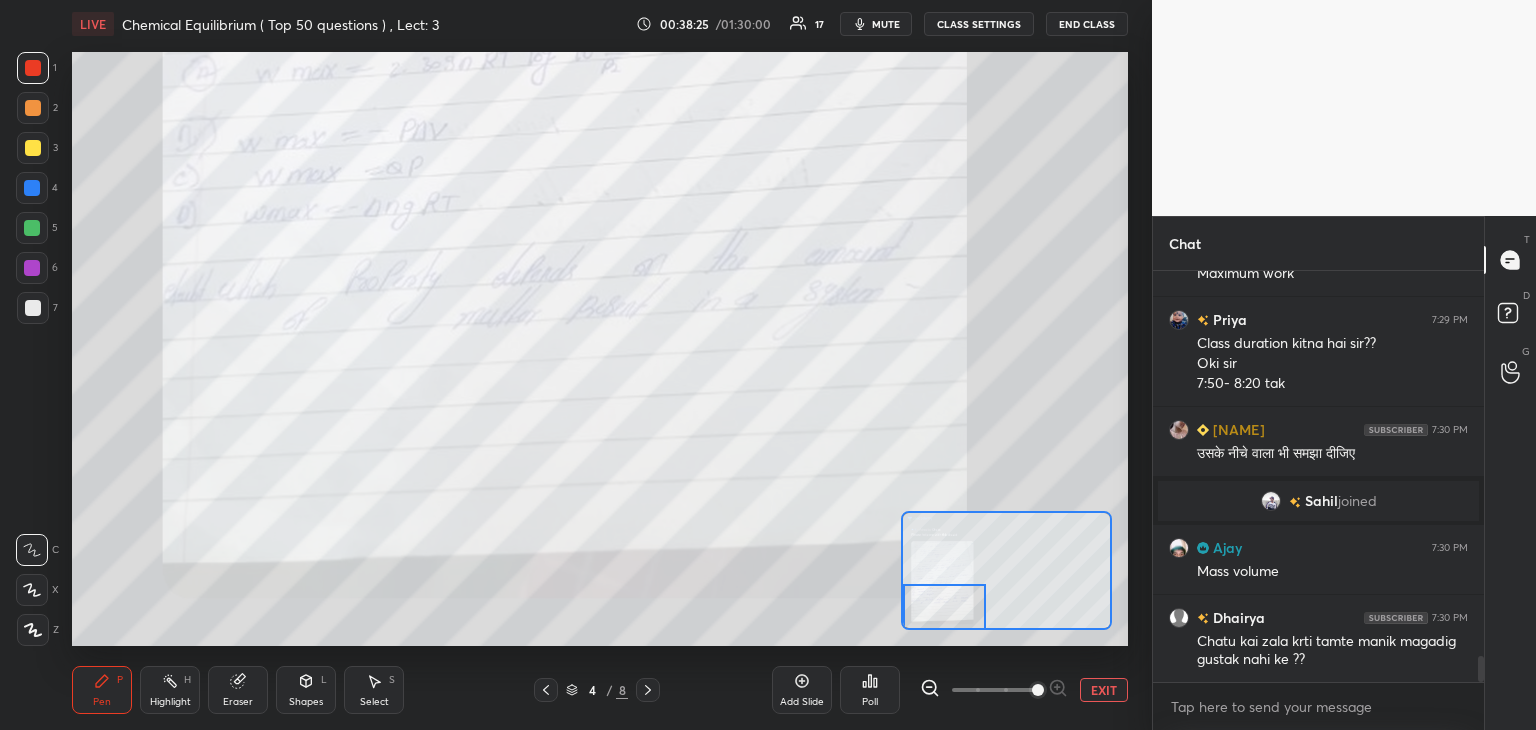 scroll, scrollTop: 6222, scrollLeft: 0, axis: vertical 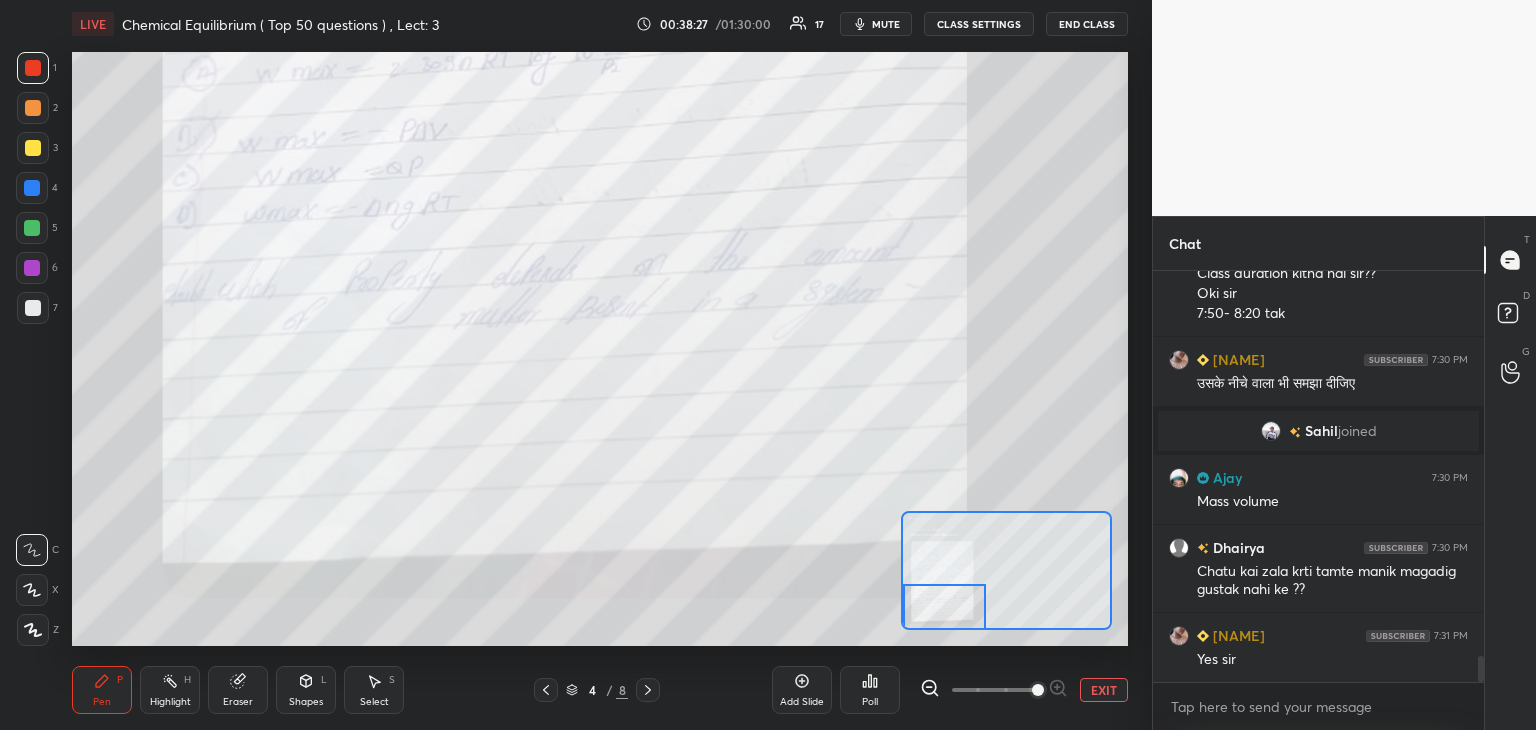 click at bounding box center (546, 690) 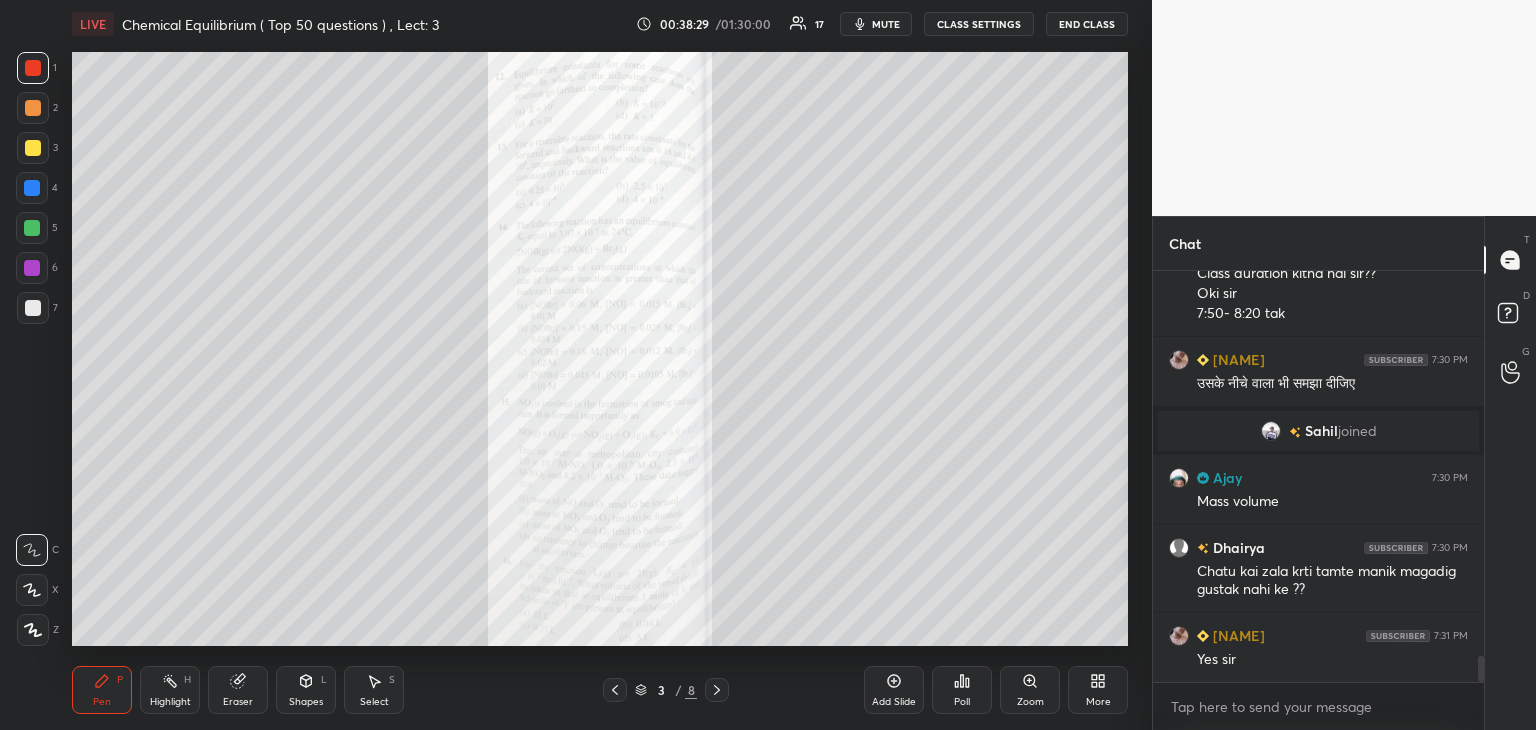 click 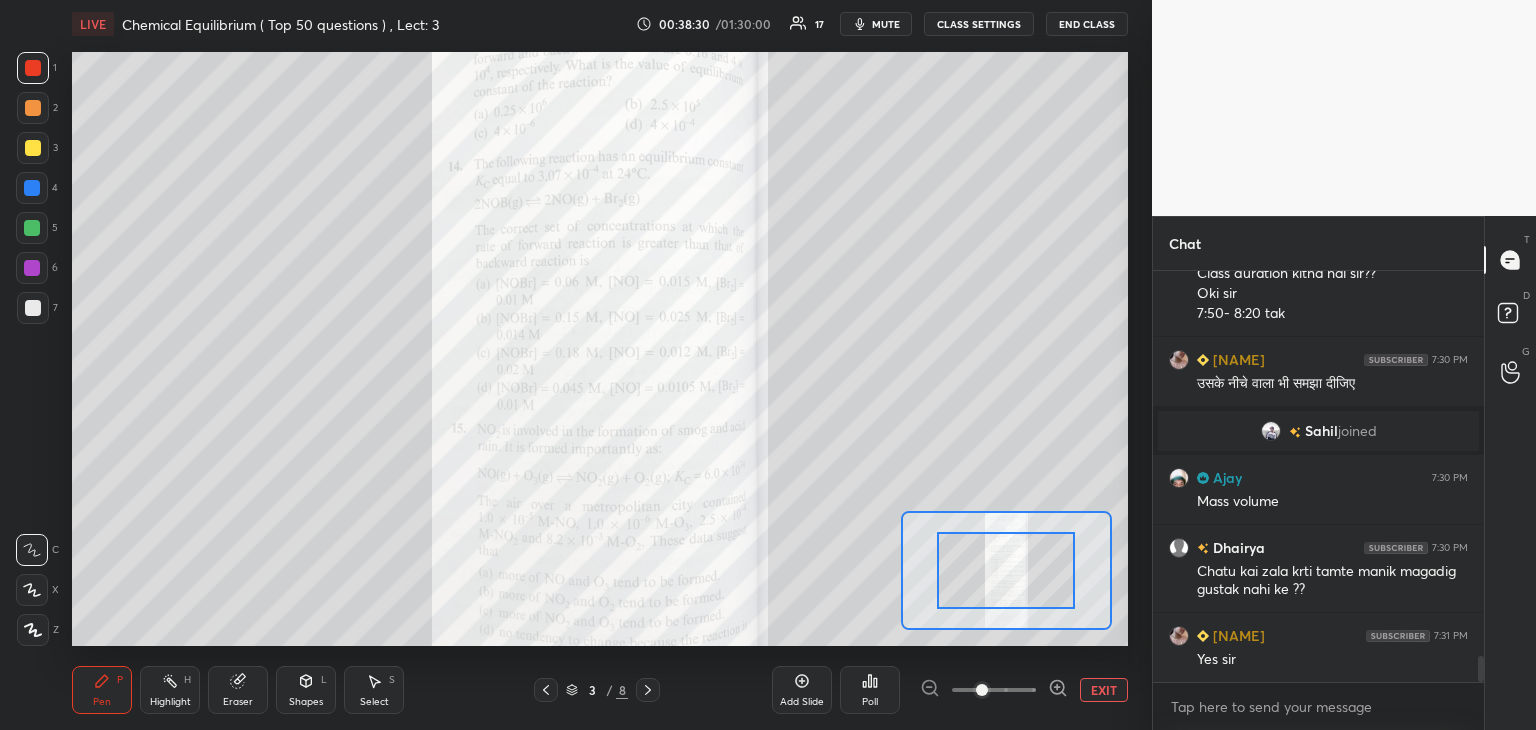 click 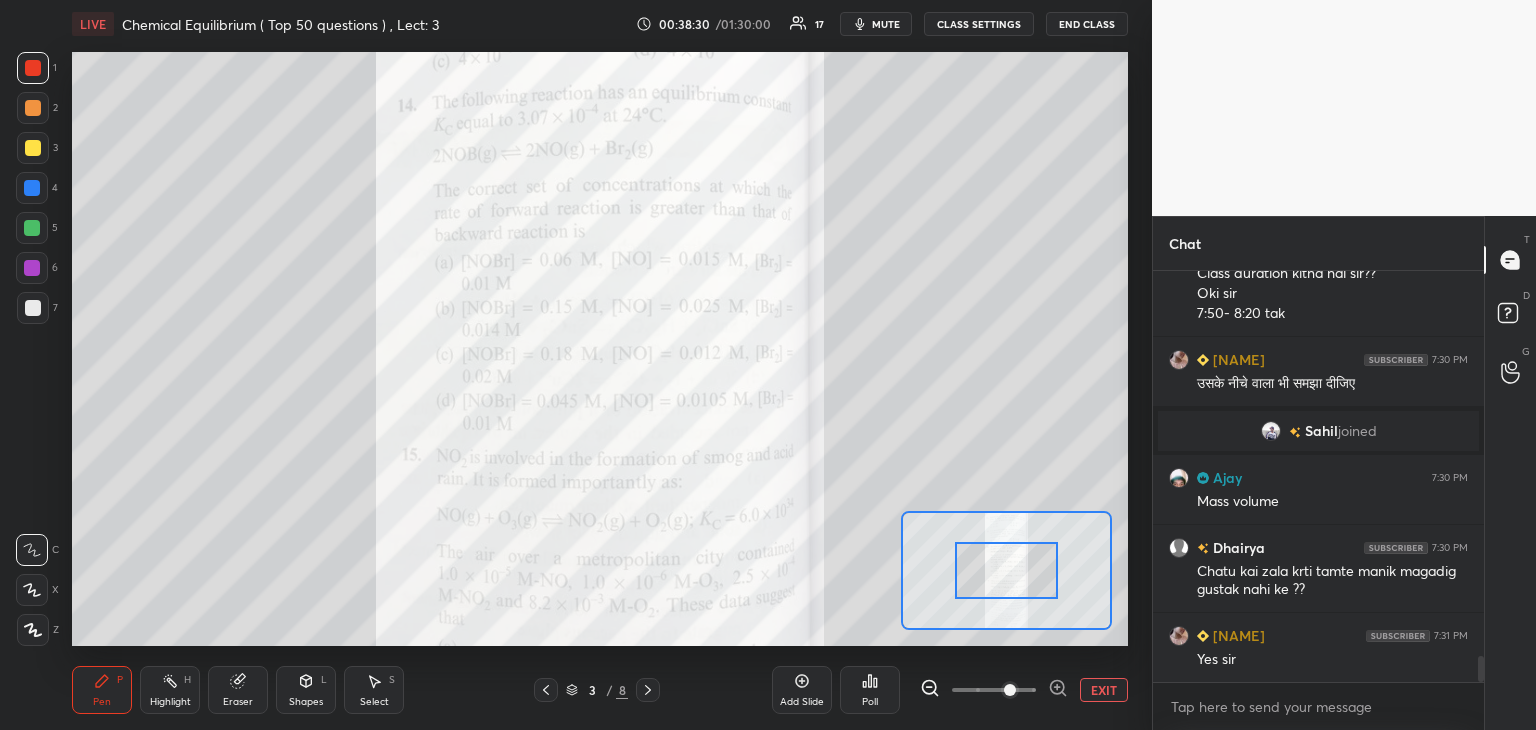 click 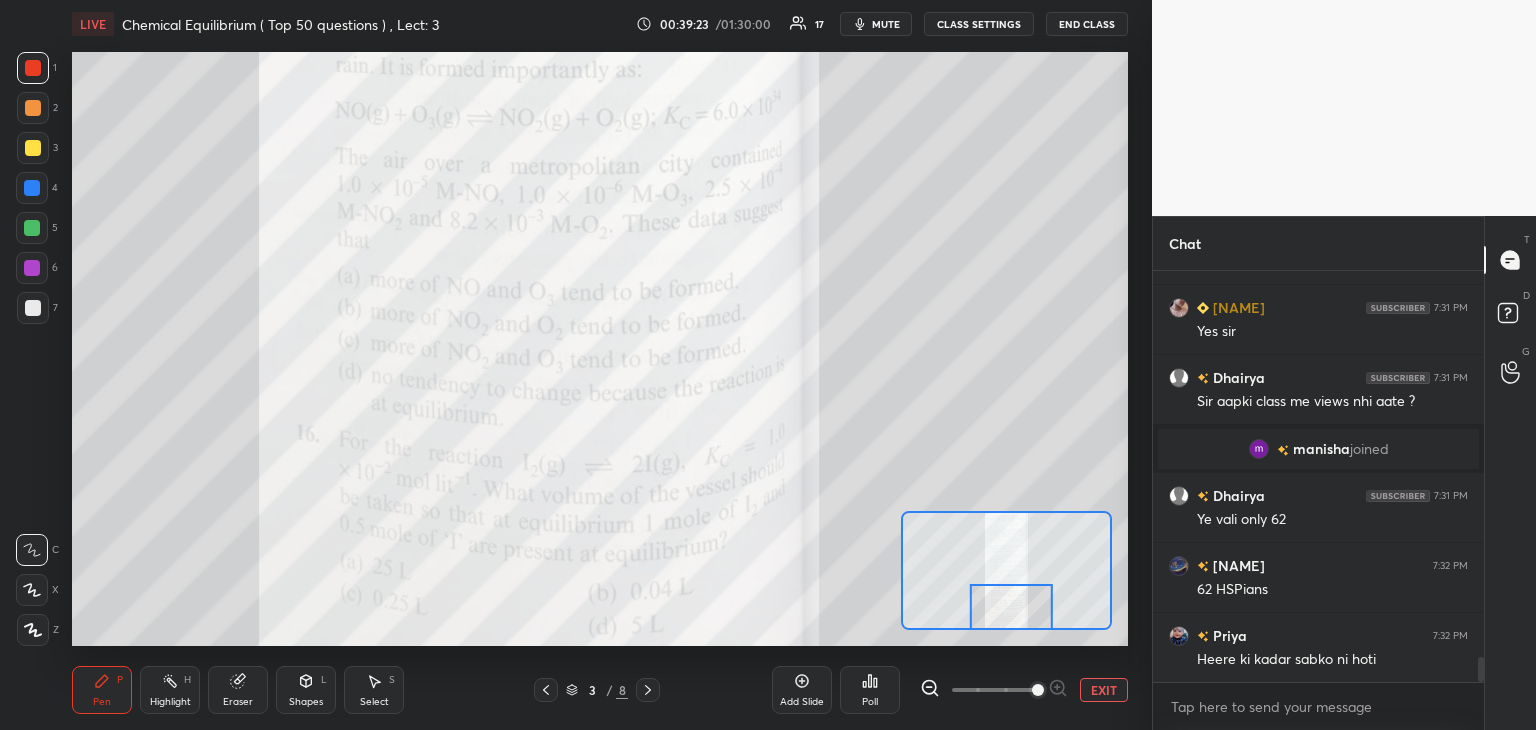 scroll, scrollTop: 6412, scrollLeft: 0, axis: vertical 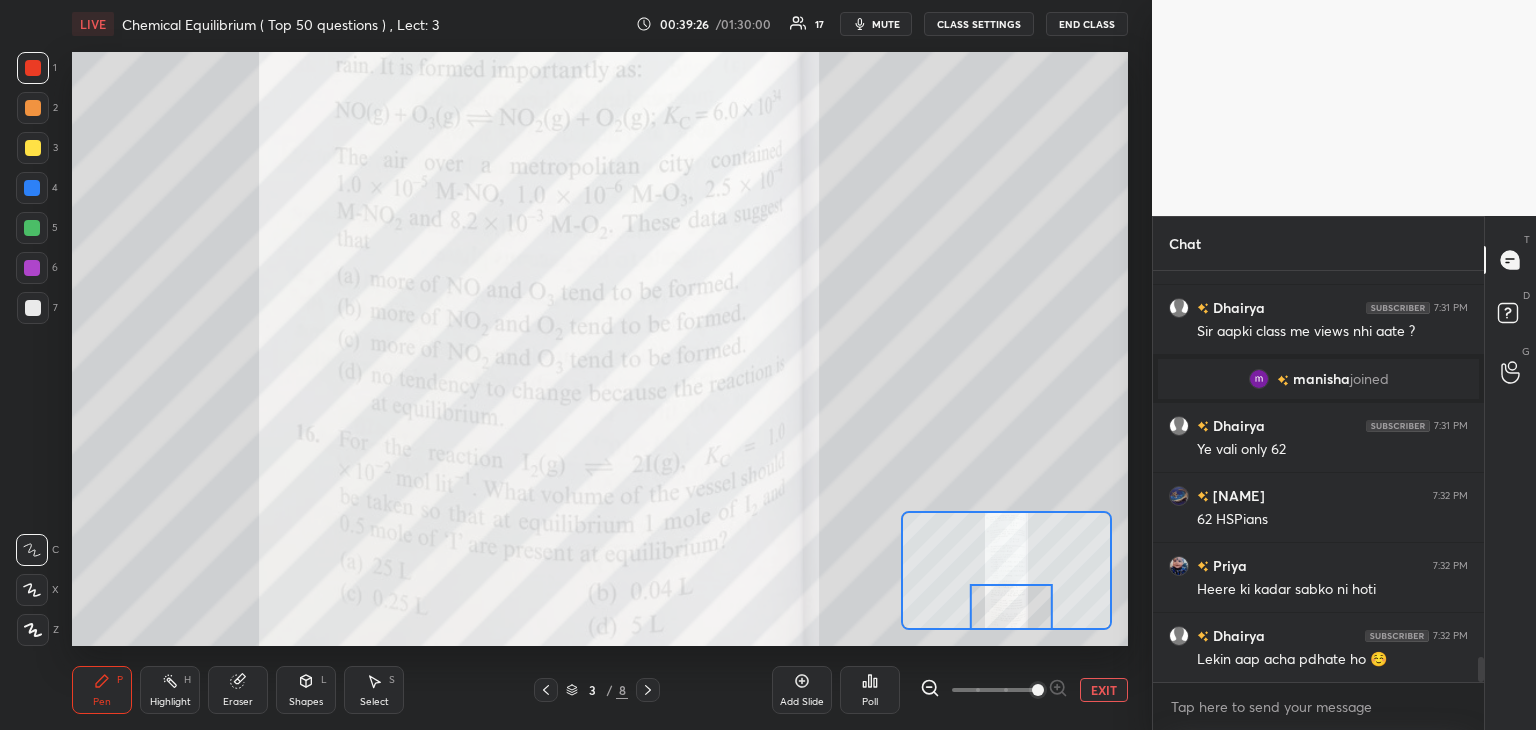 click at bounding box center [33, 308] 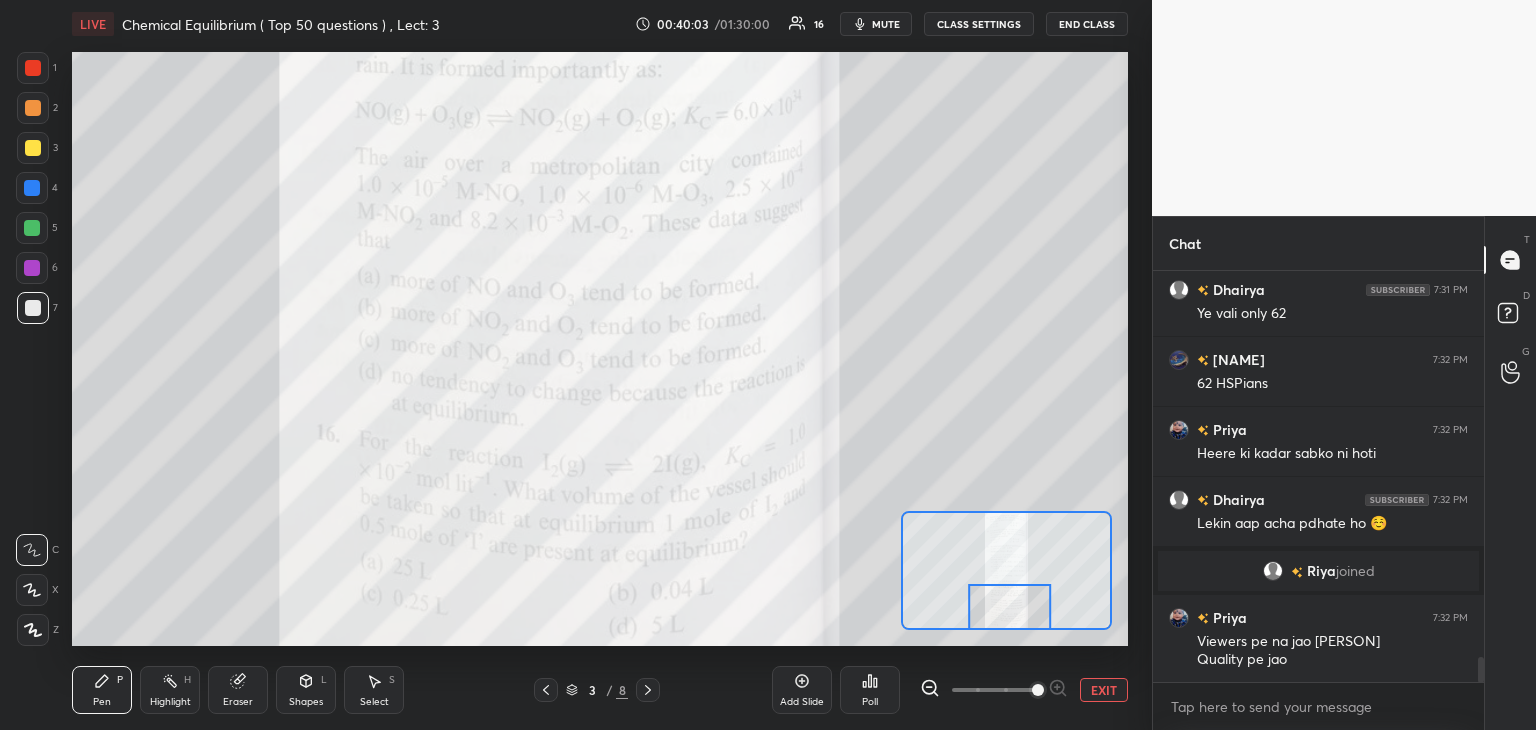 scroll, scrollTop: 6576, scrollLeft: 0, axis: vertical 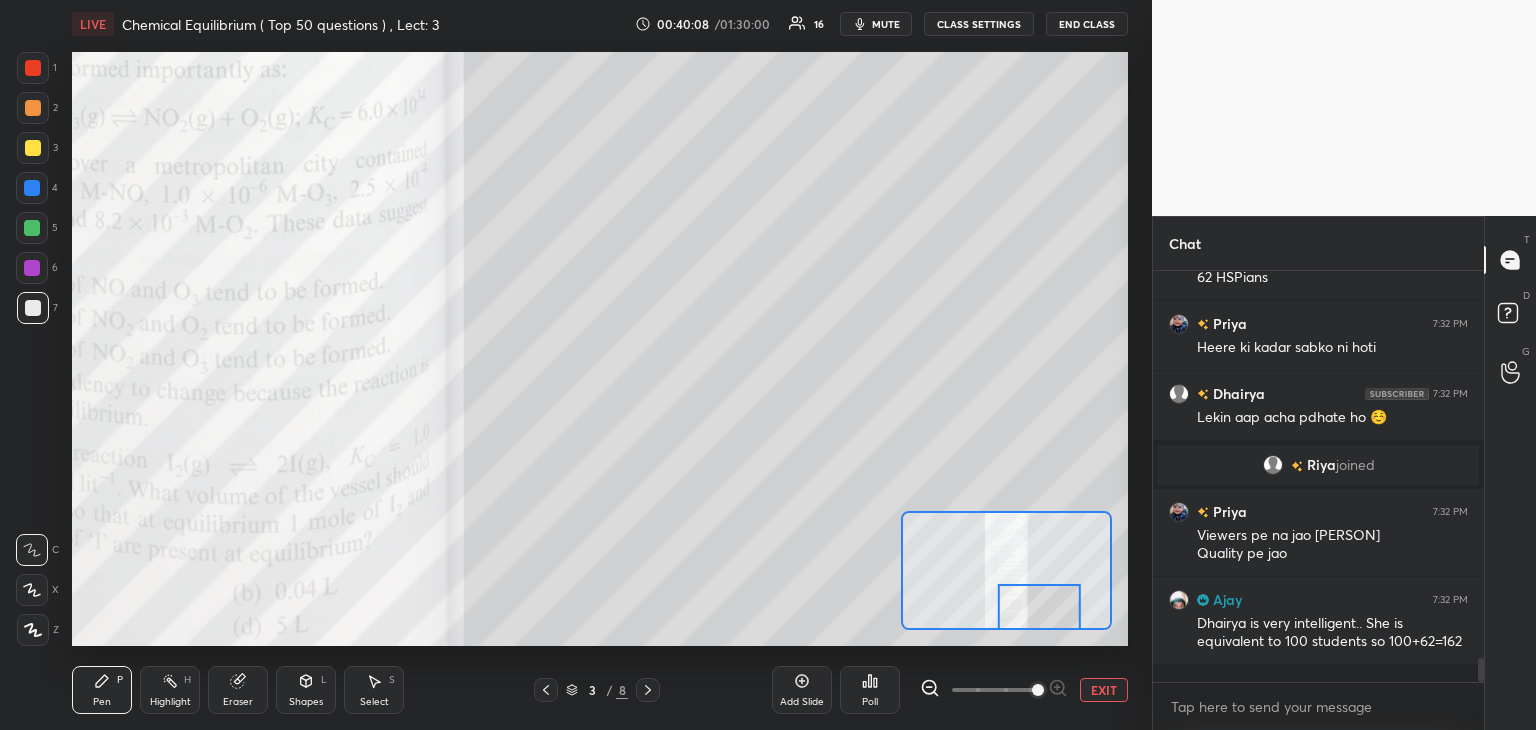 click at bounding box center [33, 68] 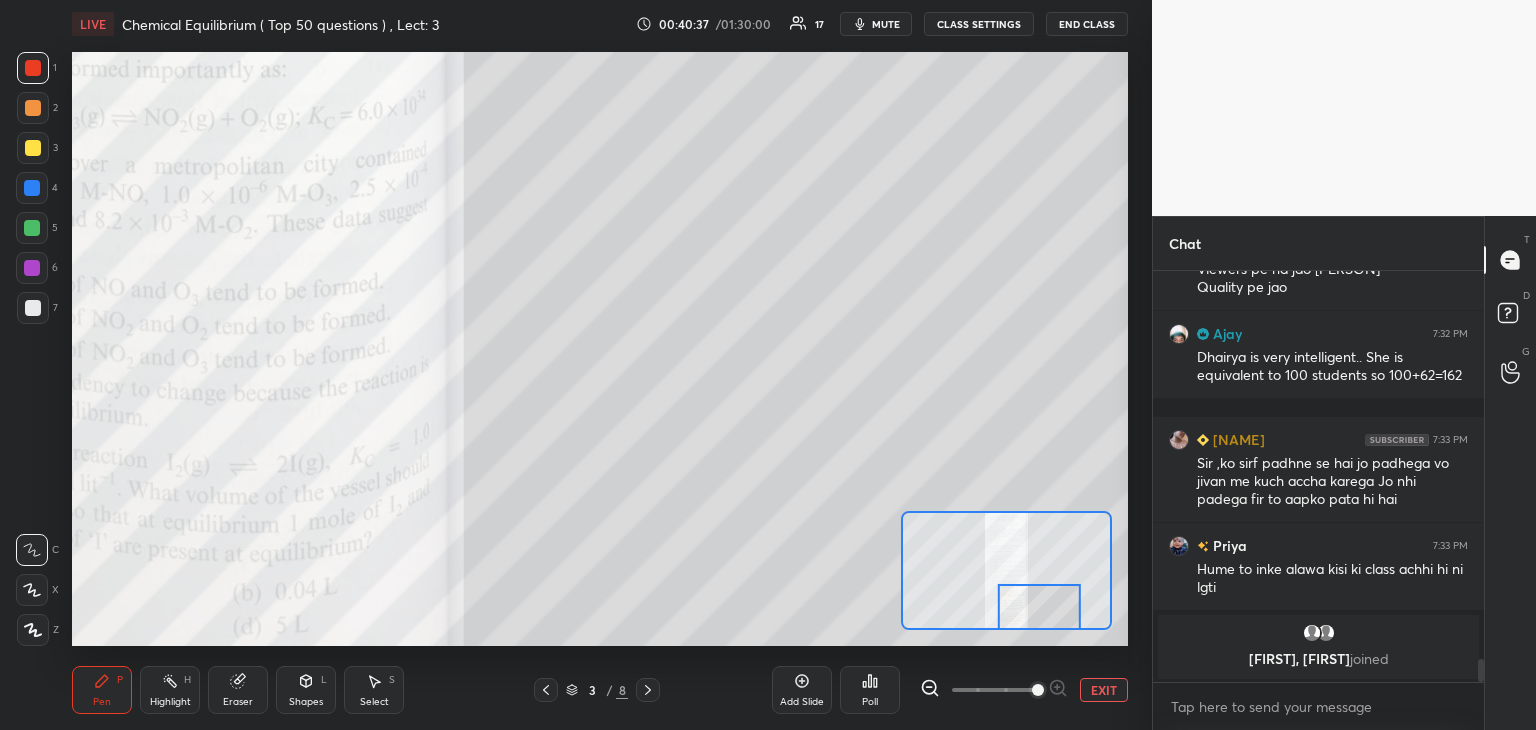 scroll, scrollTop: 6710, scrollLeft: 0, axis: vertical 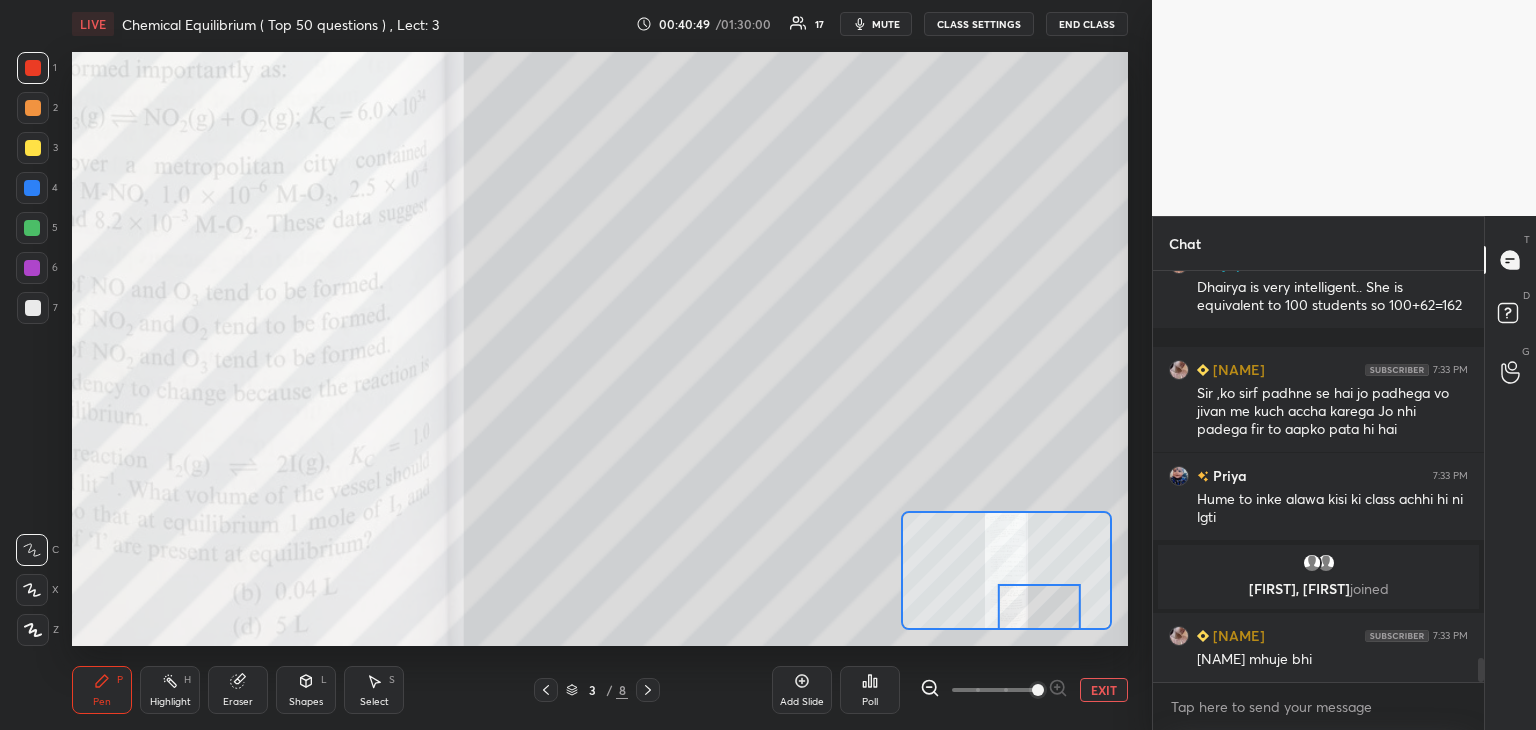 click at bounding box center (33, 68) 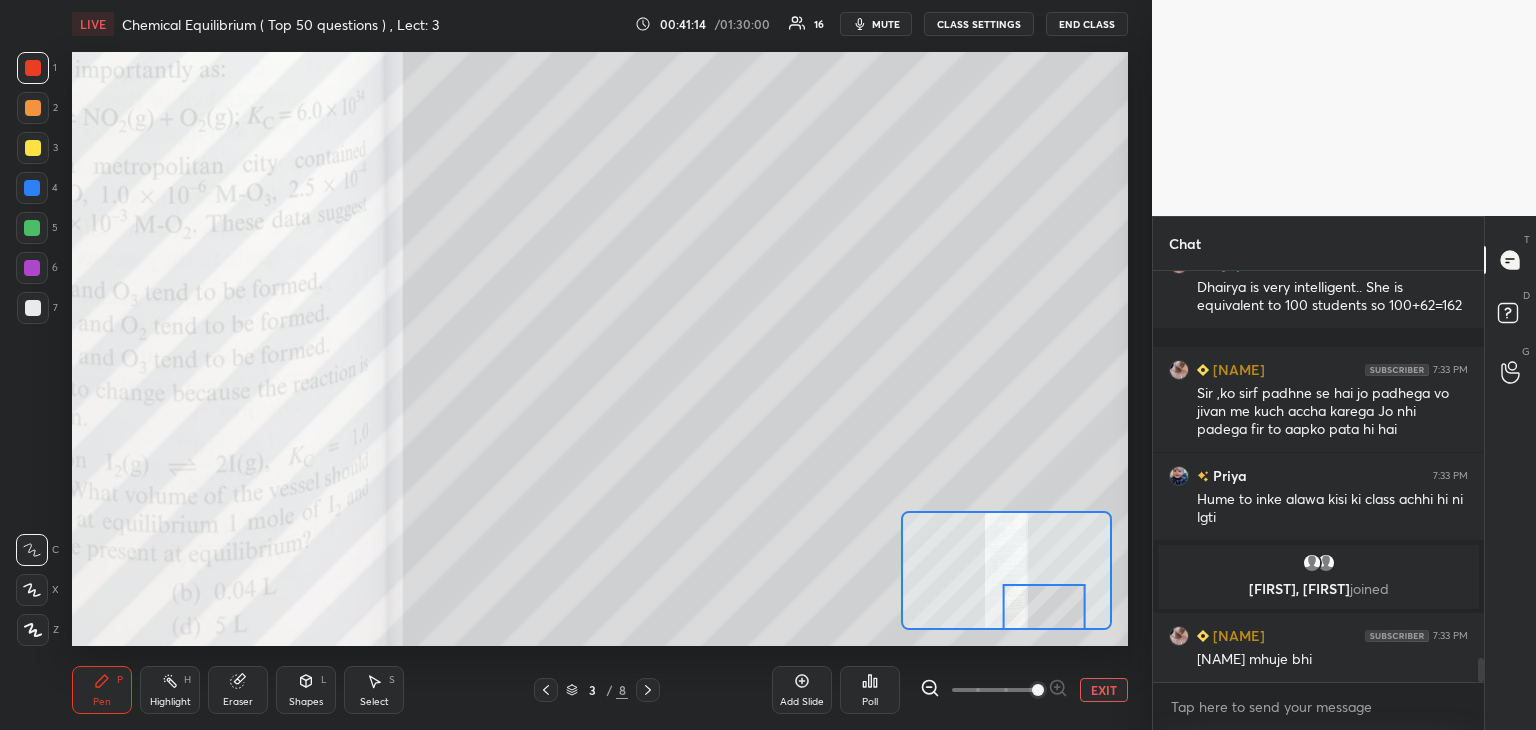 scroll, scrollTop: 6758, scrollLeft: 0, axis: vertical 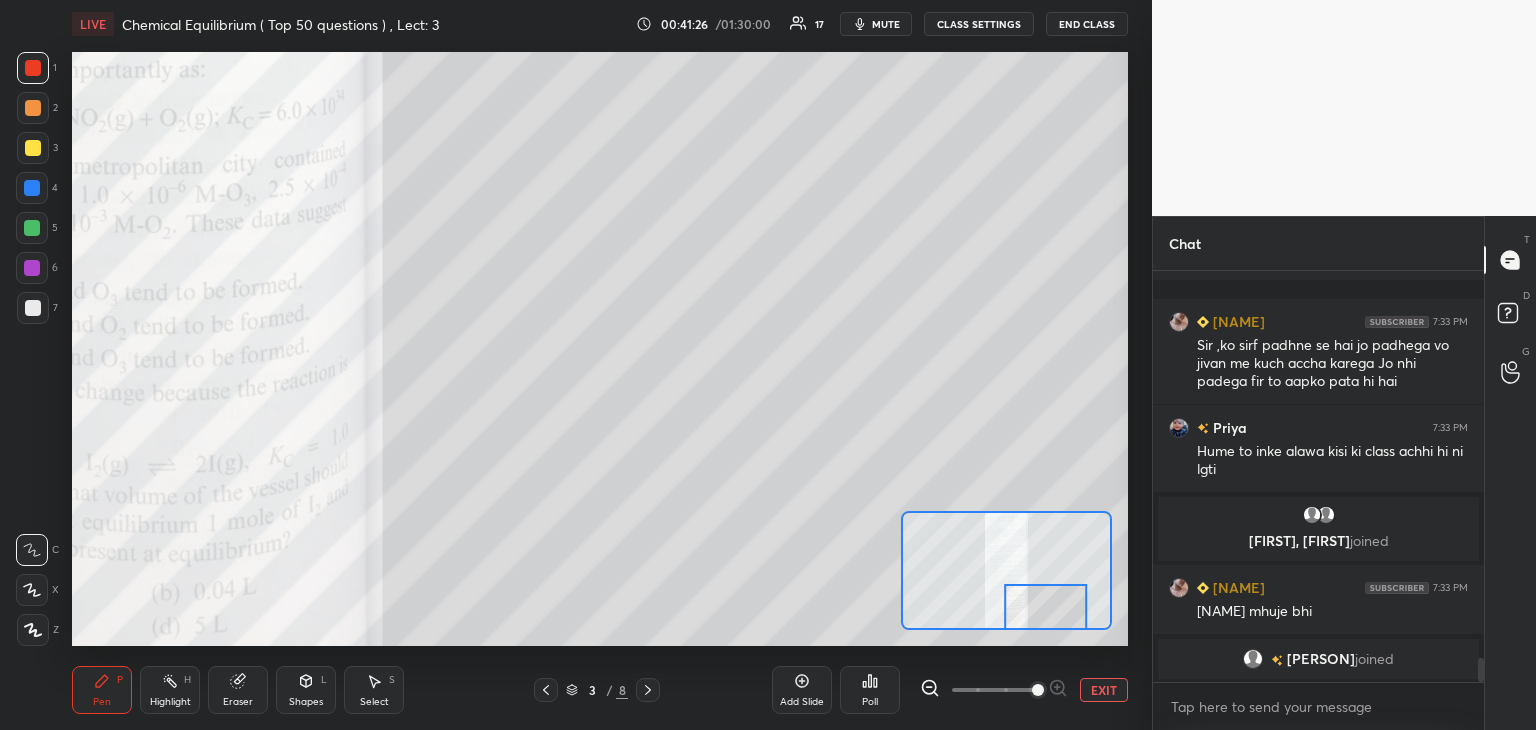 click at bounding box center (1045, 607) 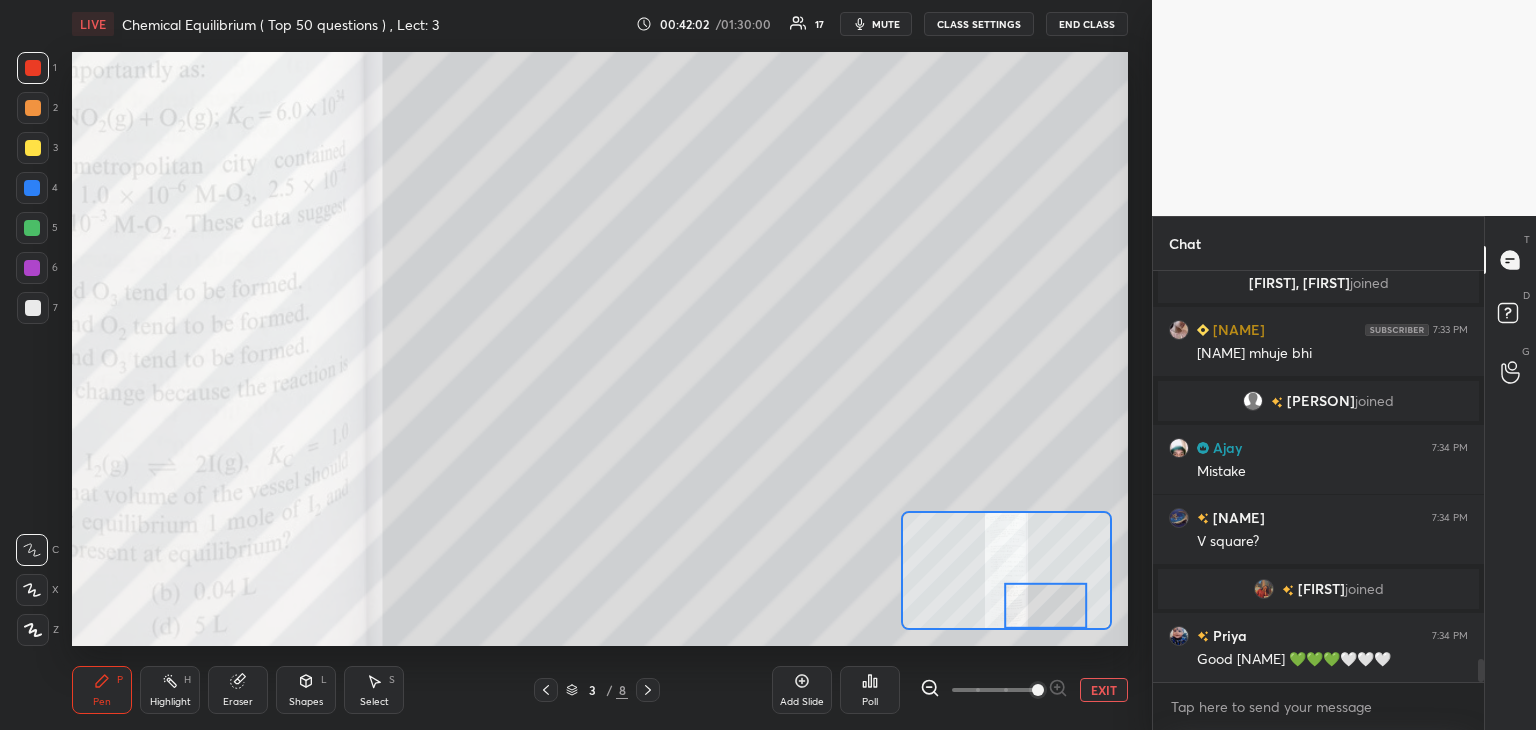 scroll, scrollTop: 6988, scrollLeft: 0, axis: vertical 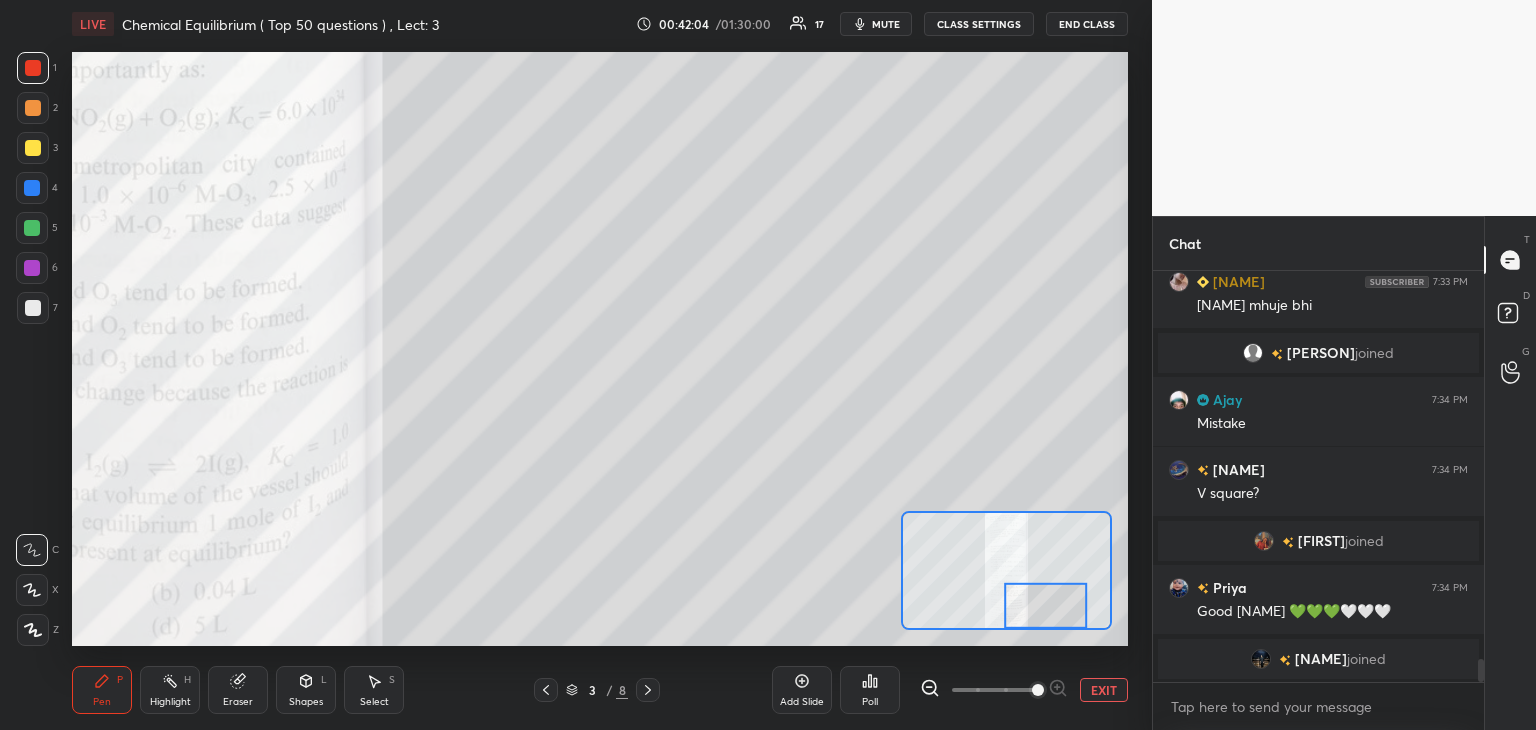 click at bounding box center (33, 308) 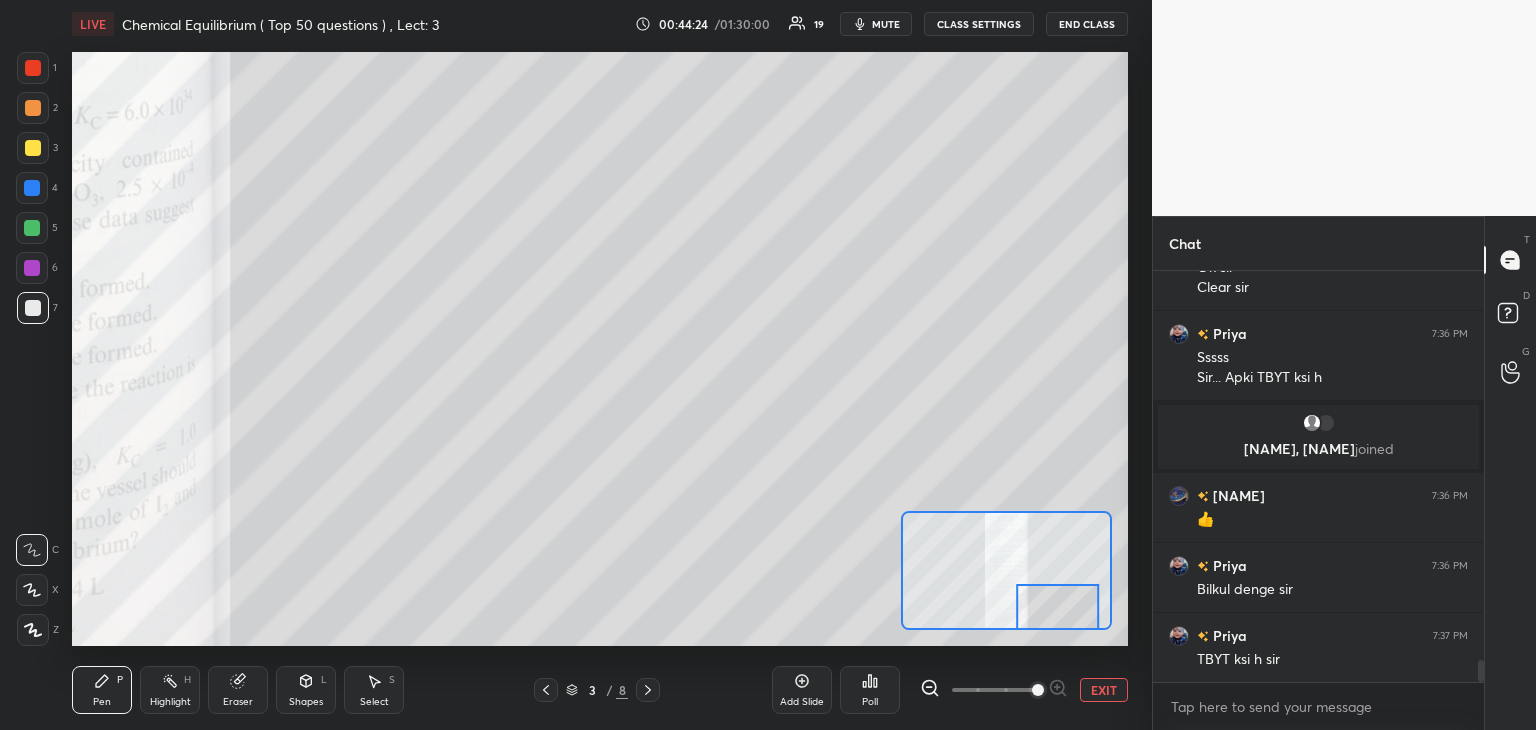 scroll, scrollTop: 7506, scrollLeft: 0, axis: vertical 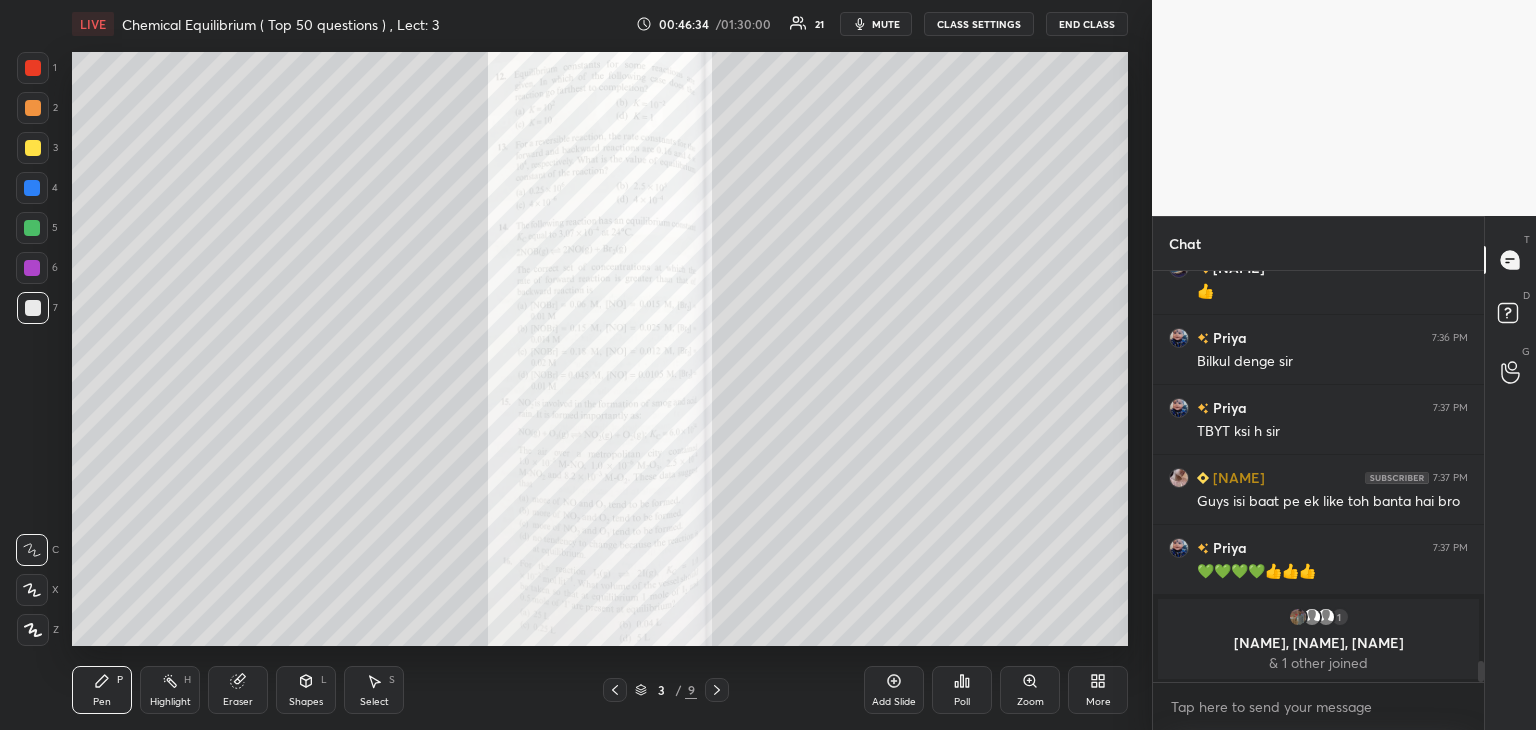 click on "More" at bounding box center (1098, 690) 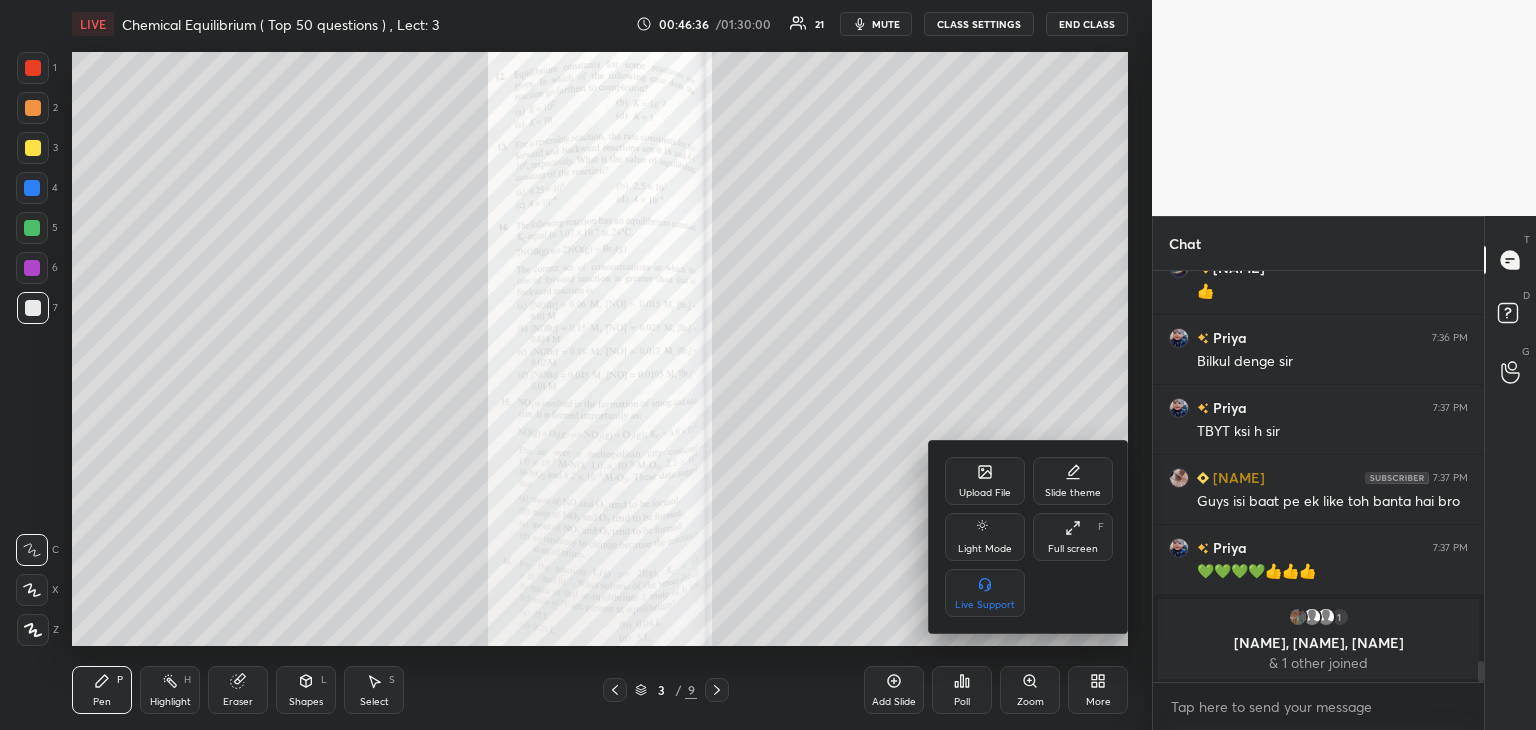 click on "Upload File" at bounding box center (985, 481) 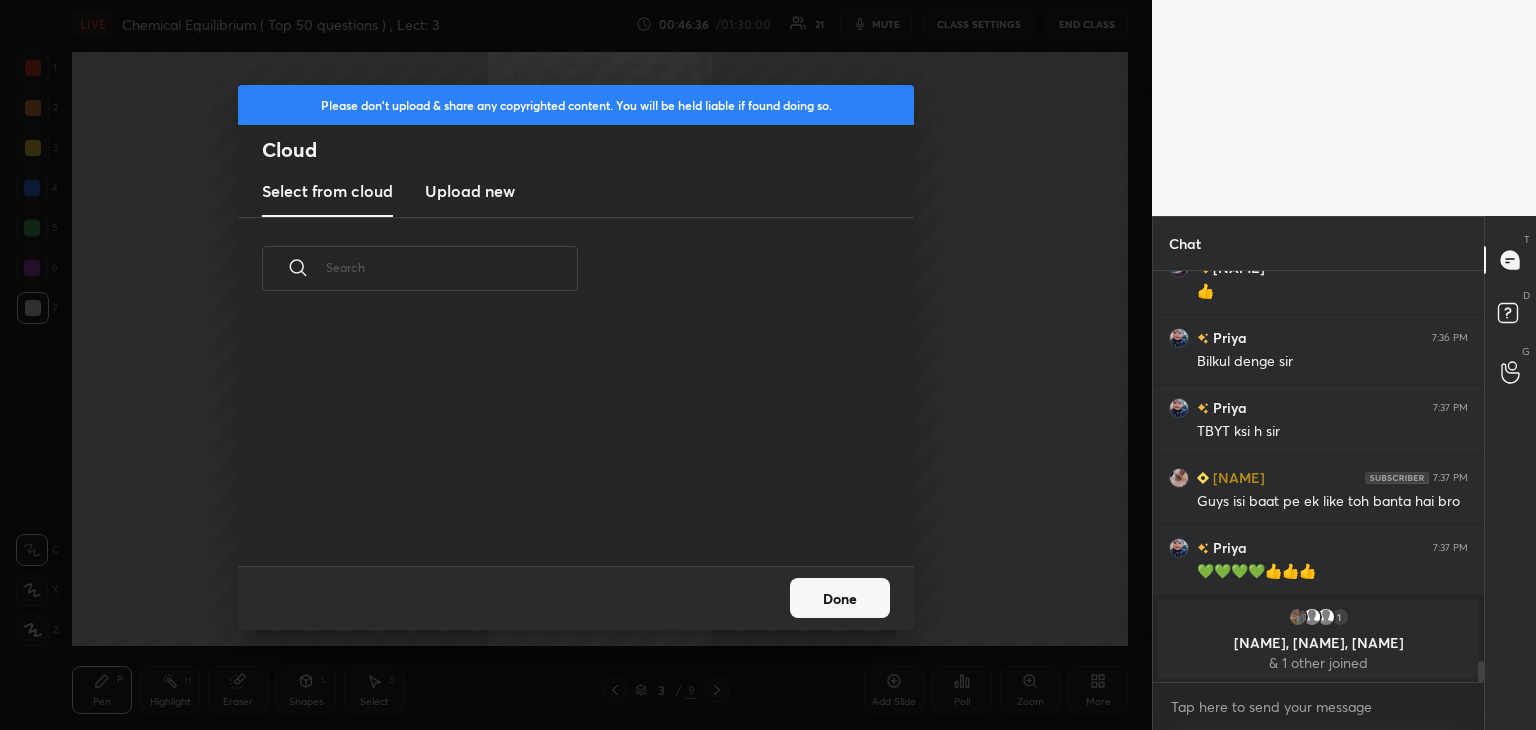 scroll, scrollTop: 246, scrollLeft: 642, axis: both 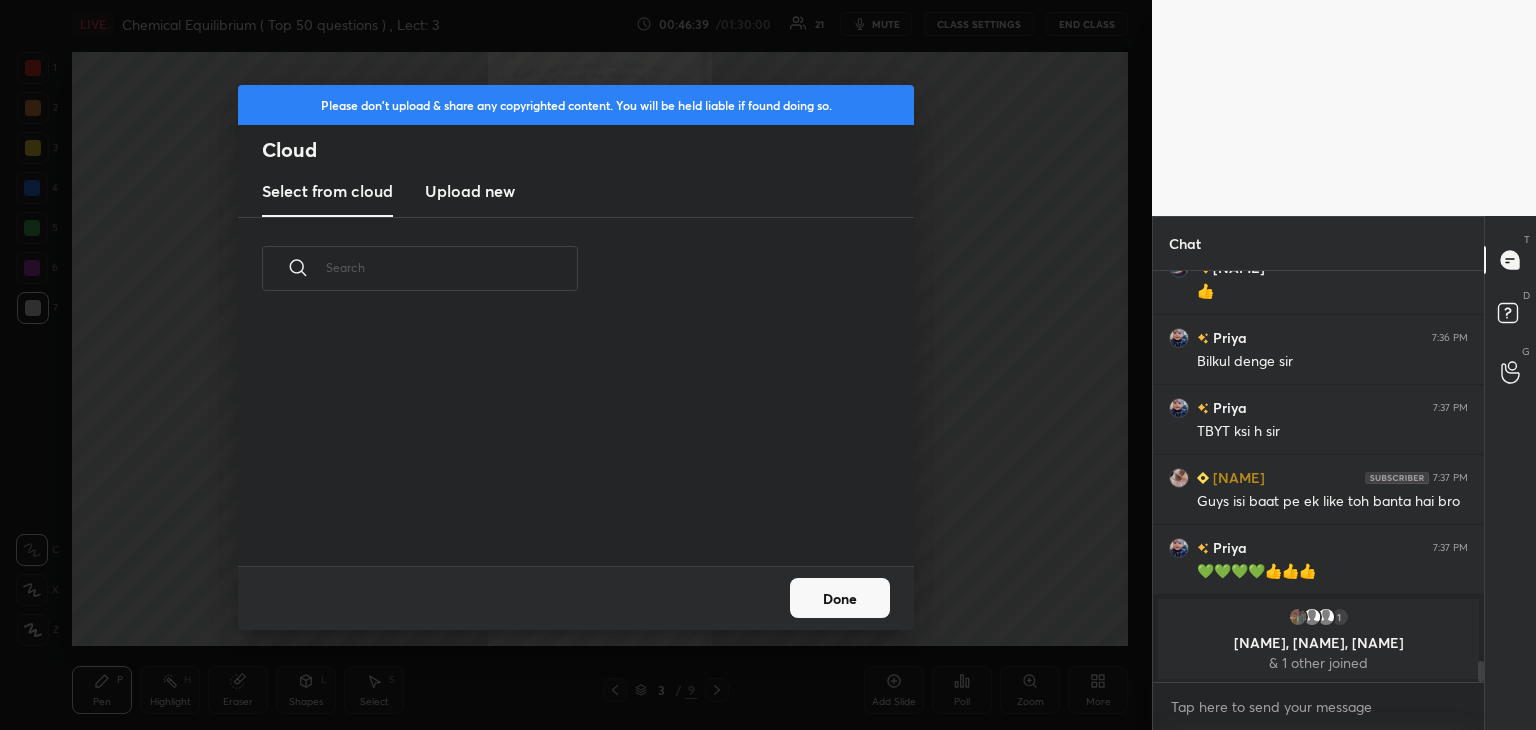 click on "Upload new" at bounding box center (470, 191) 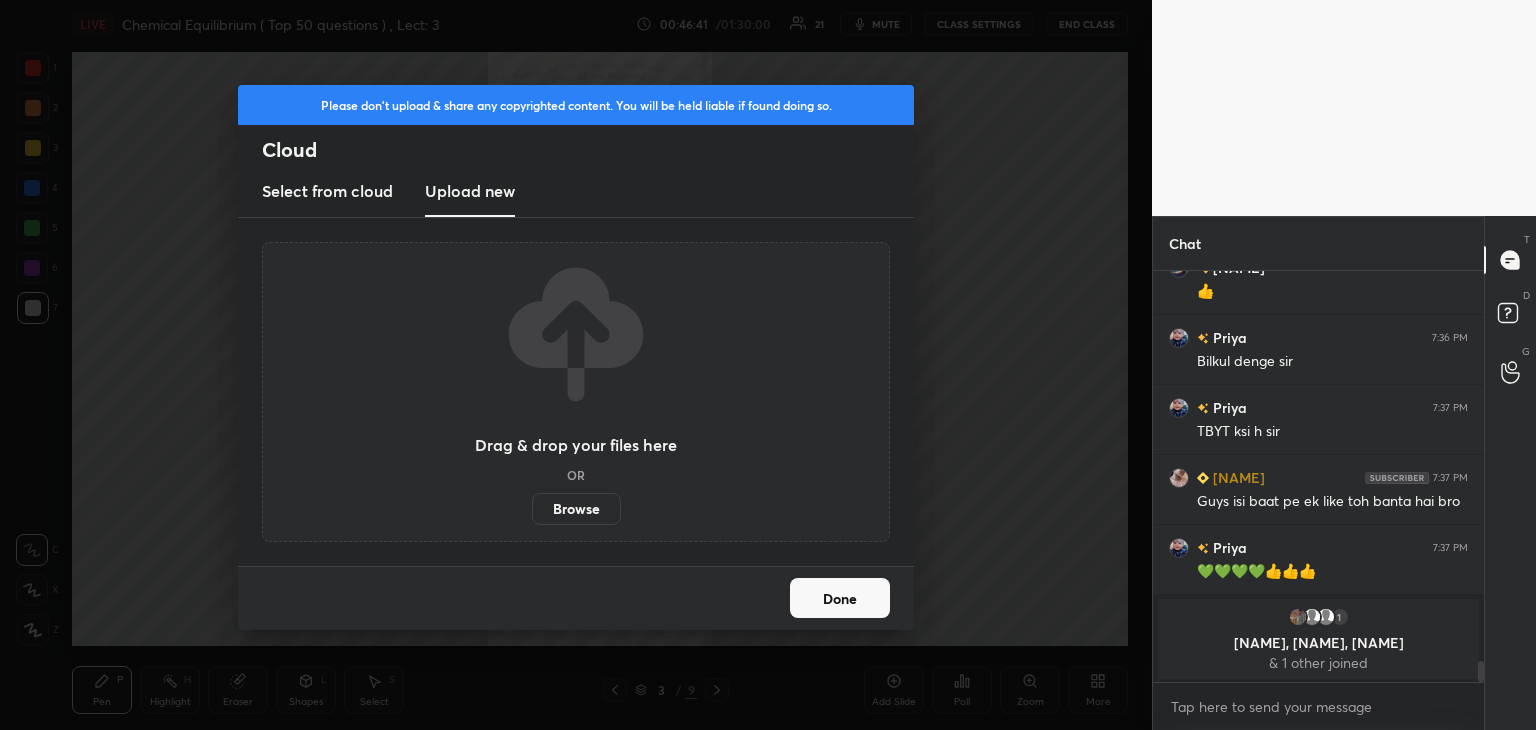 click on "Browse" at bounding box center (576, 509) 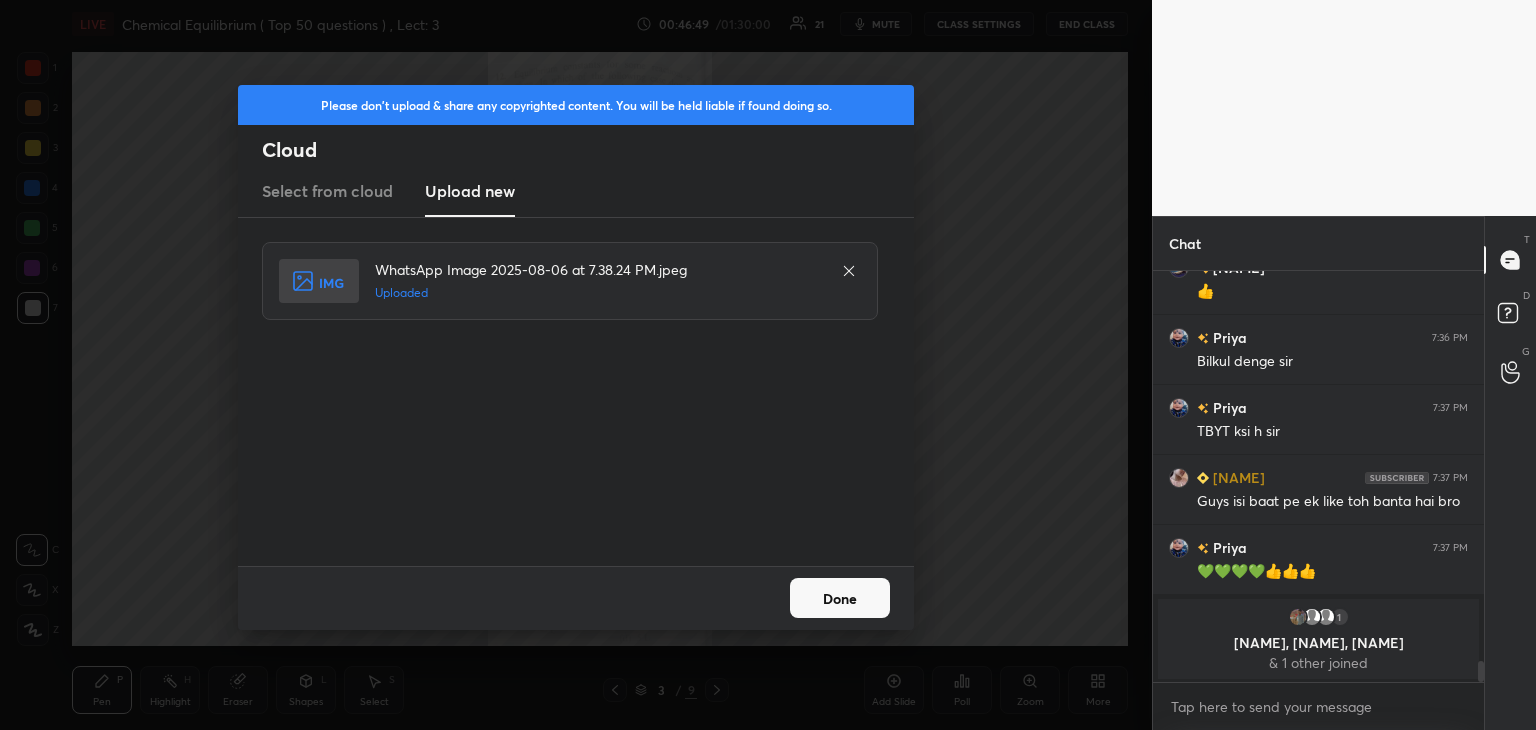 click on "Done" at bounding box center (840, 598) 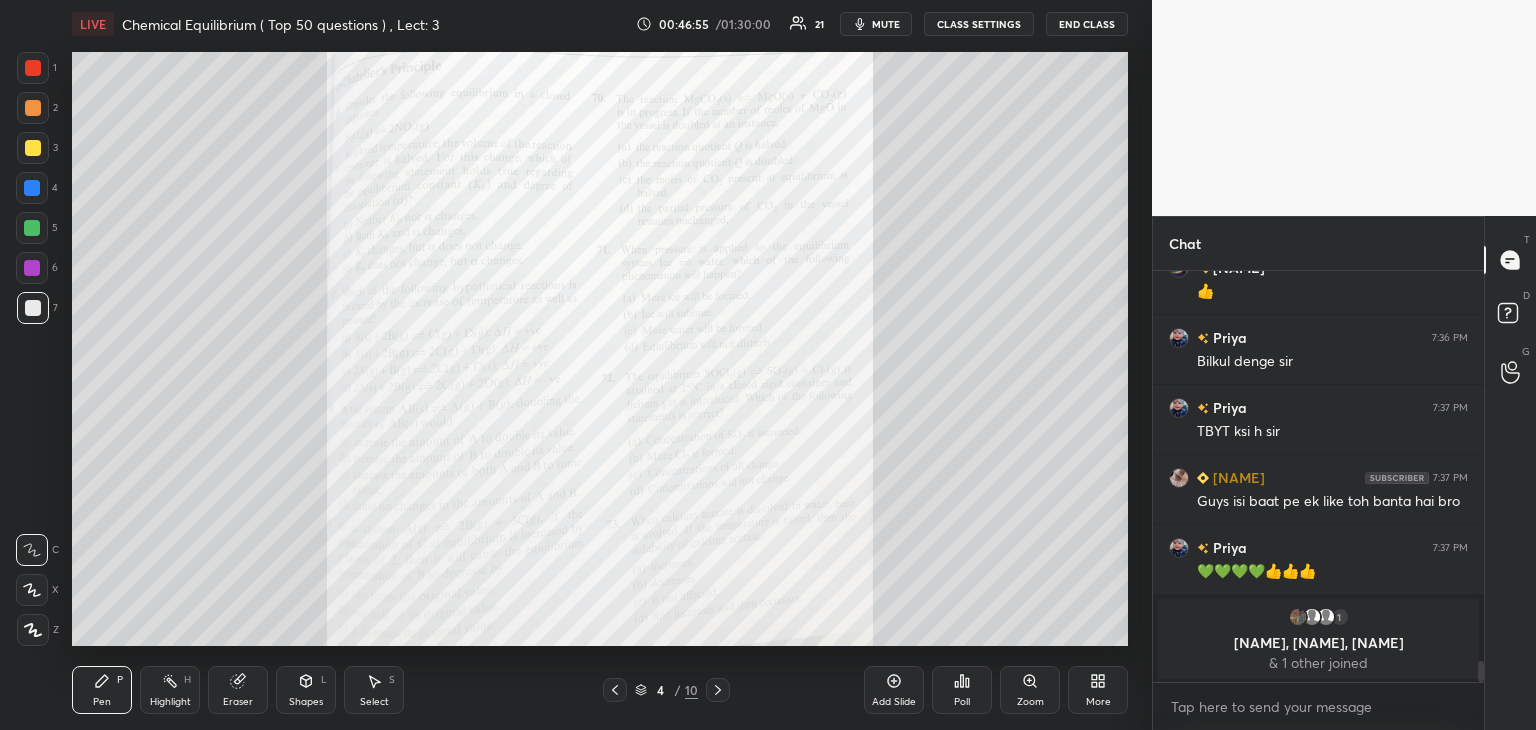 click on "Zoom" at bounding box center [1030, 702] 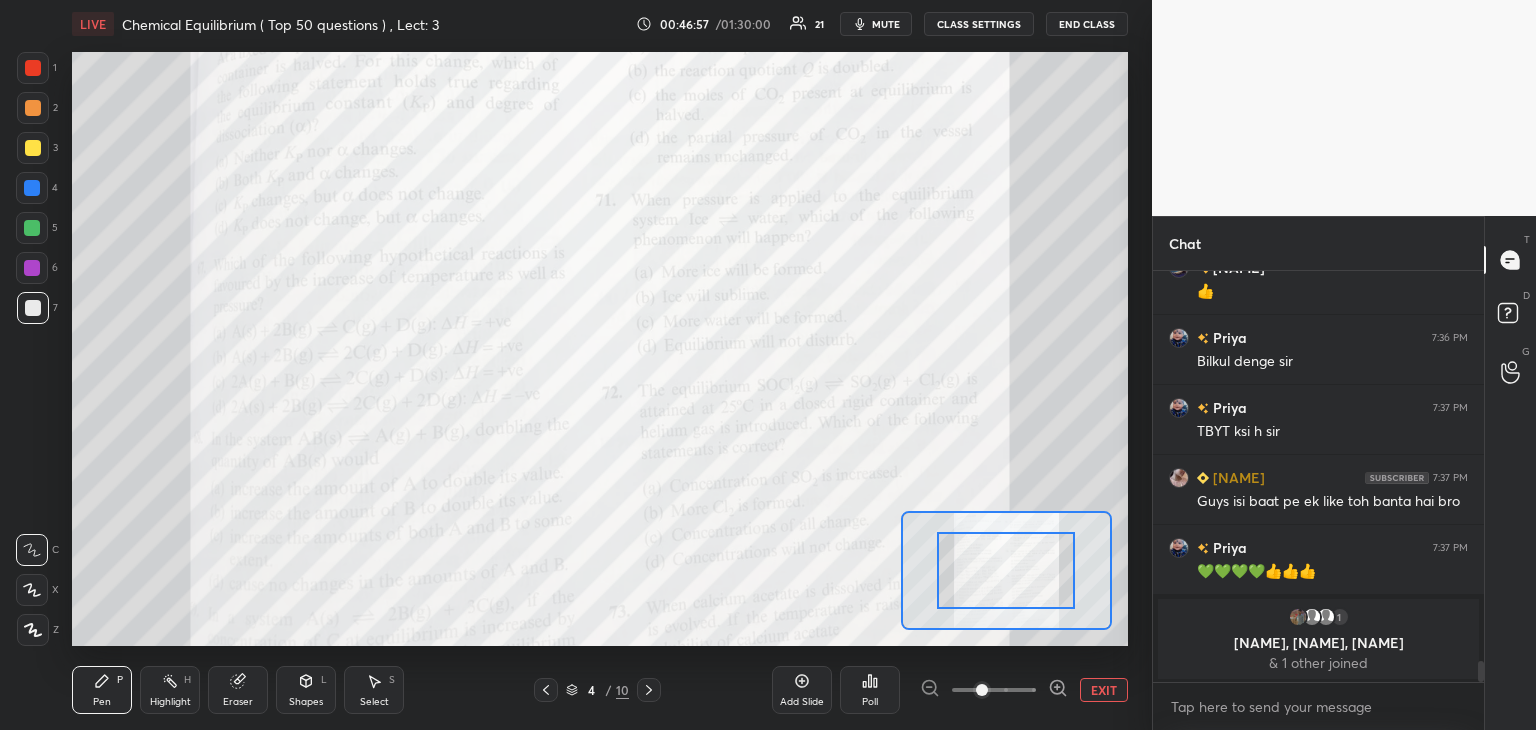 click 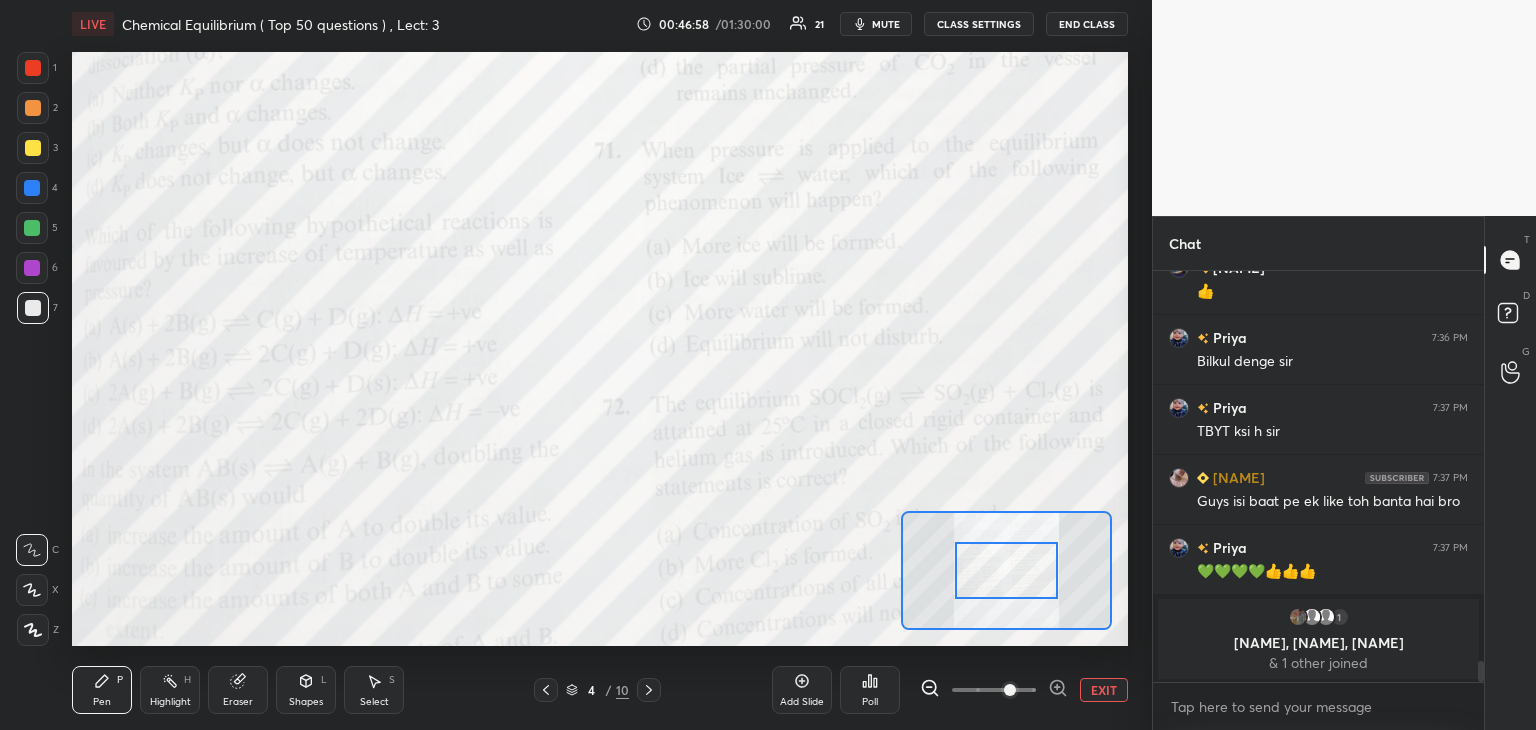 click 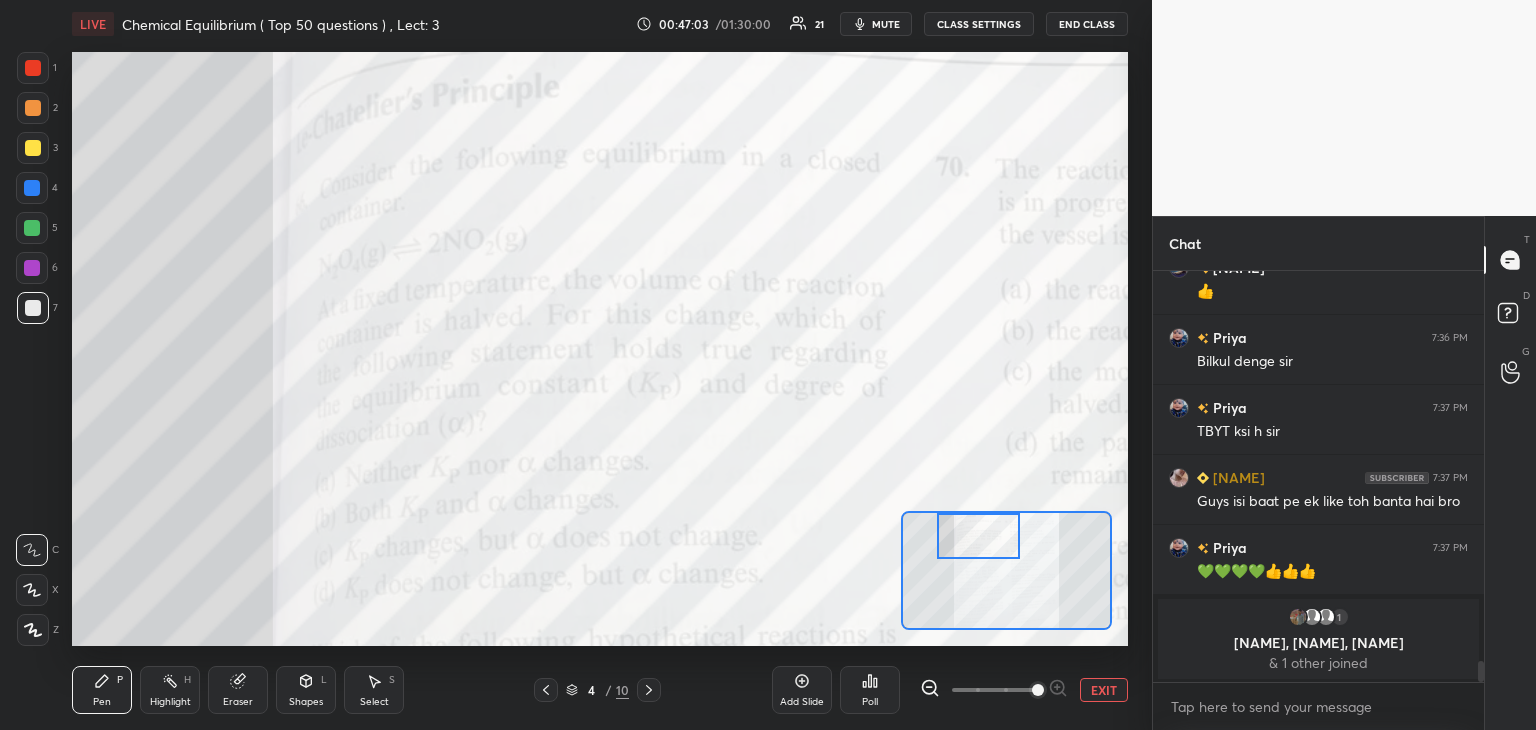 drag, startPoint x: 1021, startPoint y: 571, endPoint x: 993, endPoint y: 526, distance: 53 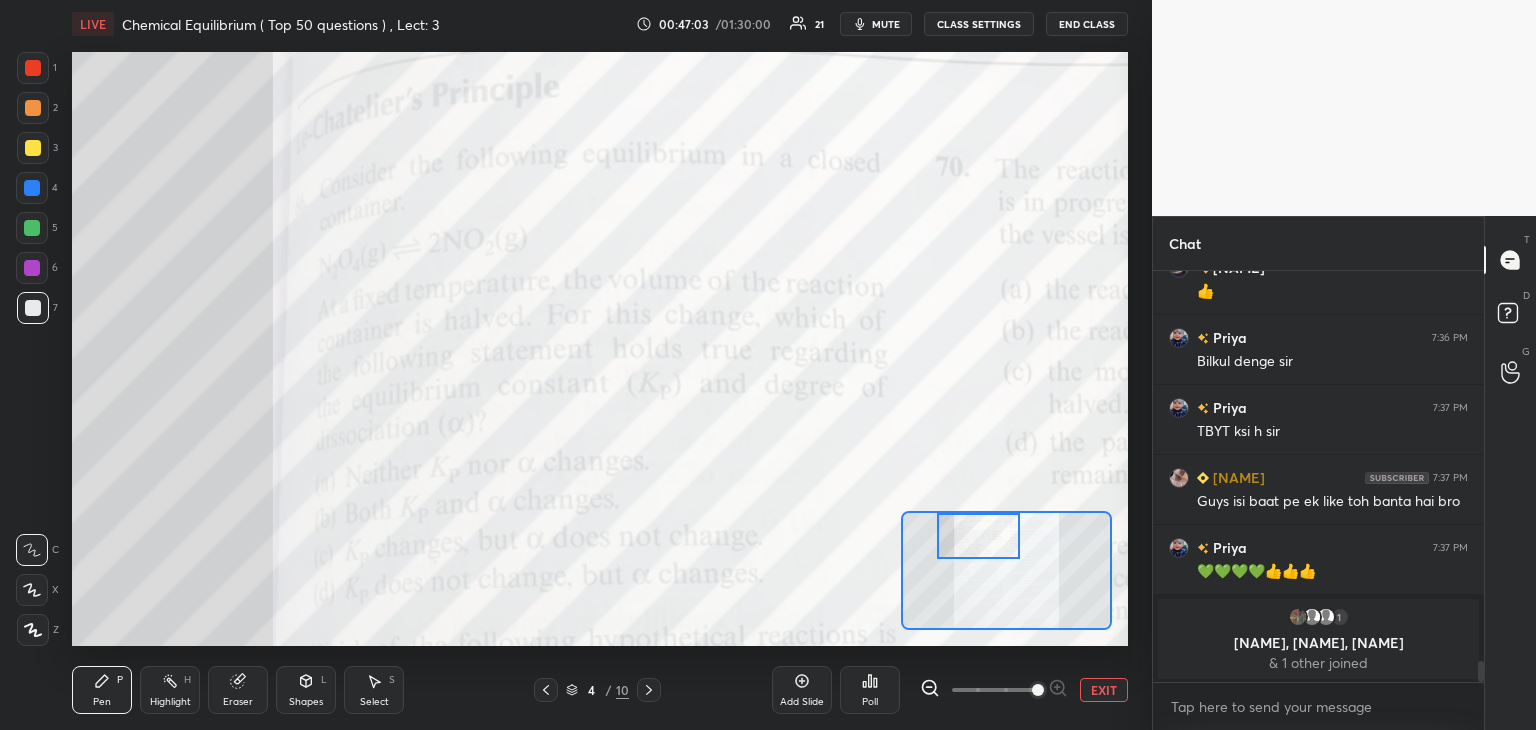 click at bounding box center [978, 536] 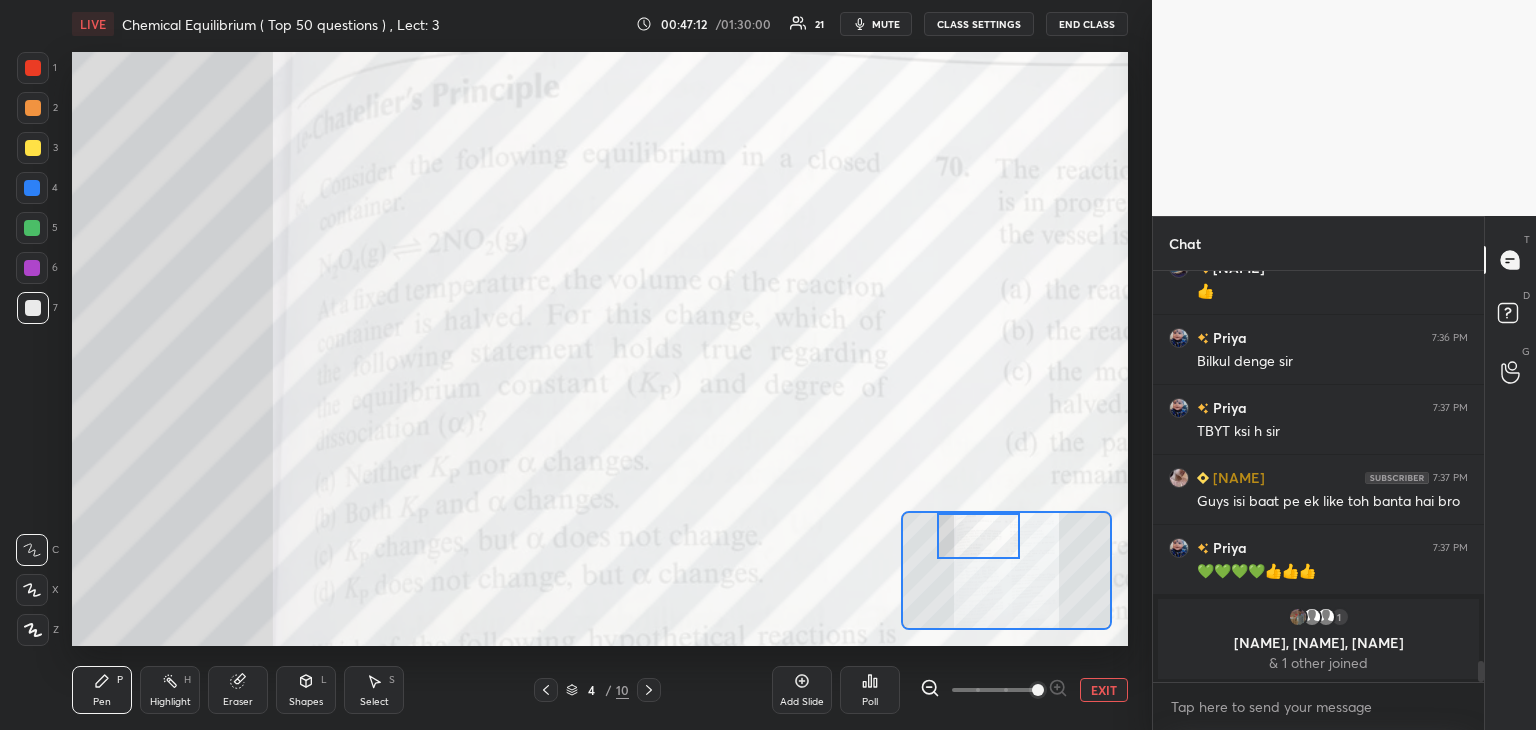 click at bounding box center (33, 148) 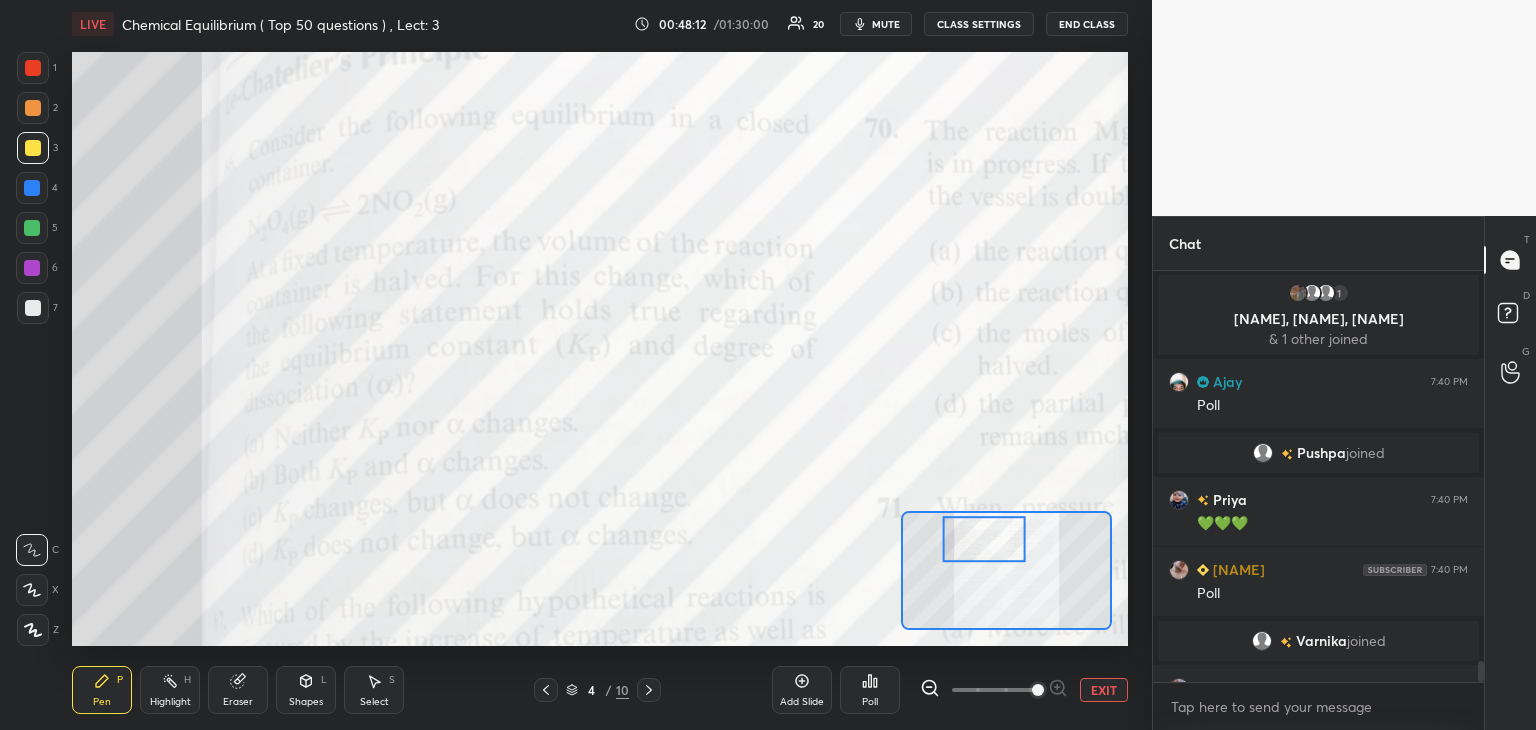 scroll, scrollTop: 7734, scrollLeft: 0, axis: vertical 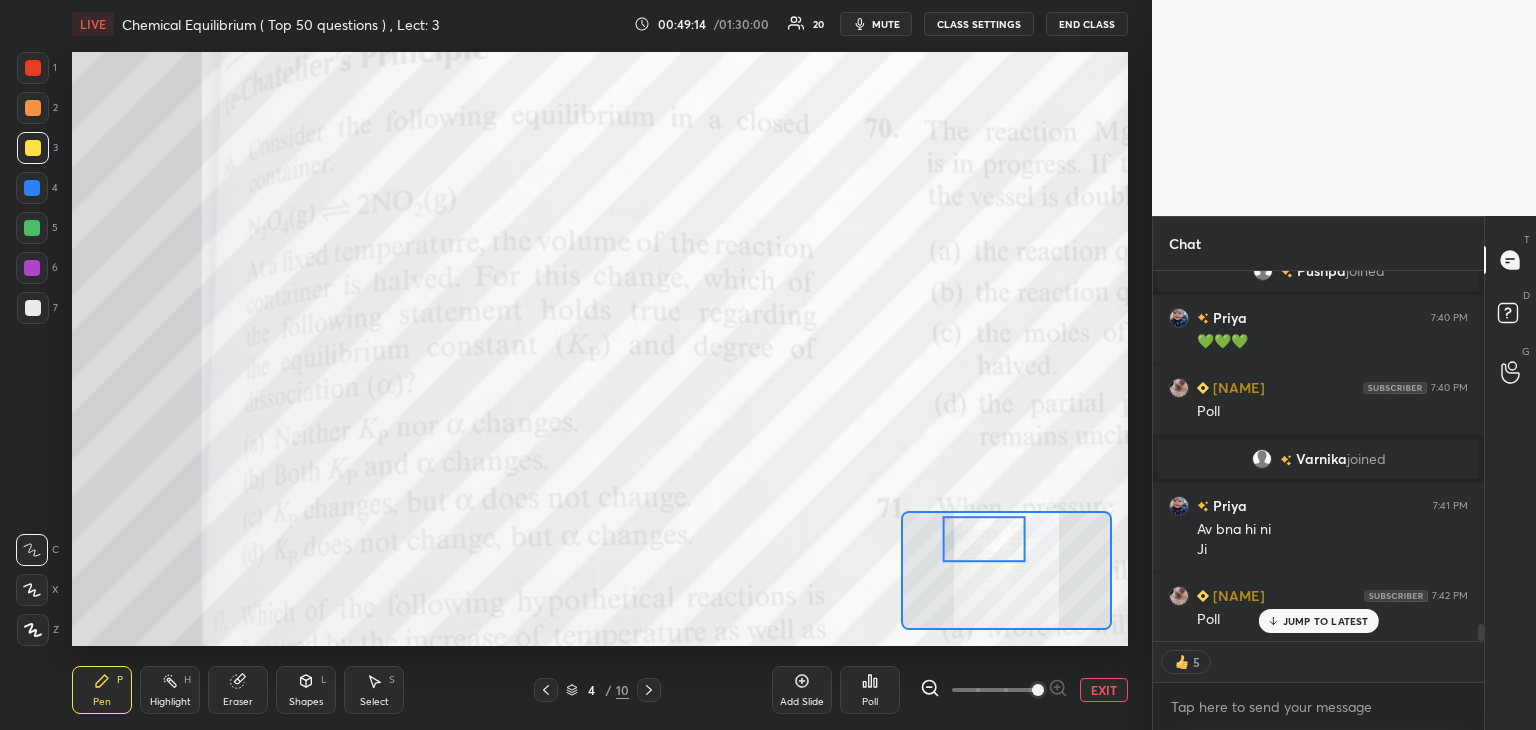 click on "Poll" at bounding box center [870, 690] 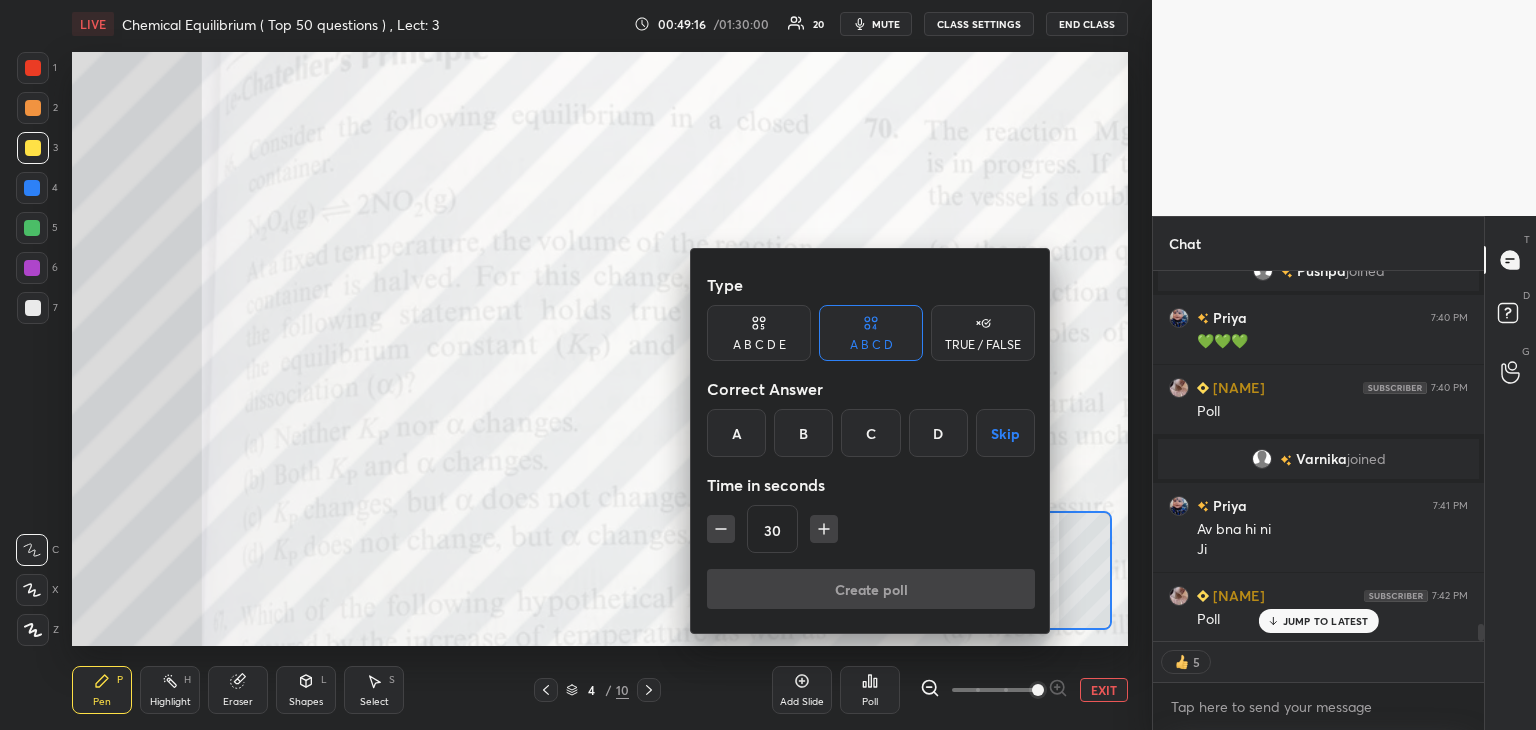 click on "D" at bounding box center (938, 433) 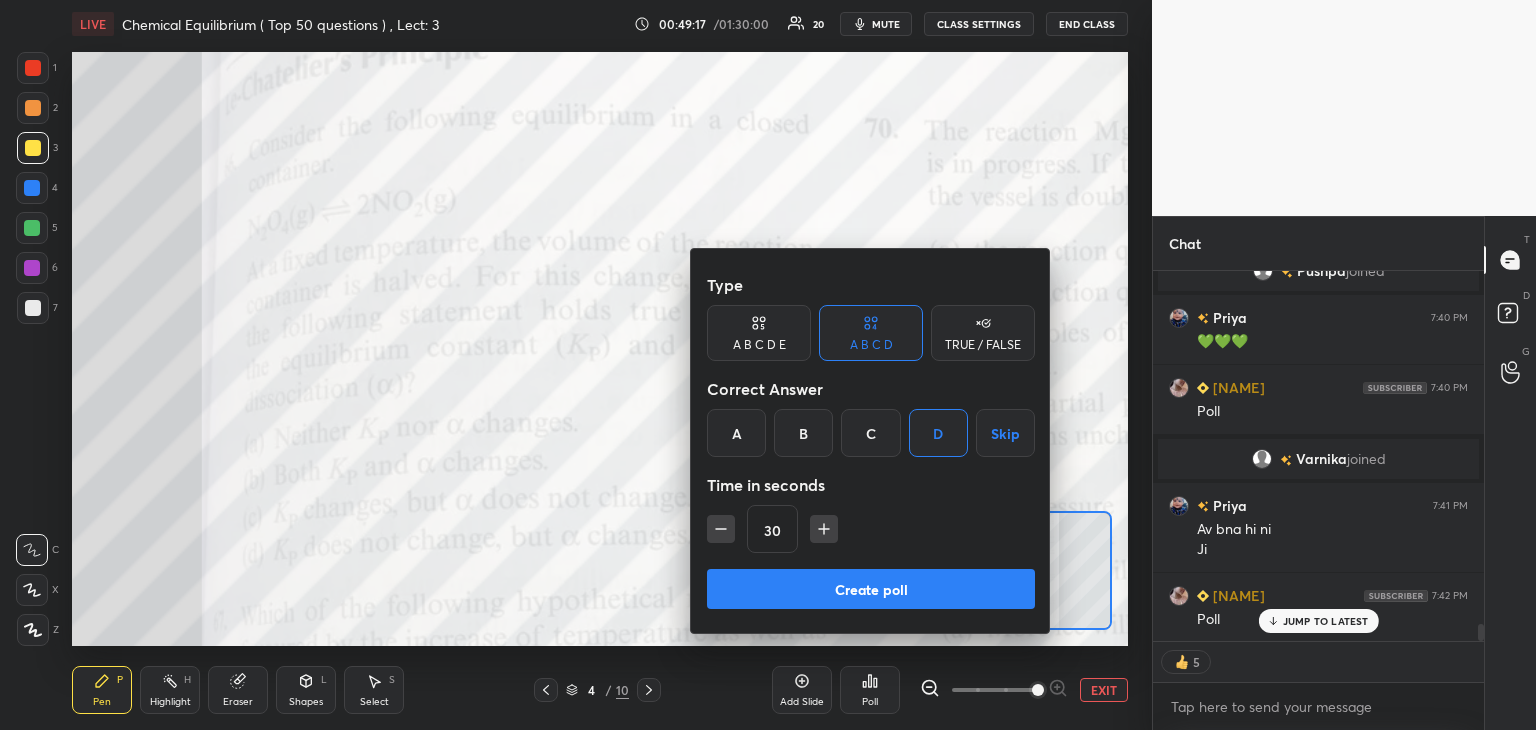 click on "Create poll" at bounding box center (871, 589) 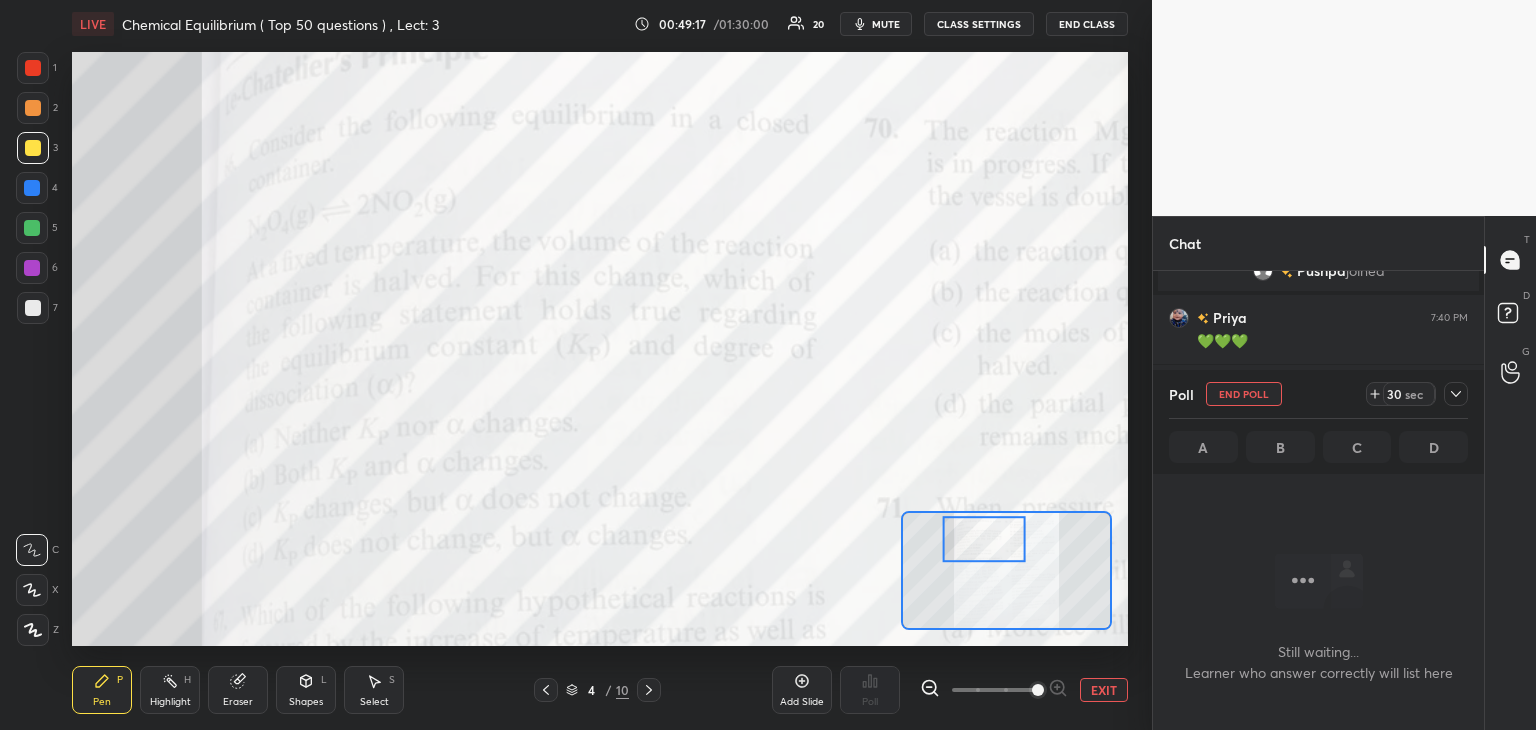 scroll, scrollTop: 312, scrollLeft: 325, axis: both 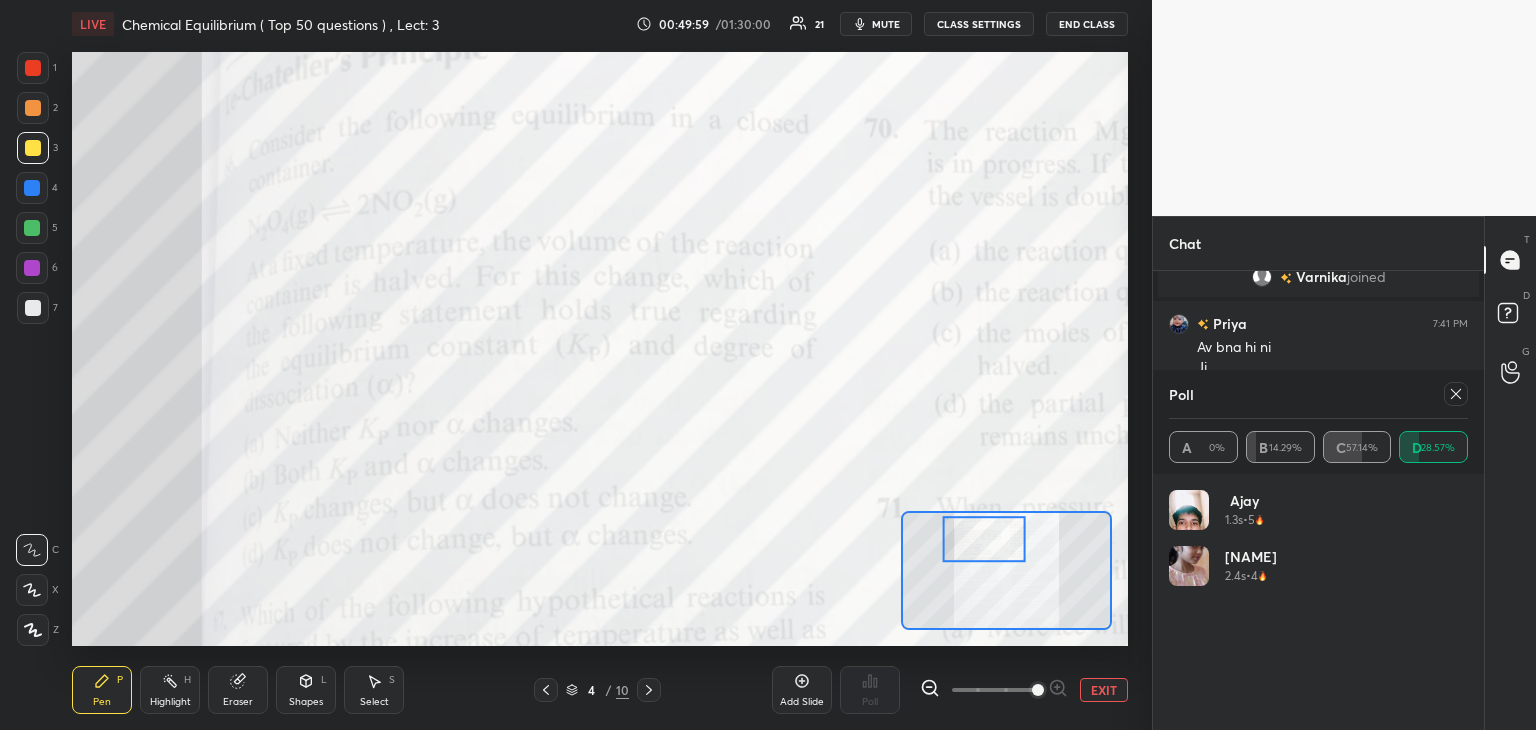 click 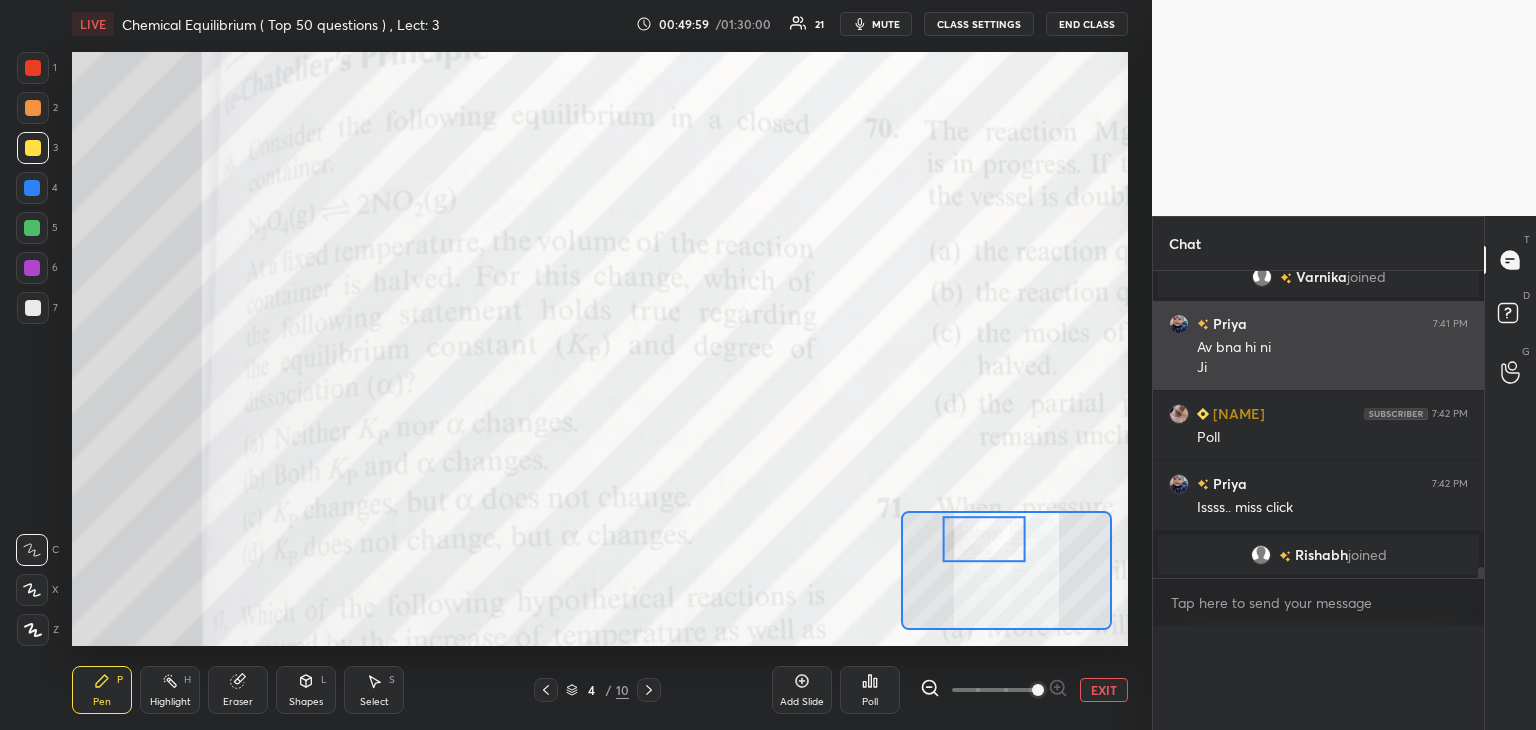 scroll, scrollTop: 0, scrollLeft: 0, axis: both 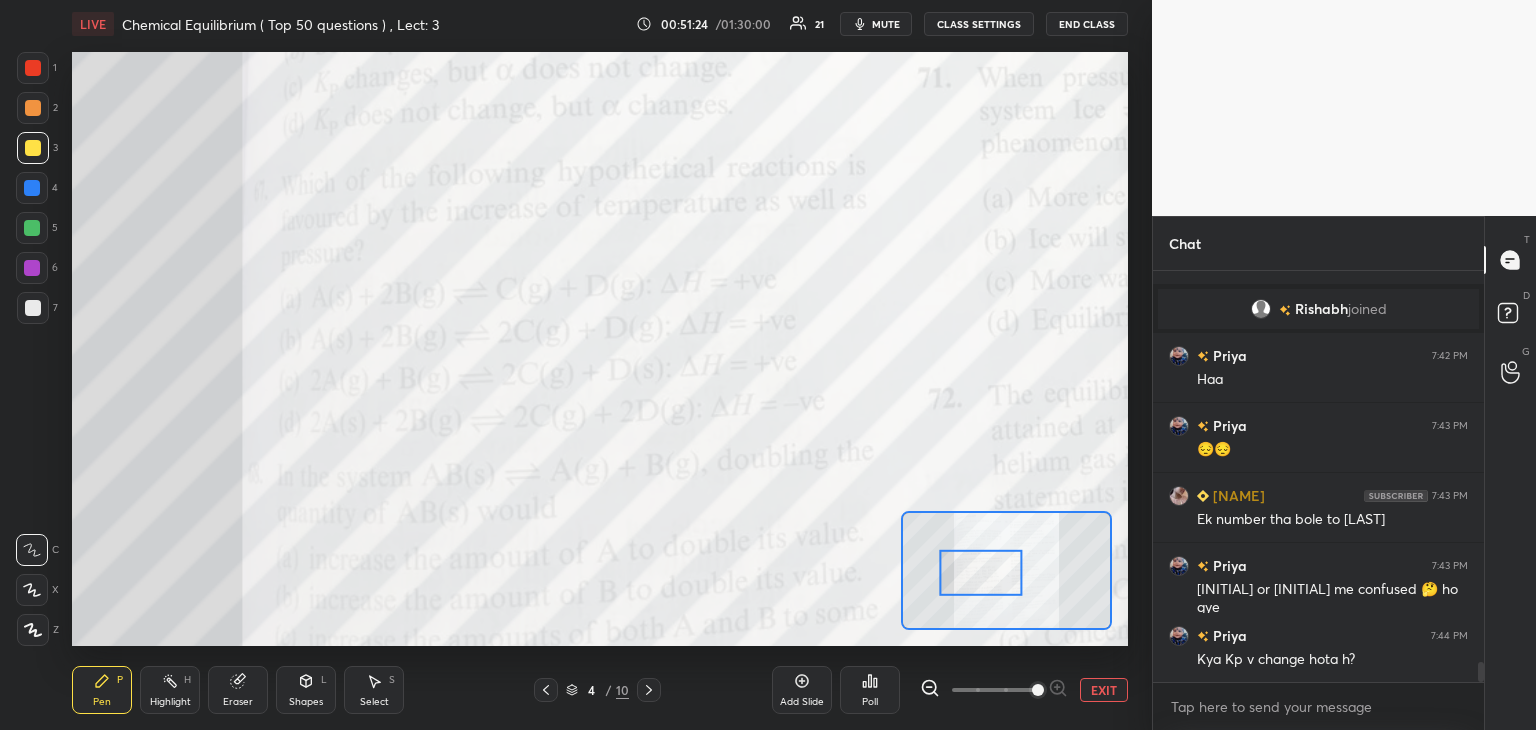 click at bounding box center [33, 108] 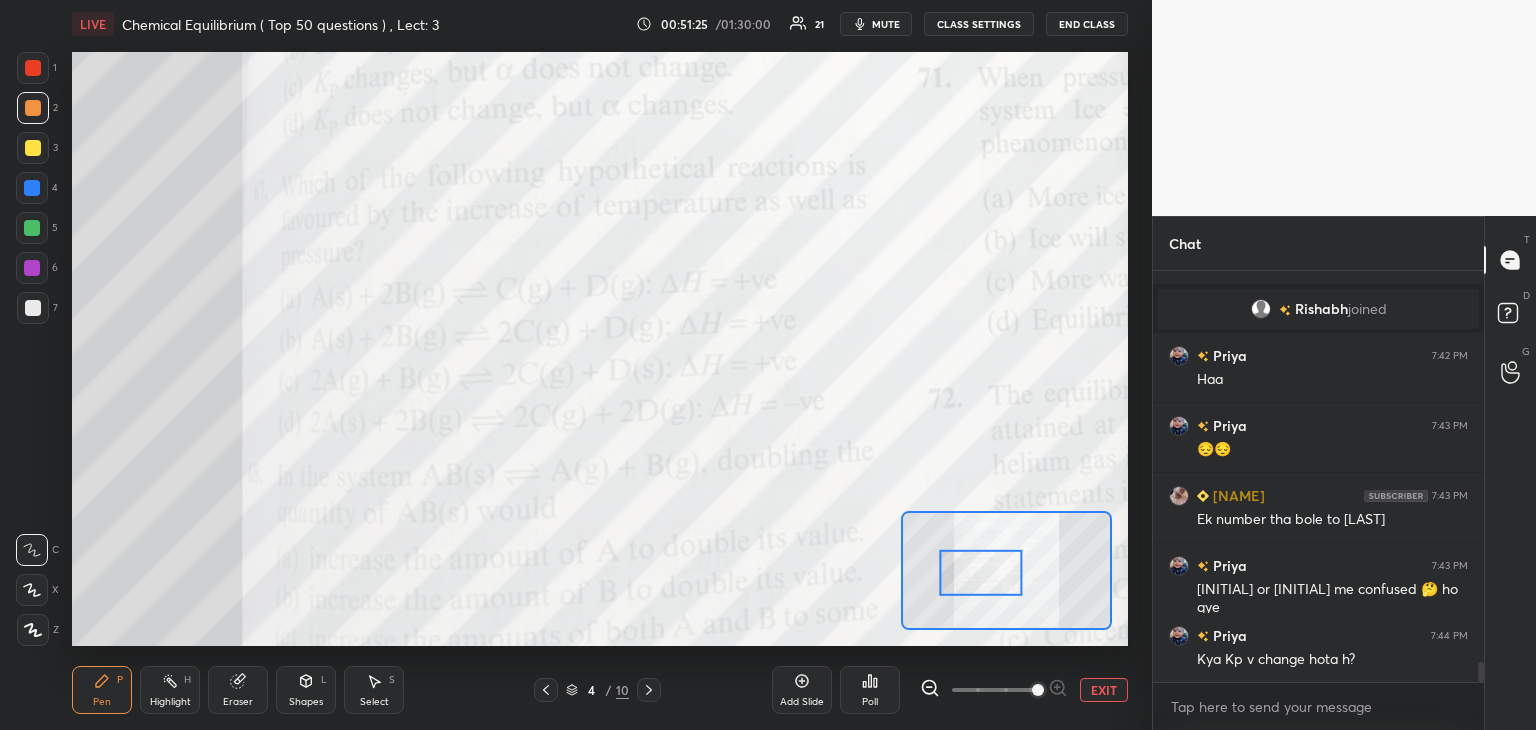 click on "Pen P" at bounding box center [102, 690] 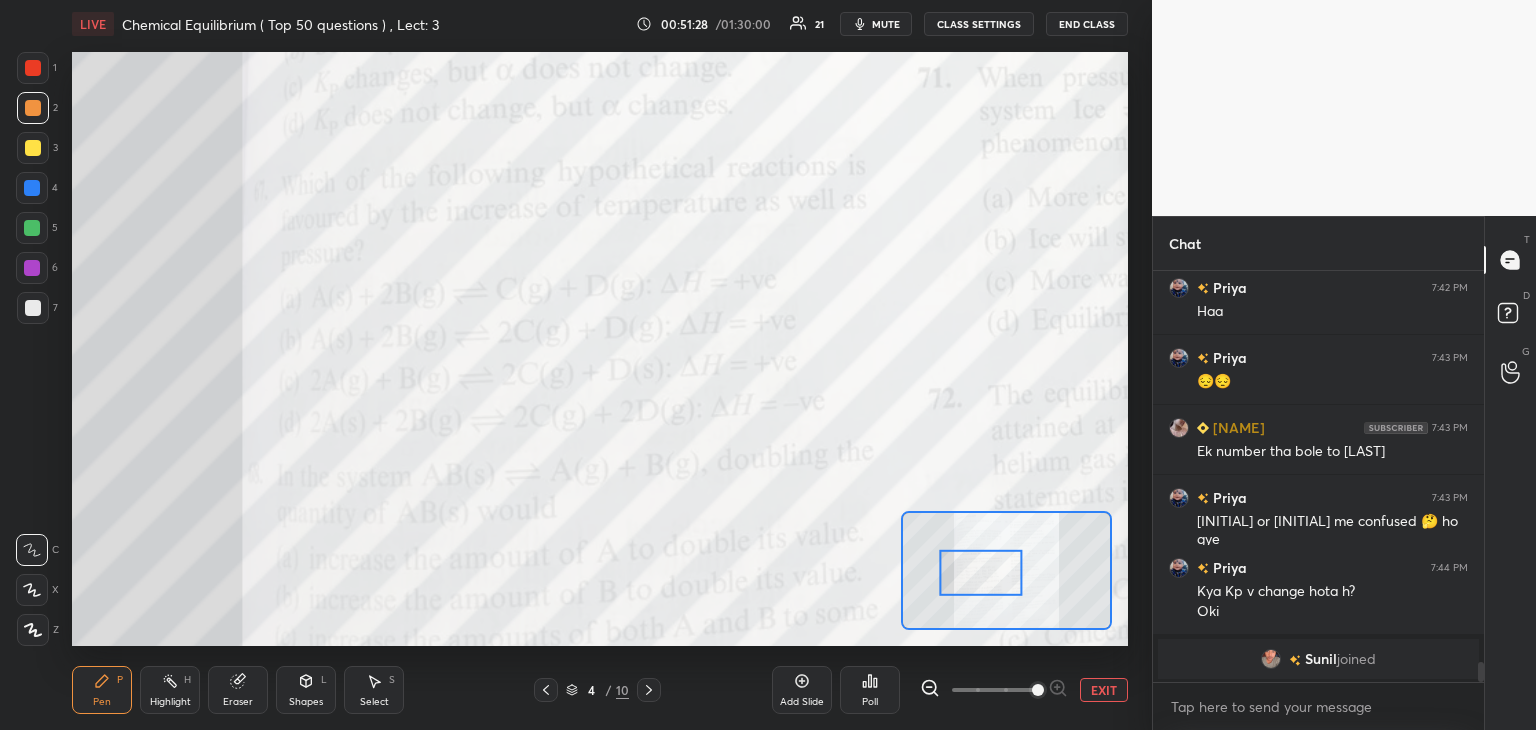 scroll, scrollTop: 8188, scrollLeft: 0, axis: vertical 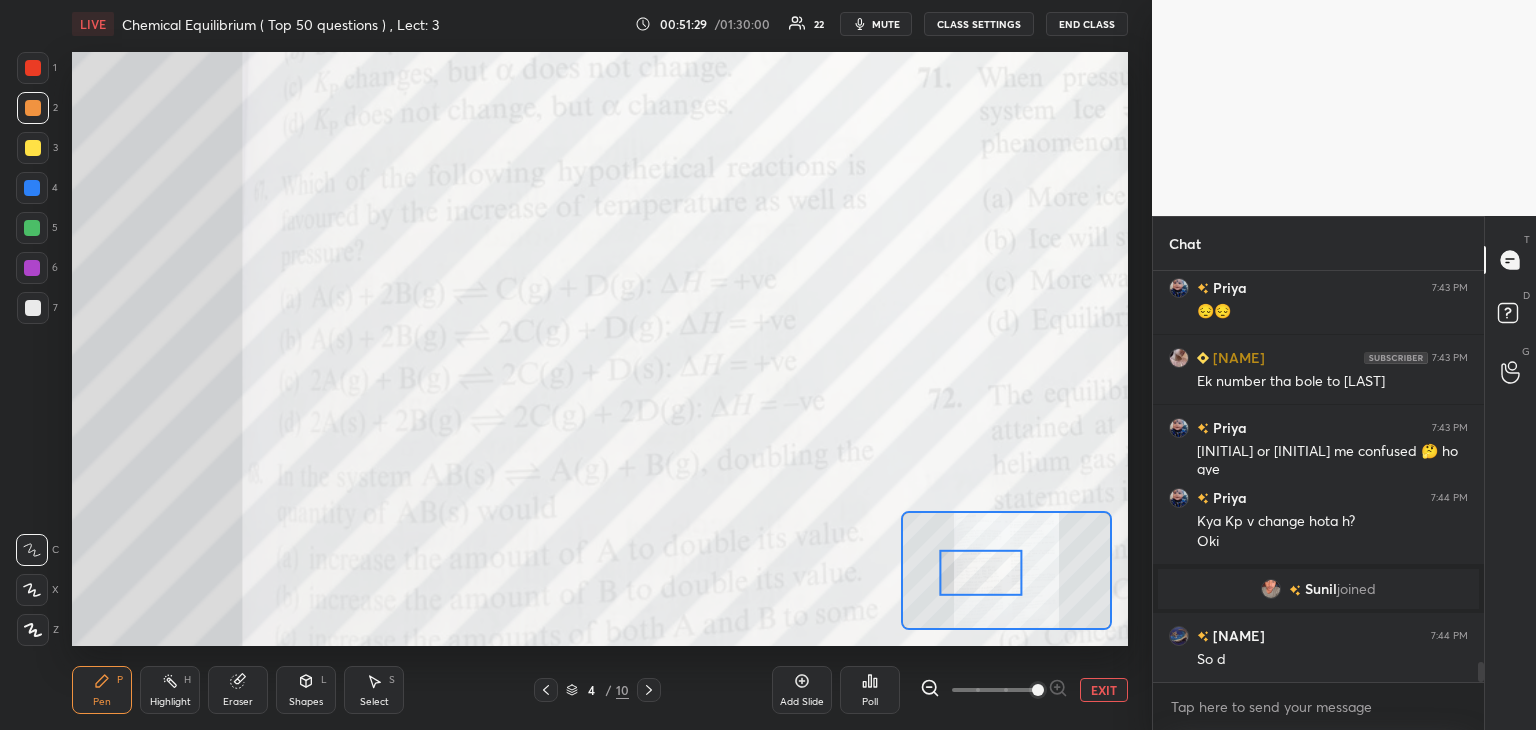 click at bounding box center (33, 308) 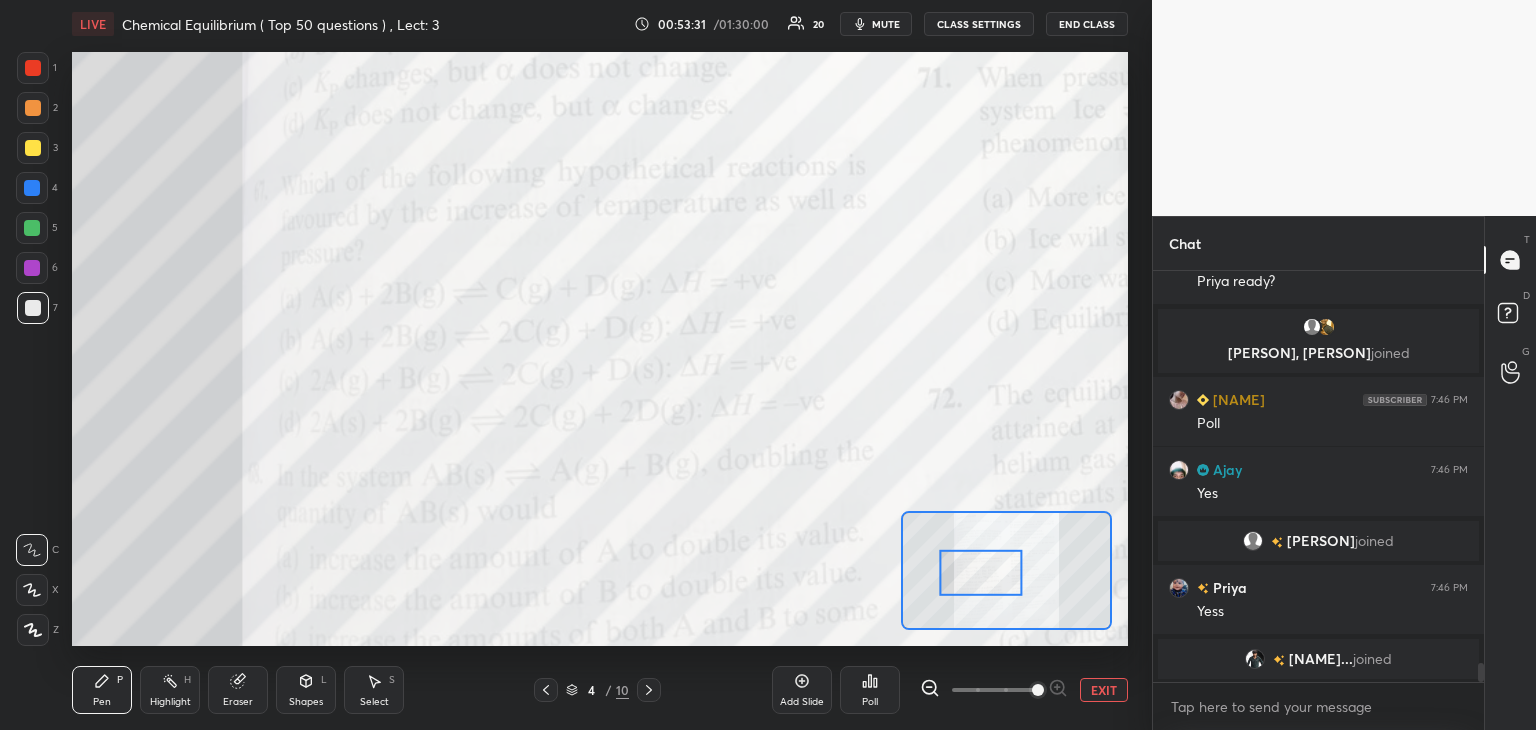 scroll, scrollTop: 8772, scrollLeft: 0, axis: vertical 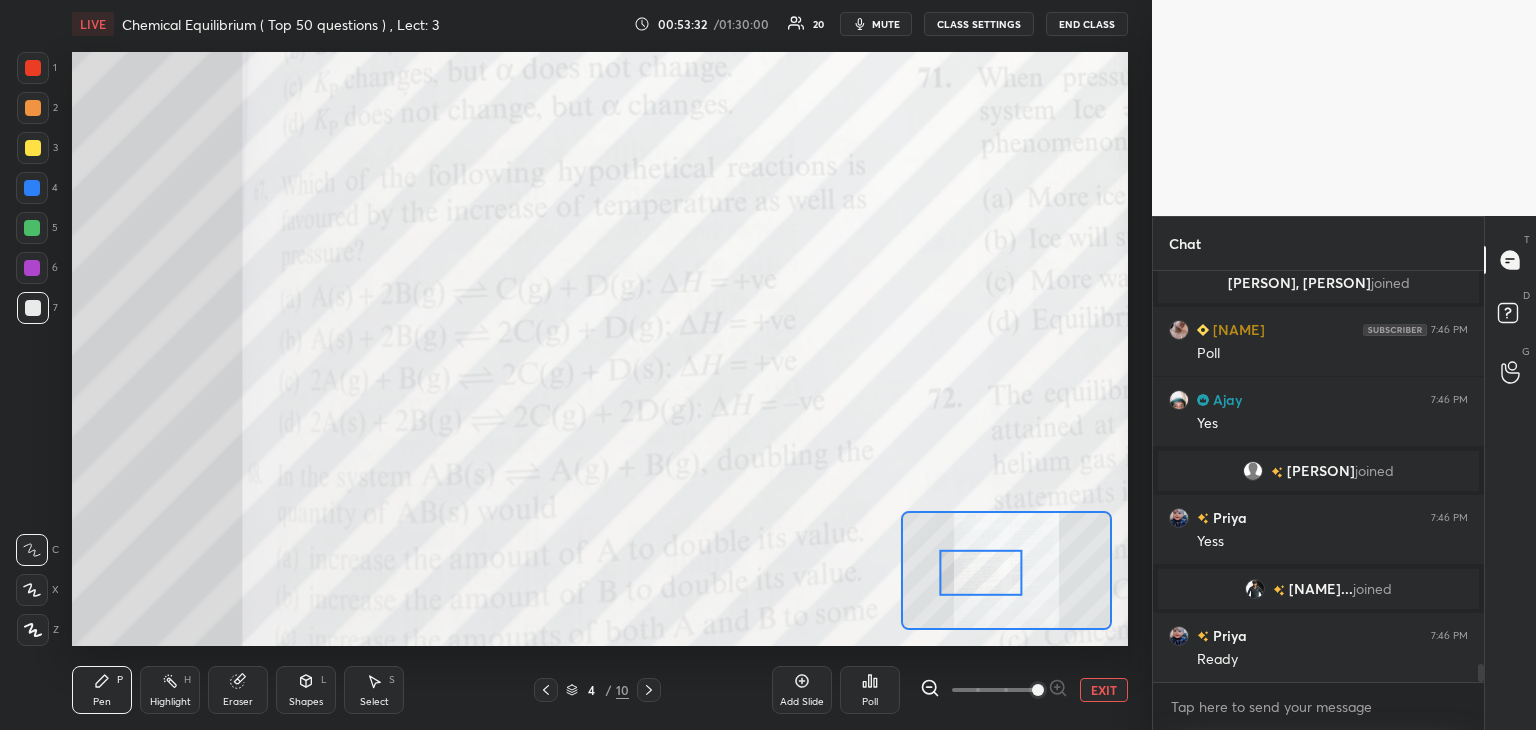 click on "Poll" at bounding box center (870, 690) 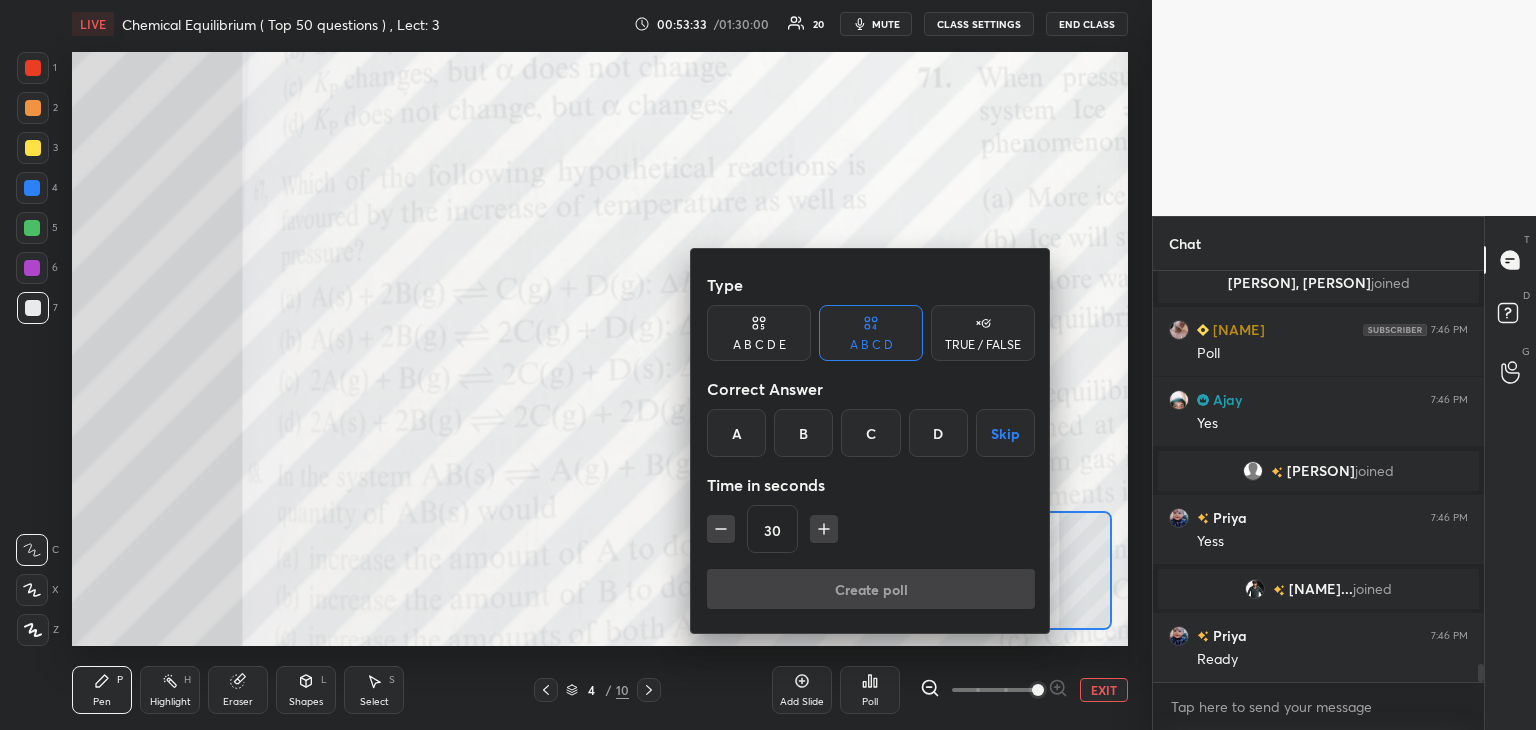 click on "A" at bounding box center [736, 433] 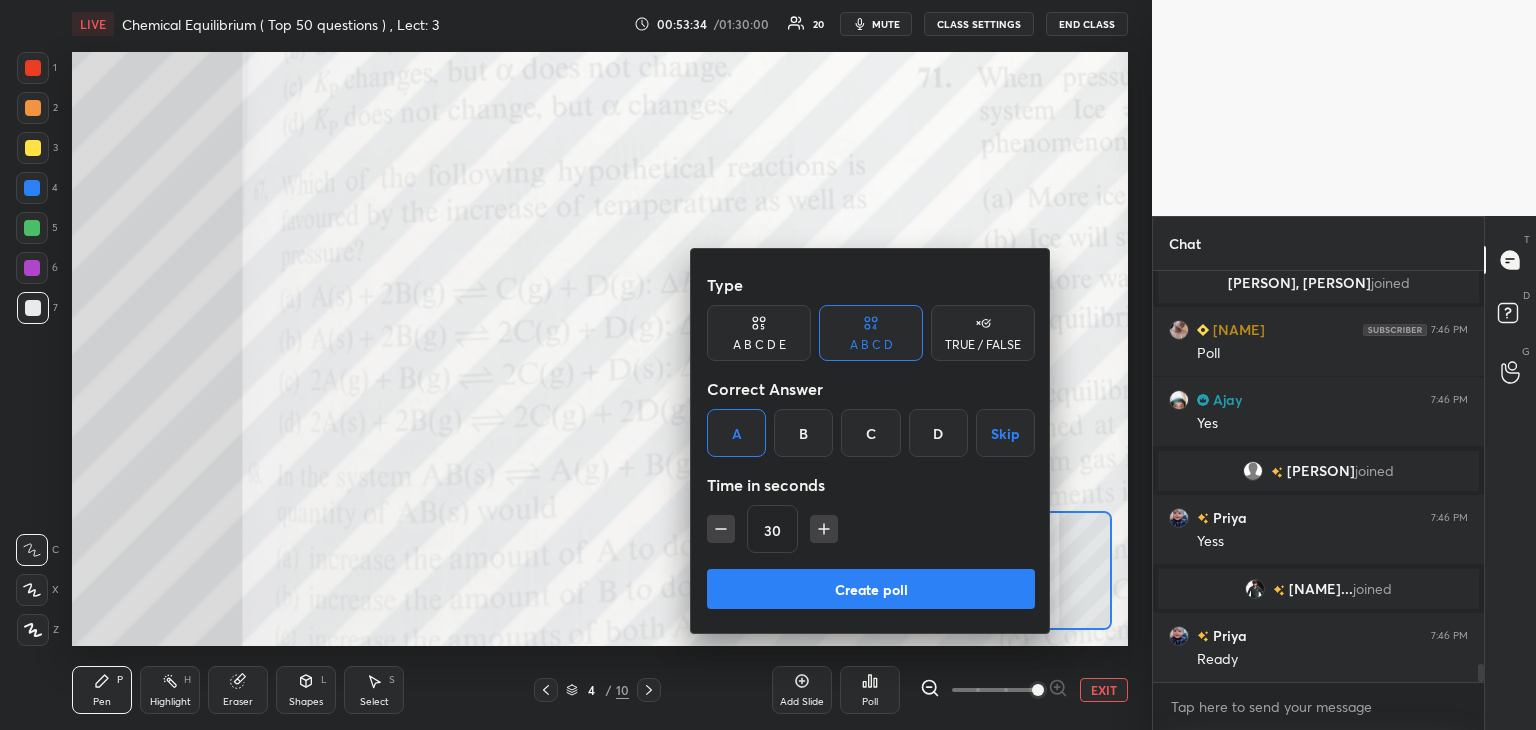 click on "Create poll" at bounding box center (871, 589) 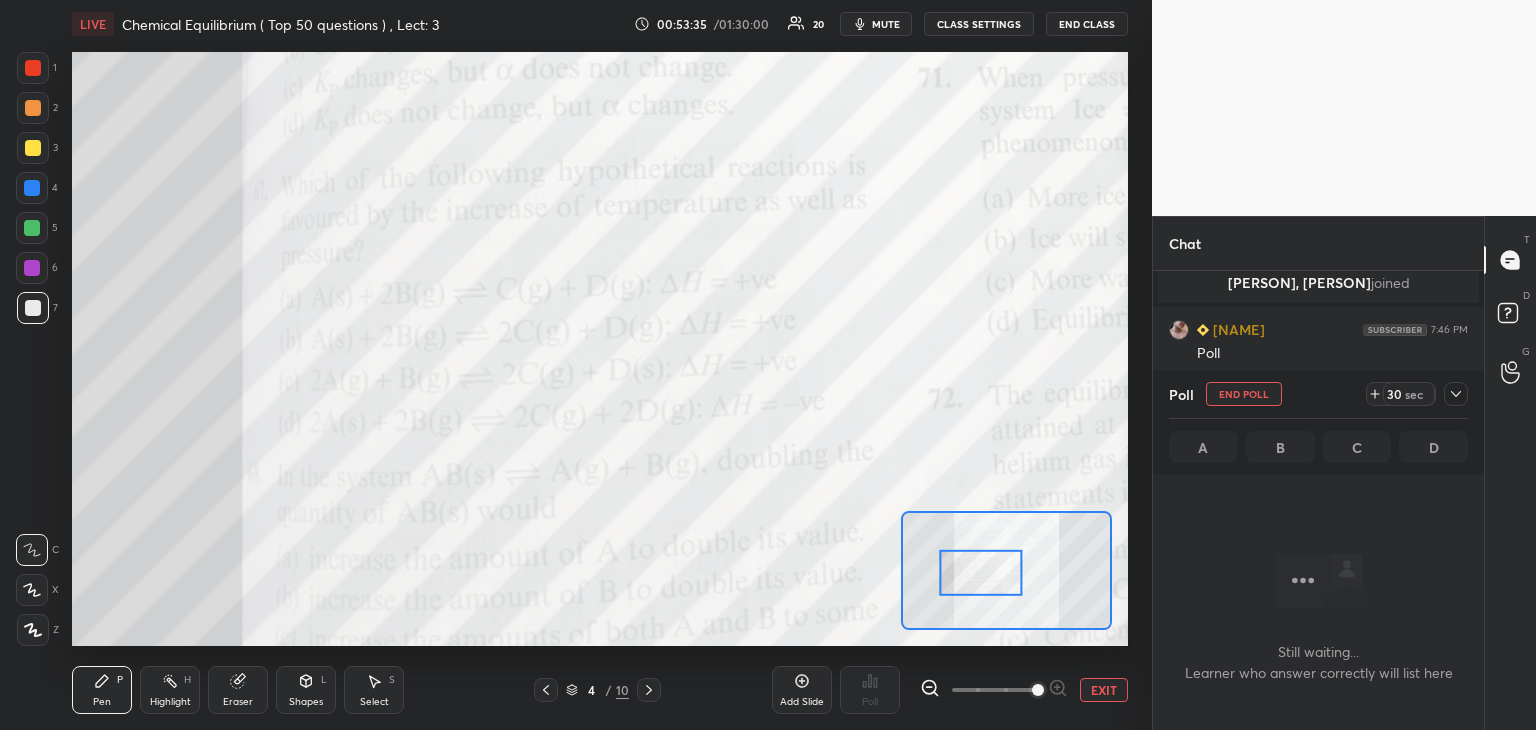 scroll, scrollTop: 308, scrollLeft: 325, axis: both 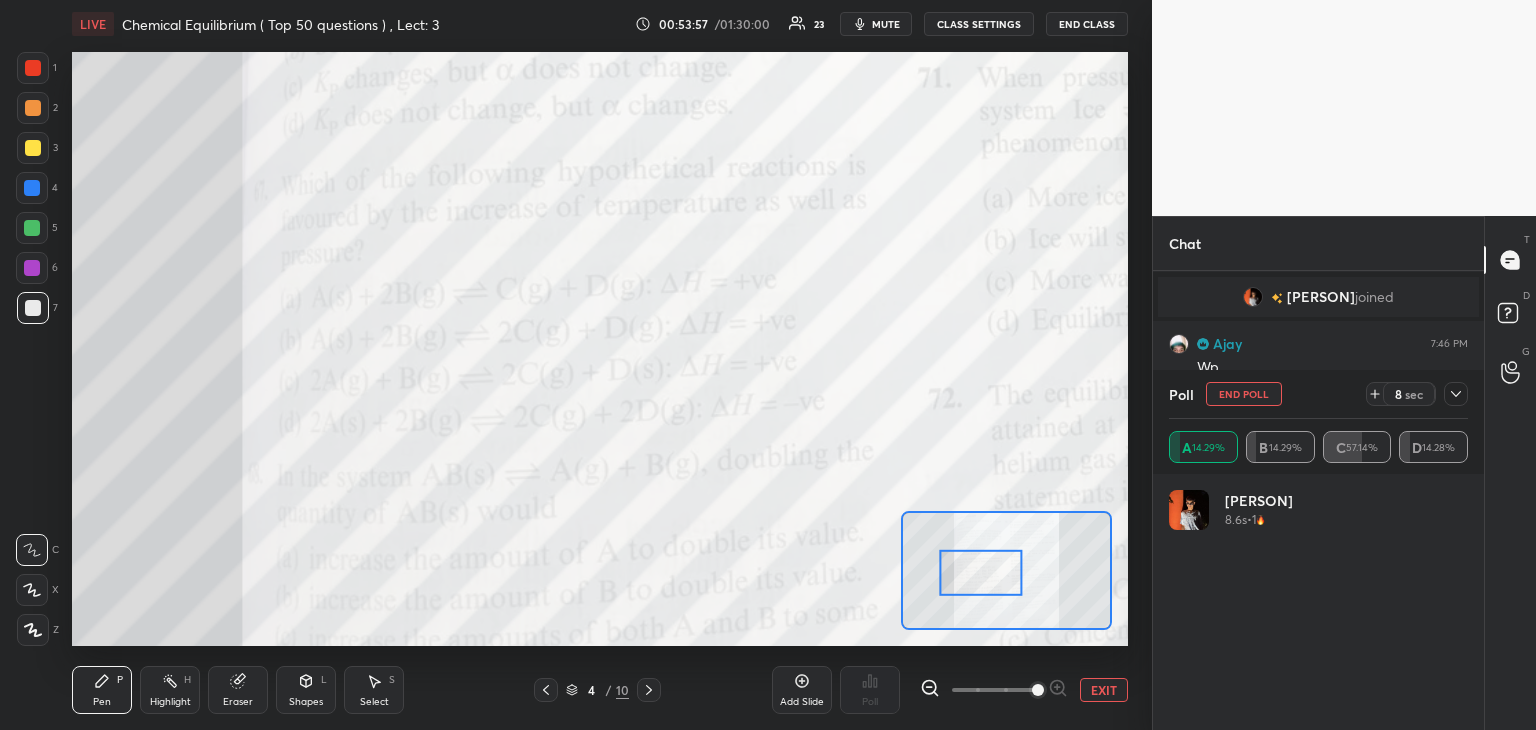 click on "End Poll" at bounding box center [1244, 394] 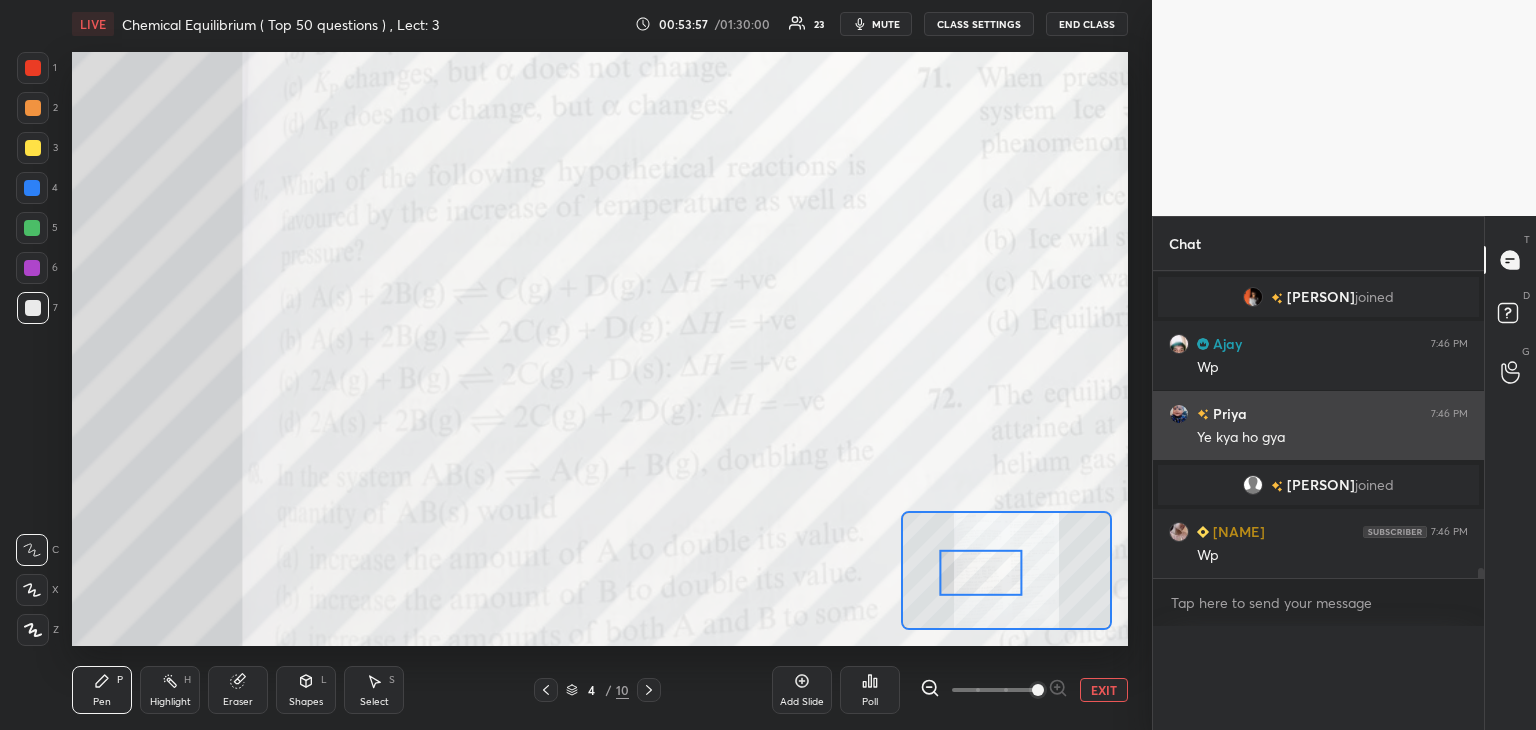 scroll, scrollTop: 0, scrollLeft: 0, axis: both 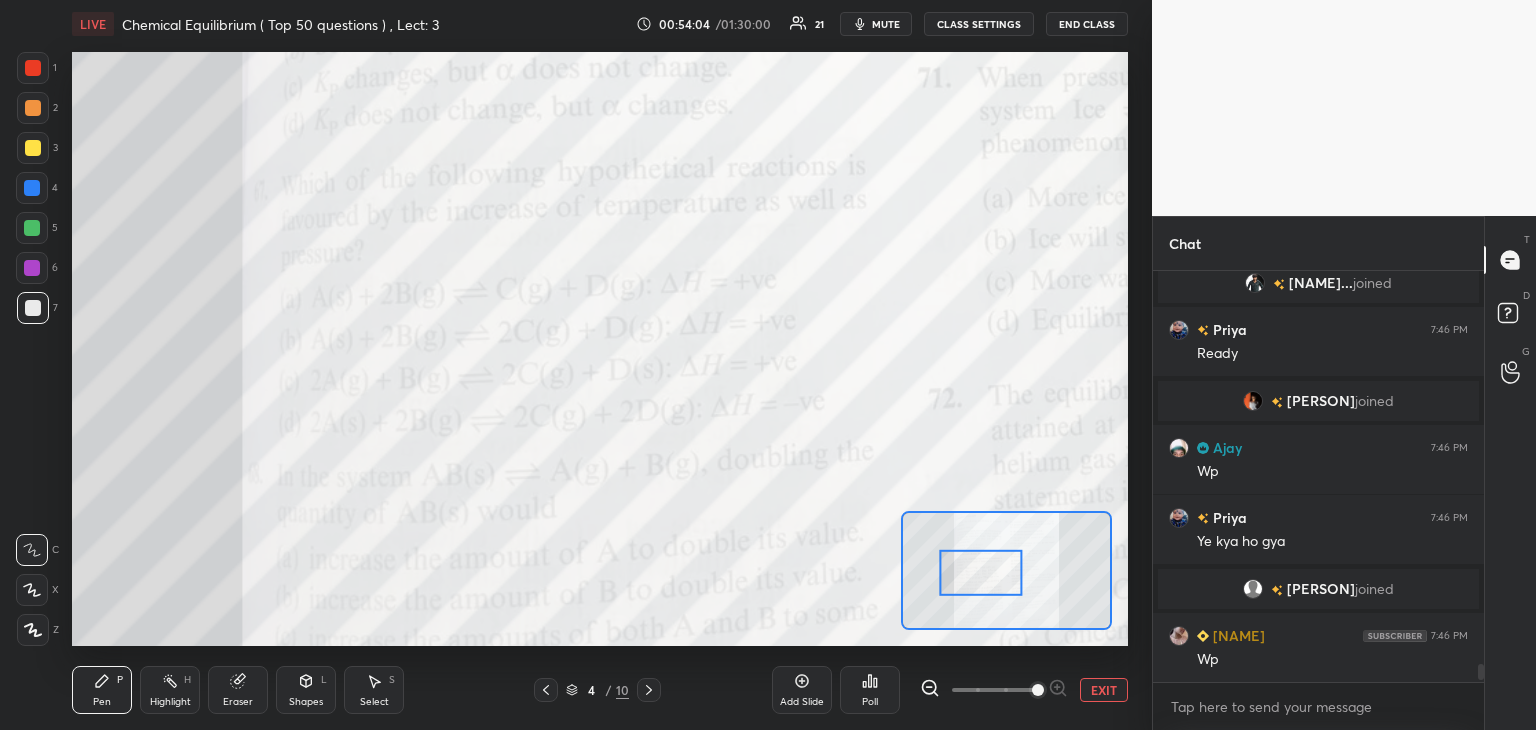 click on "Poll" at bounding box center (870, 690) 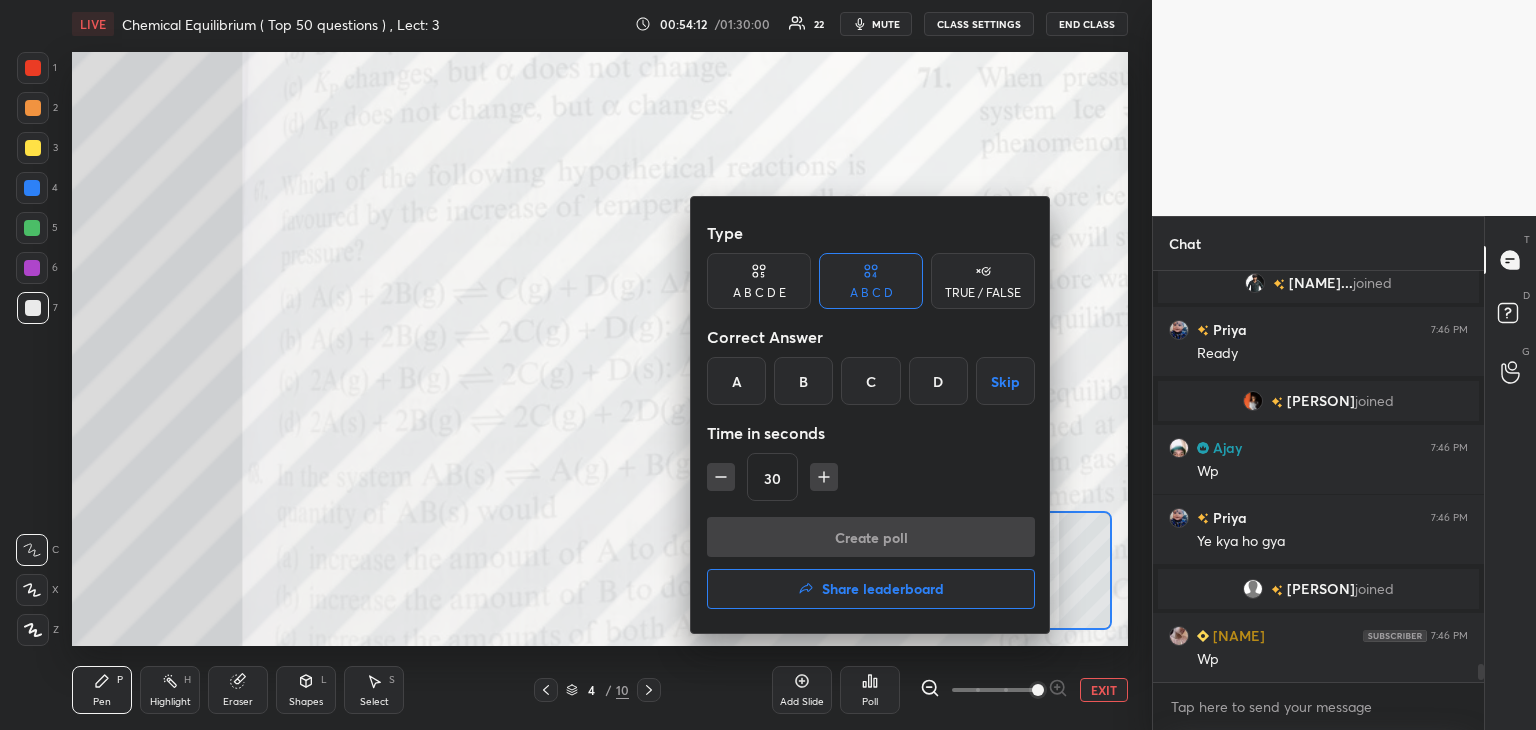 click on "C" at bounding box center [870, 381] 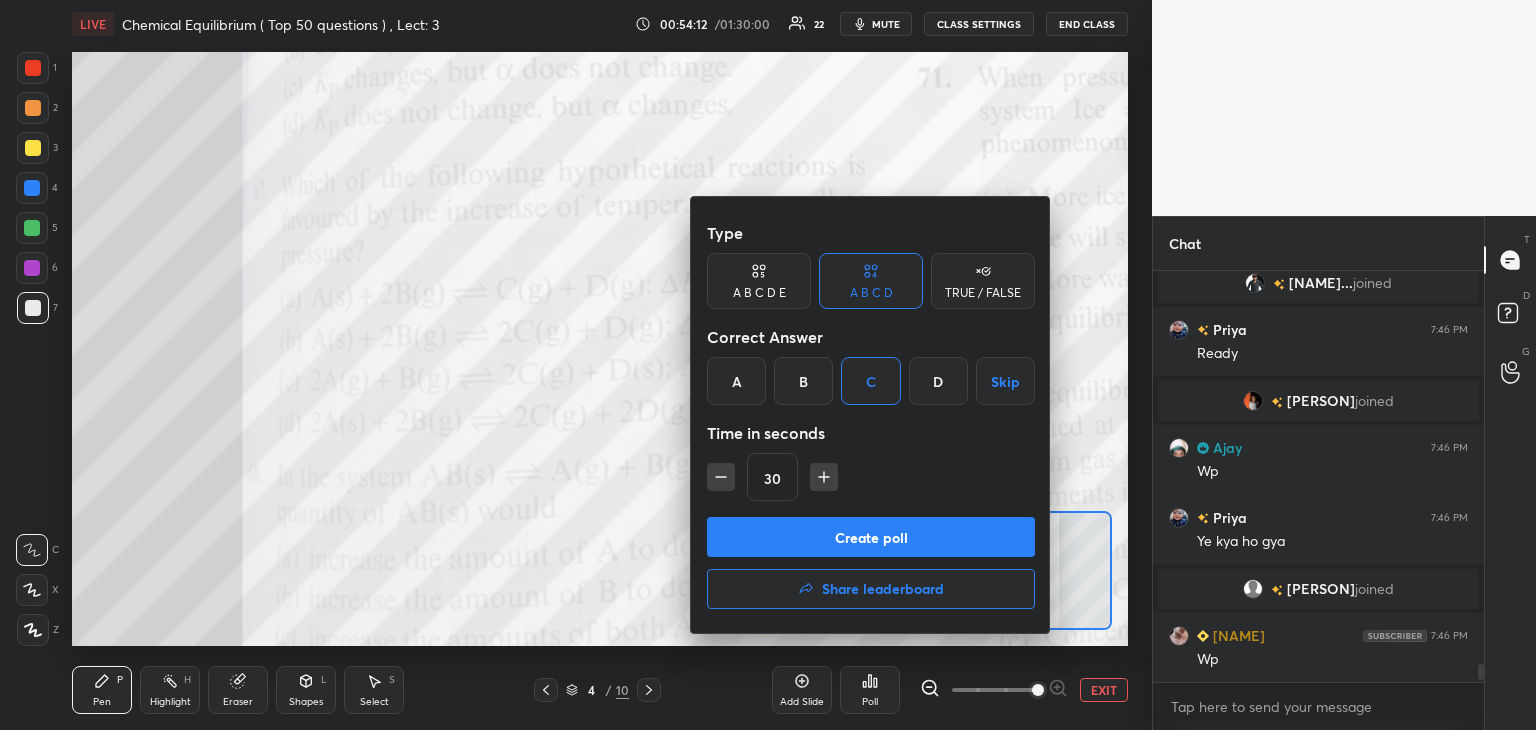 click on "Create poll" at bounding box center [871, 537] 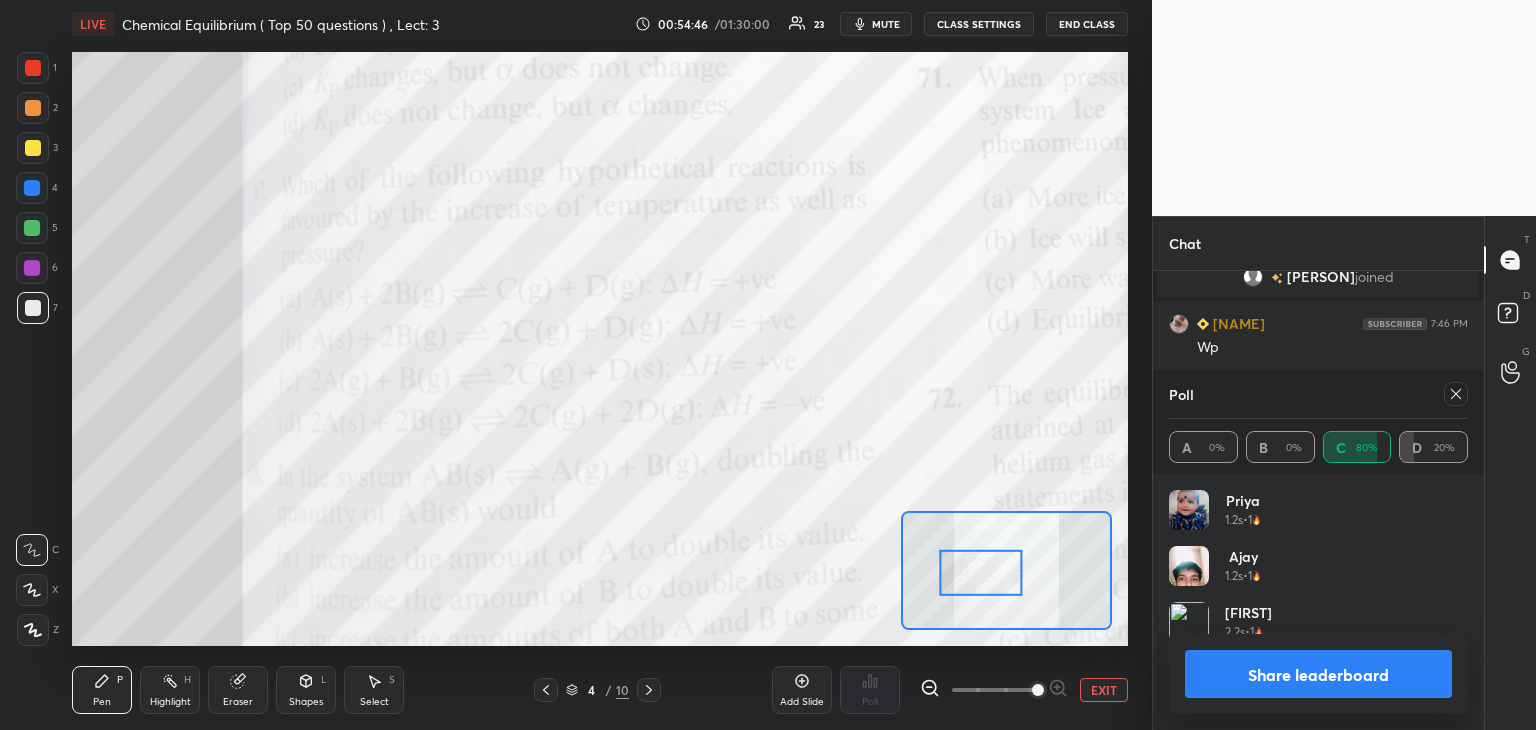 click on "Share leaderboard" at bounding box center (1318, 674) 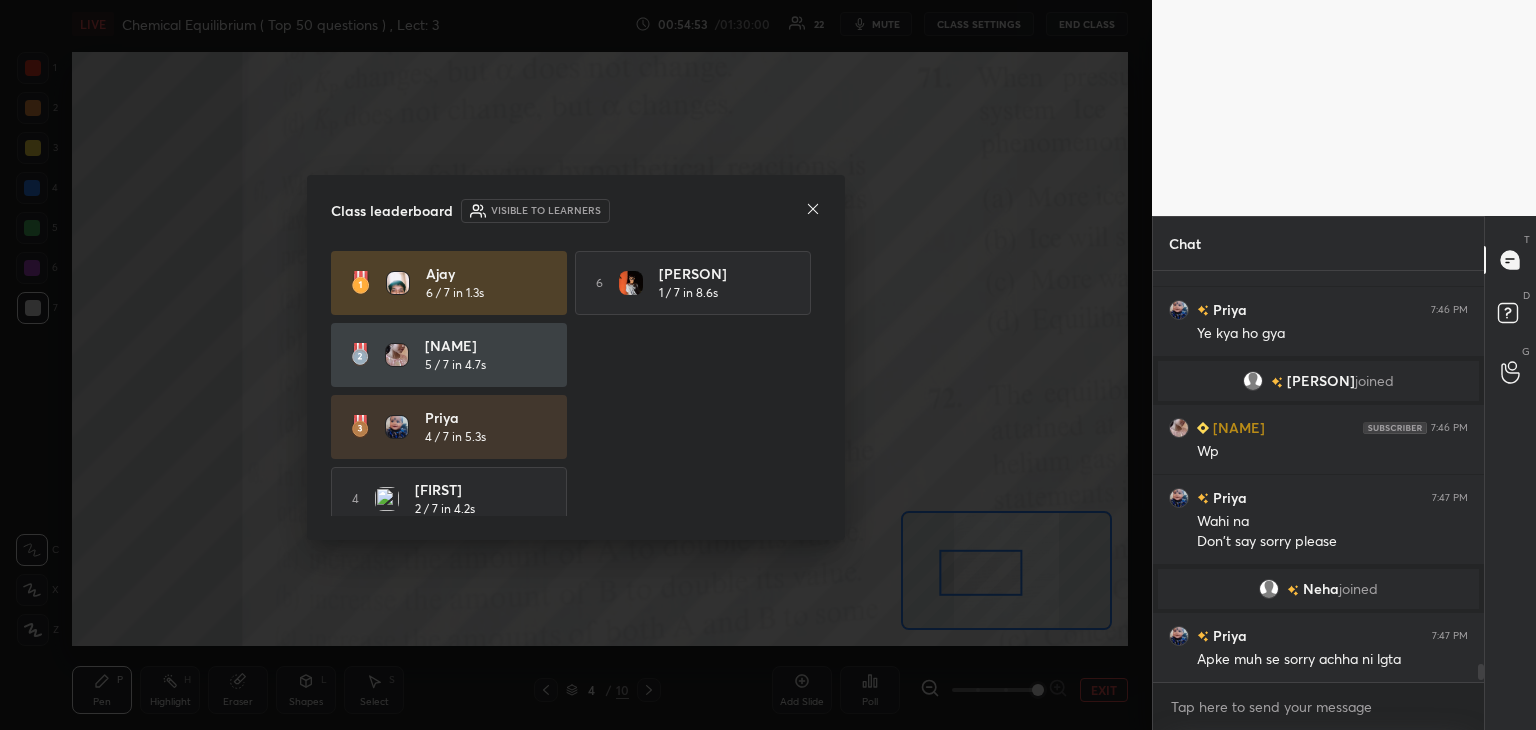 click 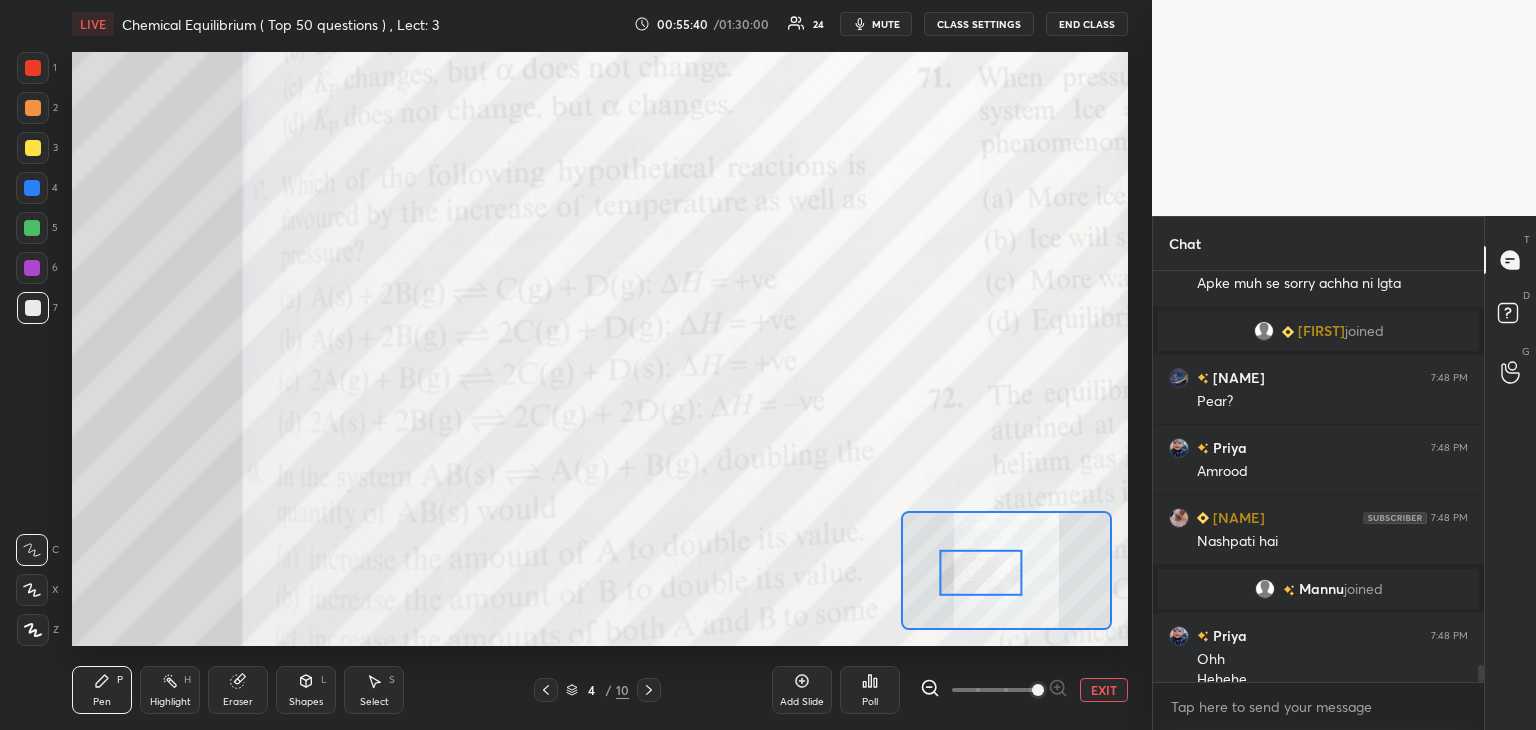 scroll, scrollTop: 9384, scrollLeft: 0, axis: vertical 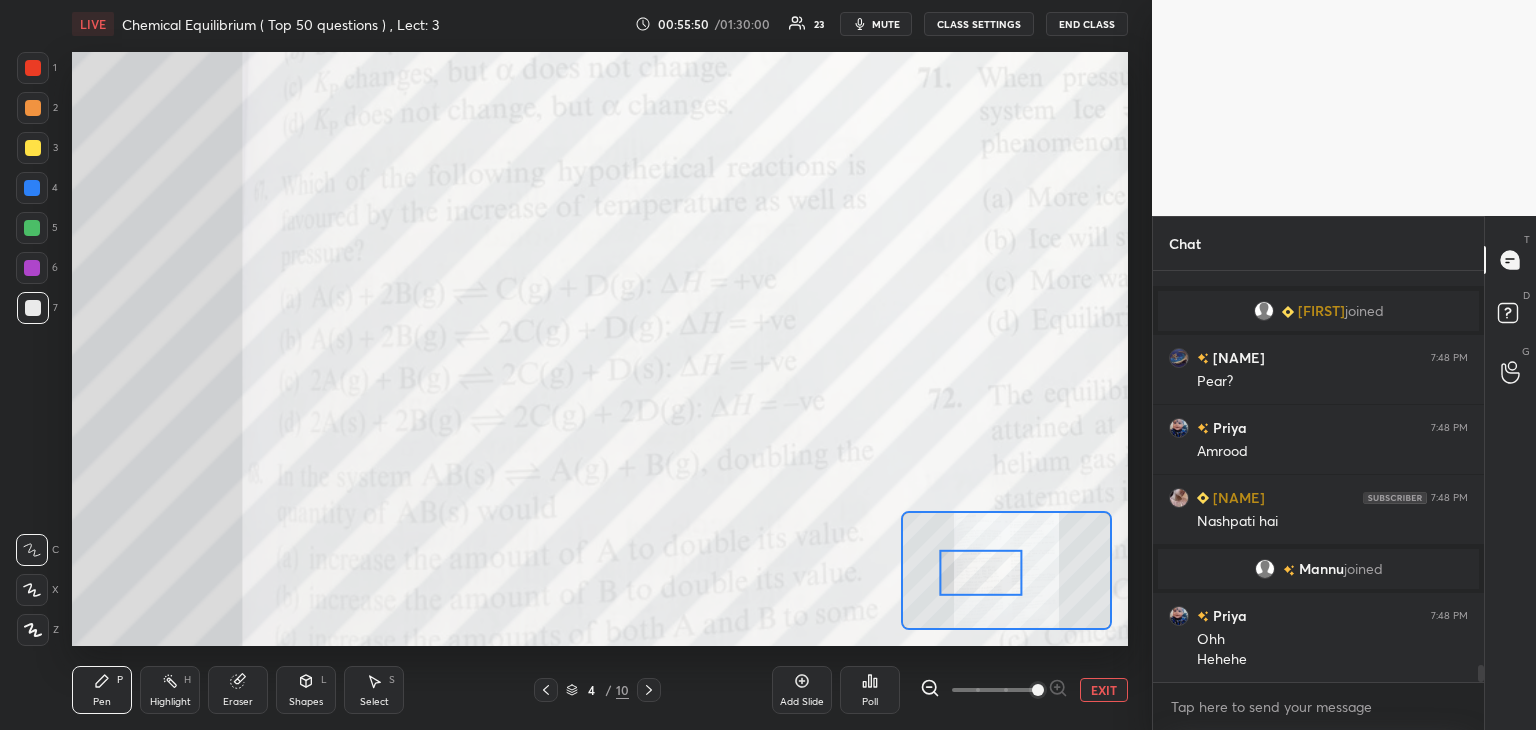 click on "mute" at bounding box center [886, 24] 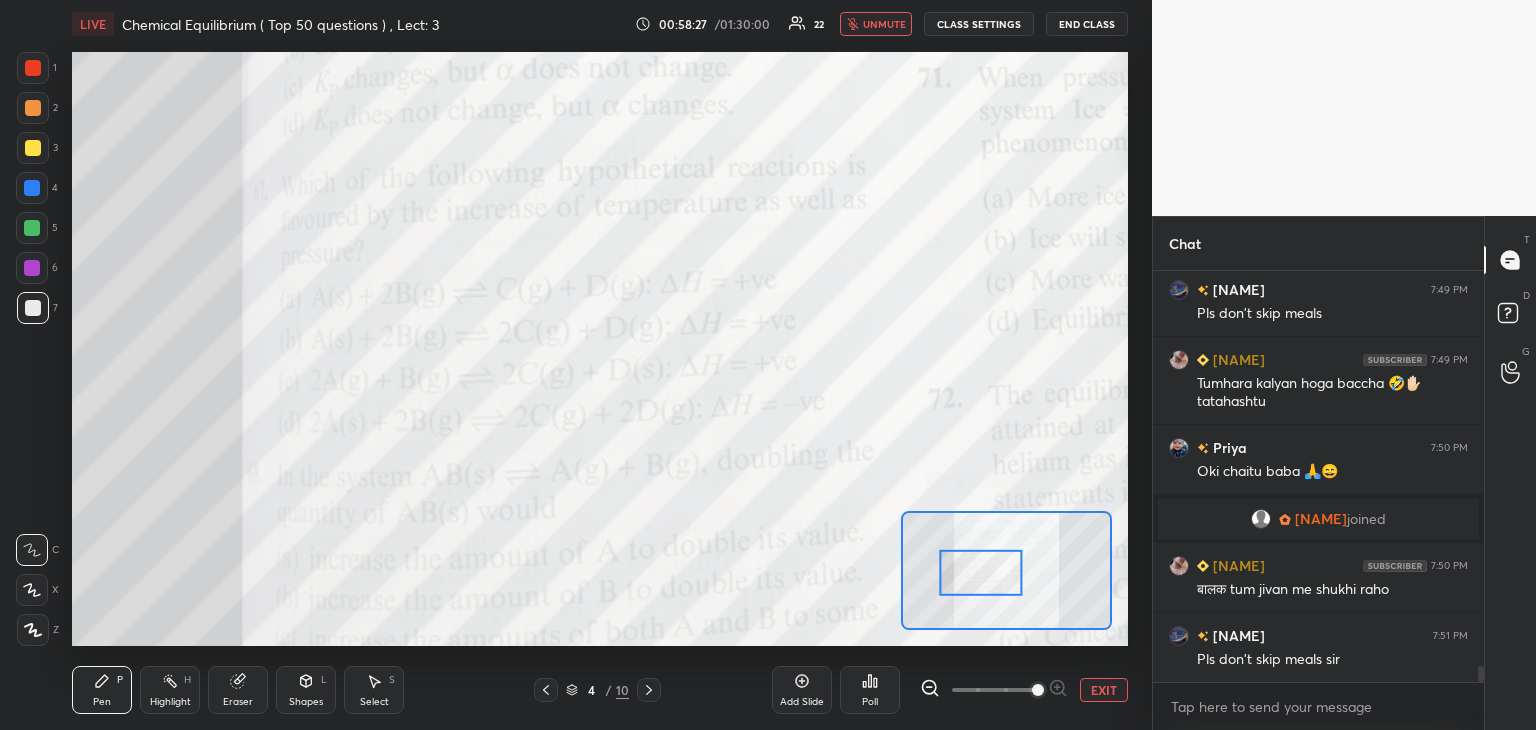scroll, scrollTop: 10056, scrollLeft: 0, axis: vertical 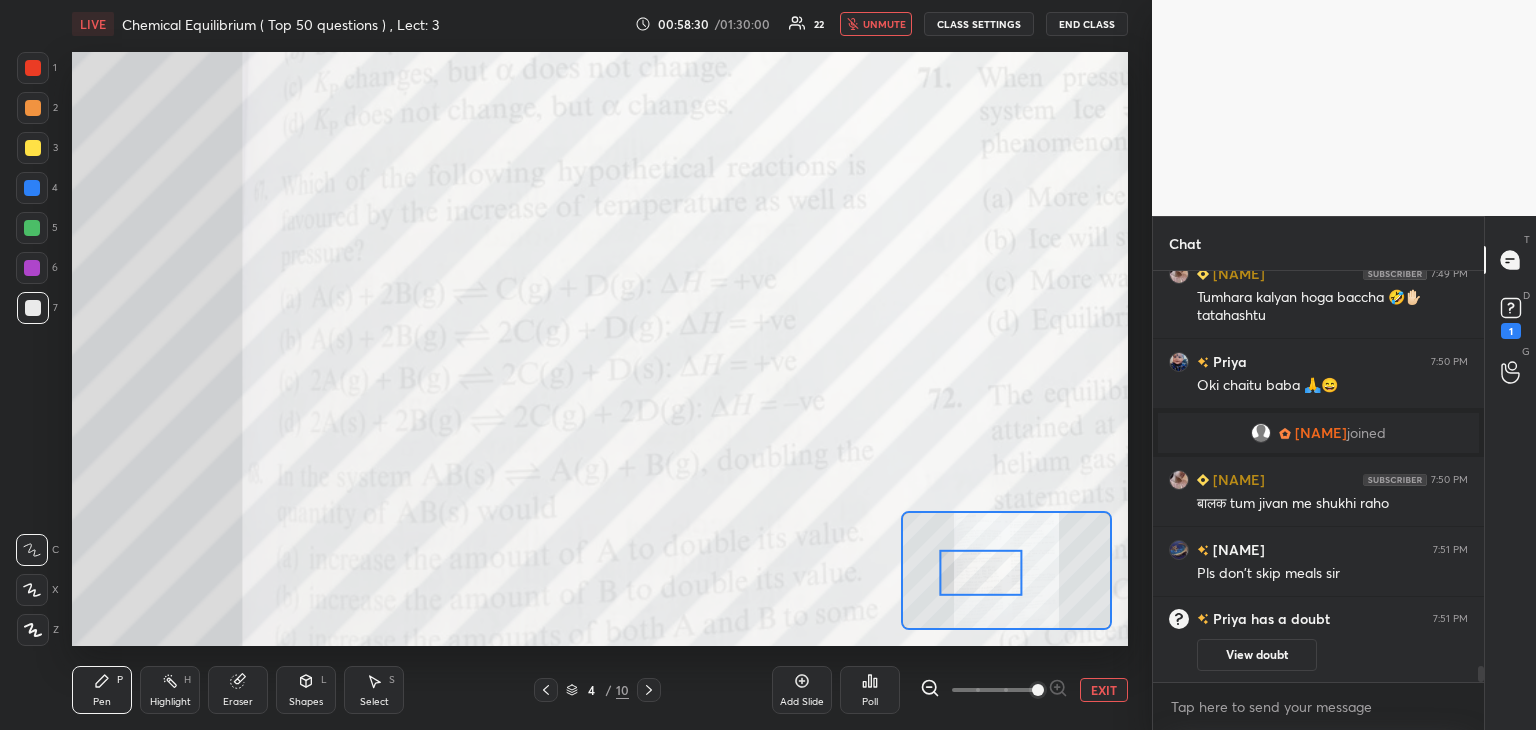 click on "unmute" at bounding box center (884, 24) 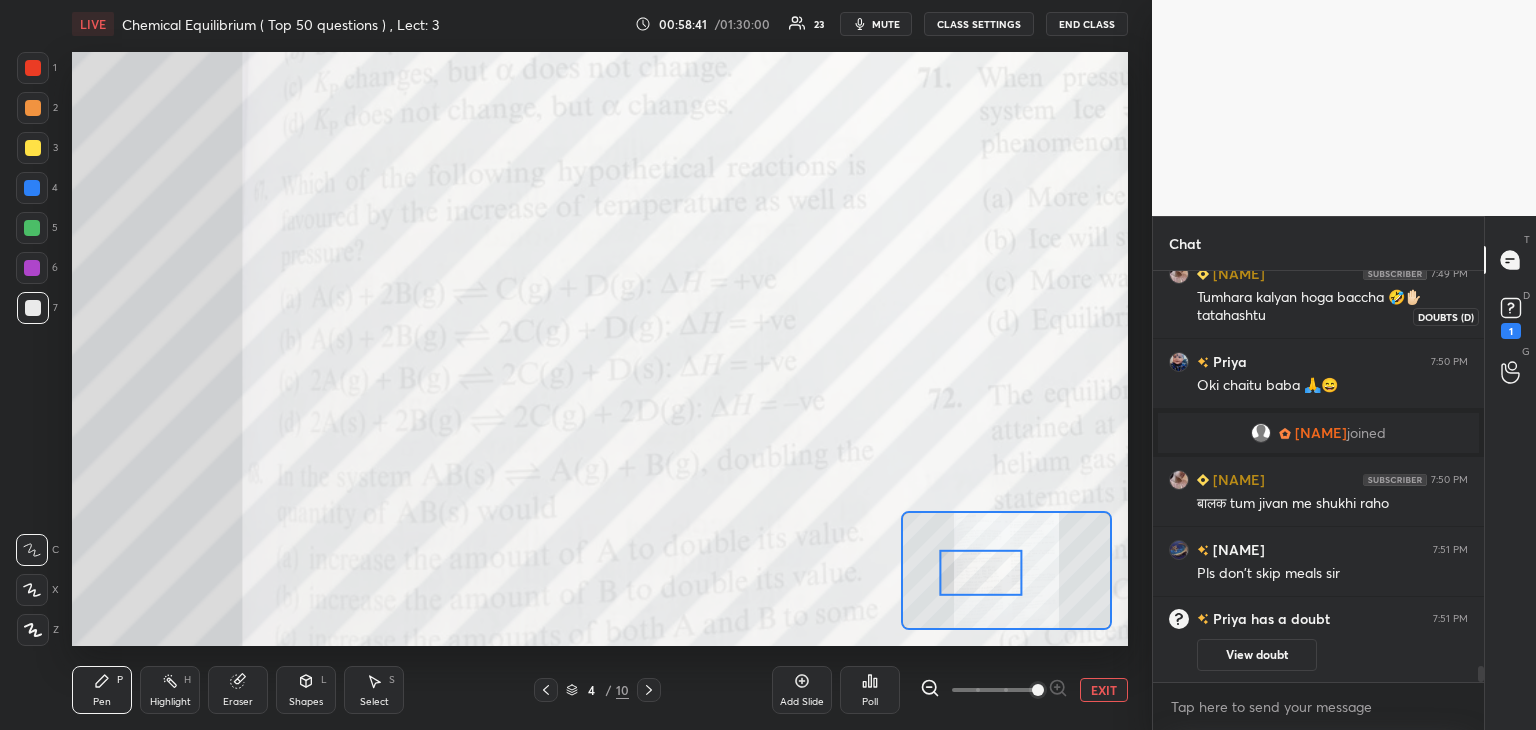 click 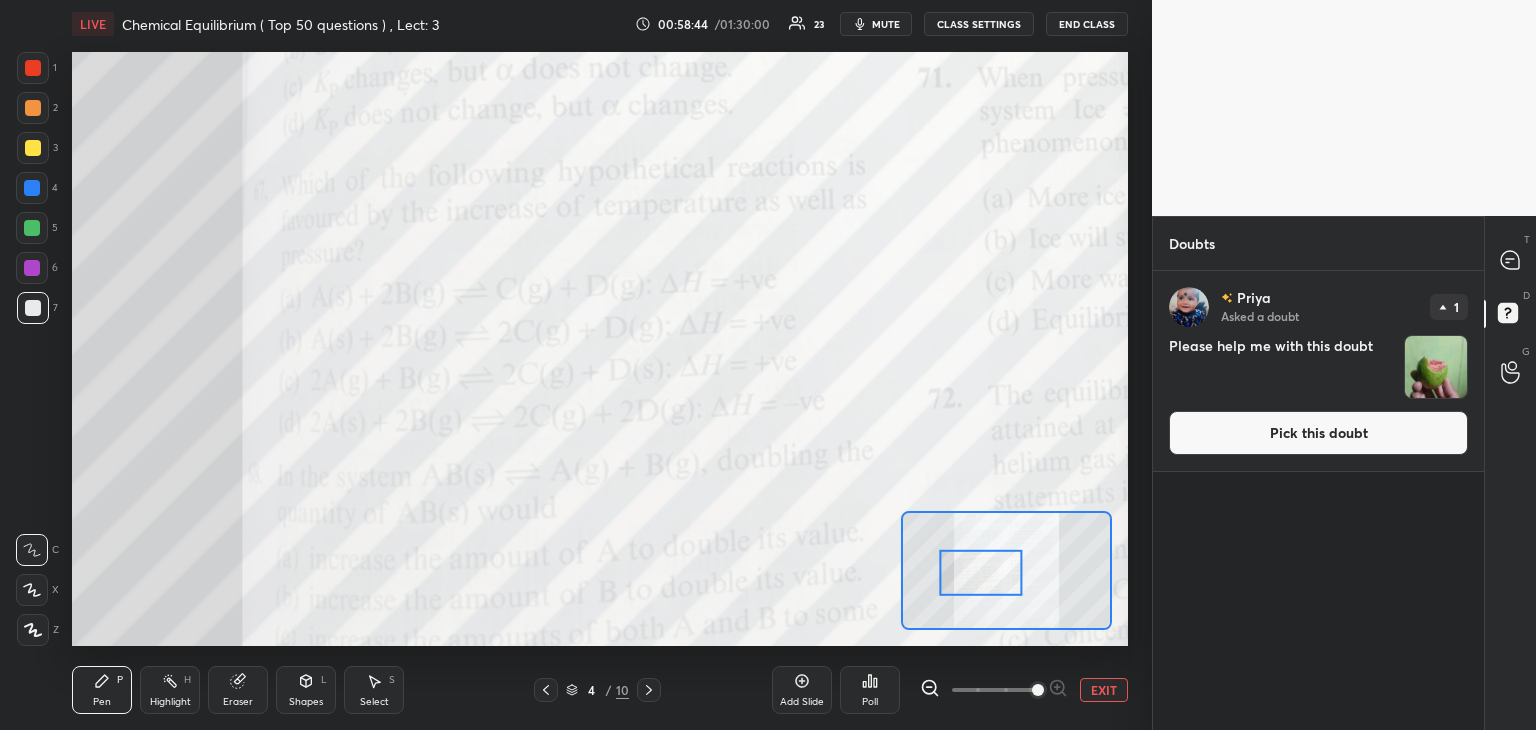 click on "Pick this doubt" at bounding box center (1318, 433) 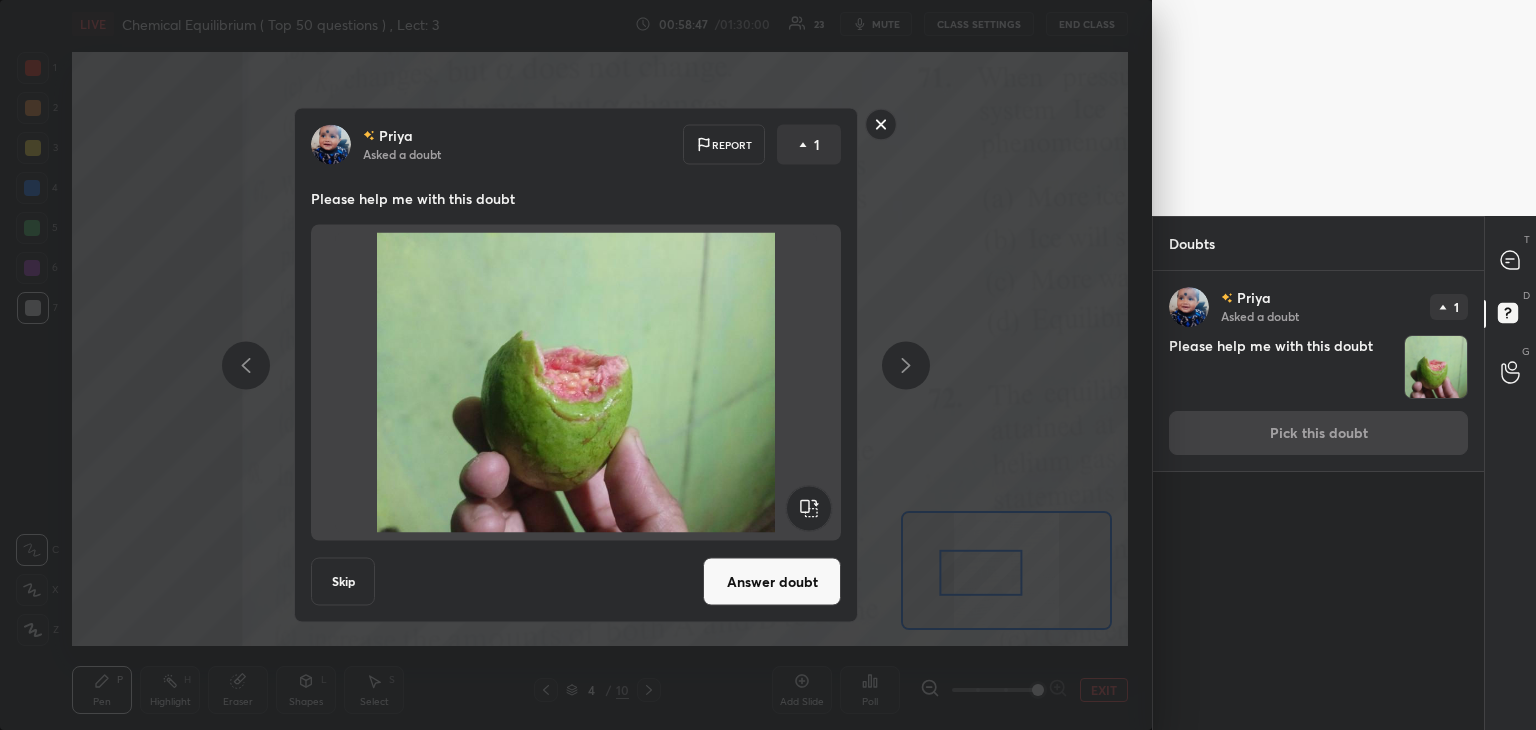 click on "Answer doubt" at bounding box center (772, 582) 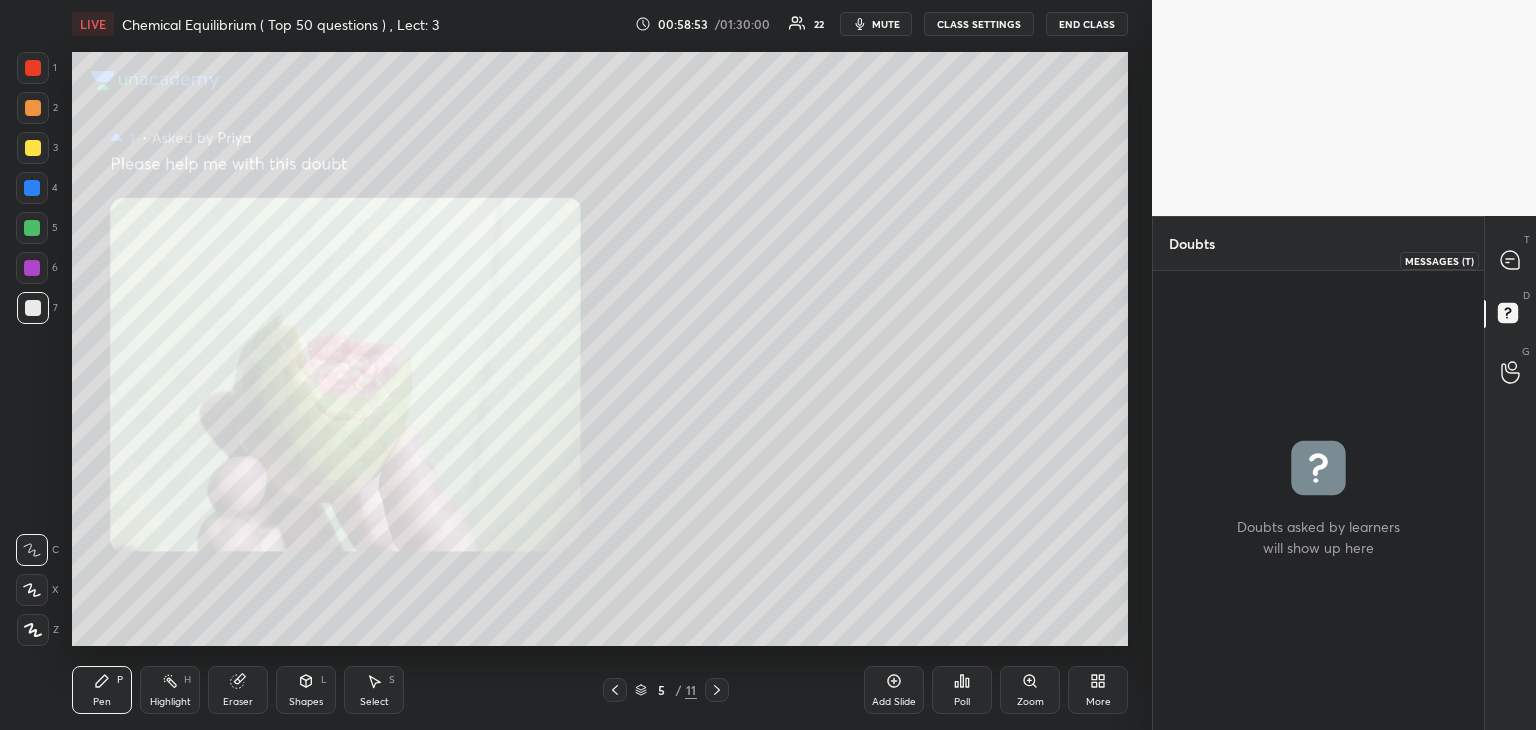 click 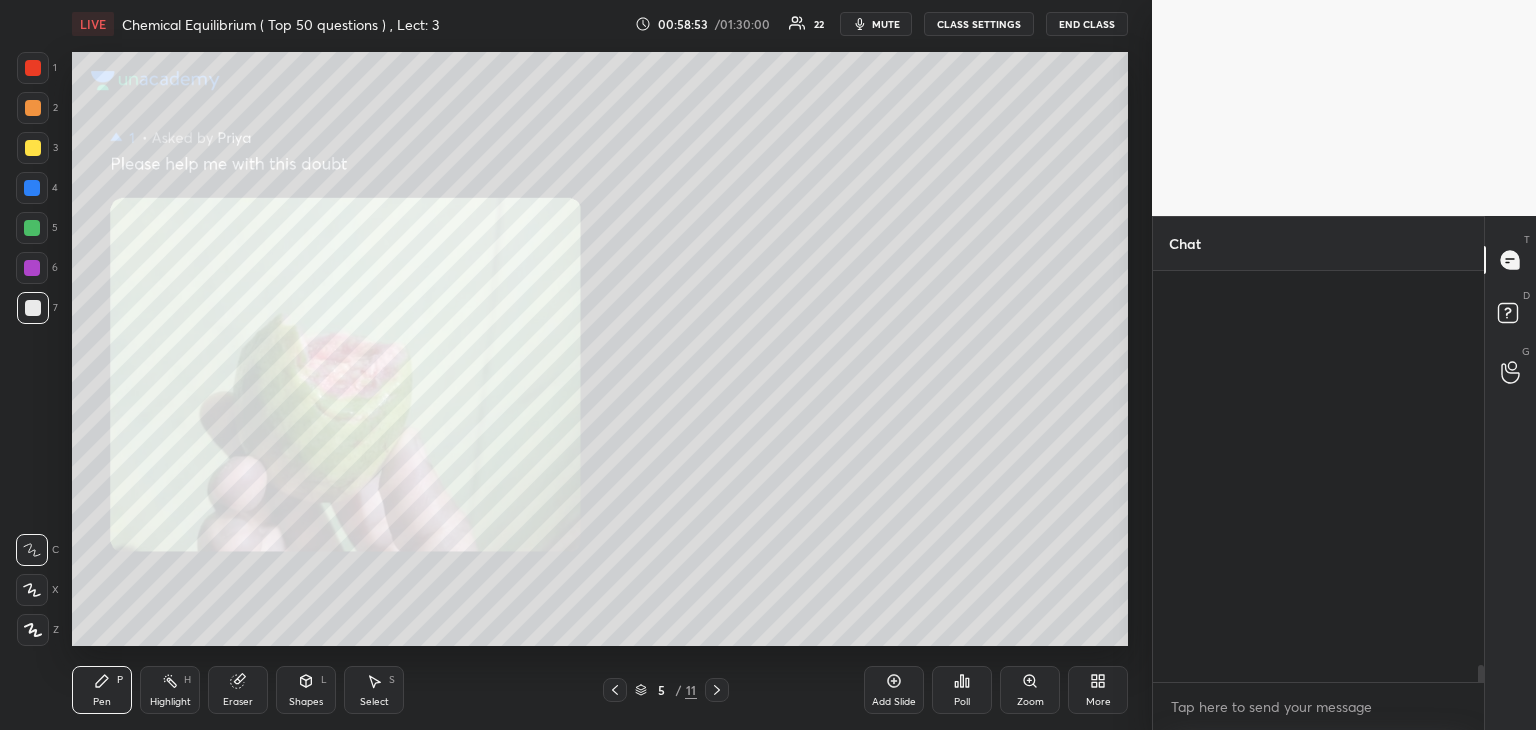 scroll, scrollTop: 10328, scrollLeft: 0, axis: vertical 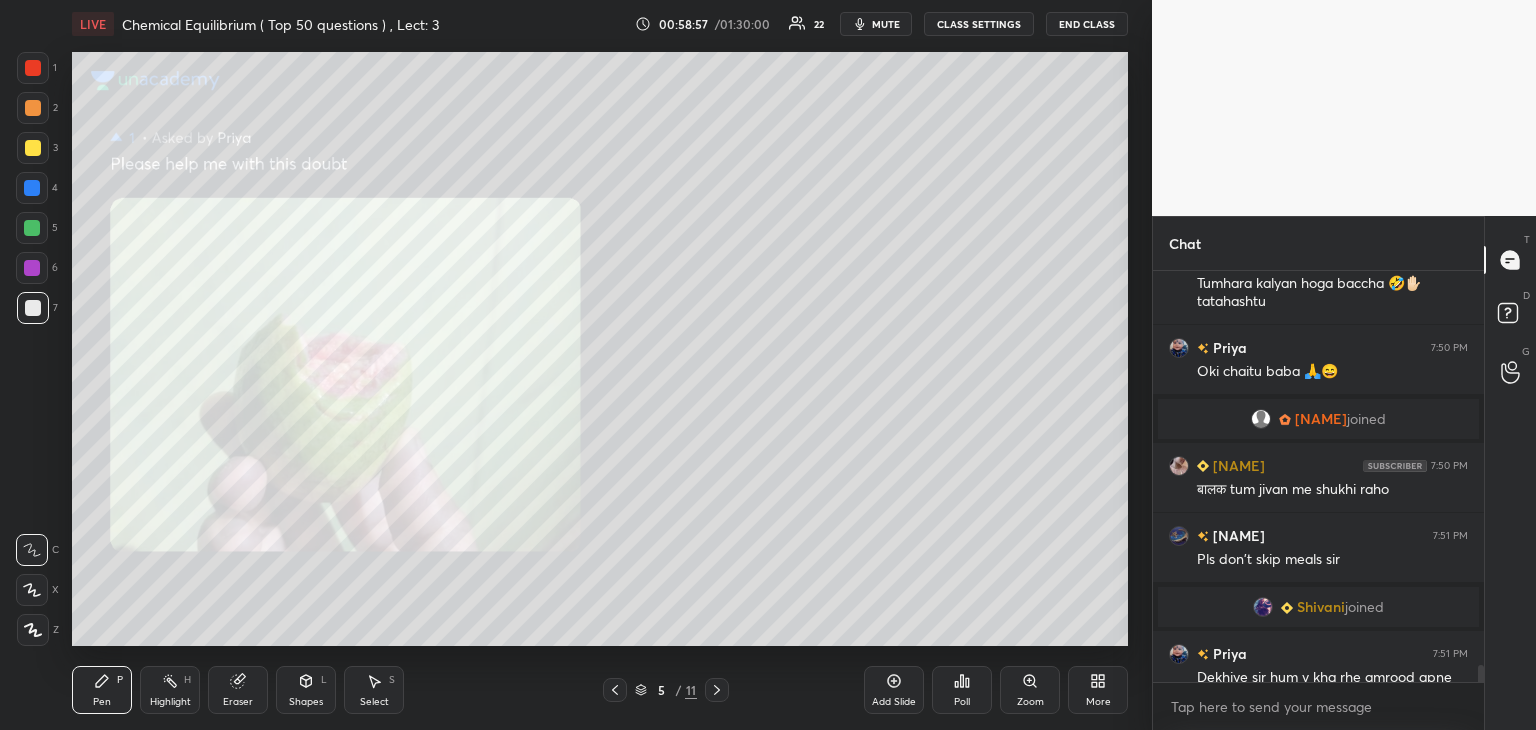 click 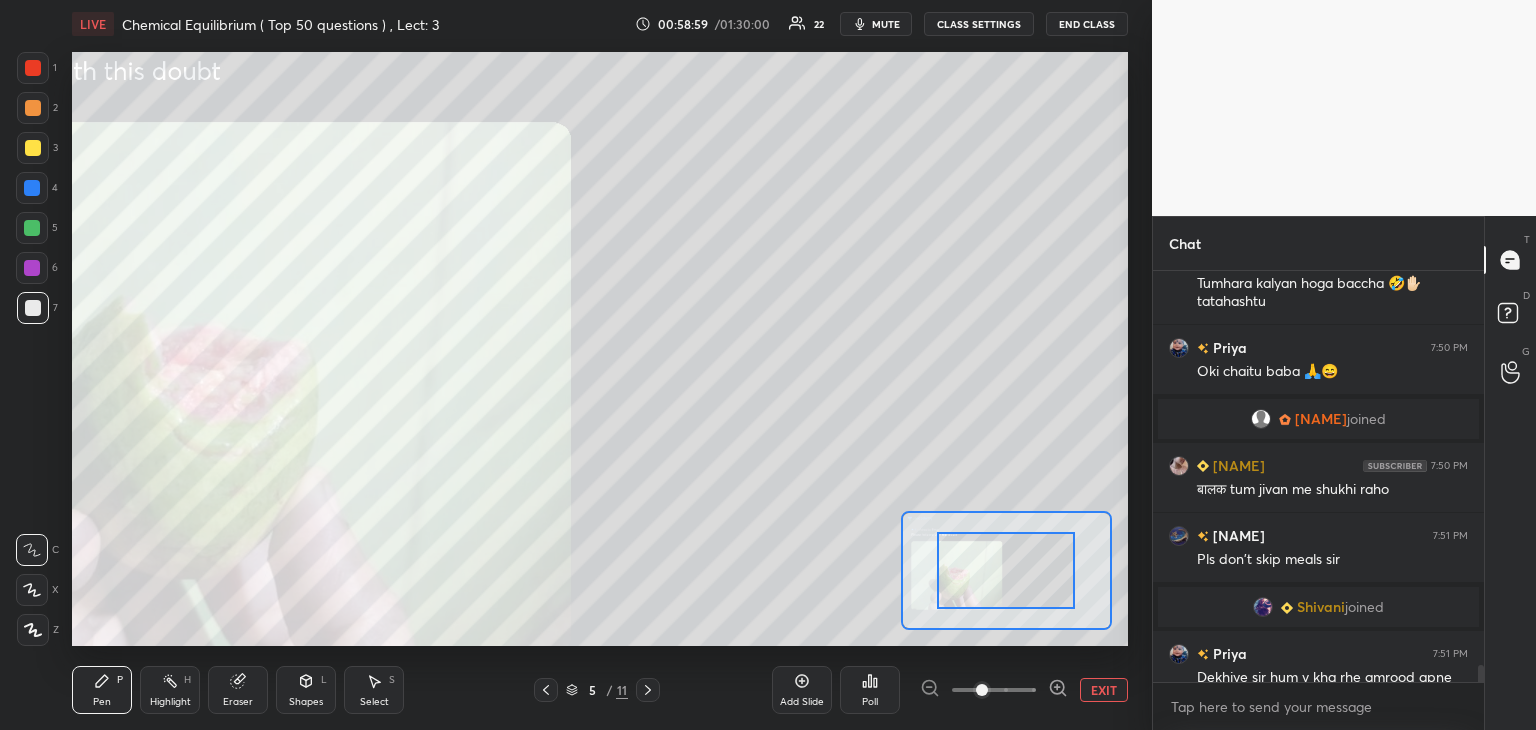 click 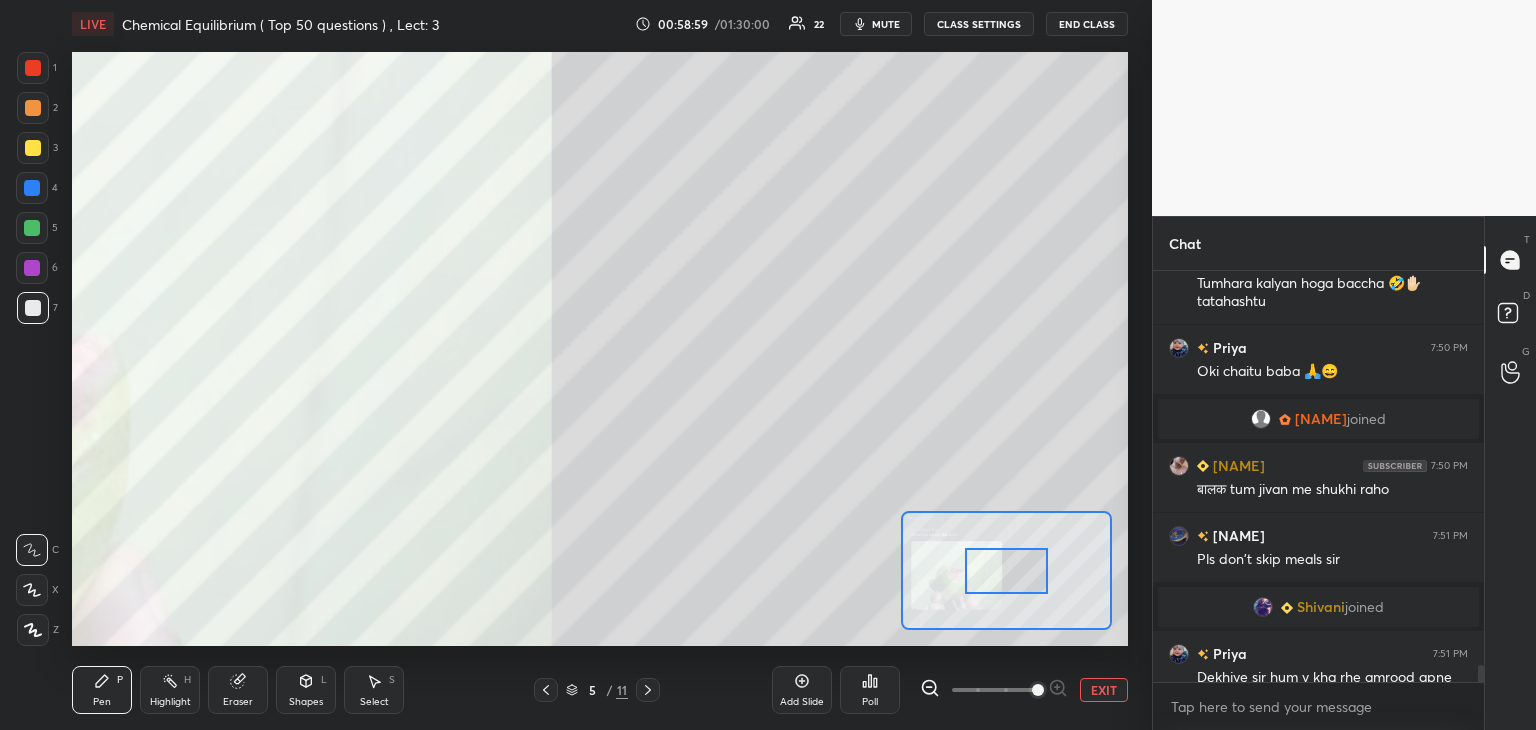click at bounding box center (1038, 690) 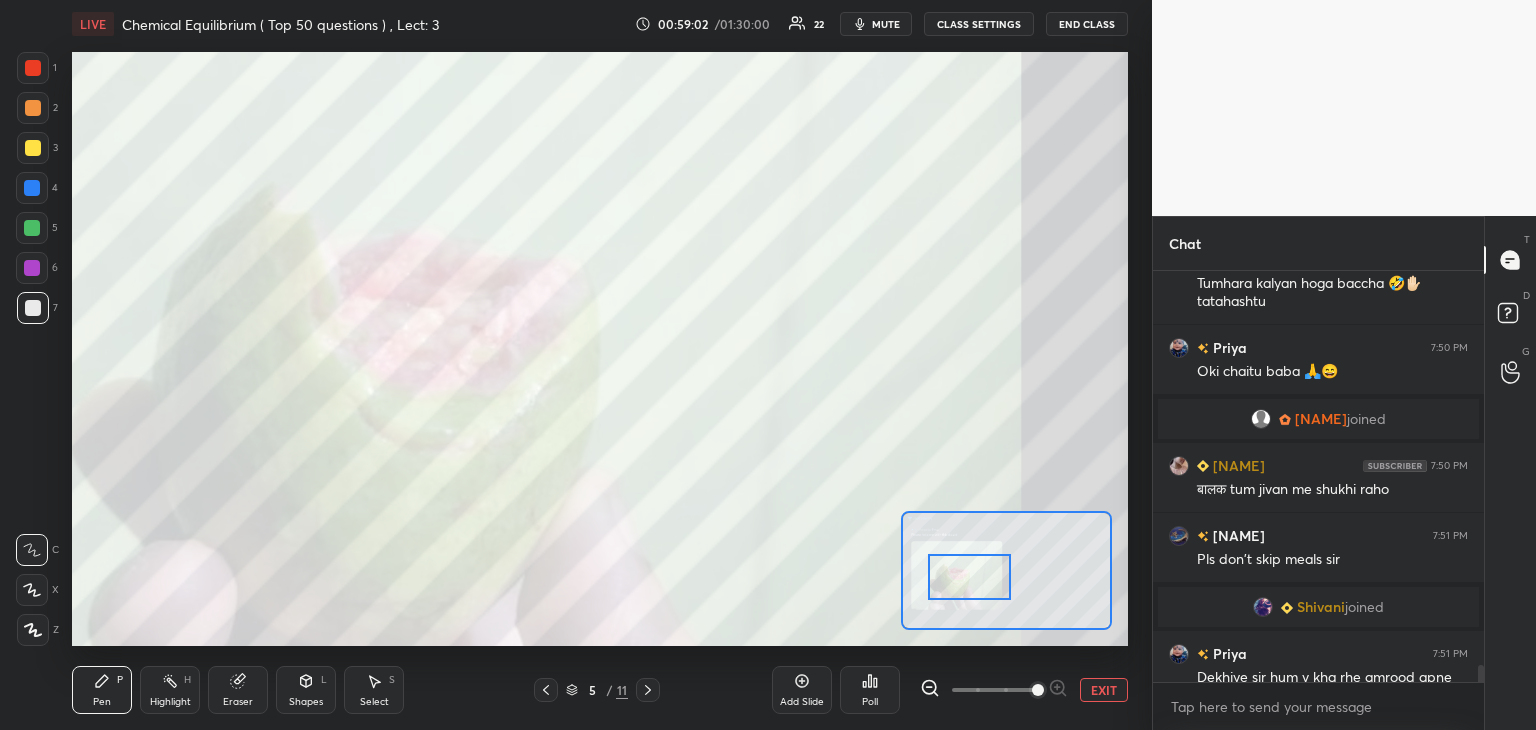 drag, startPoint x: 1028, startPoint y: 585, endPoint x: 991, endPoint y: 591, distance: 37.48333 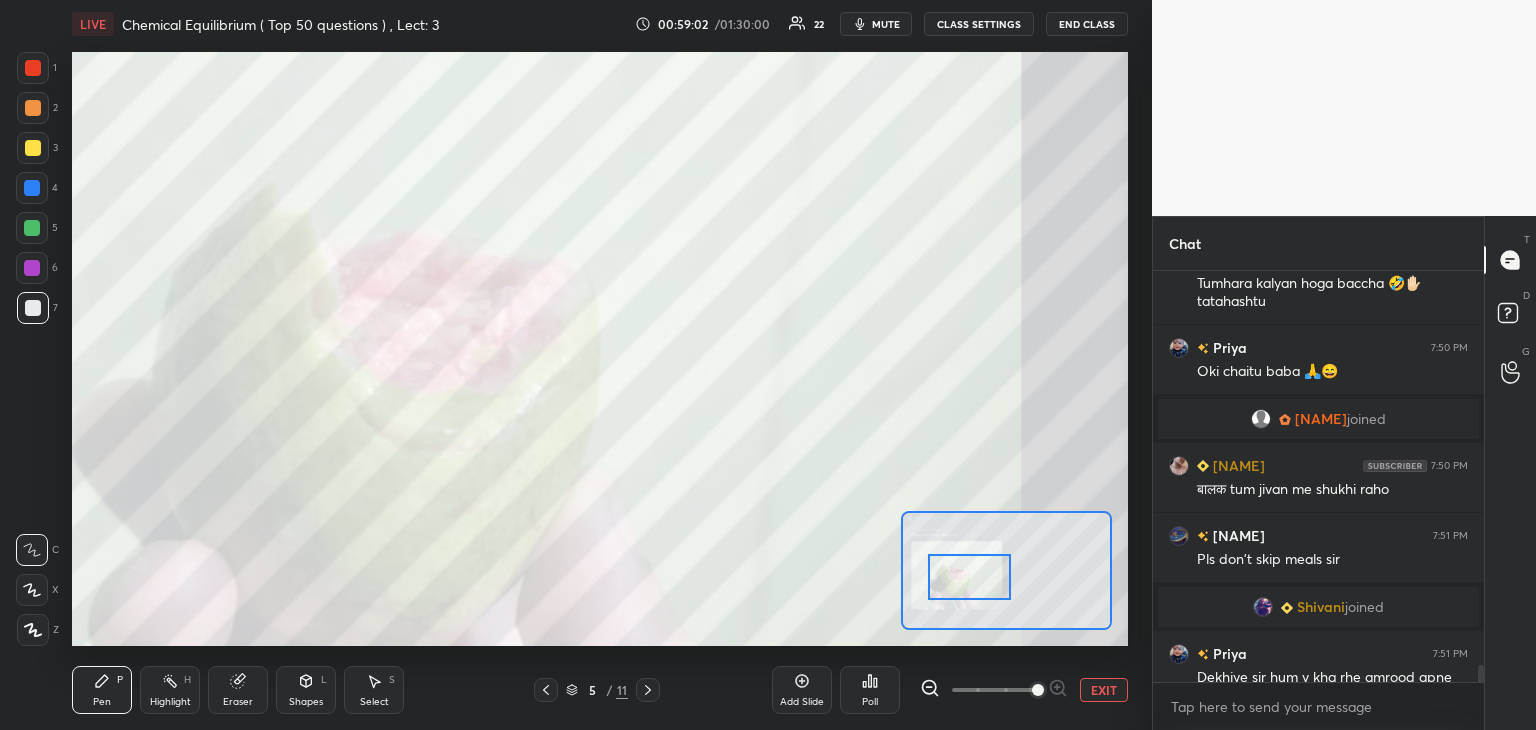 click at bounding box center [969, 577] 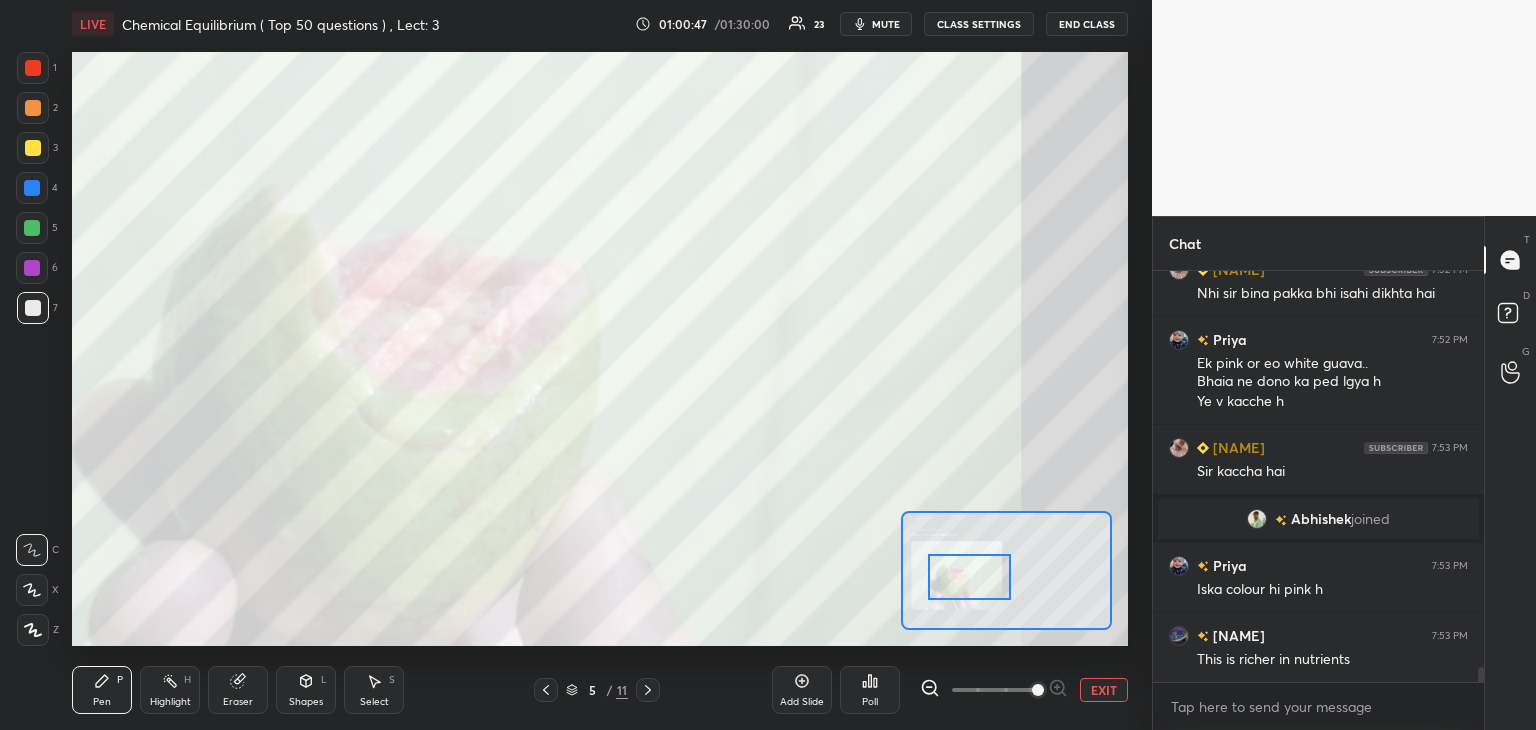 scroll, scrollTop: 10840, scrollLeft: 0, axis: vertical 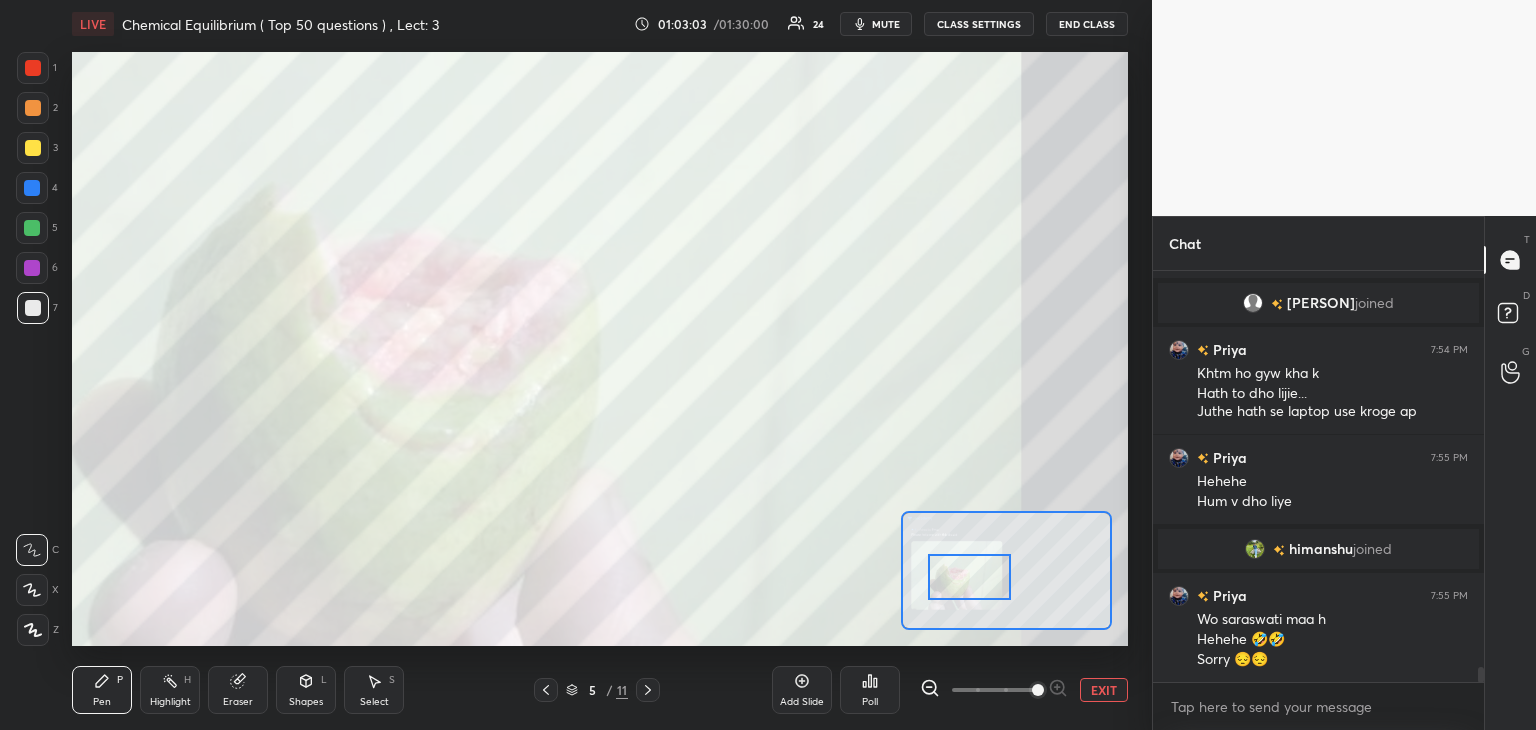 click 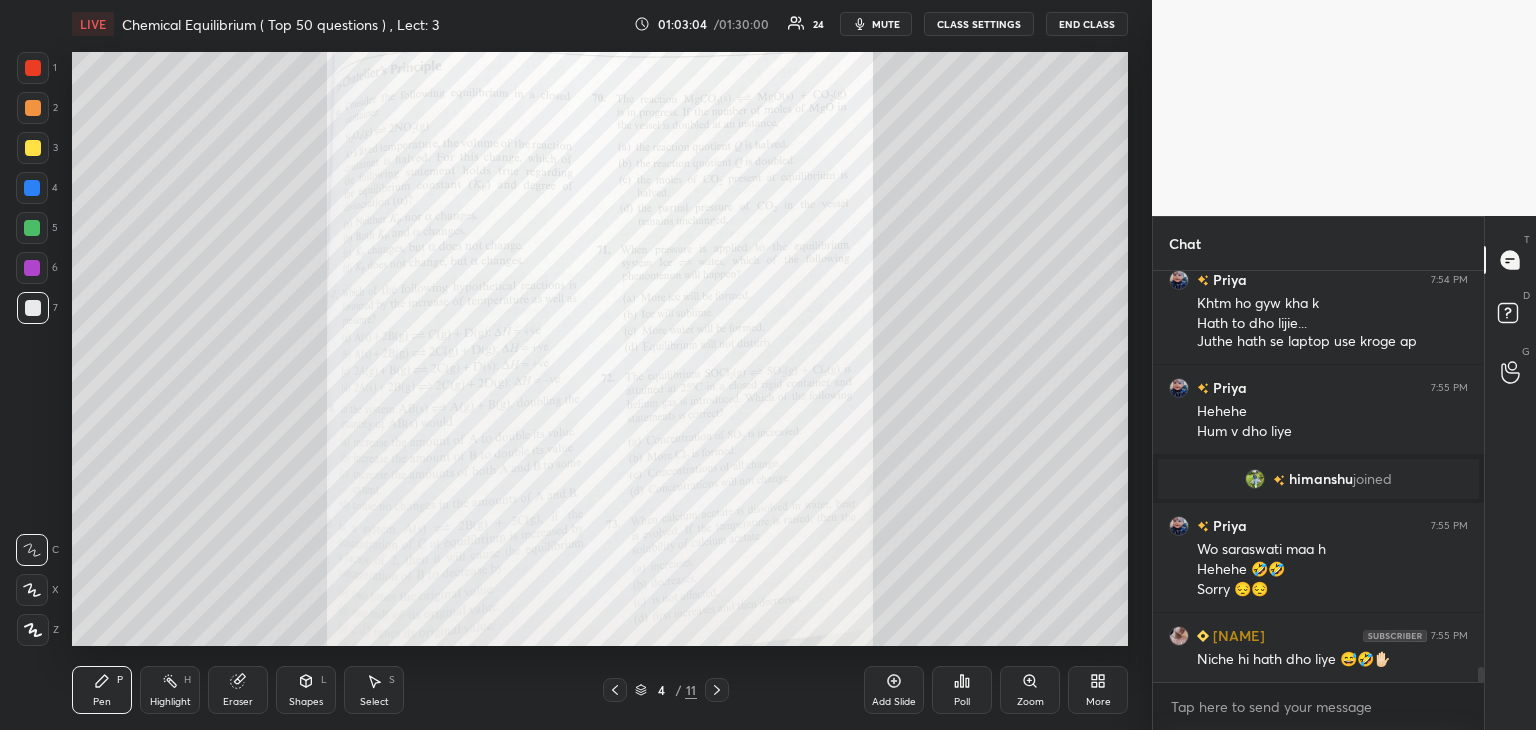 scroll, scrollTop: 11258, scrollLeft: 0, axis: vertical 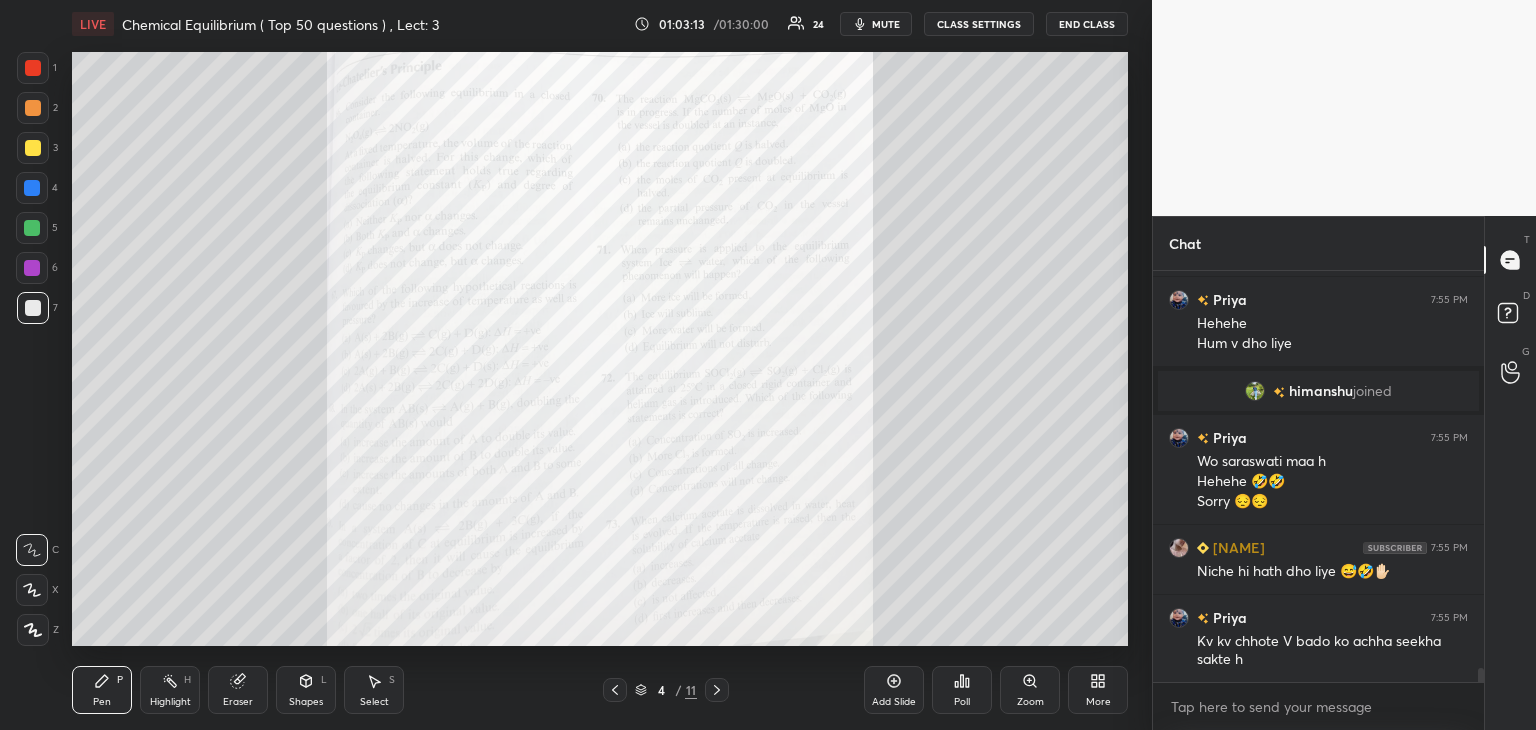 click on "Zoom" at bounding box center [1030, 690] 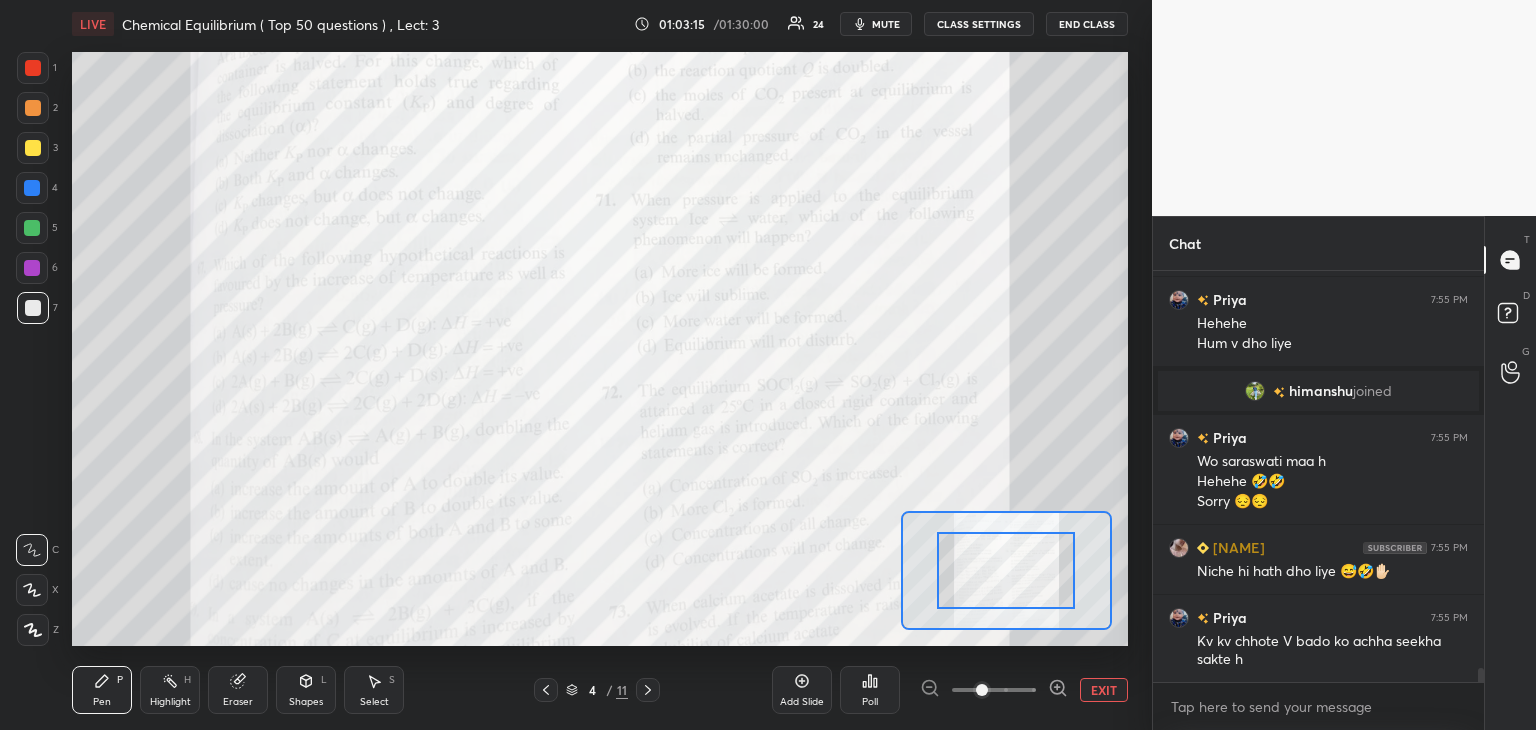 click 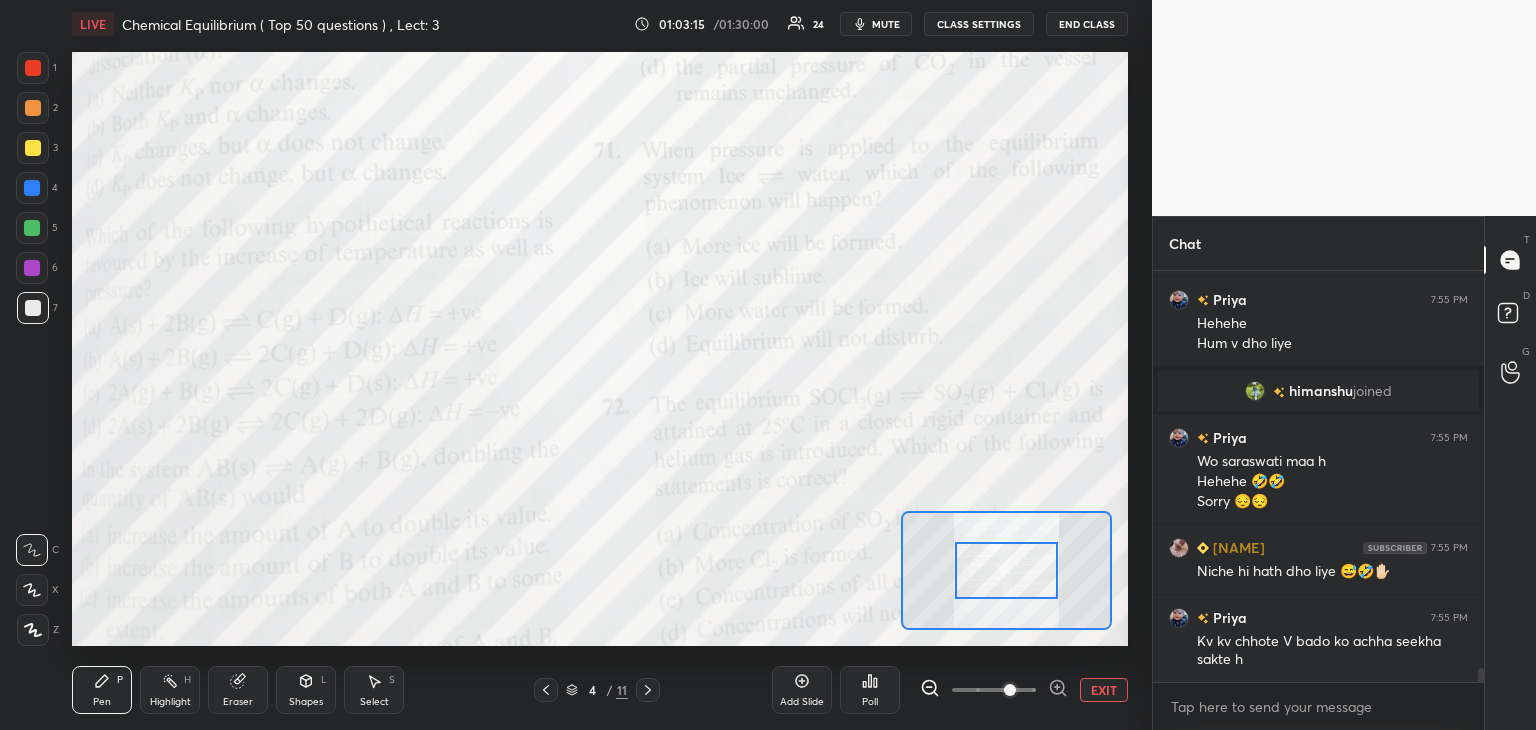 click 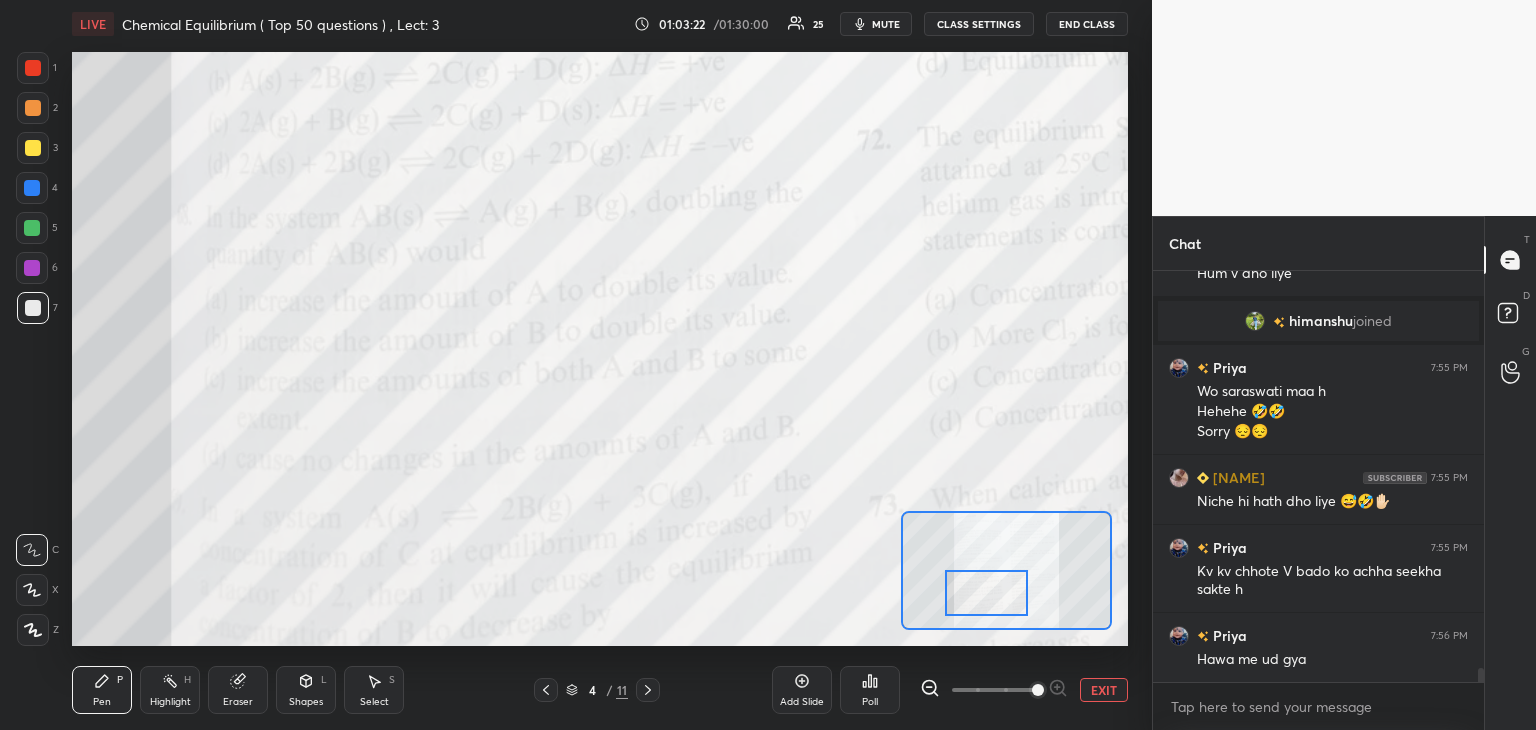 scroll, scrollTop: 11376, scrollLeft: 0, axis: vertical 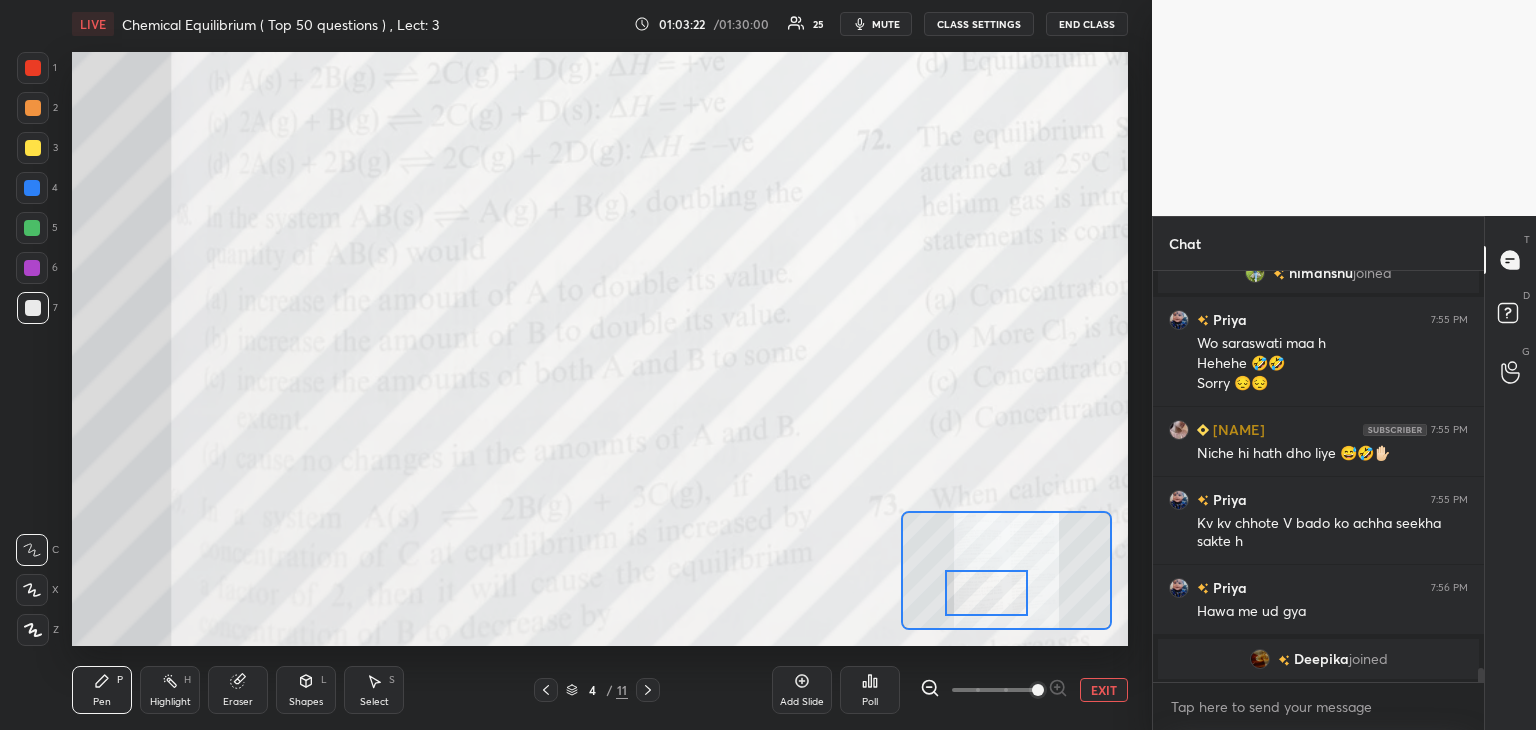 drag, startPoint x: 1015, startPoint y: 576, endPoint x: 995, endPoint y: 598, distance: 29.732138 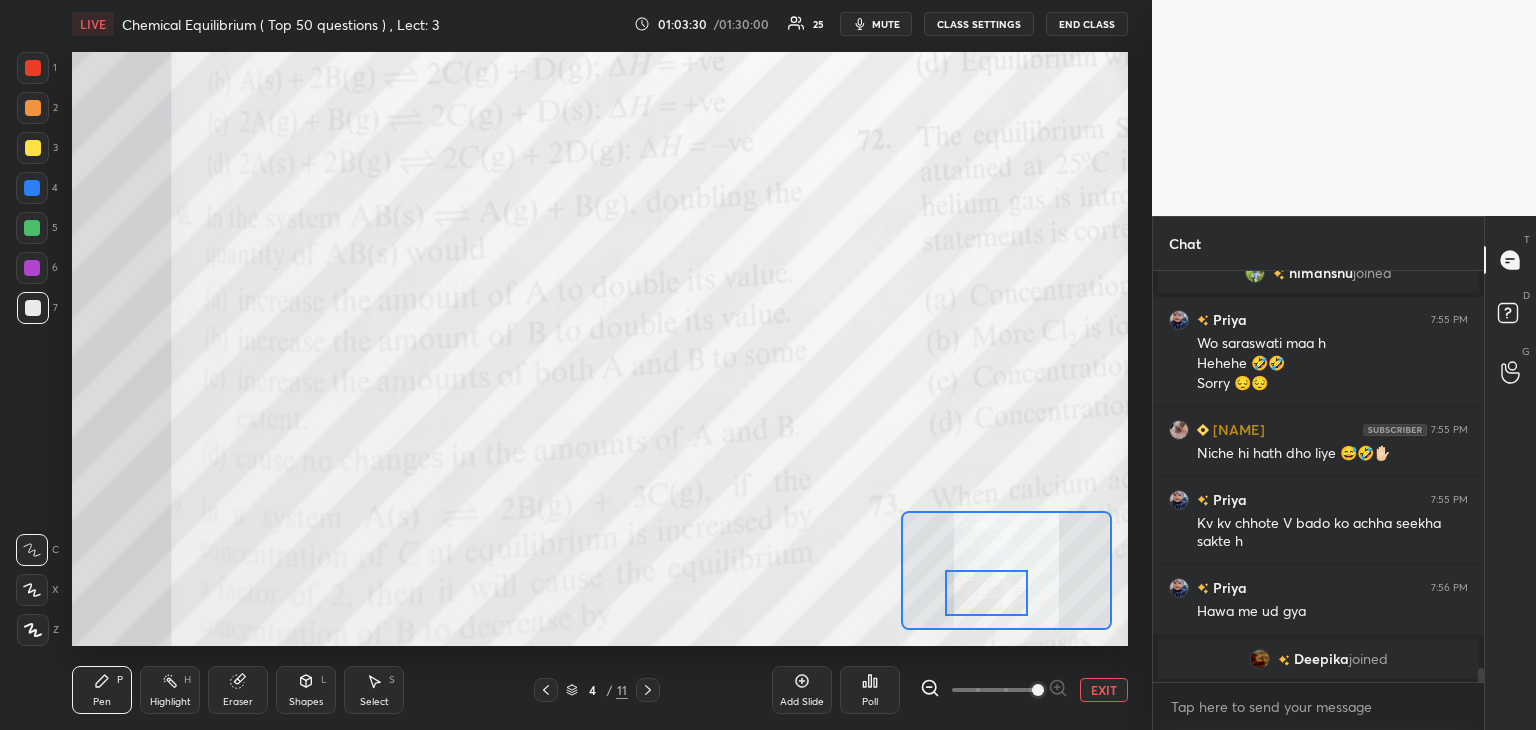 click at bounding box center [33, 68] 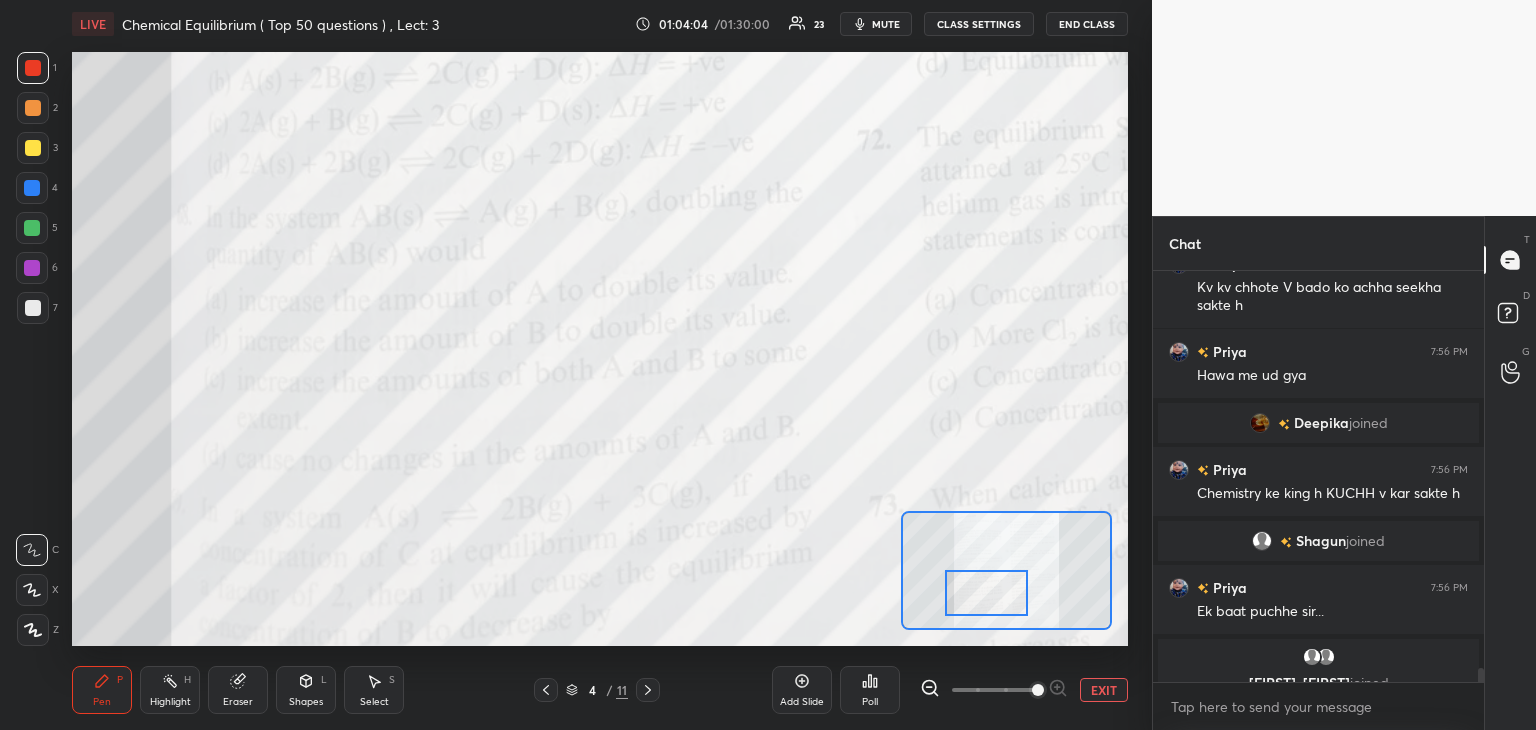 scroll, scrollTop: 11522, scrollLeft: 0, axis: vertical 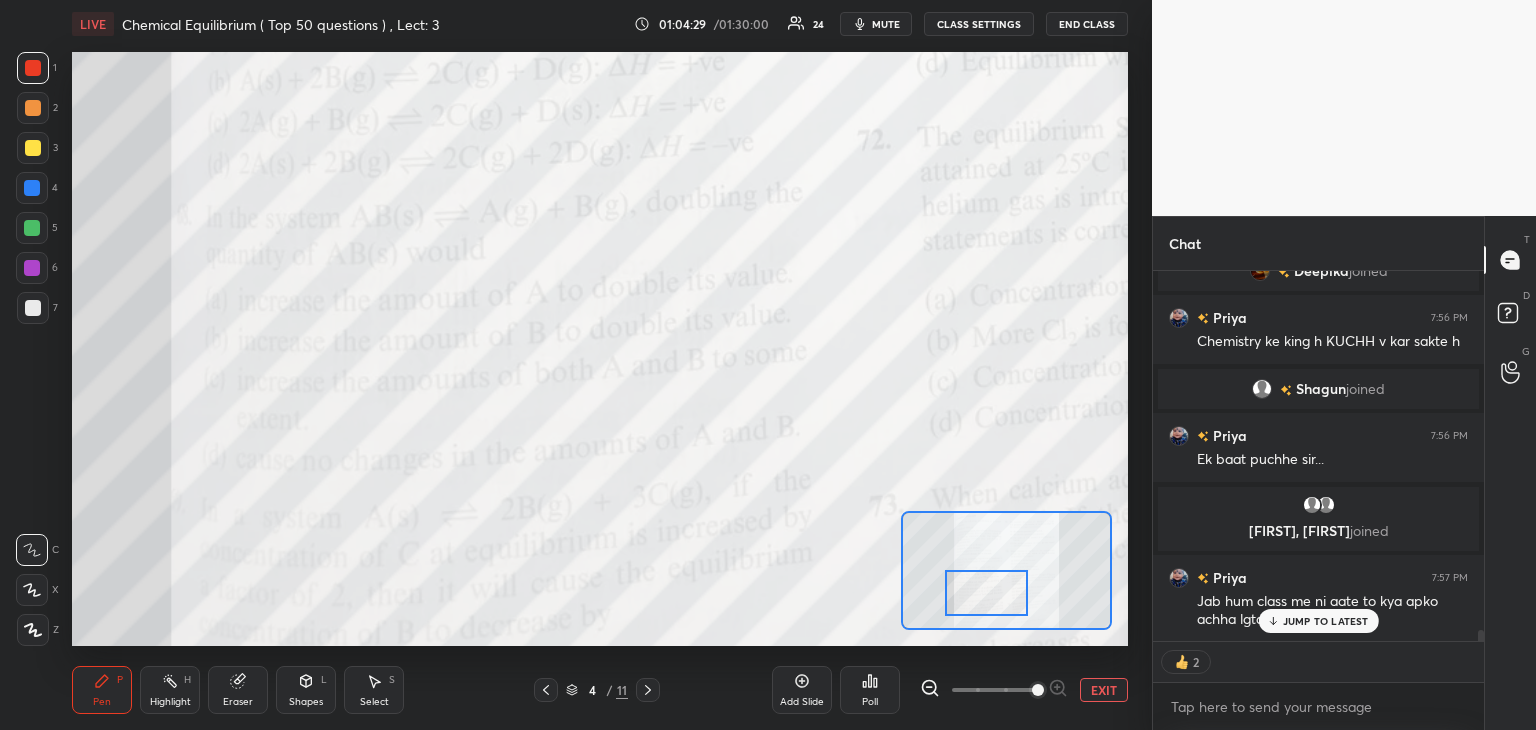 click on "JUMP TO LATEST" at bounding box center (1326, 621) 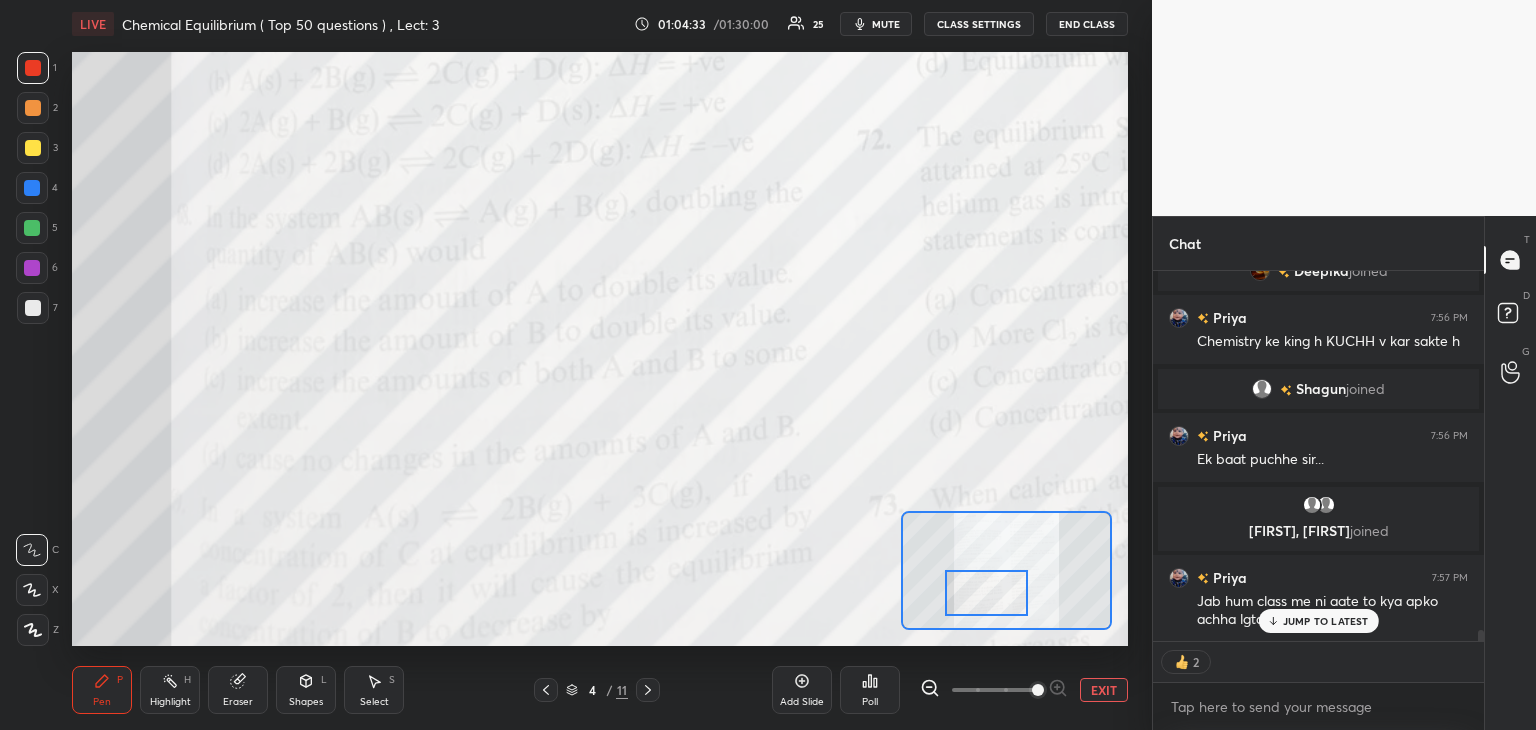 scroll, scrollTop: 11640, scrollLeft: 0, axis: vertical 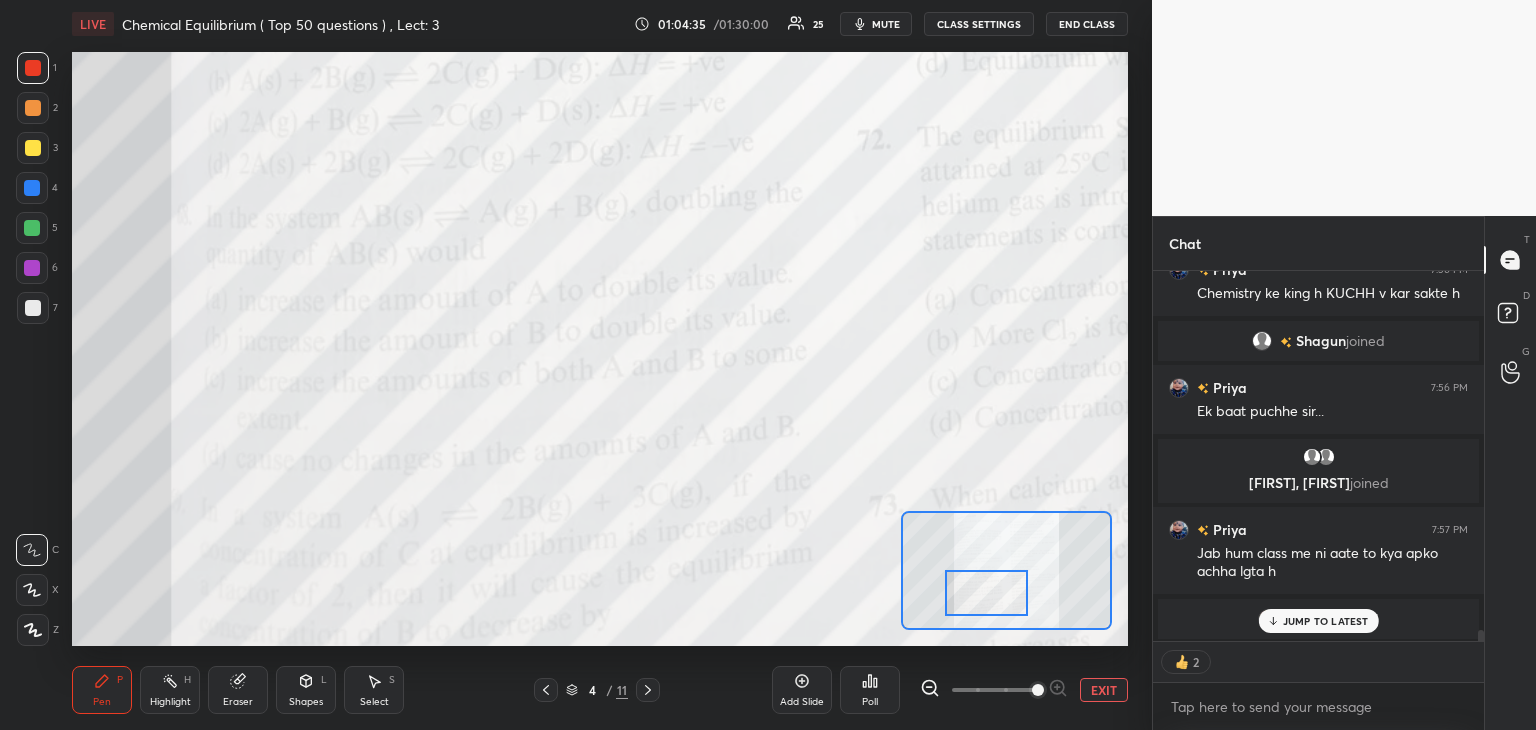 type on "x" 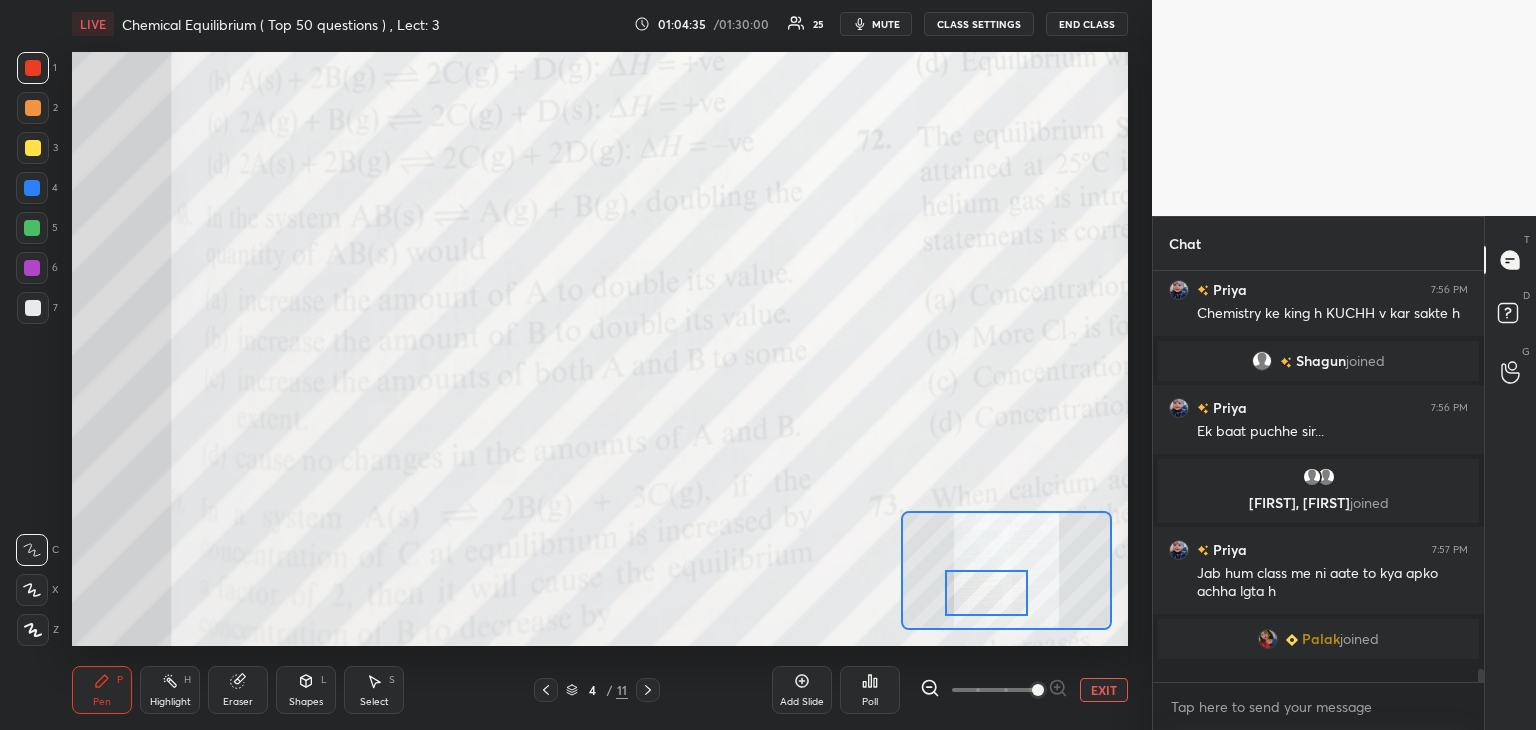 scroll, scrollTop: 6, scrollLeft: 6, axis: both 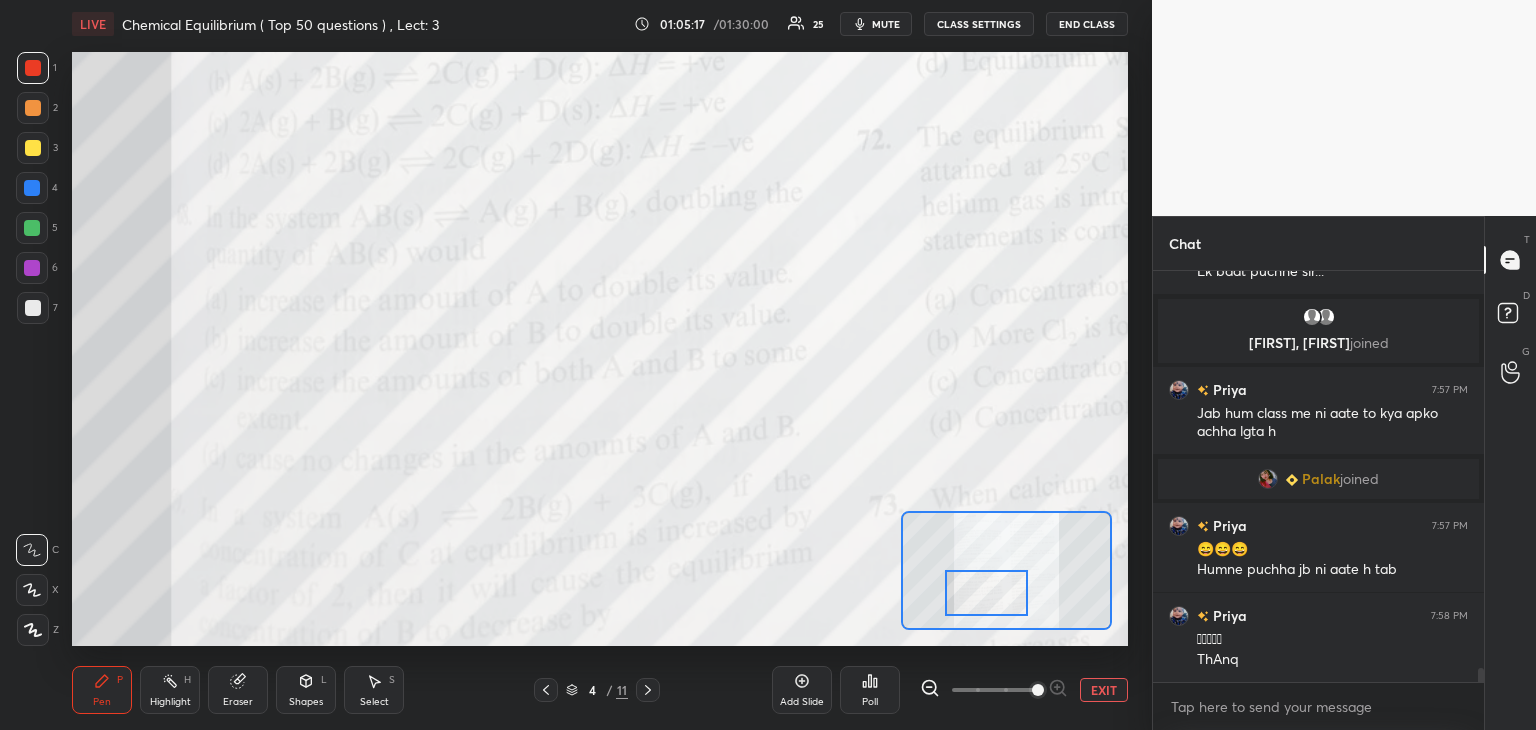 click on "mute" at bounding box center (886, 24) 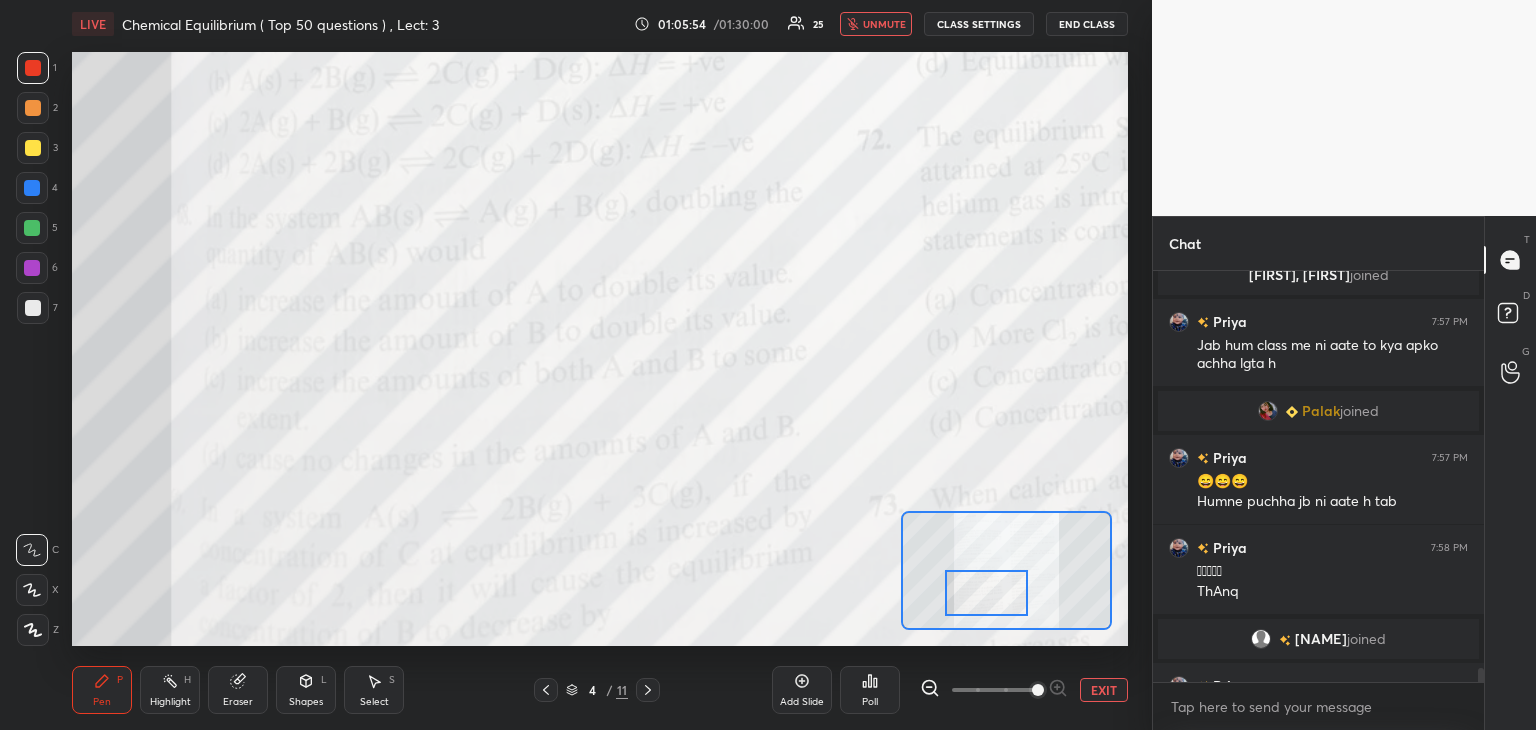 scroll, scrollTop: 11782, scrollLeft: 0, axis: vertical 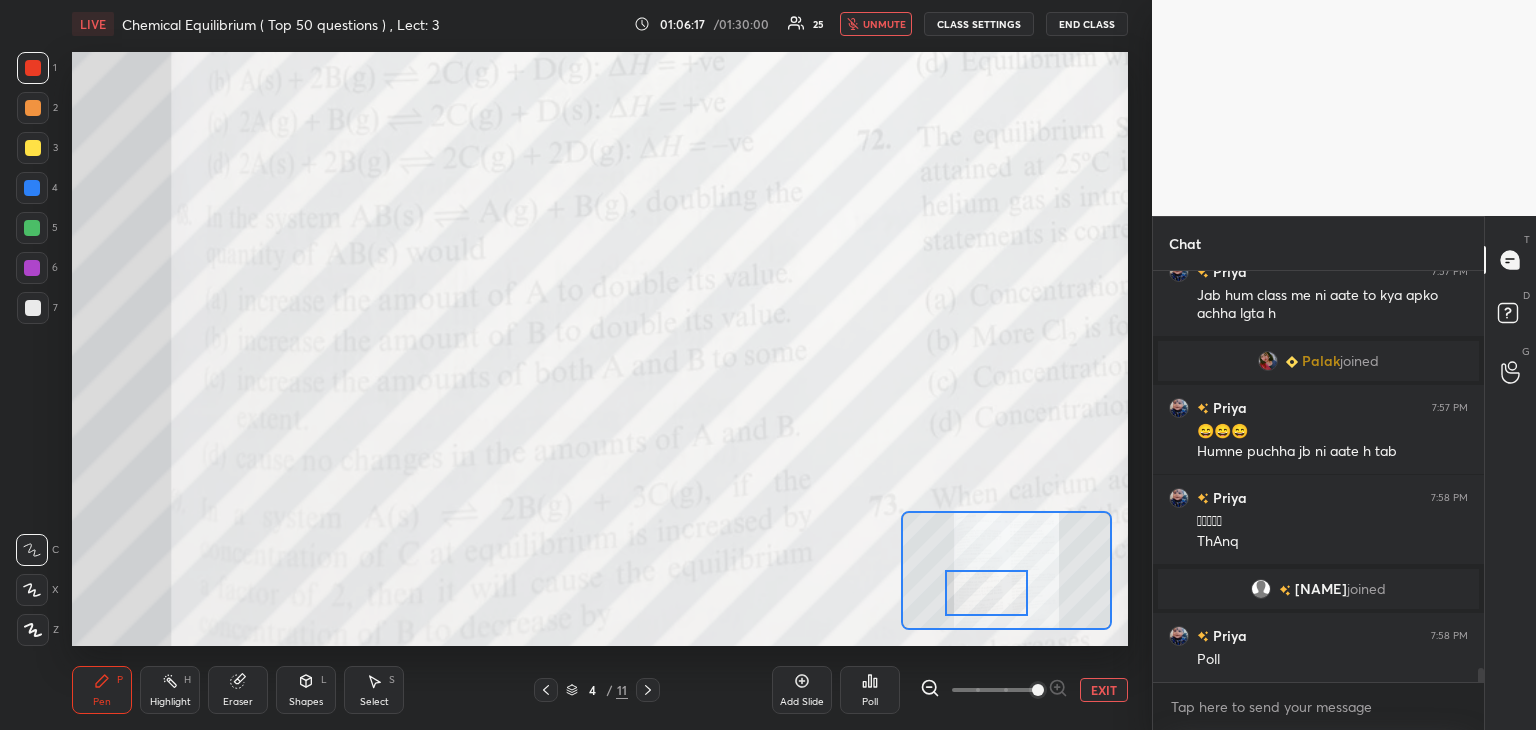 click 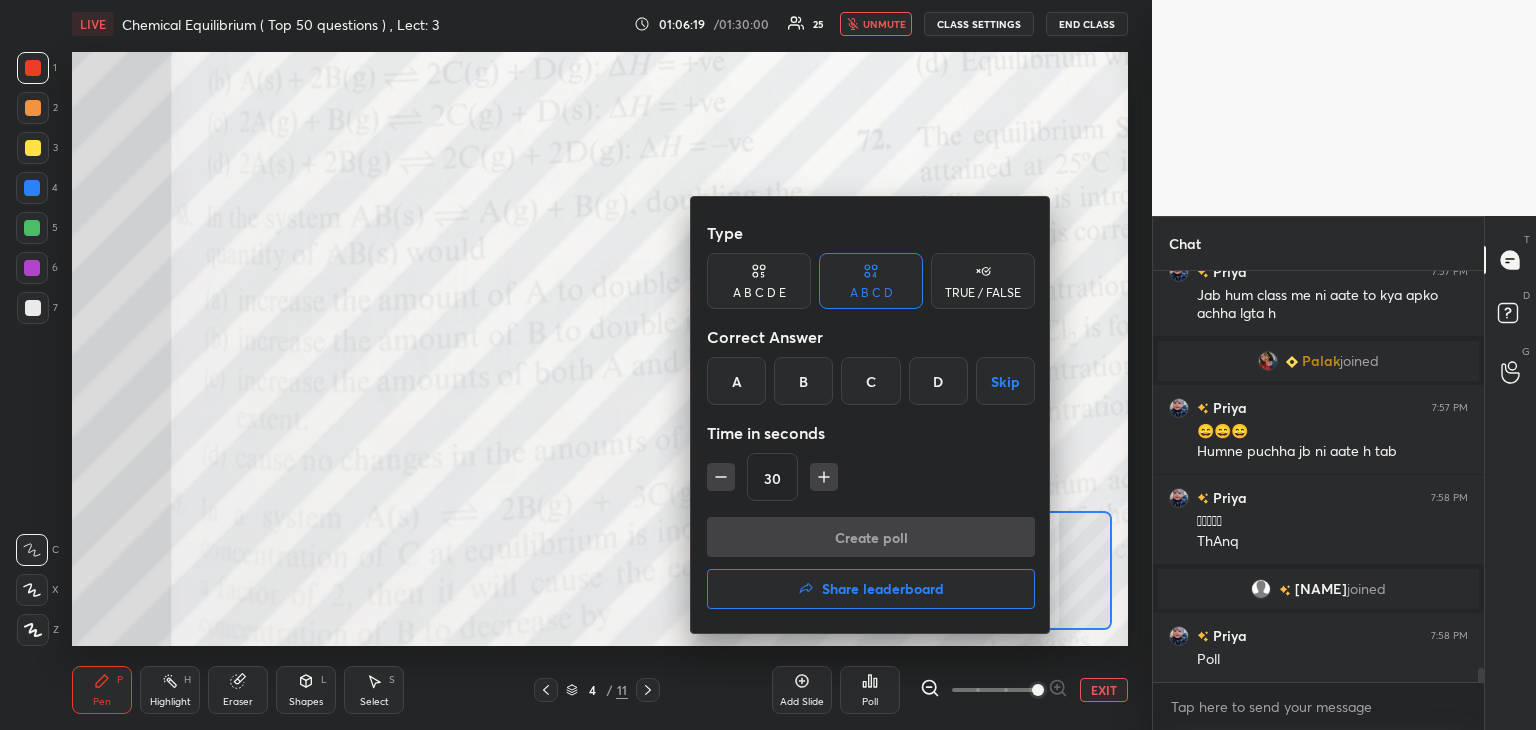 click on "D" at bounding box center (938, 381) 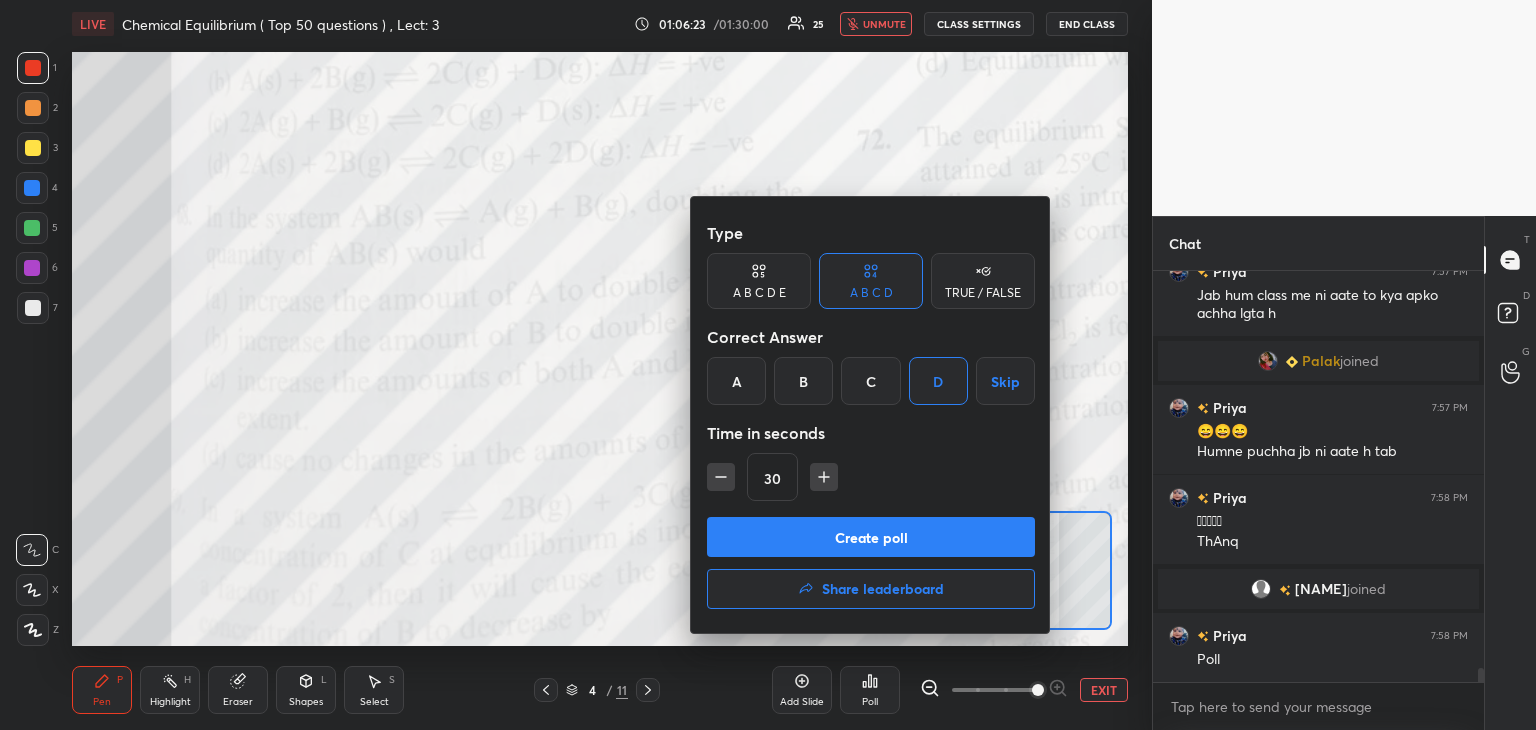 click 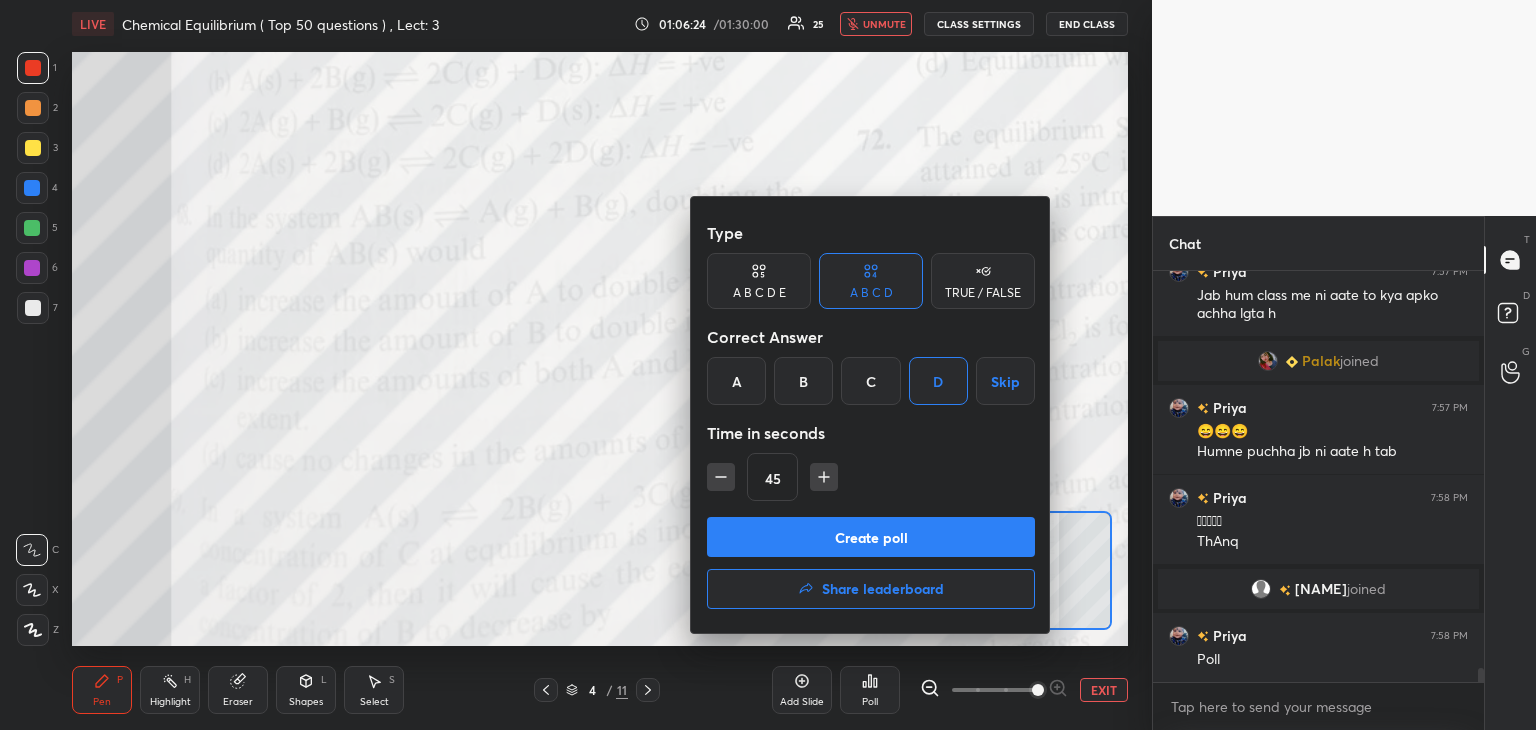 click 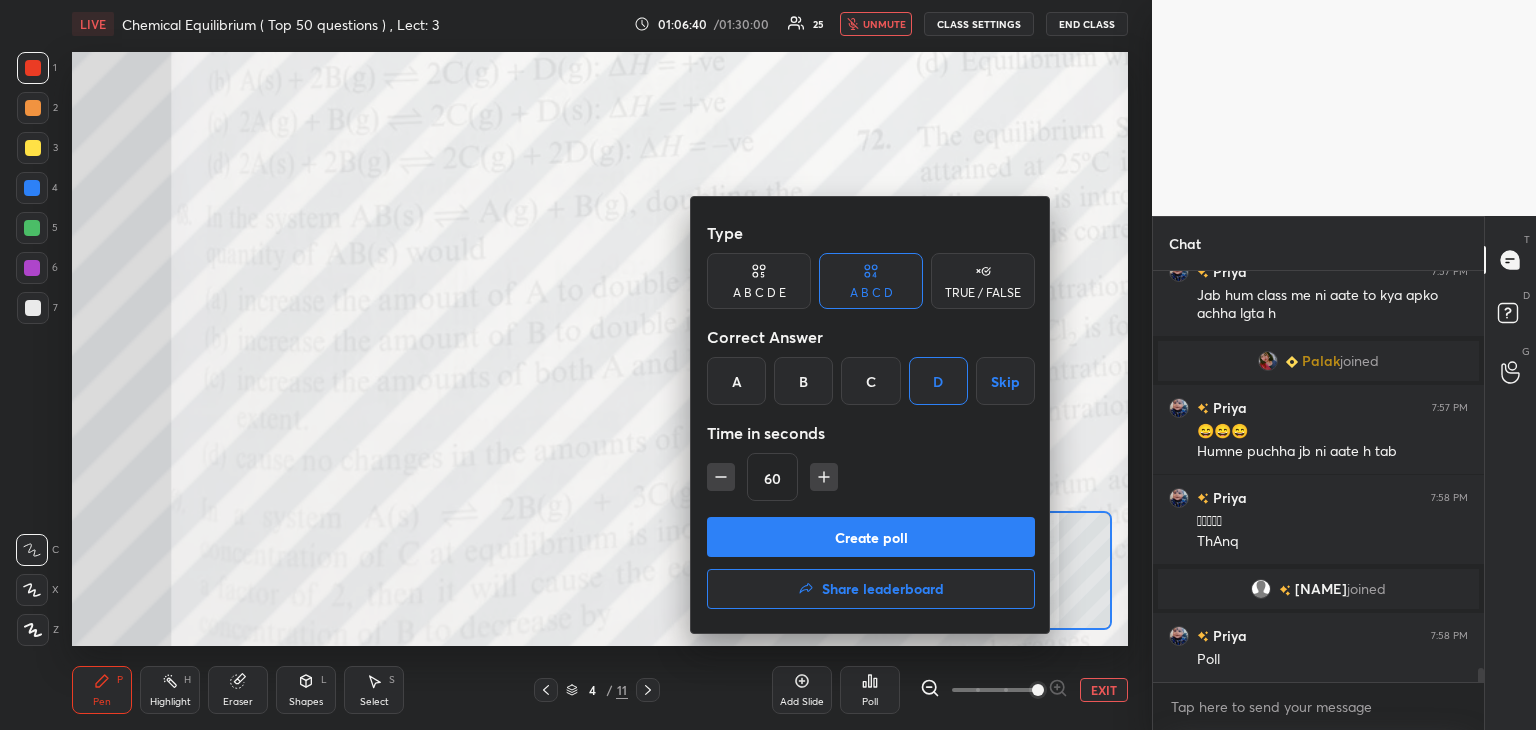 scroll, scrollTop: 11888, scrollLeft: 0, axis: vertical 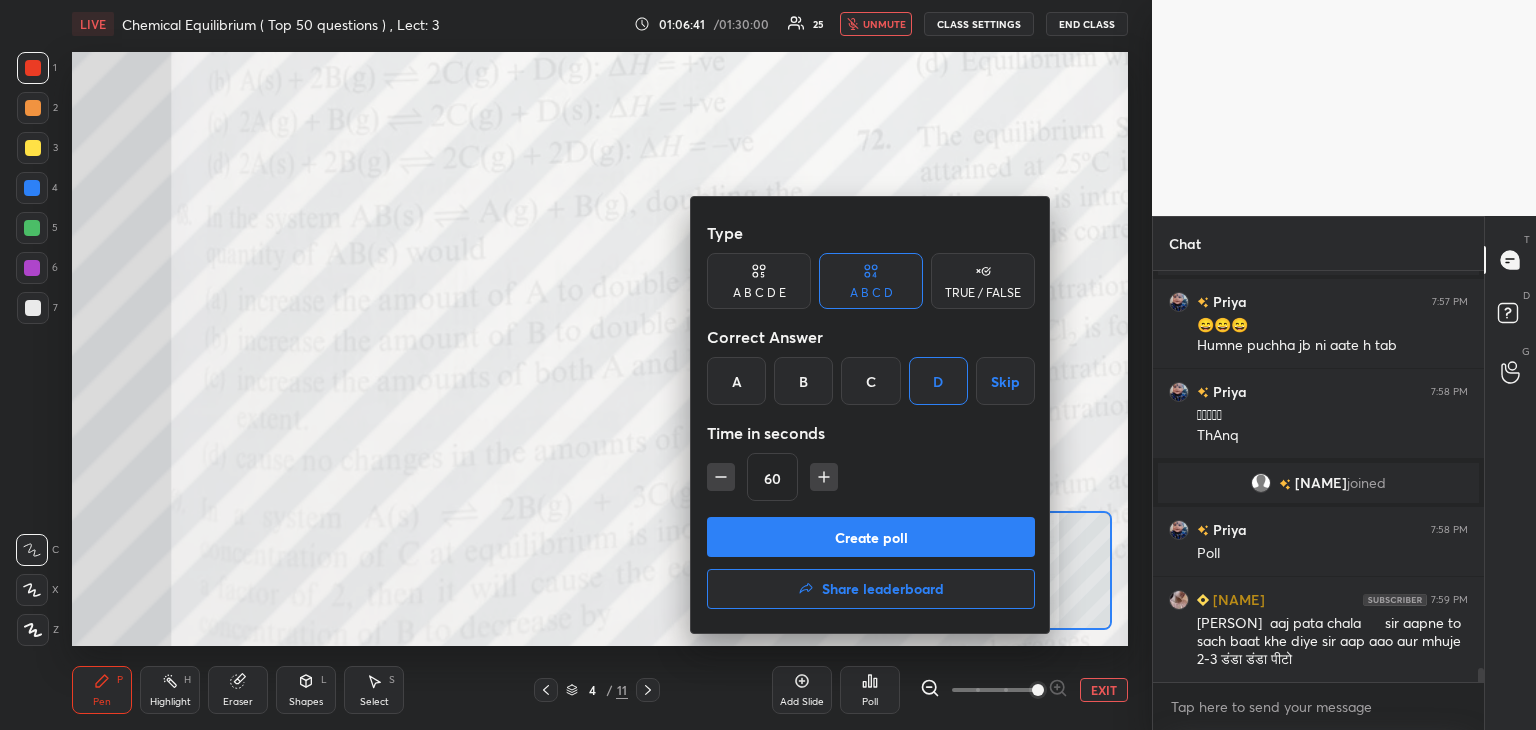 click on "Create poll" at bounding box center (871, 537) 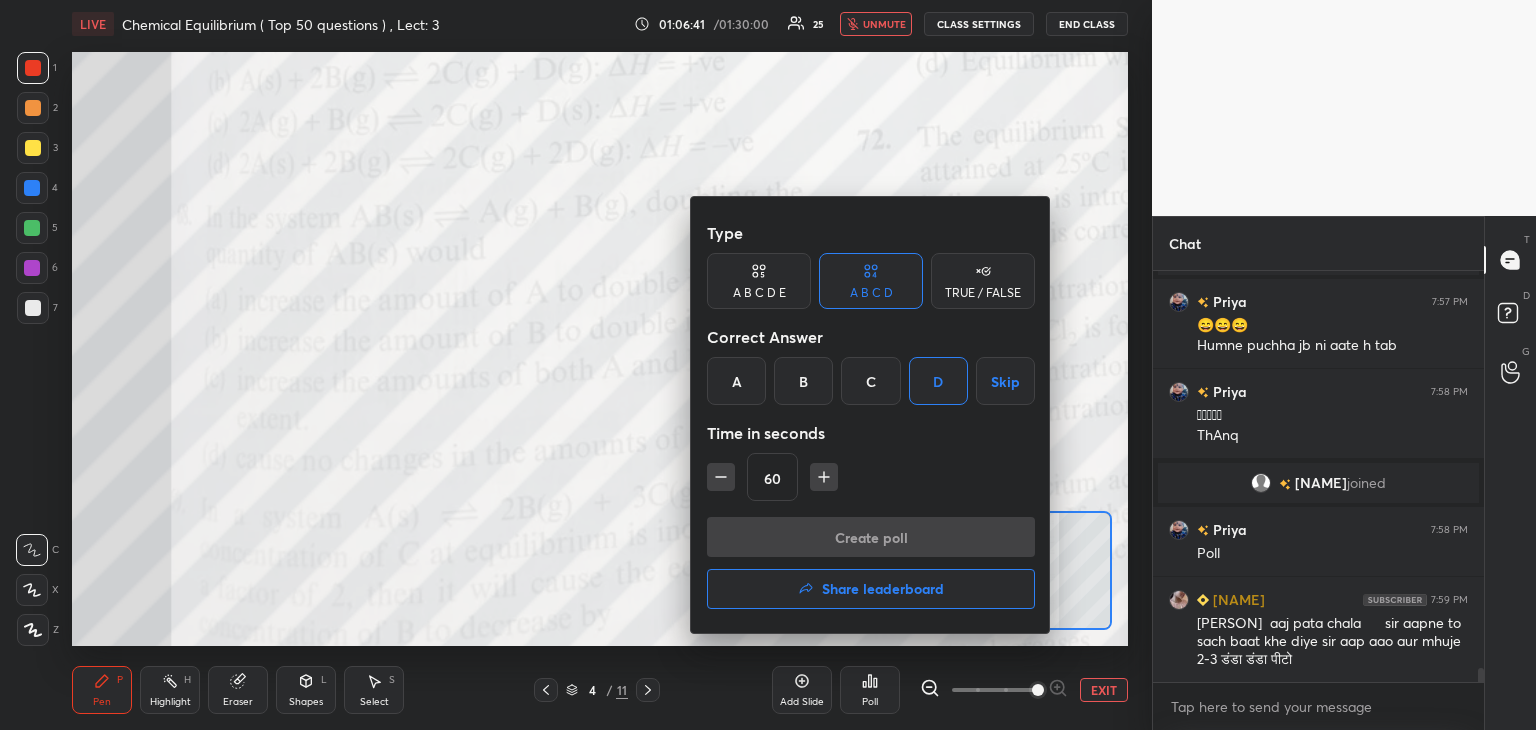scroll, scrollTop: 372, scrollLeft: 325, axis: both 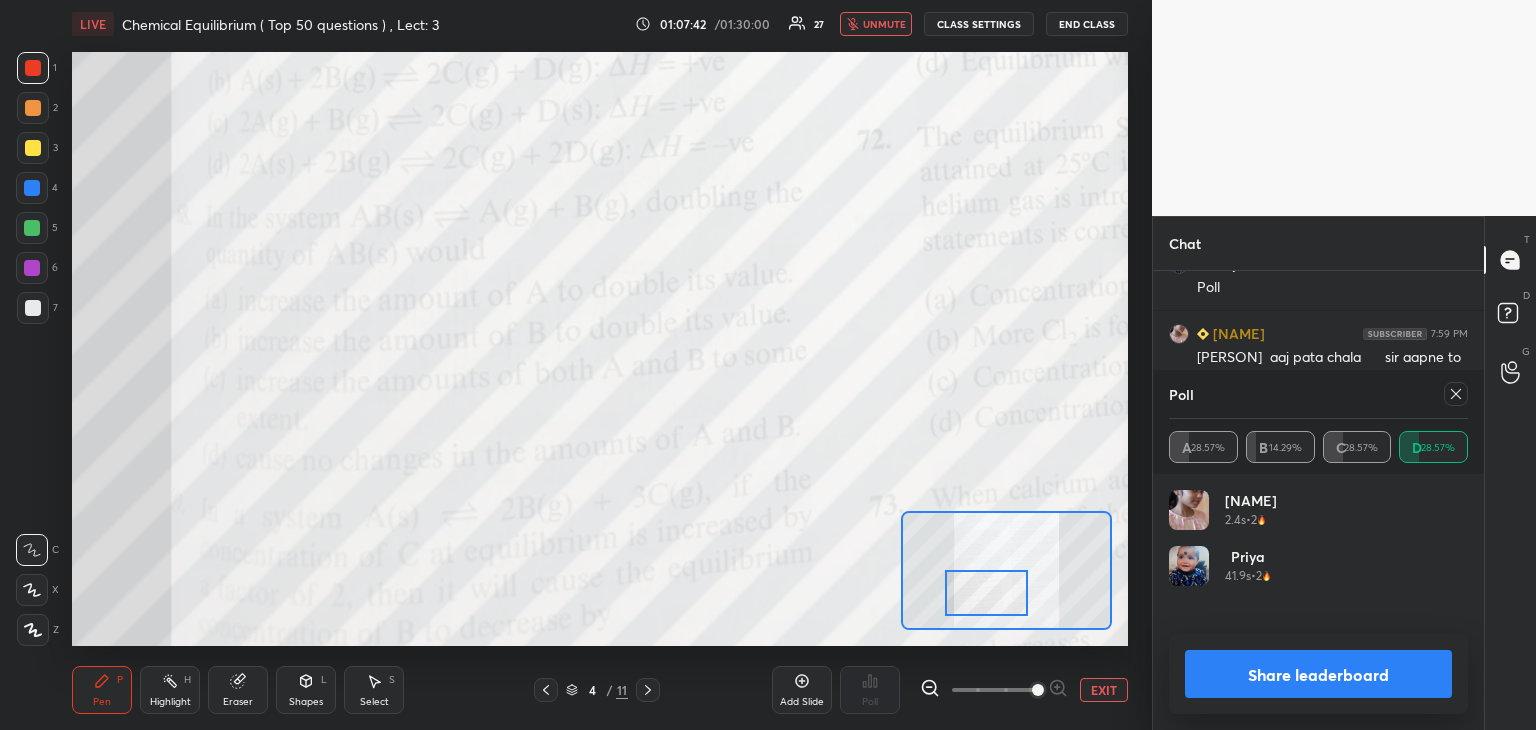 click on "unmute" at bounding box center [884, 24] 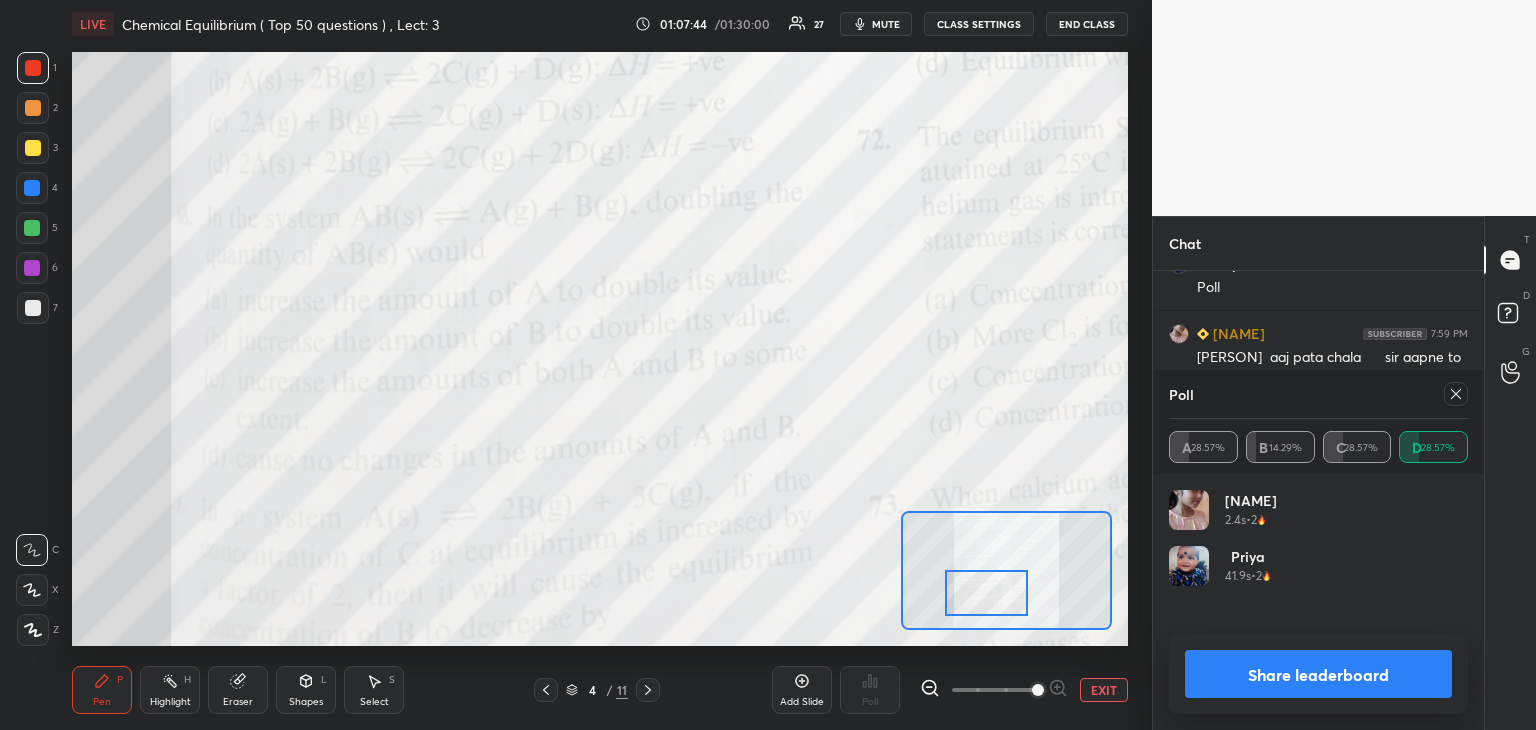 click on "Share leaderboard" at bounding box center (1318, 674) 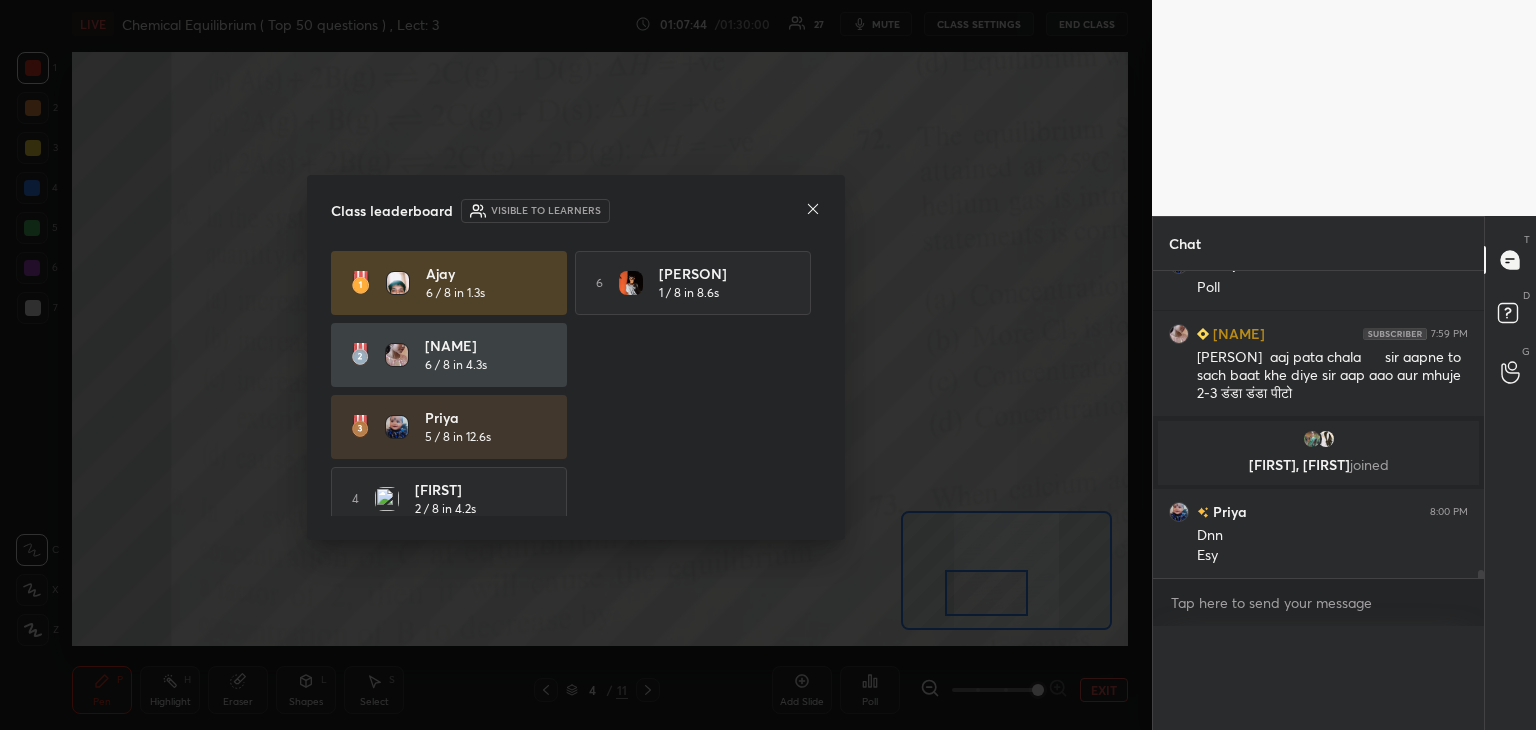 scroll, scrollTop: 0, scrollLeft: 6, axis: horizontal 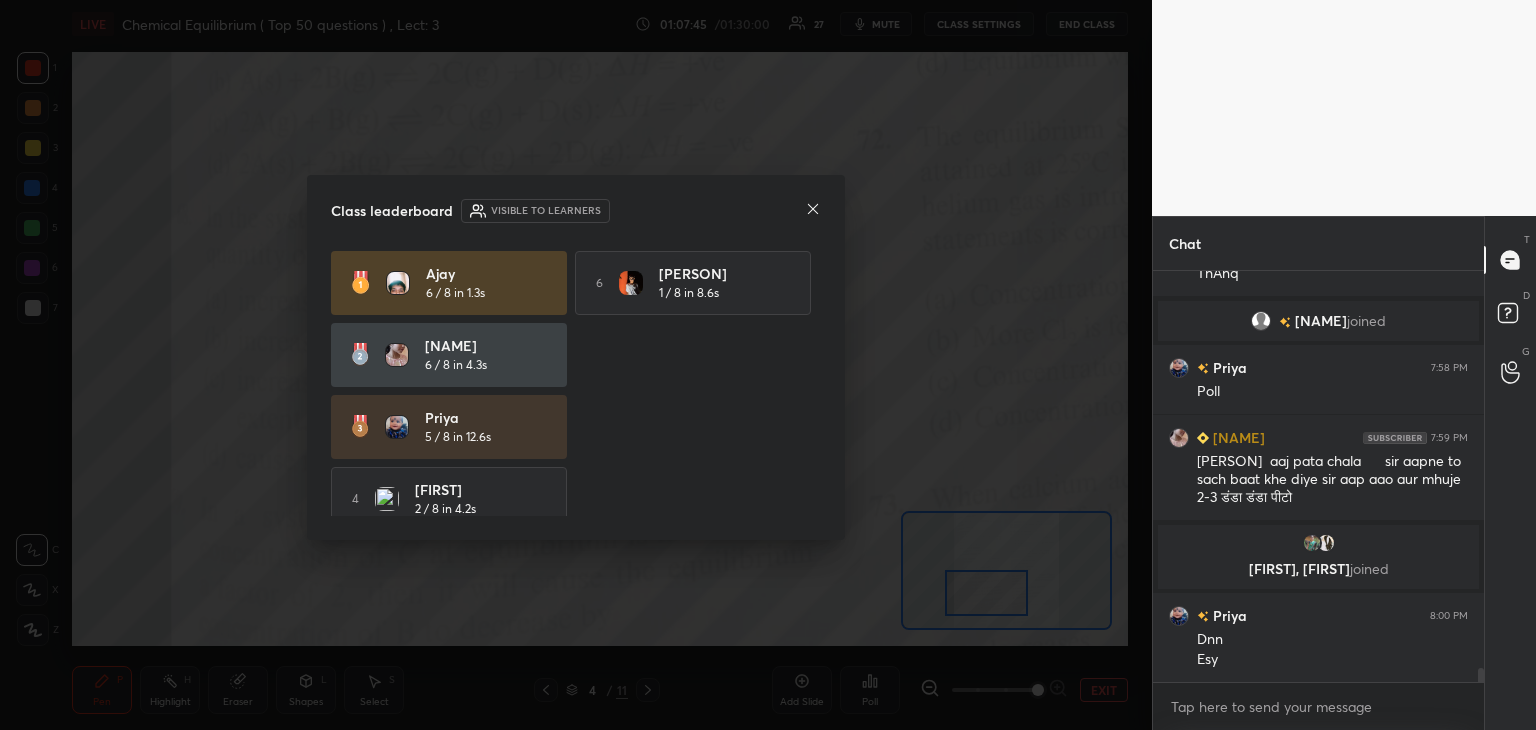 click 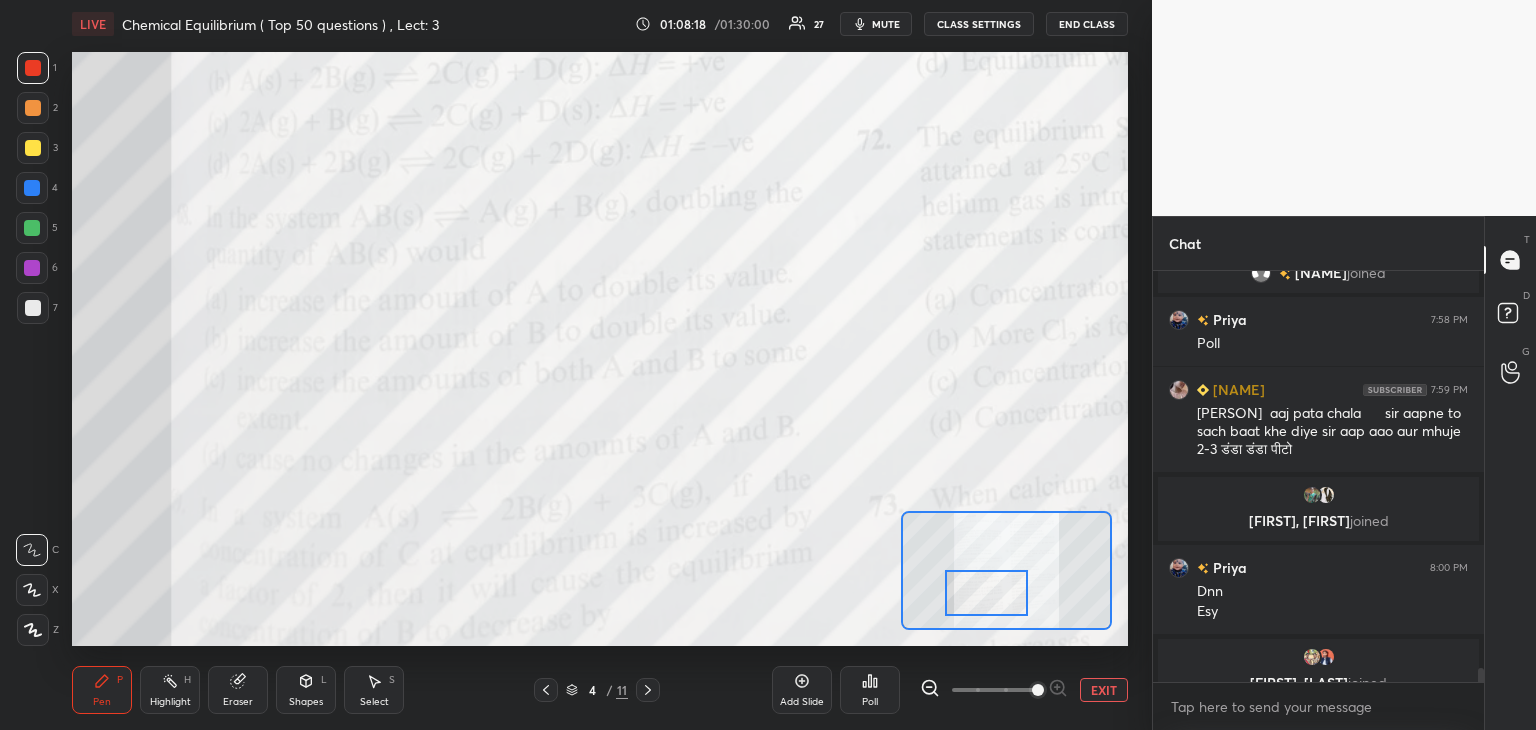 scroll, scrollTop: 11948, scrollLeft: 0, axis: vertical 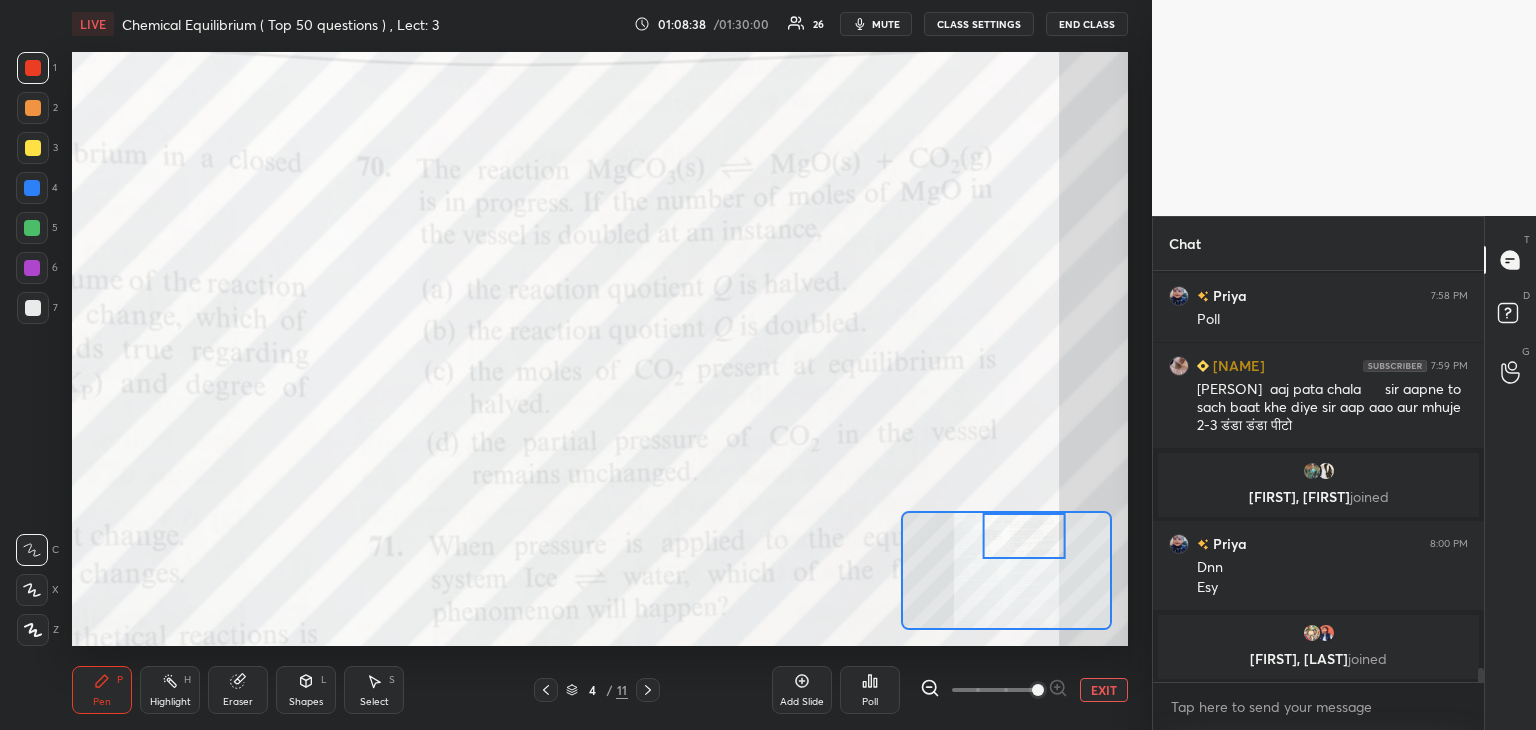 click at bounding box center [32, 188] 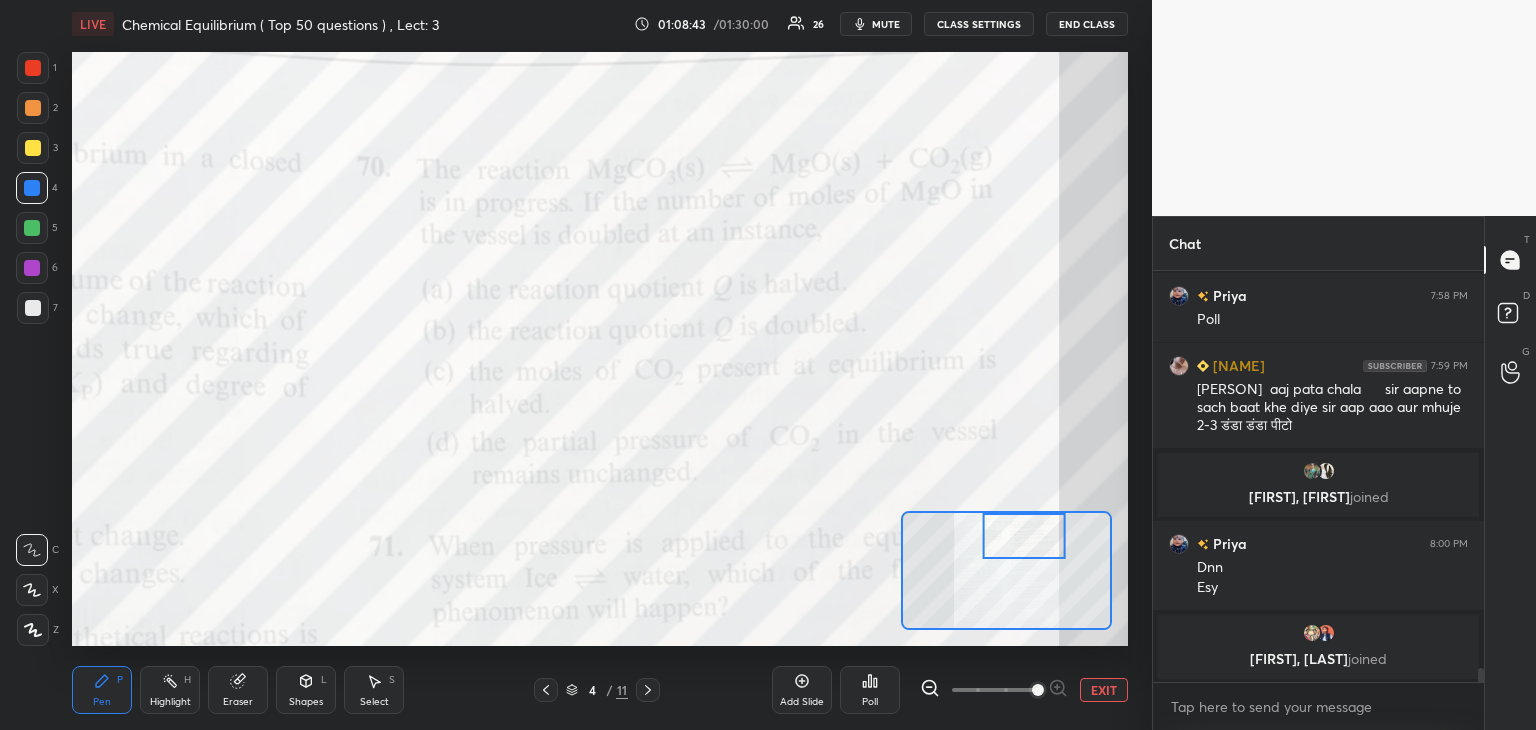 click on "mute" at bounding box center [886, 24] 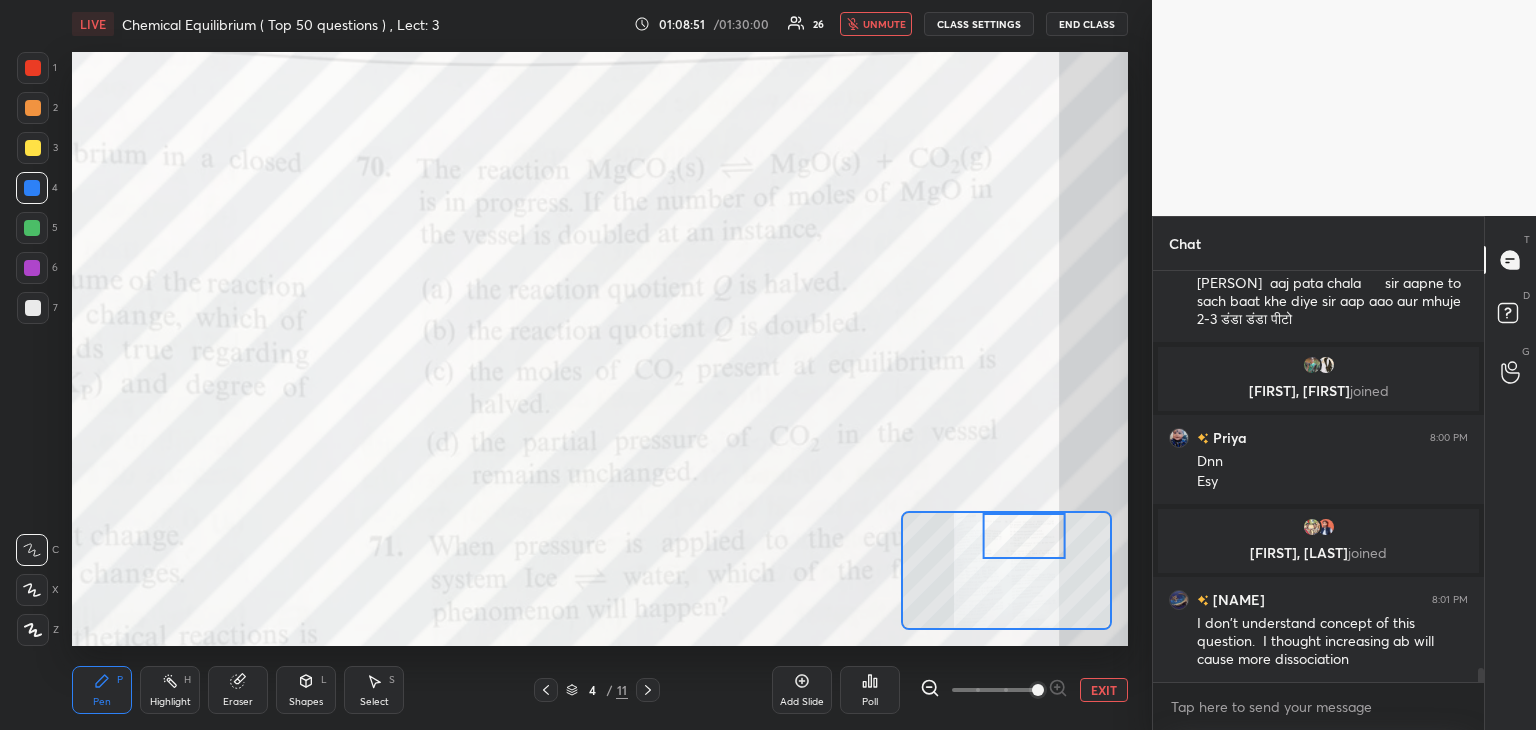 scroll, scrollTop: 12082, scrollLeft: 0, axis: vertical 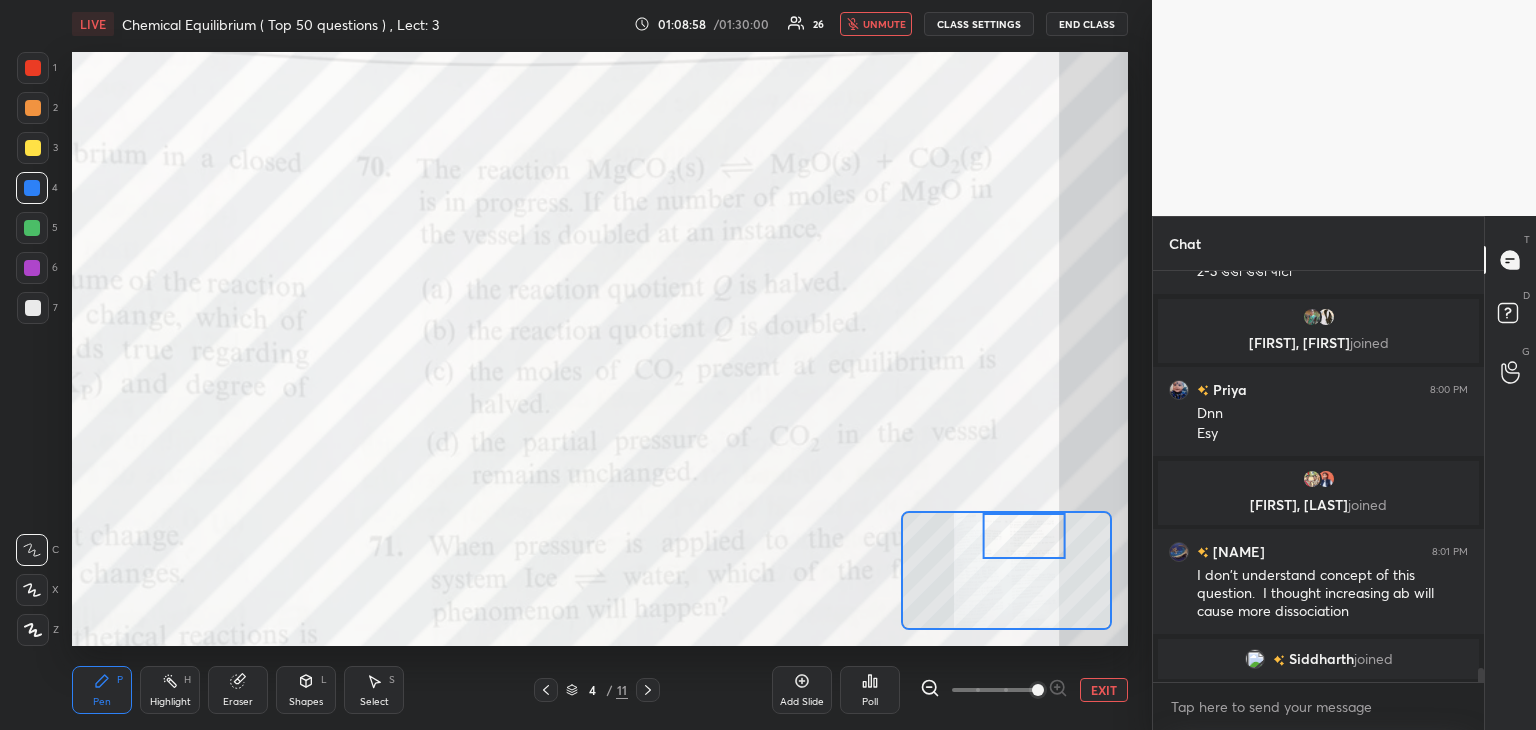 click on "unmute" at bounding box center (884, 24) 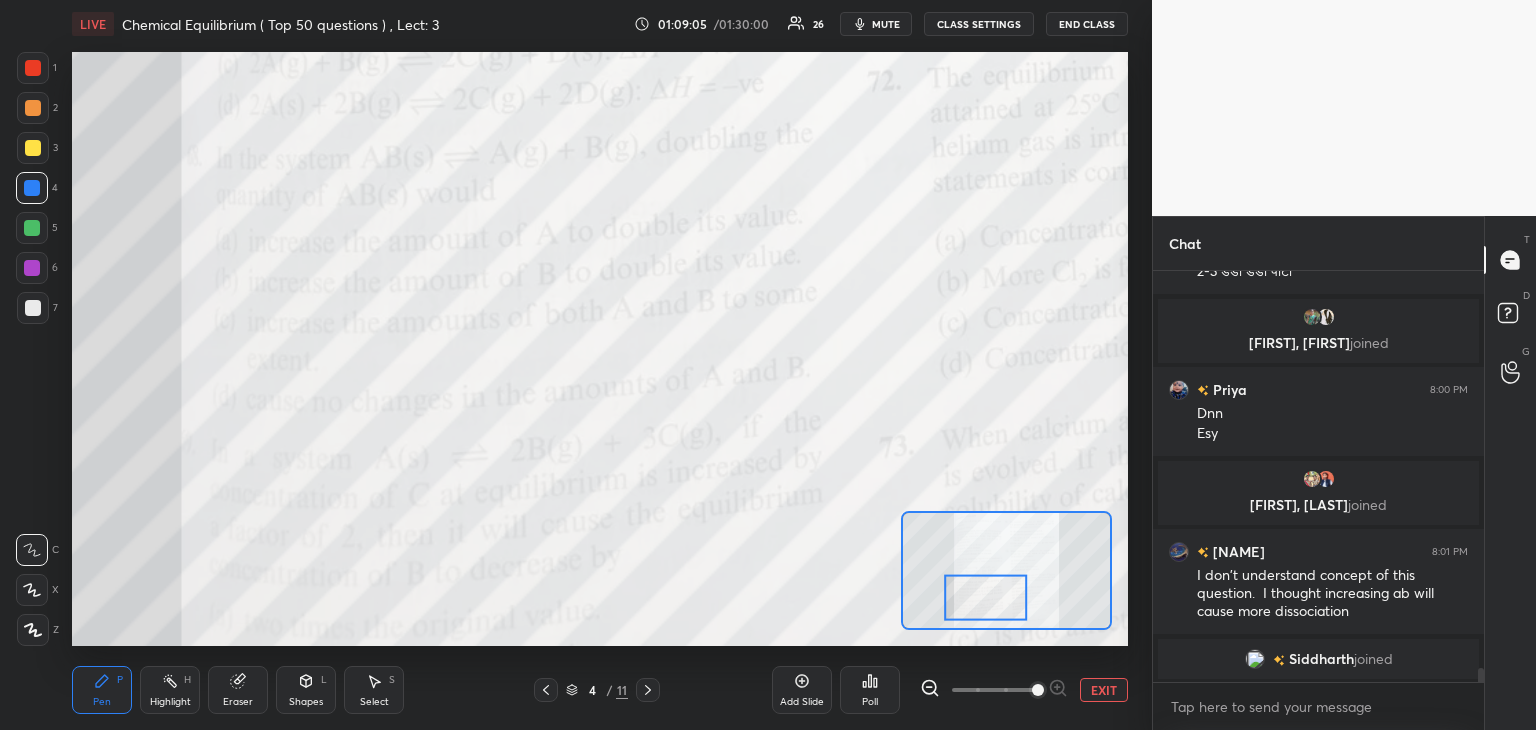 scroll, scrollTop: 12106, scrollLeft: 0, axis: vertical 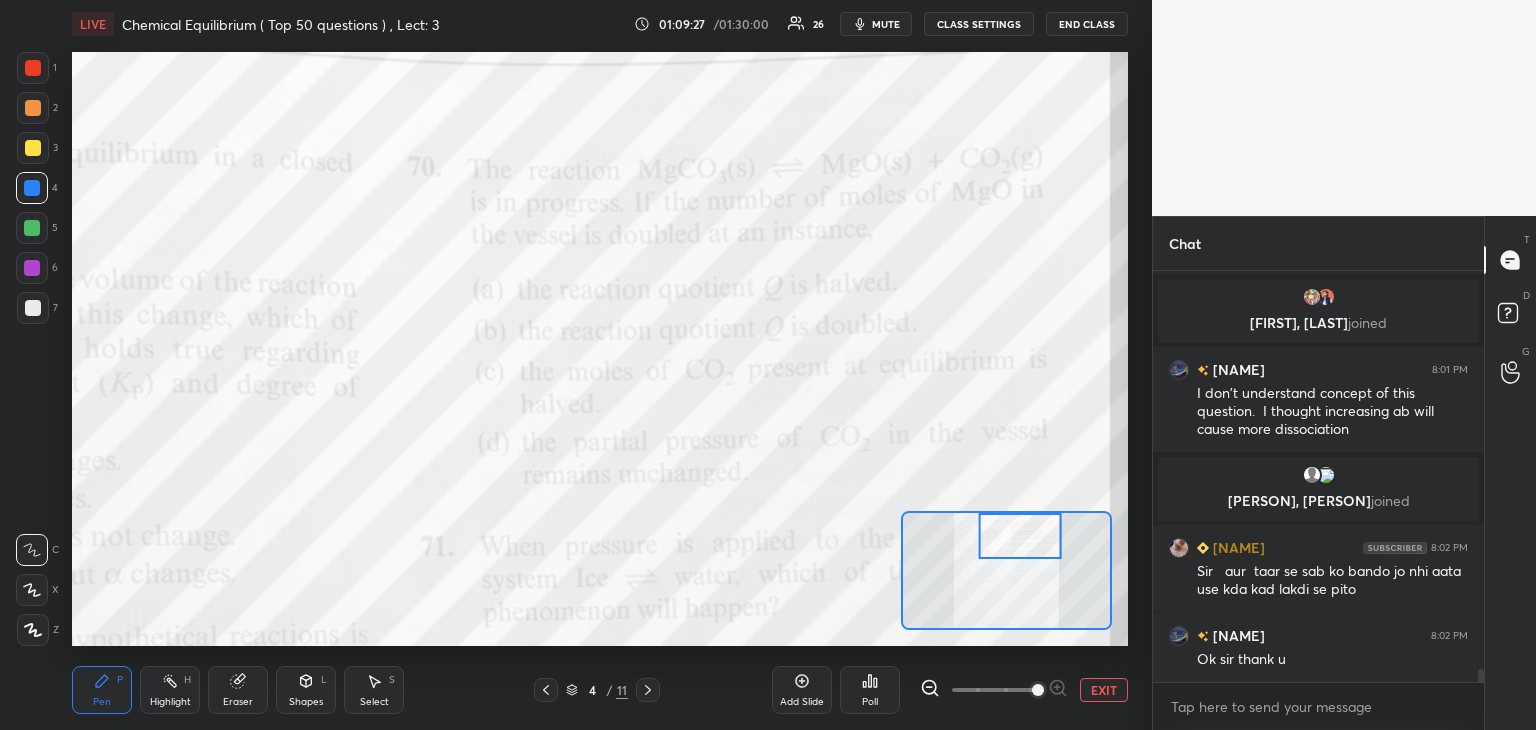 click on "mute" at bounding box center [886, 24] 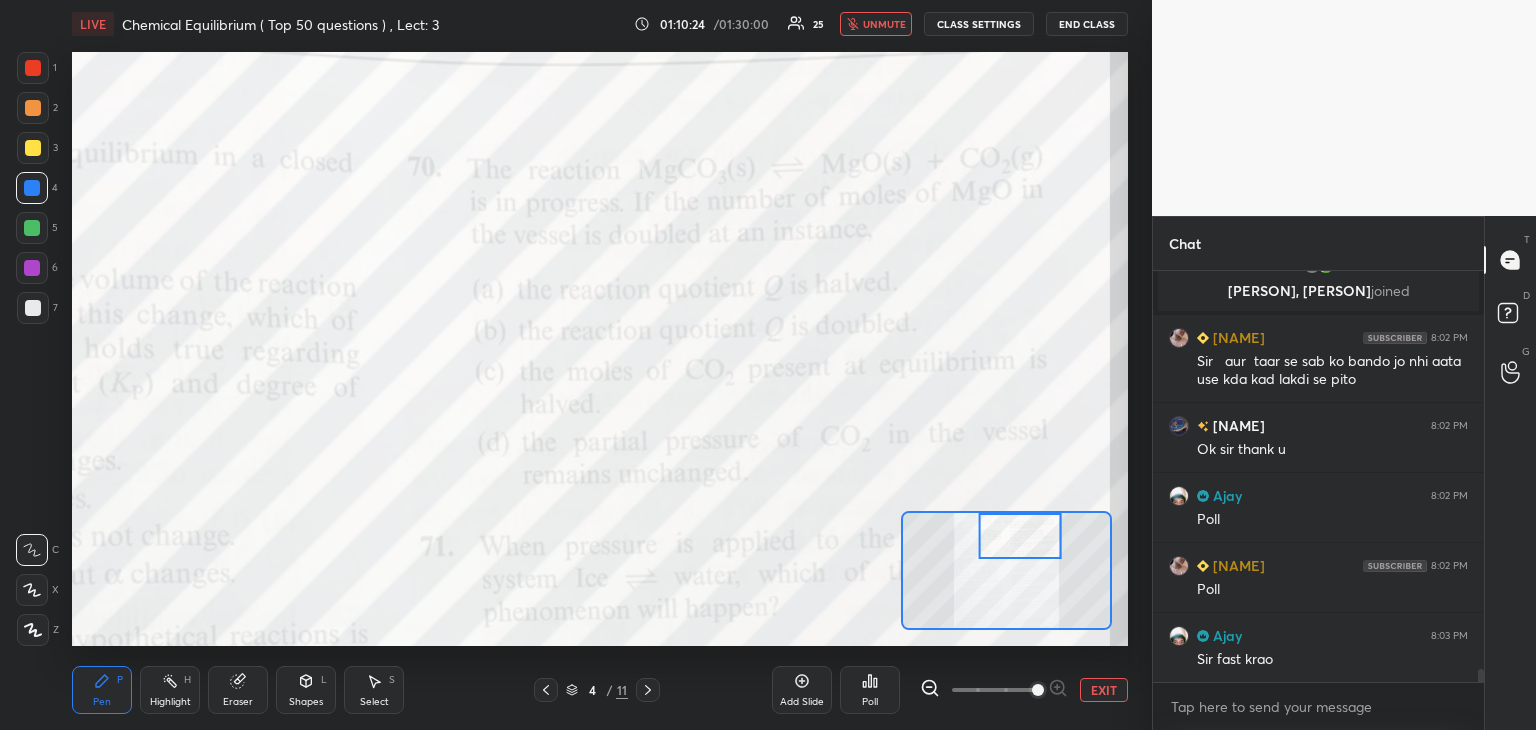 scroll, scrollTop: 12436, scrollLeft: 0, axis: vertical 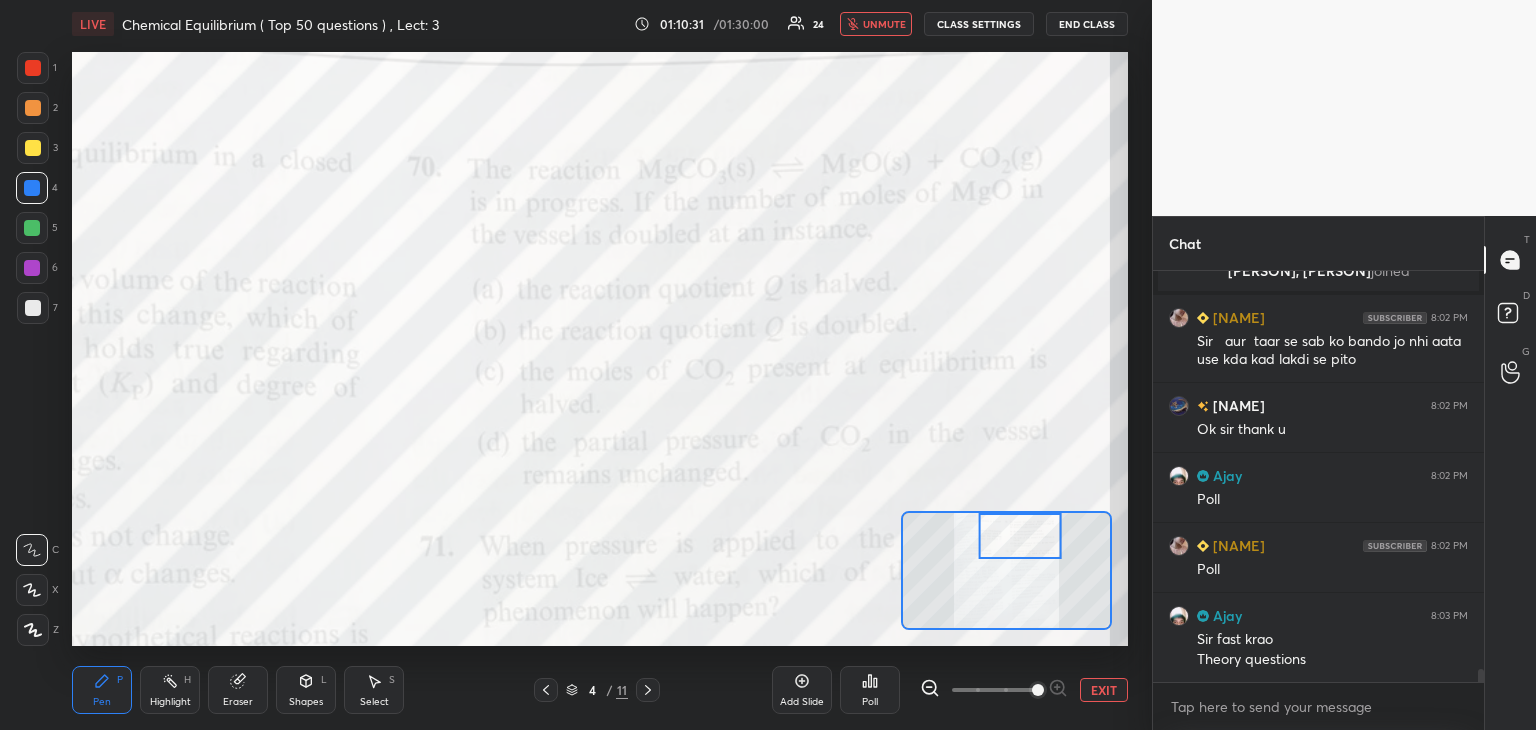 click 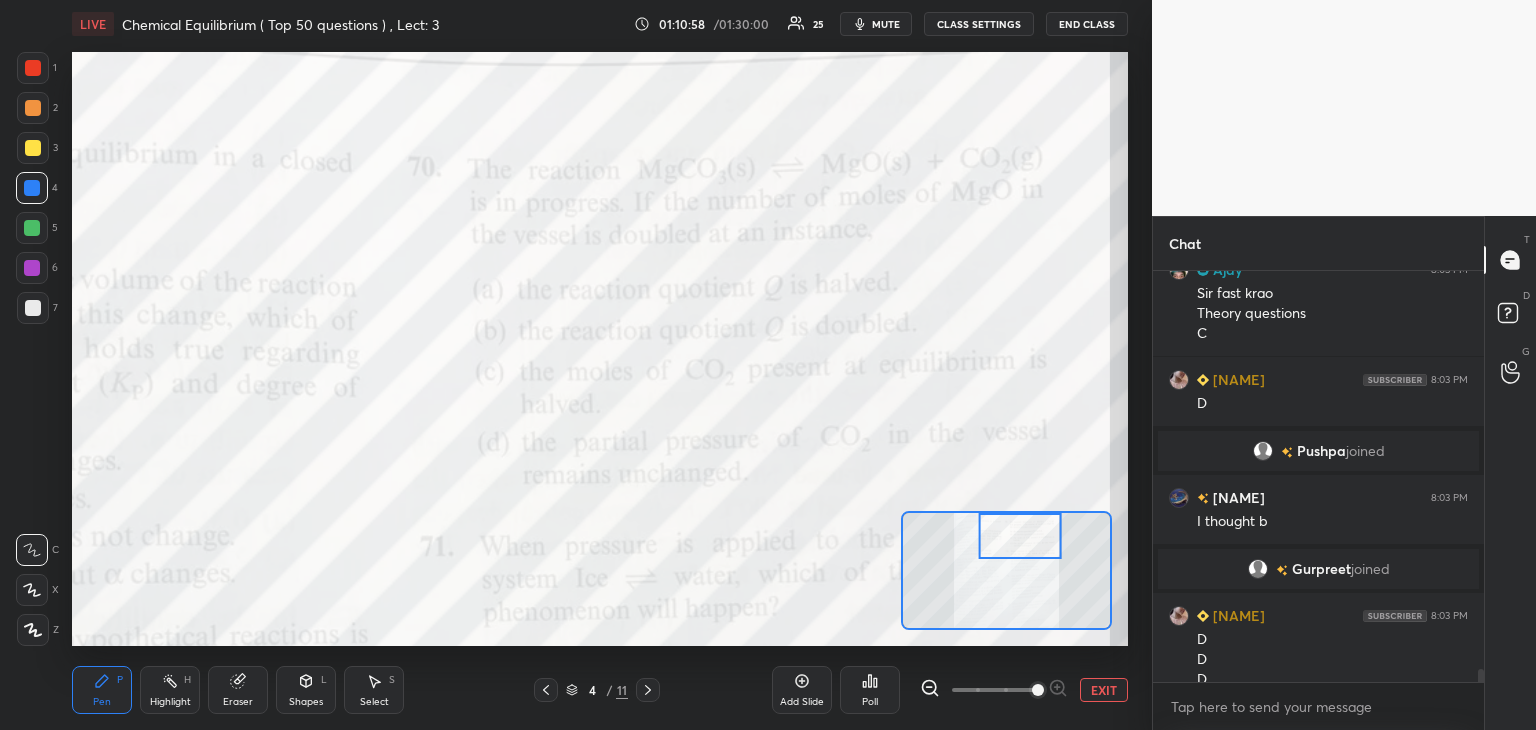 scroll, scrollTop: 12706, scrollLeft: 0, axis: vertical 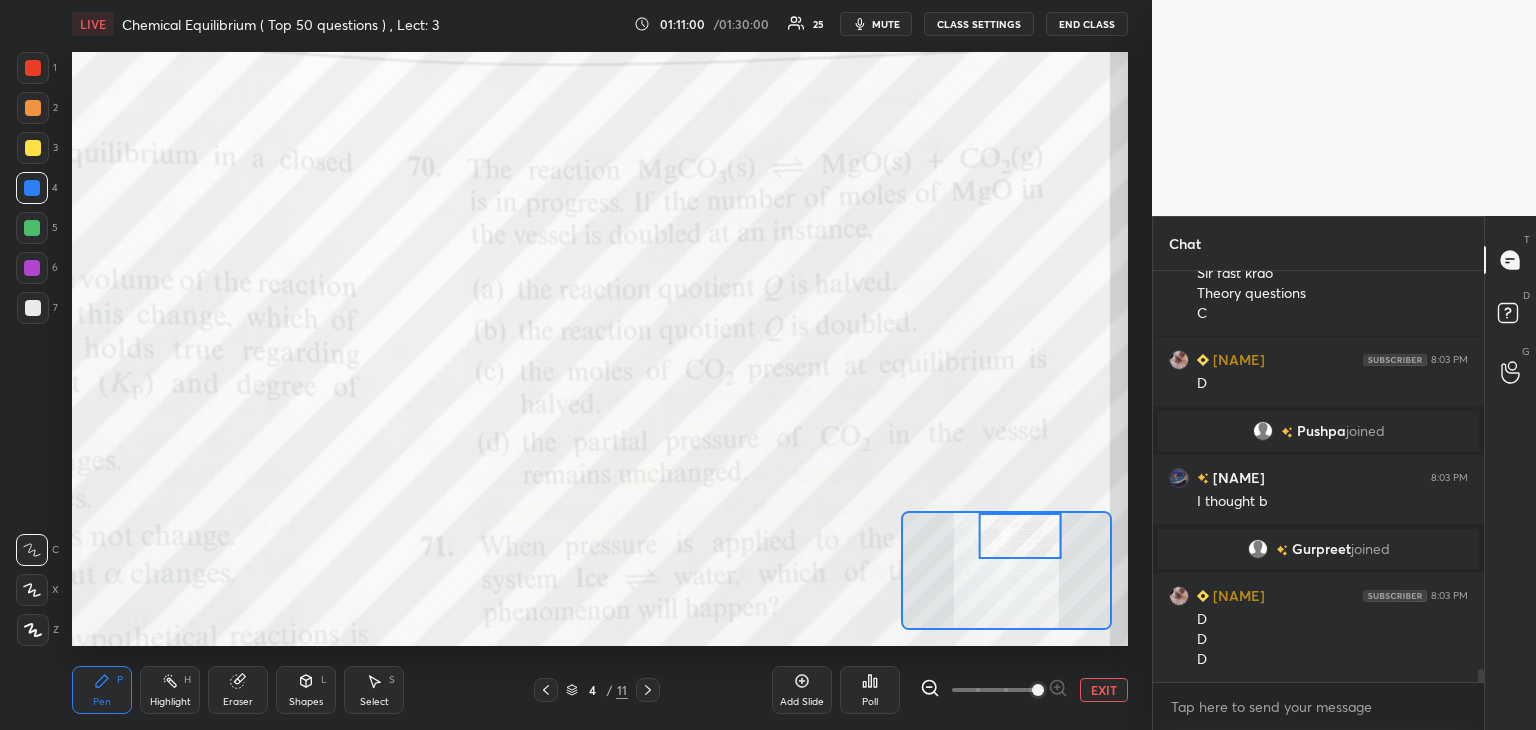 click on "mute" at bounding box center [886, 24] 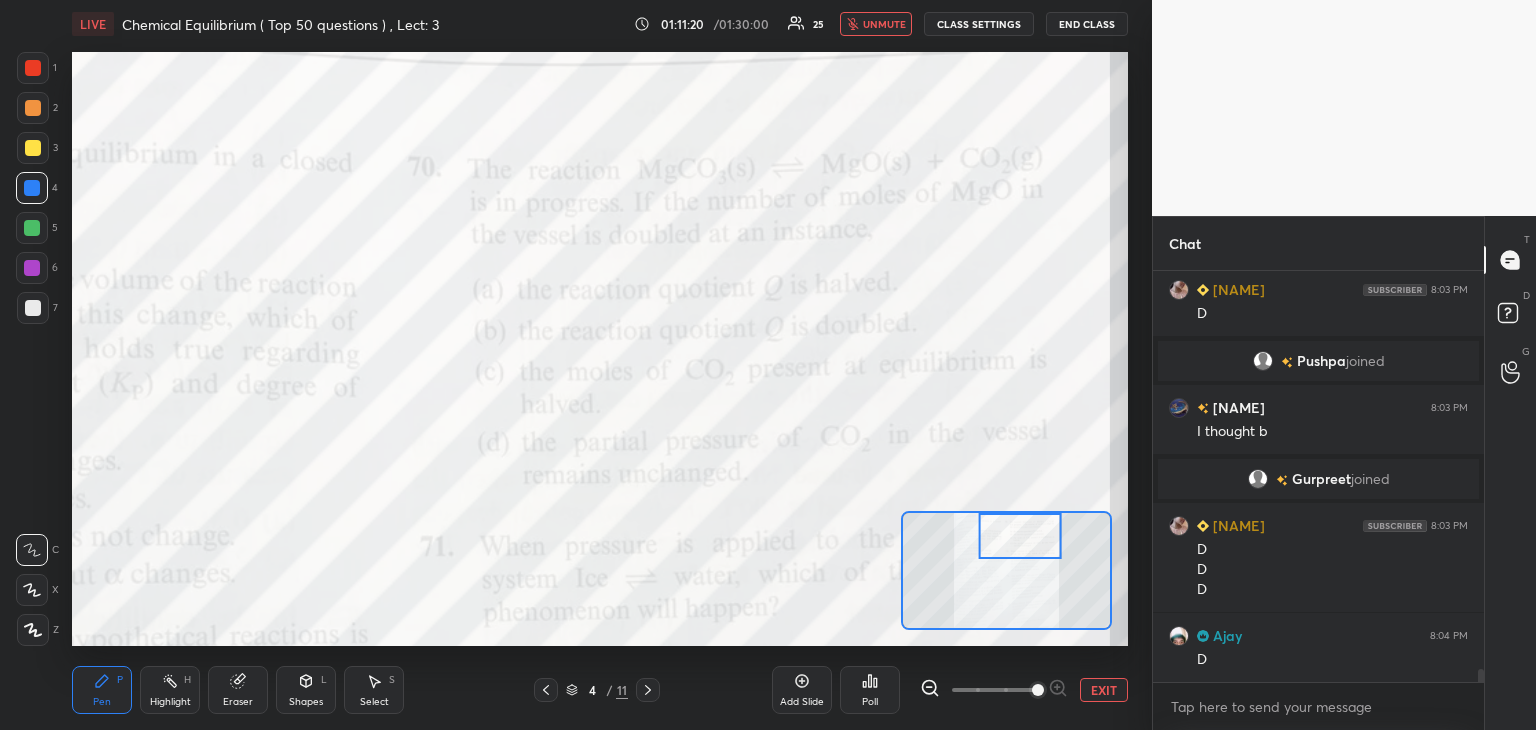 scroll, scrollTop: 12846, scrollLeft: 0, axis: vertical 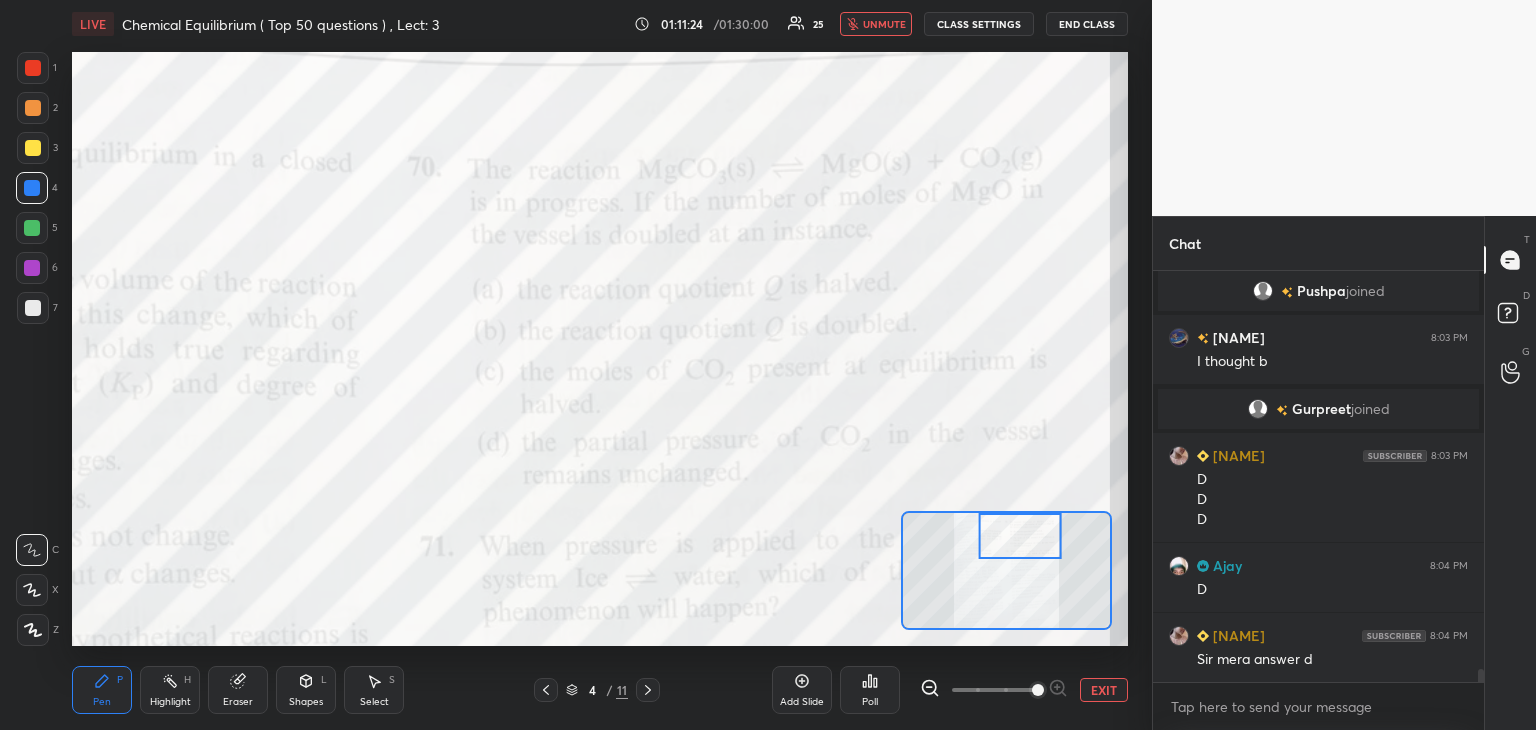 click on "unmute" at bounding box center (884, 24) 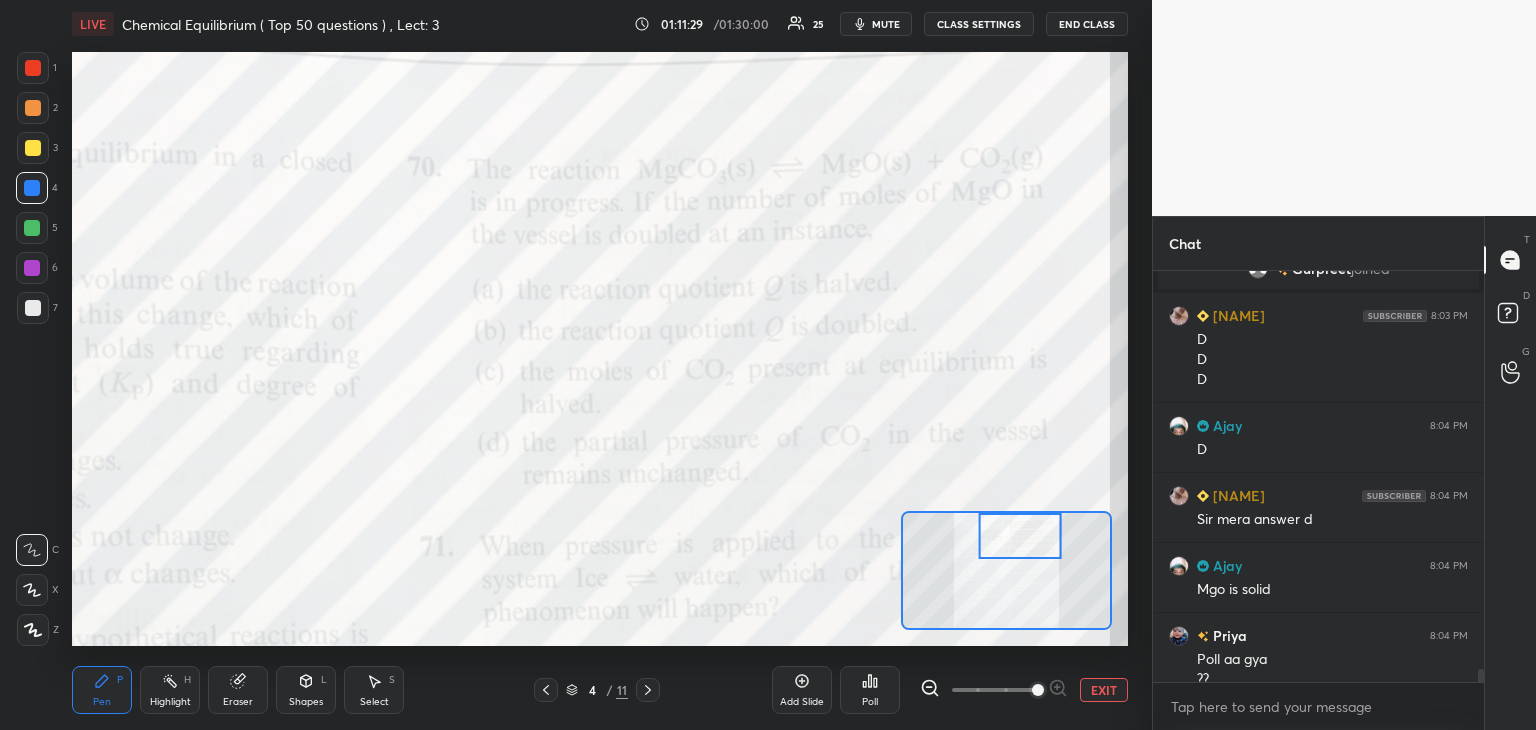 scroll, scrollTop: 13006, scrollLeft: 0, axis: vertical 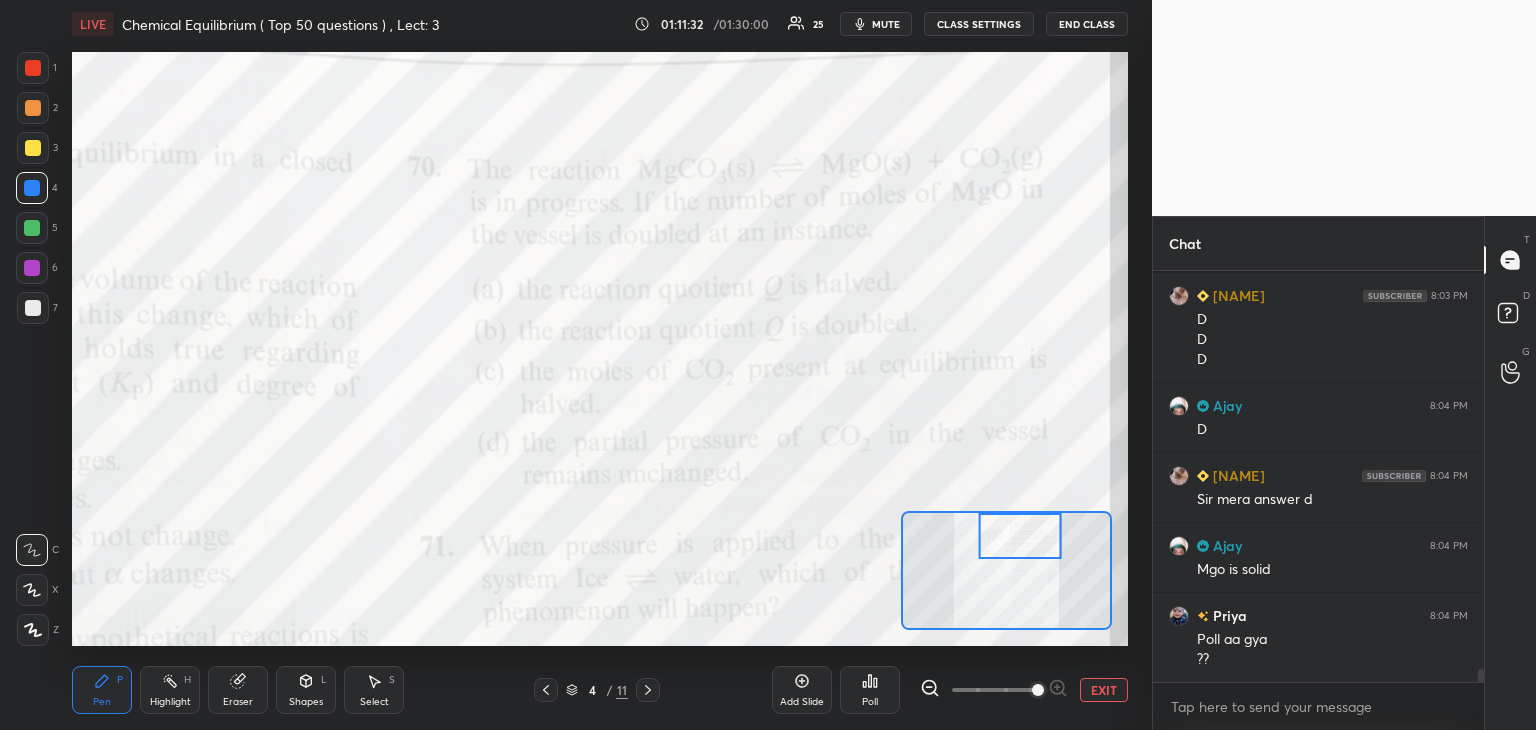 click on "mute" at bounding box center [886, 24] 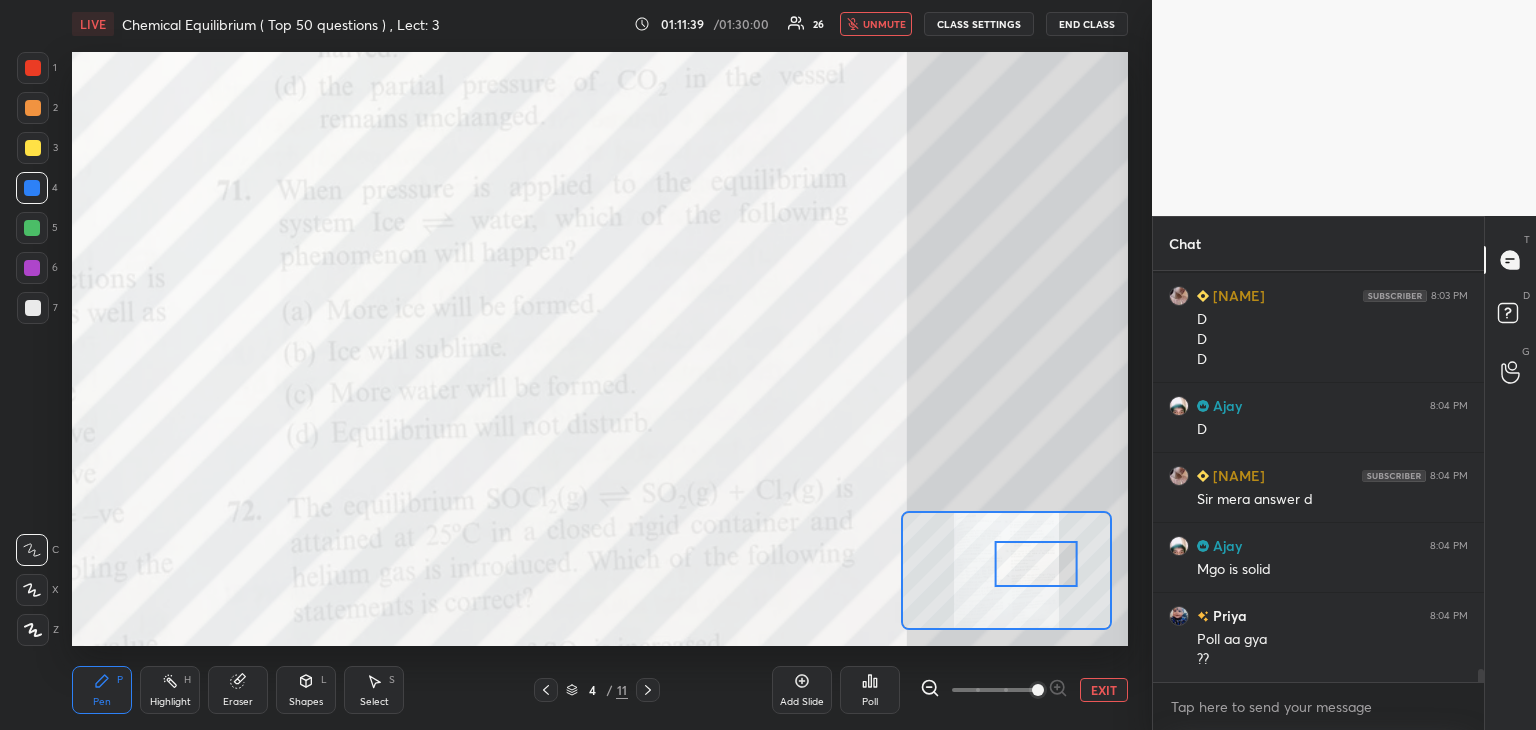 click at bounding box center (33, 308) 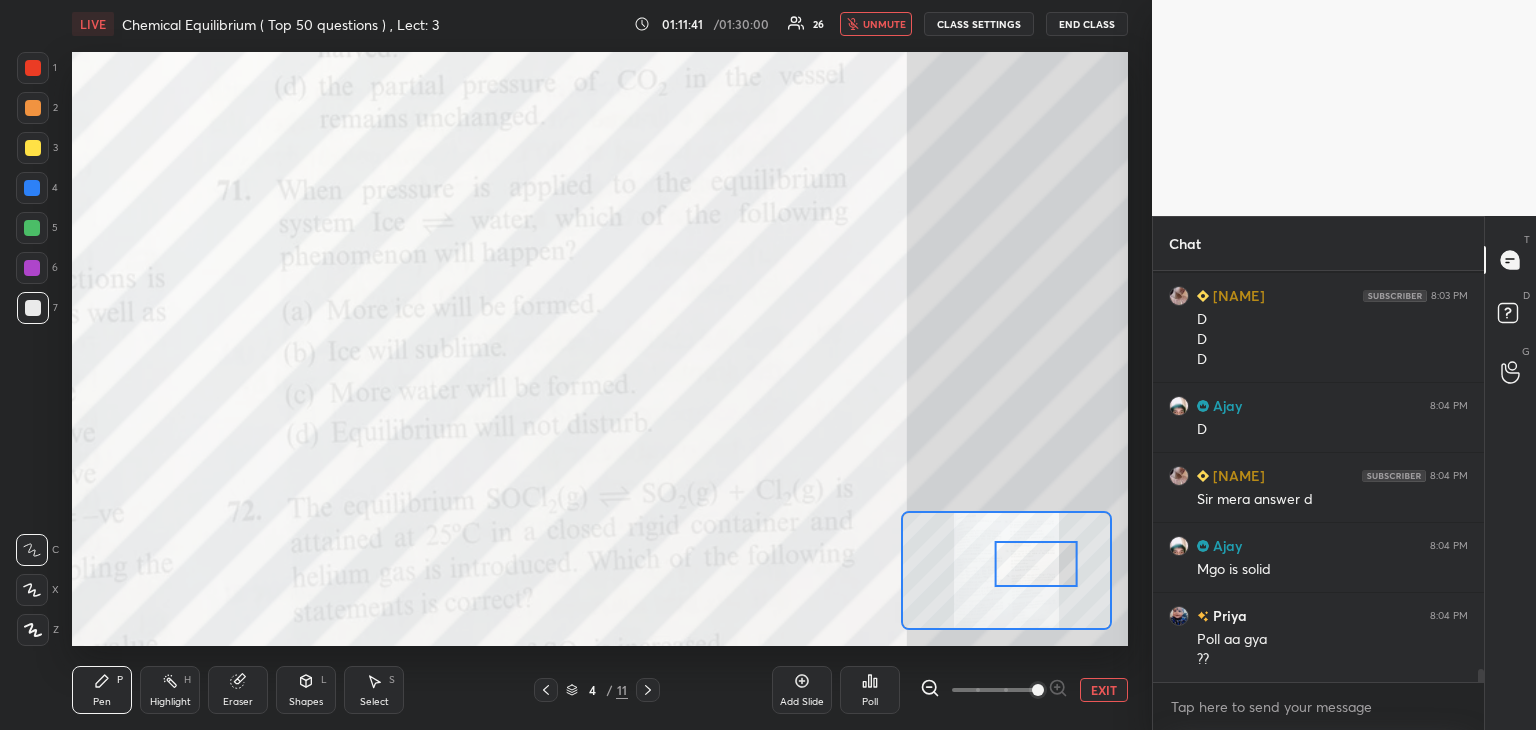 click at bounding box center [32, 188] 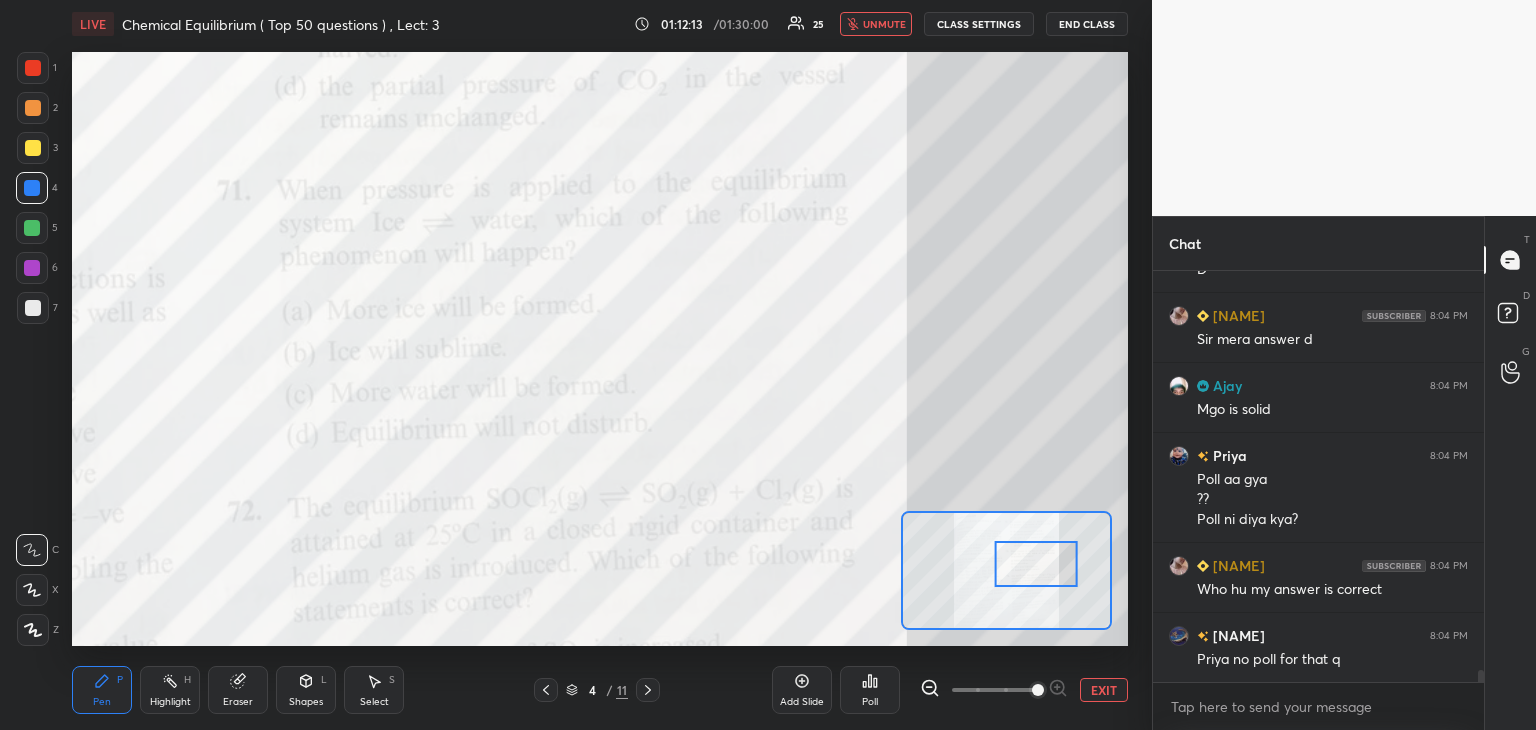 scroll, scrollTop: 13236, scrollLeft: 0, axis: vertical 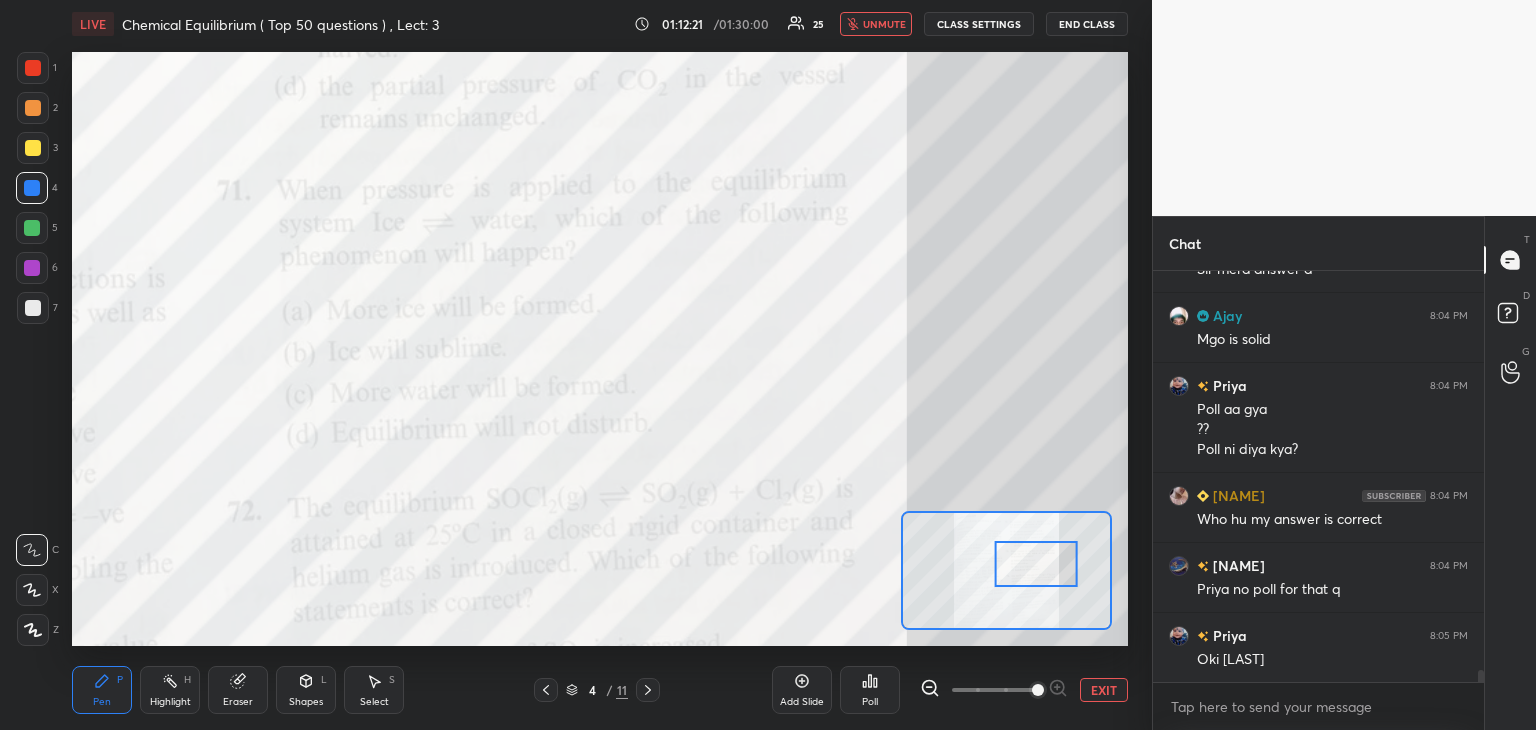 click 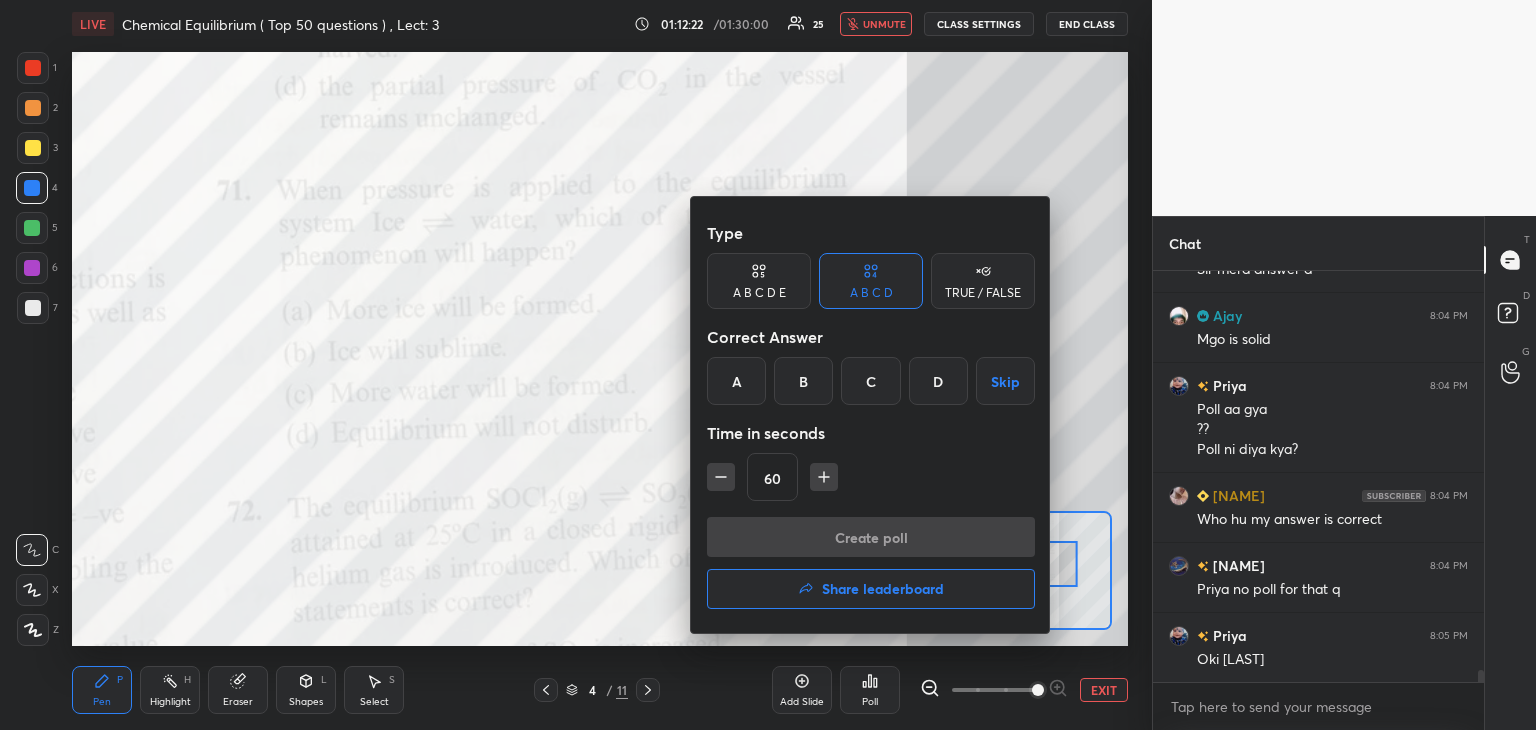 click on "C" at bounding box center [870, 381] 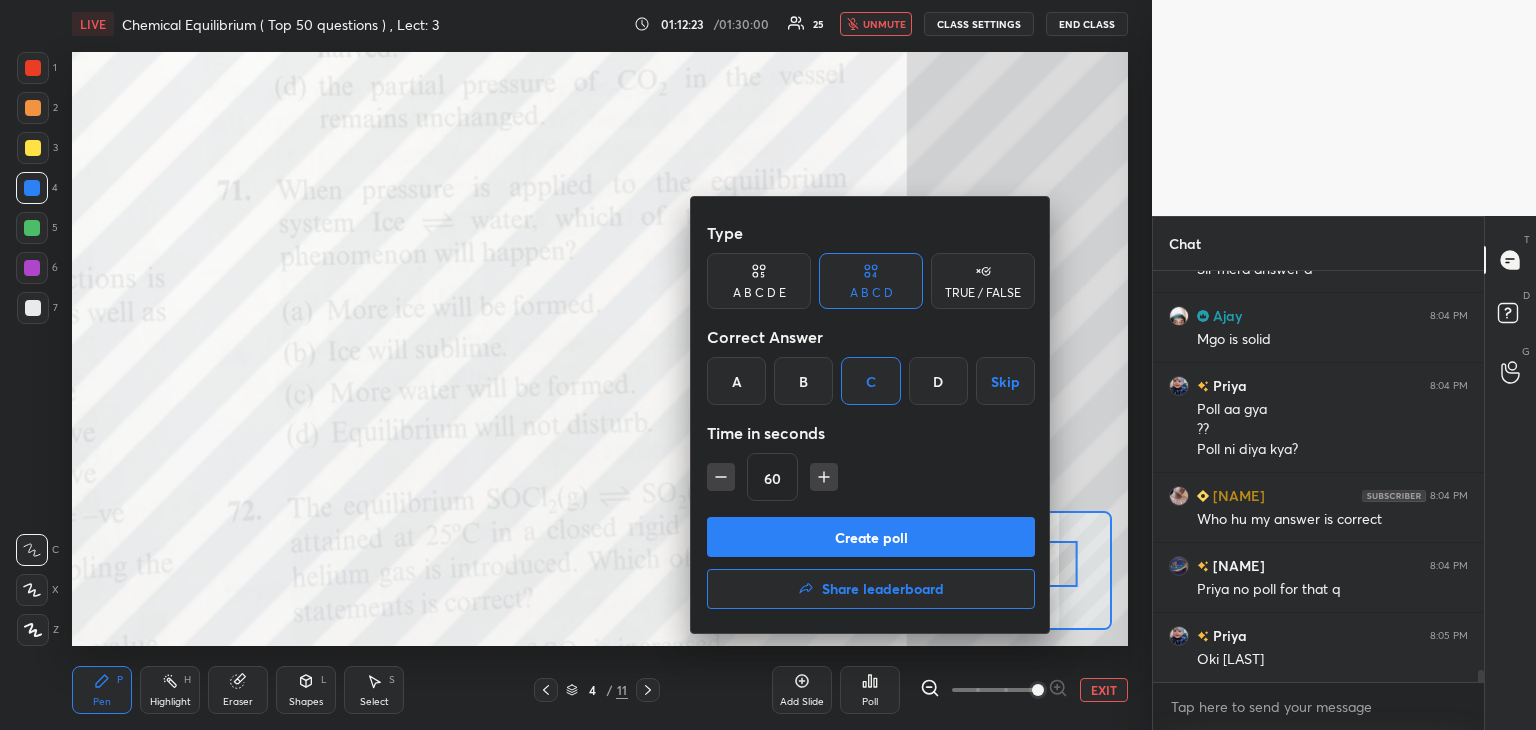 click on "Create poll" at bounding box center (871, 537) 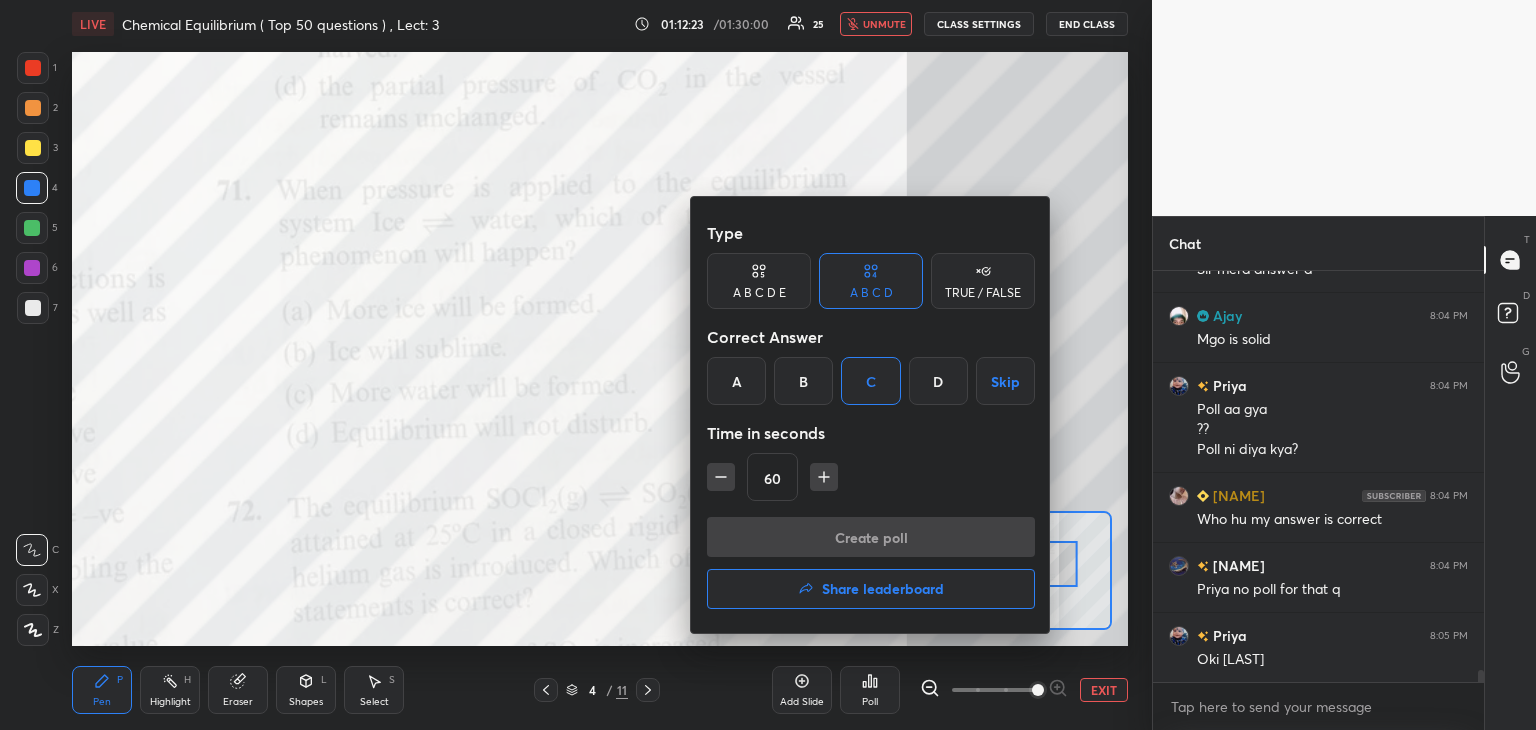 scroll, scrollTop: 364, scrollLeft: 325, axis: both 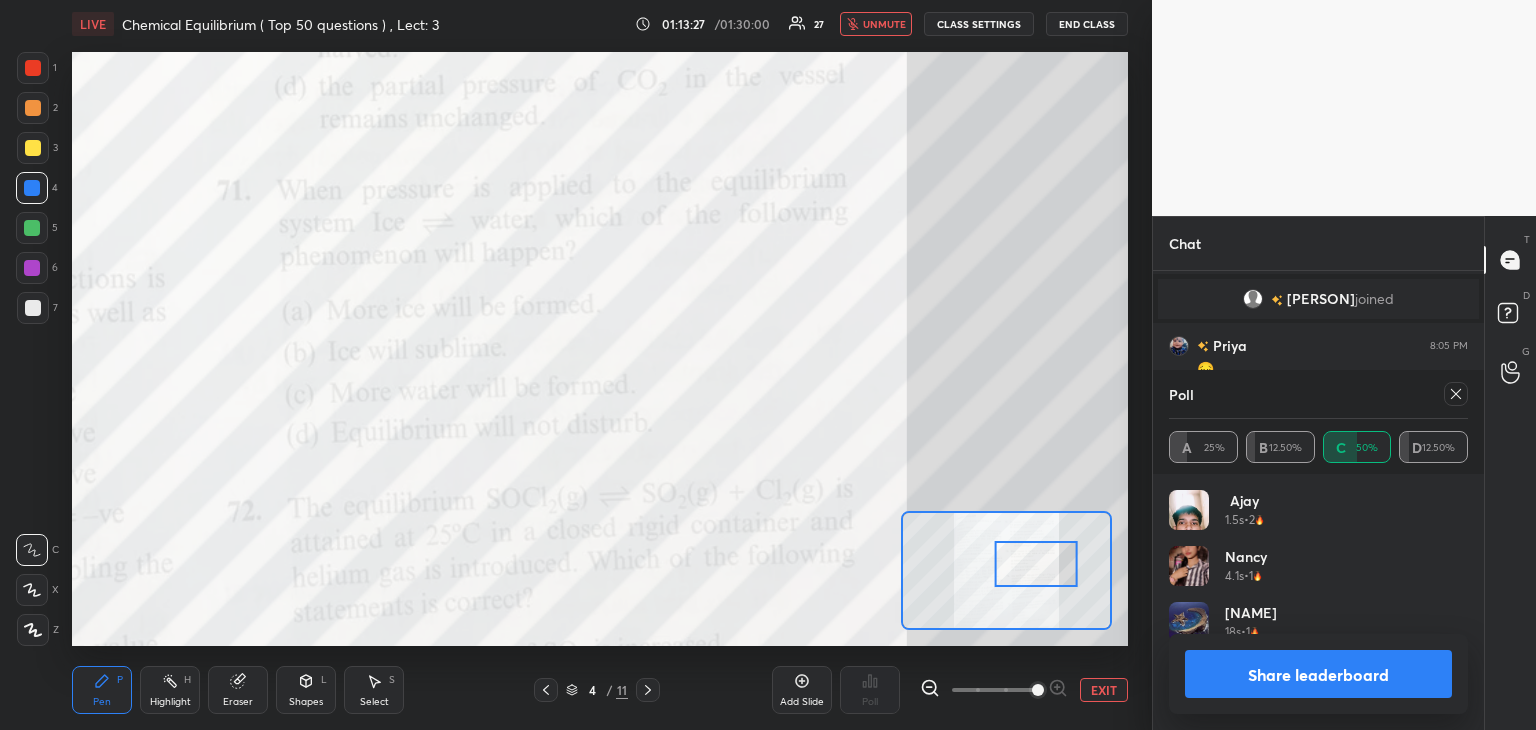 click on "Share leaderboard" at bounding box center [1318, 674] 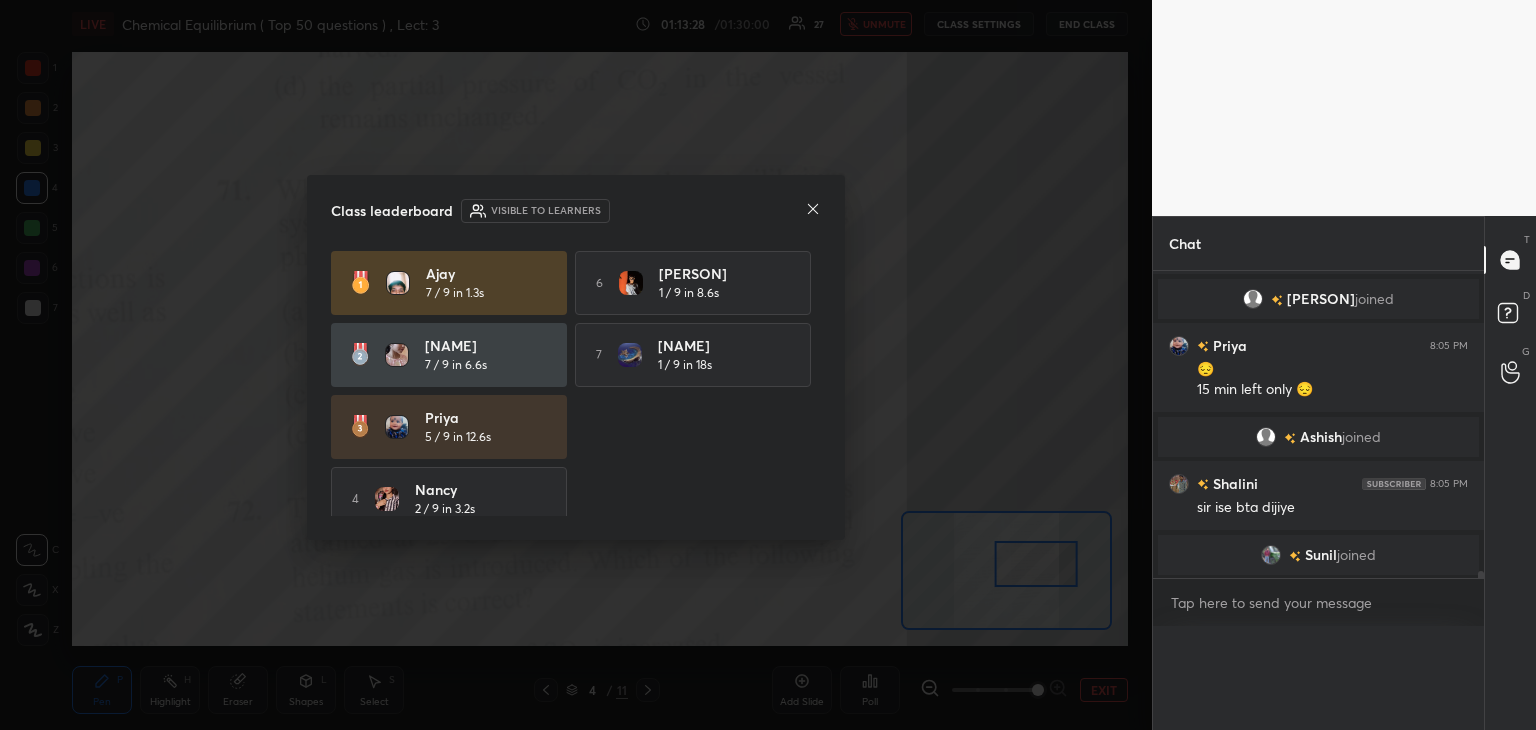 scroll, scrollTop: 0, scrollLeft: 0, axis: both 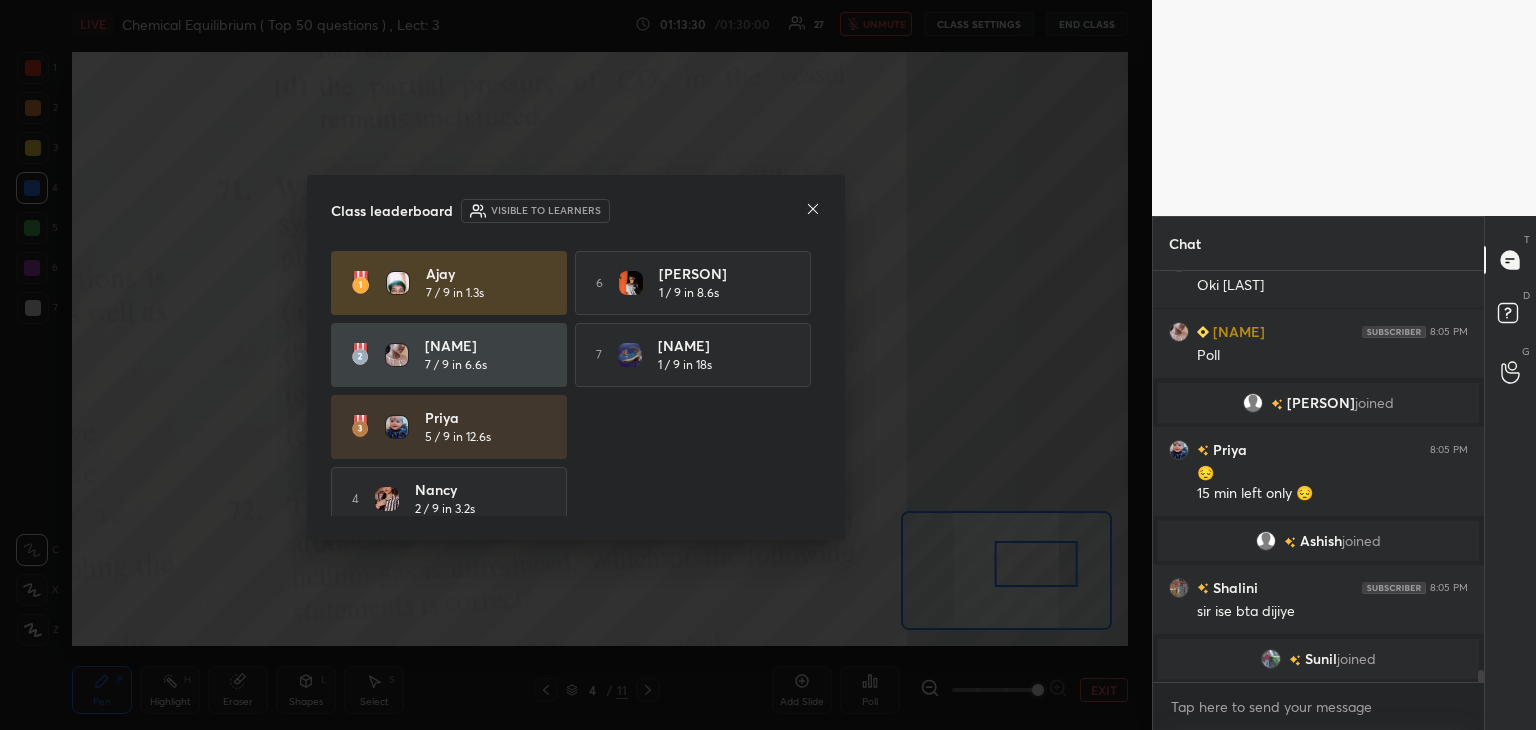 click 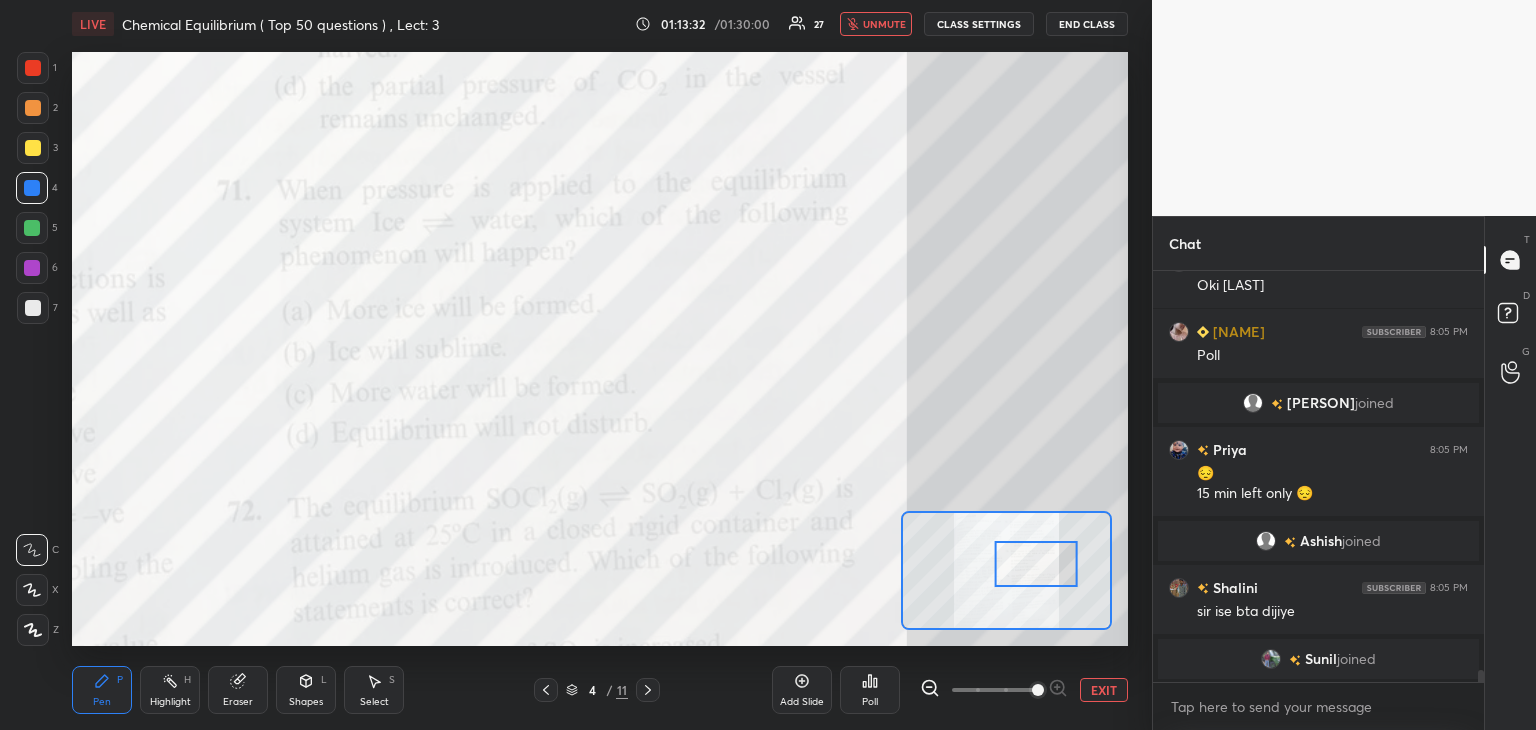 click on "unmute" at bounding box center (884, 24) 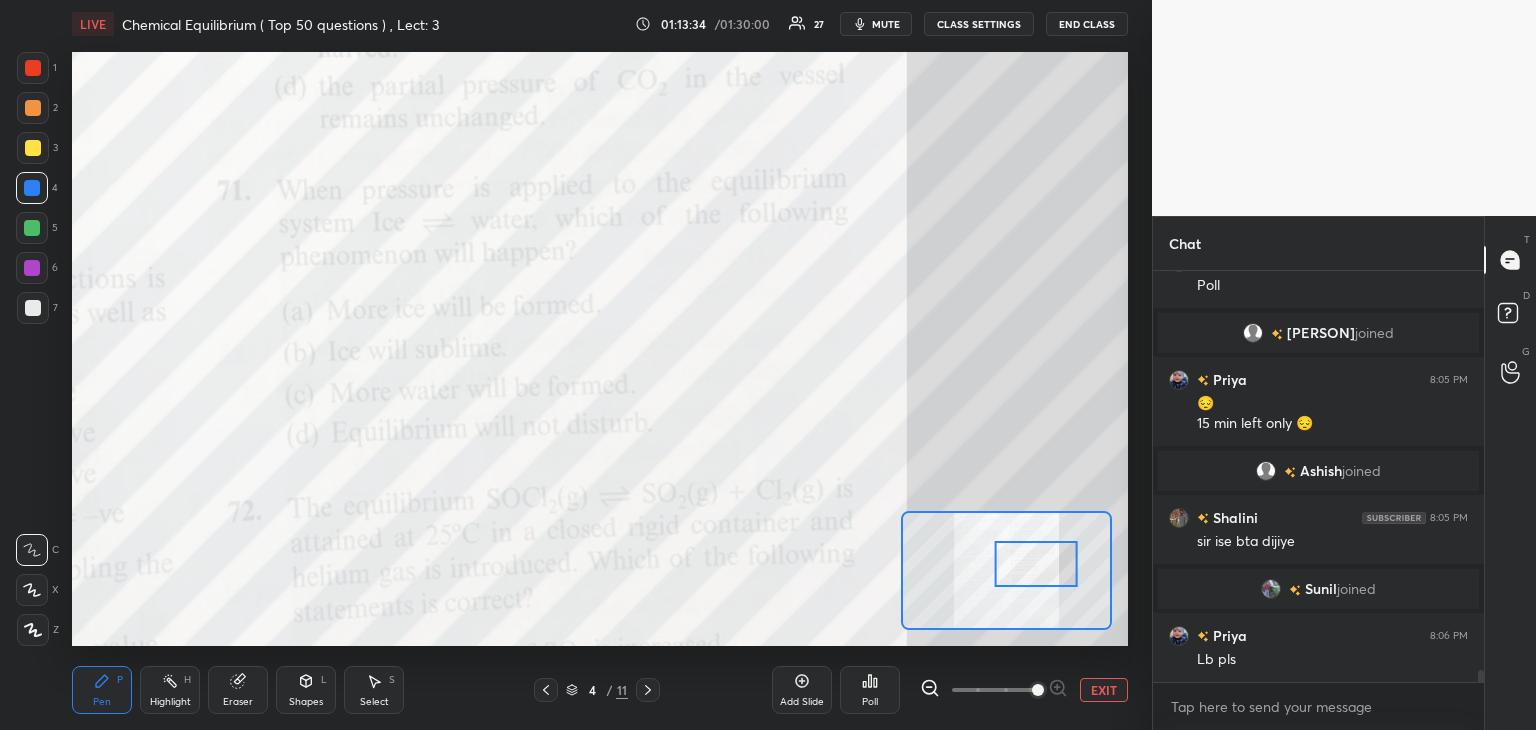 scroll, scrollTop: 13188, scrollLeft: 0, axis: vertical 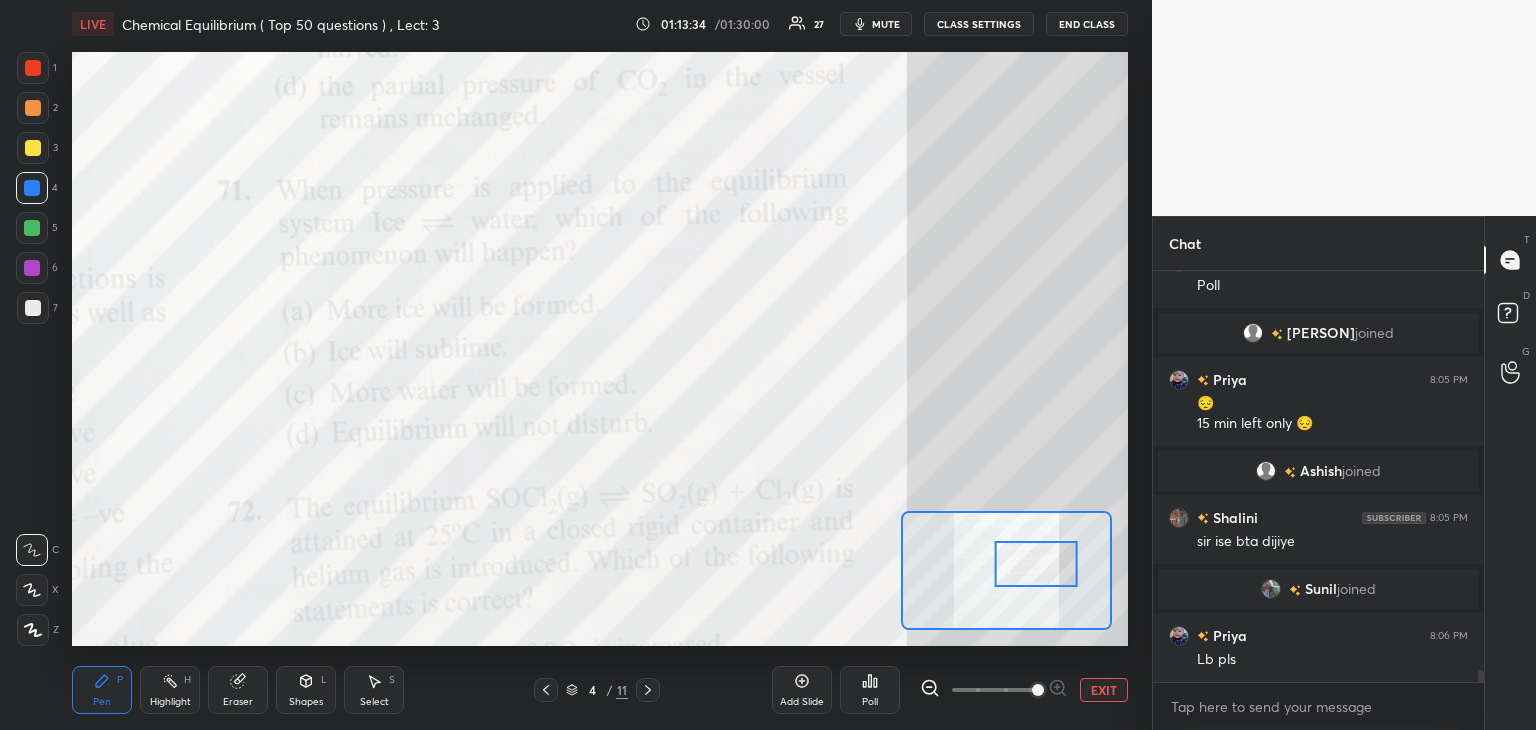 click on "mute" at bounding box center (886, 24) 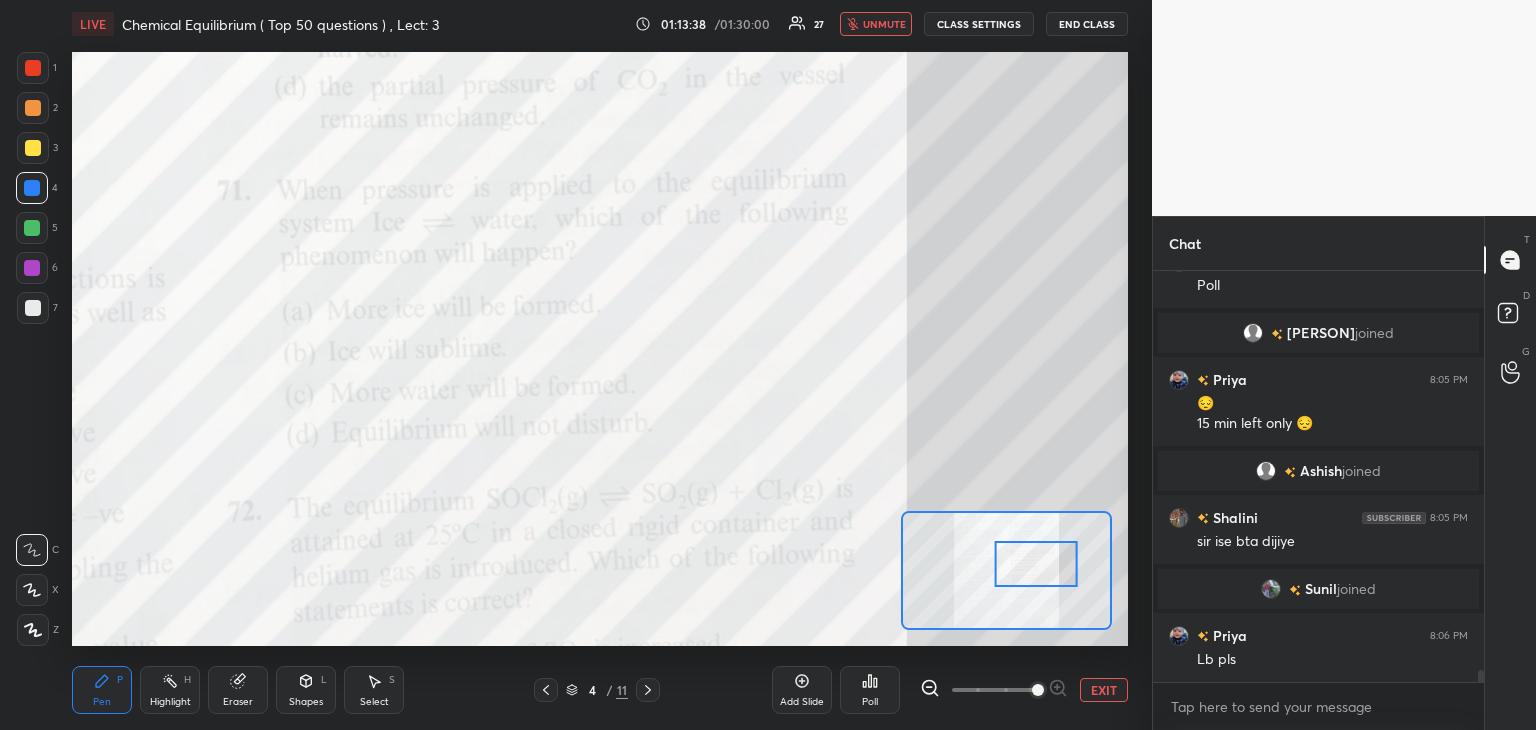 click on "Poll" at bounding box center [870, 690] 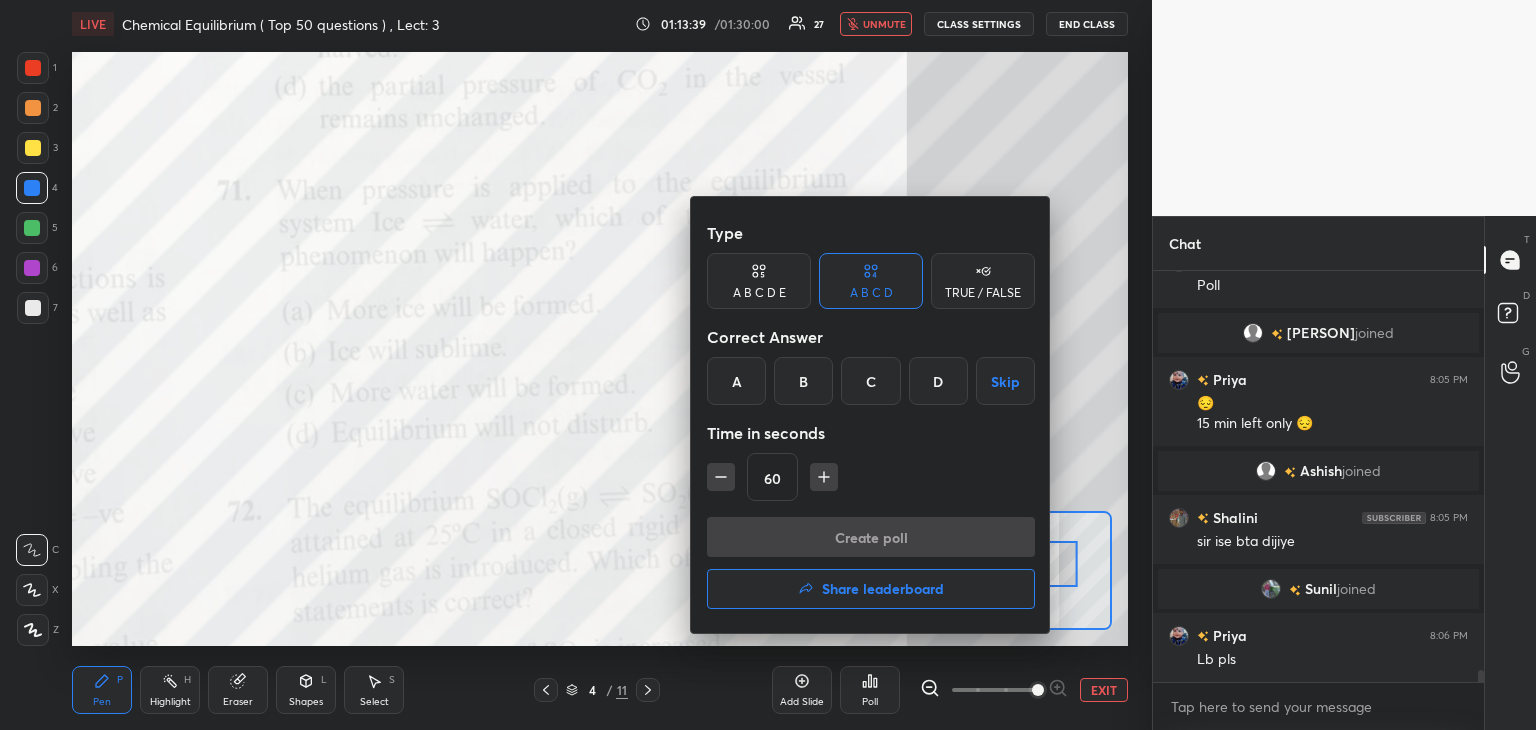 click on "Share leaderboard" at bounding box center [883, 589] 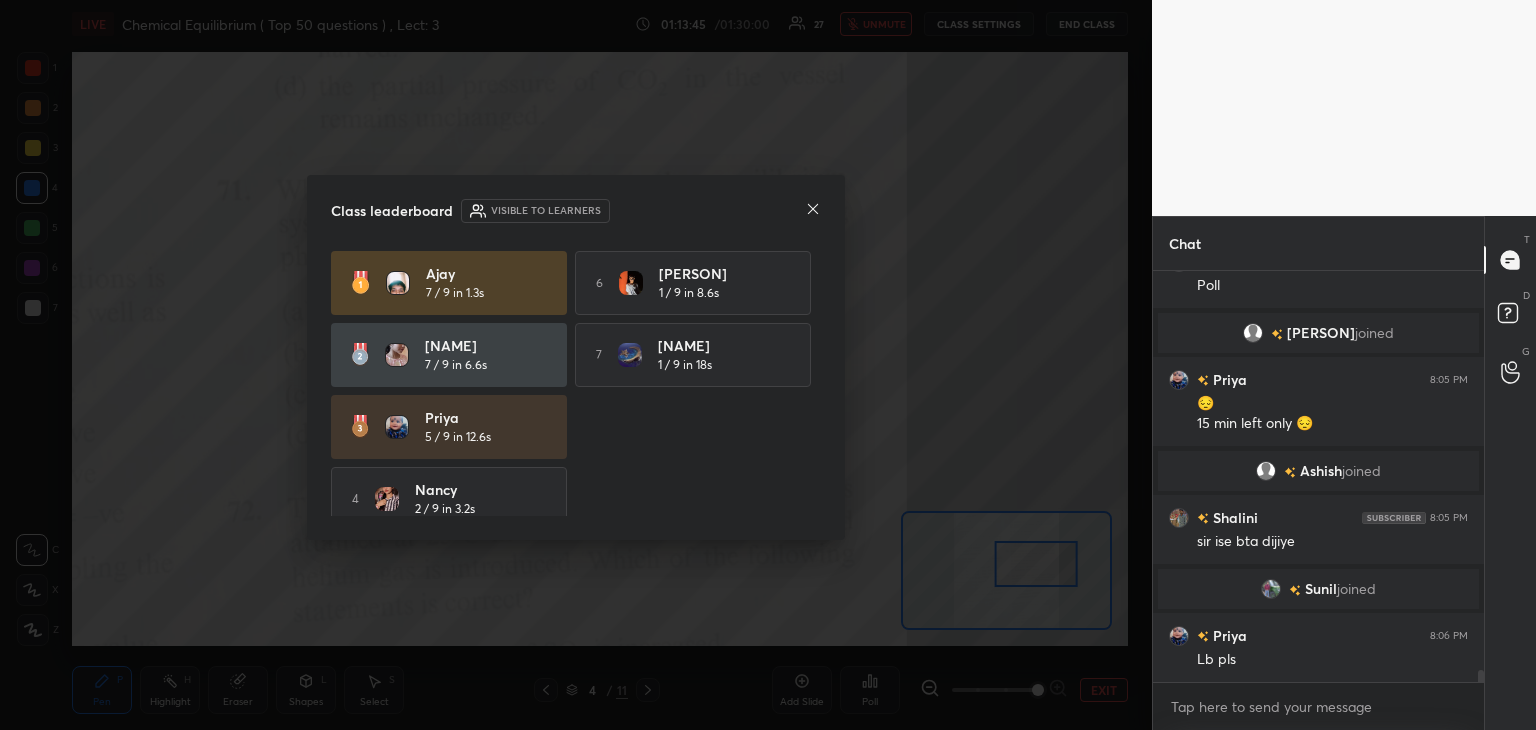 click on "Class leaderboard Visible to learners [NAME] 7 / 9 in [DECIMAL]s 6 [NAME] 1 / 9 in [DECIMAL]s [NAME] 7 / 9 in [DECIMAL]s 7 [NAME] 1 / 9 in [DECIMAL]s [NAME] 5 / 9 in [DECIMAL]s 4 [NAME] 2 / 9 in [DECIMAL]s 5 [NAME] 2 / 9 in [DECIMAL]s" at bounding box center (576, 357) 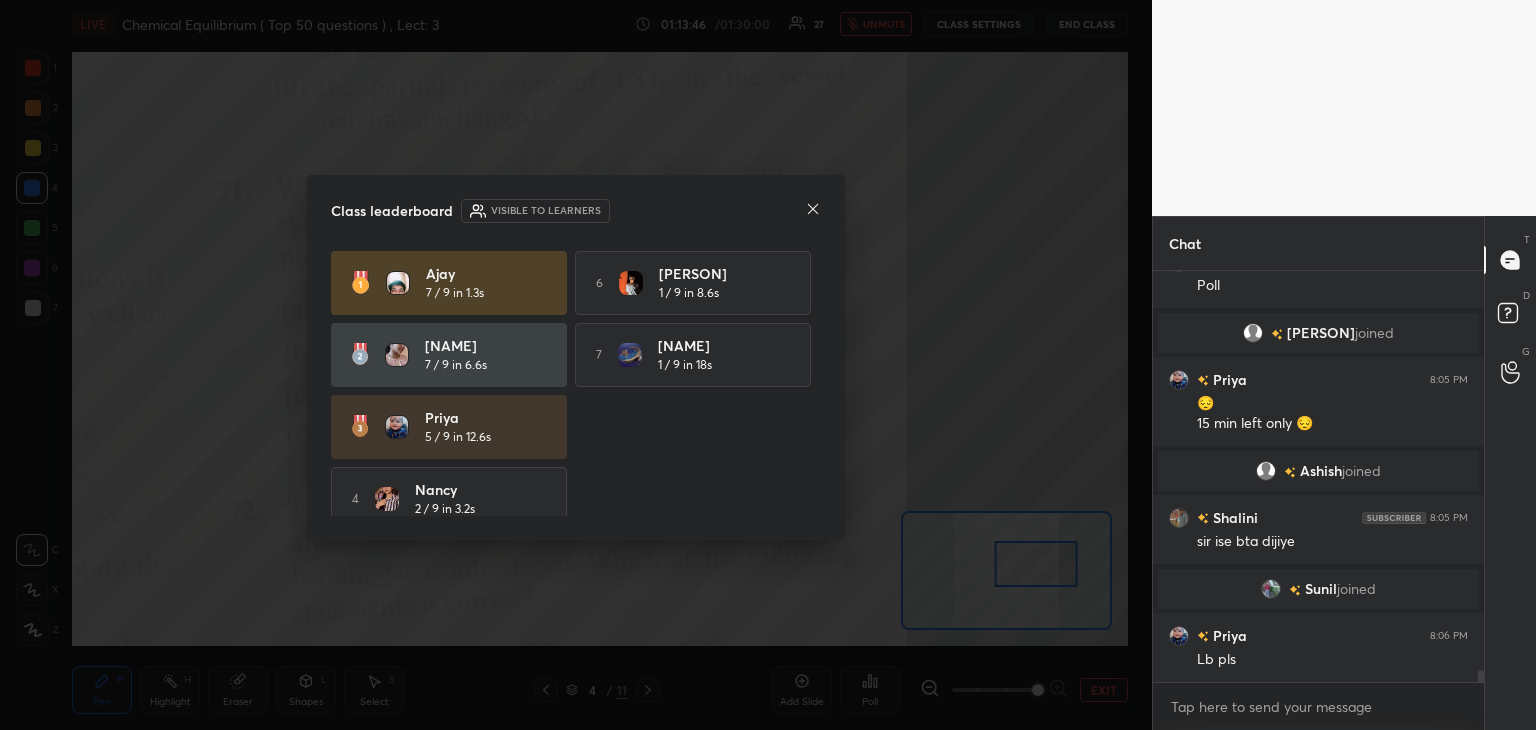 click on "[PERSON] 7 / 9 in 1.3s 6 JUBER 1 / 9 in 8.6s [PERSON] 7 / 9 in 6.6s 7 [PERSON] 1 / 9 in 18s [PERSON] 5 / 9 in 12.6s 4 [PERSON] 2 / 9 in 3.2s 5 [PERSON] 2 / 9 in 4.2s" at bounding box center [576, 427] 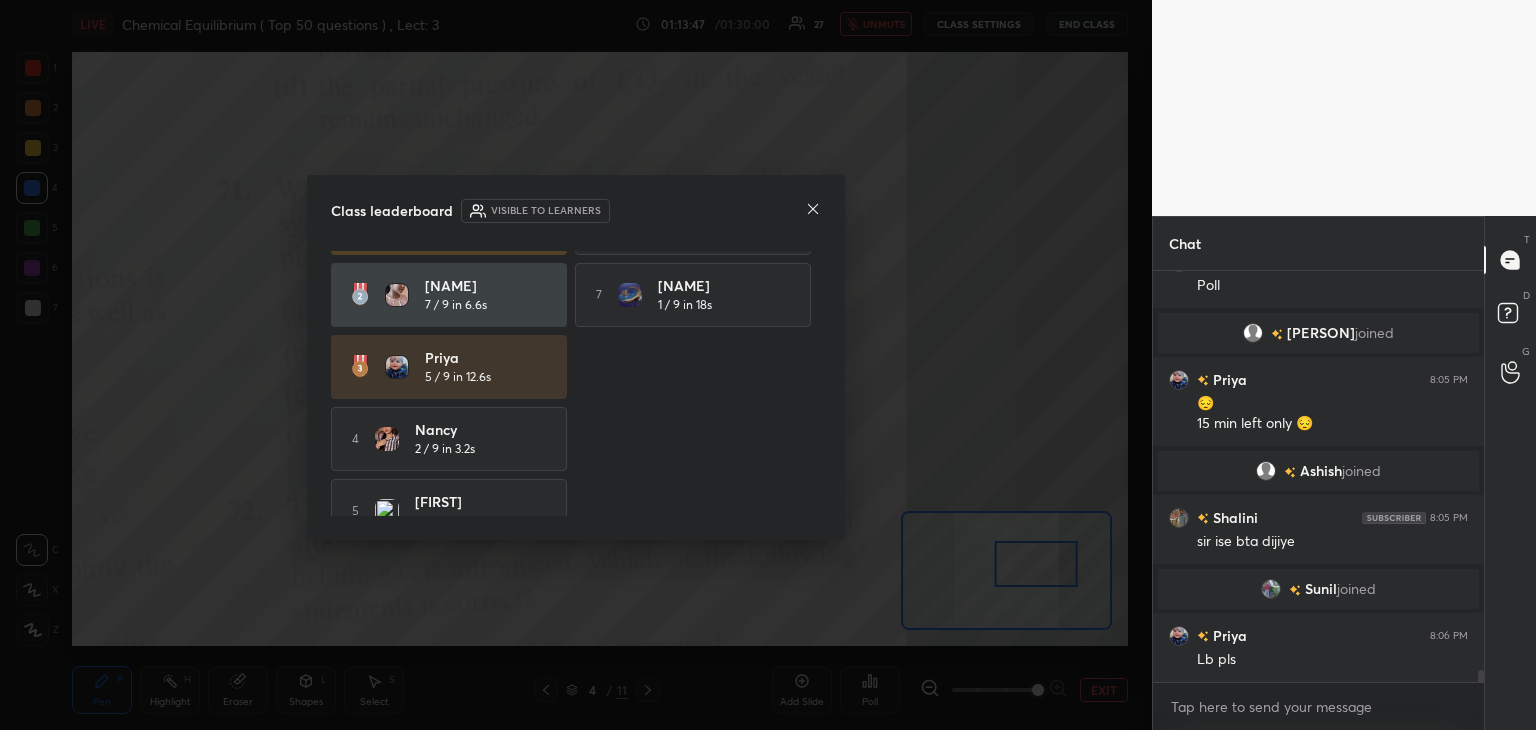 scroll, scrollTop: 46, scrollLeft: 0, axis: vertical 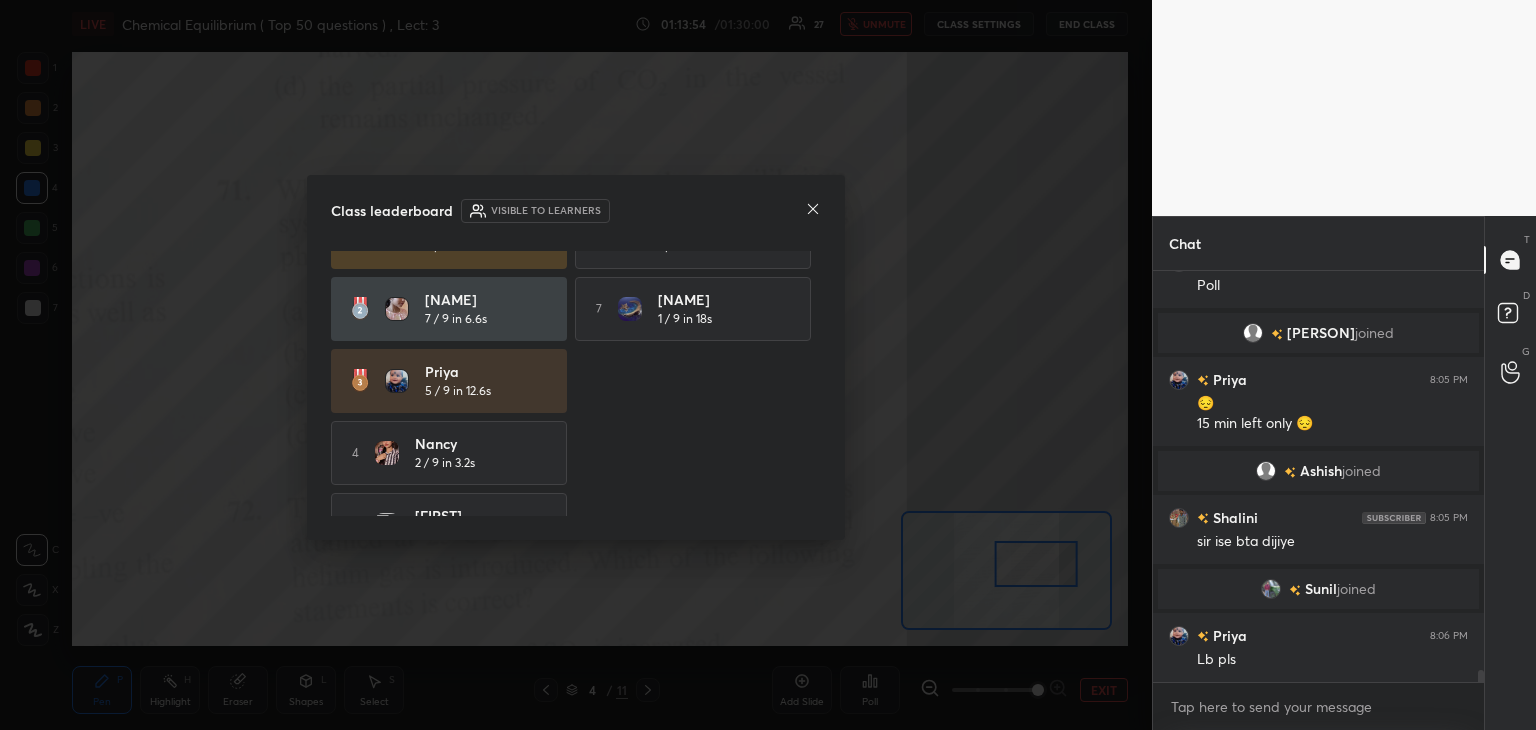 click 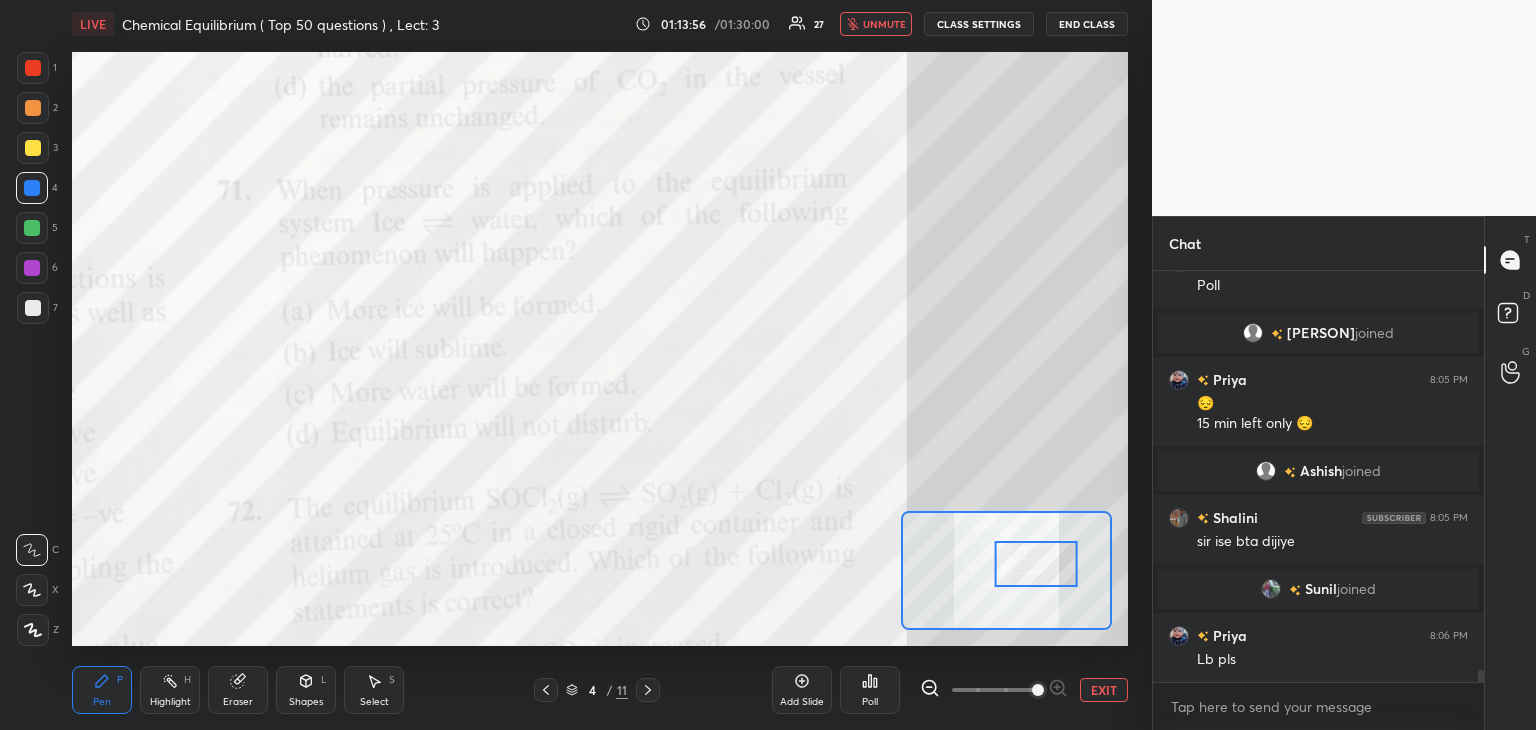 click on "unmute" at bounding box center (884, 24) 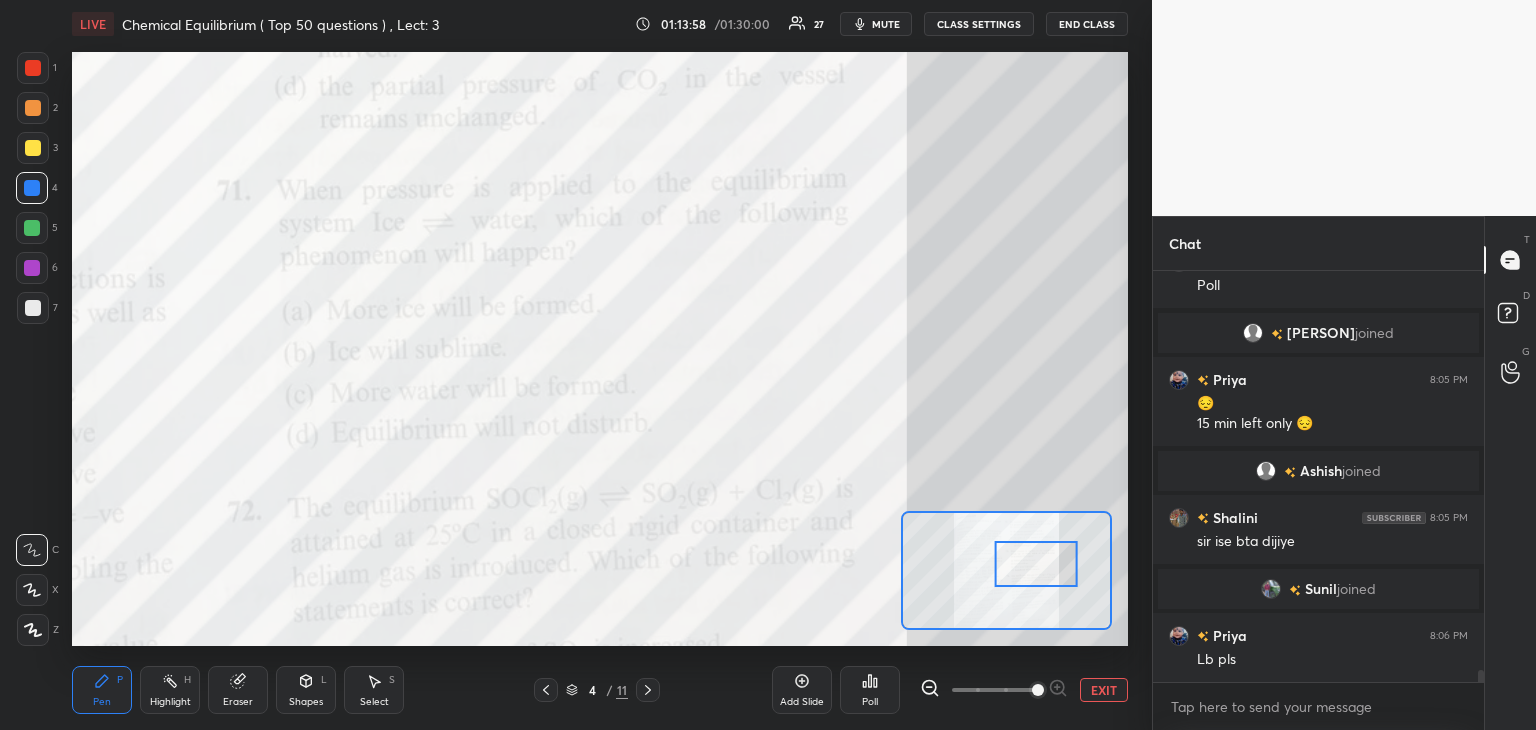 scroll, scrollTop: 13258, scrollLeft: 0, axis: vertical 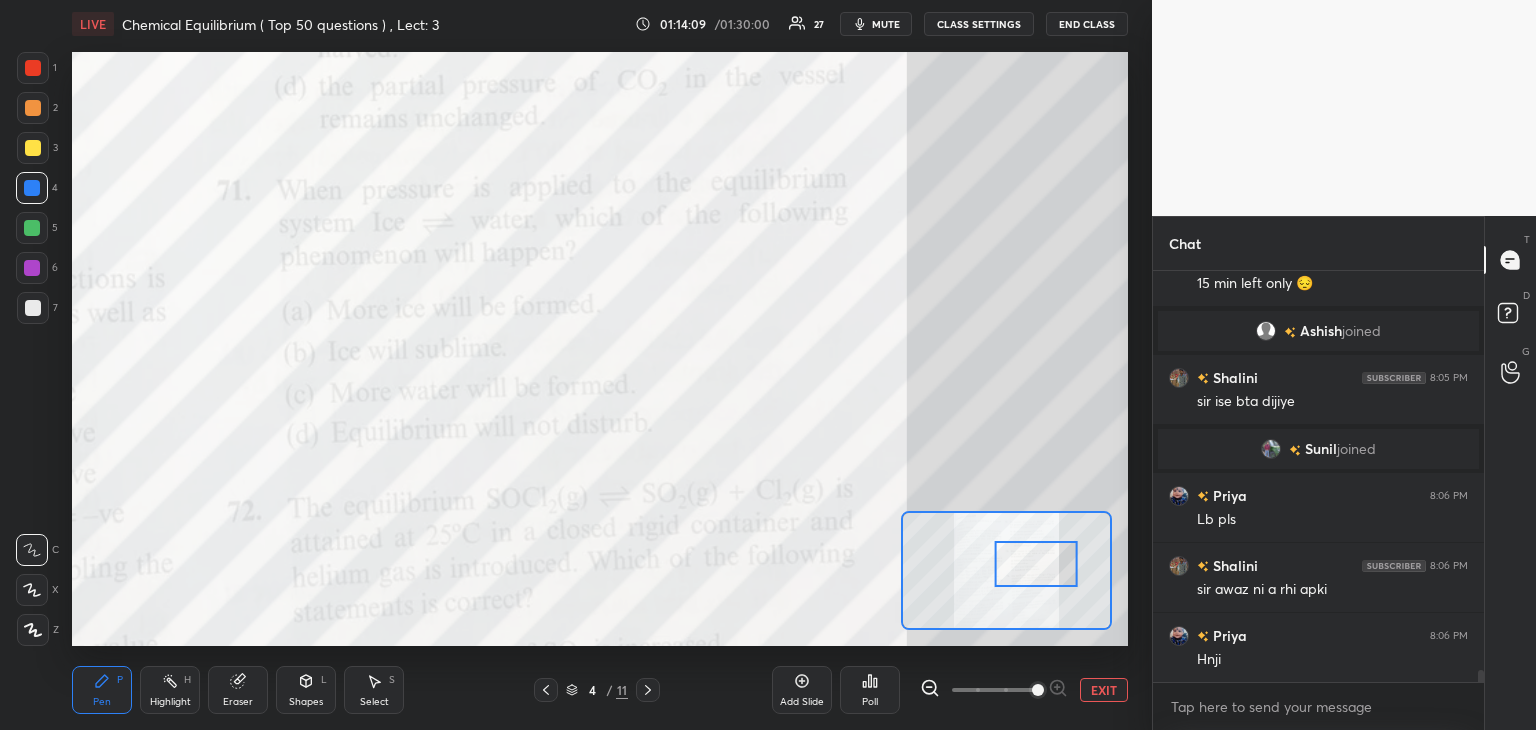 click at bounding box center (33, 108) 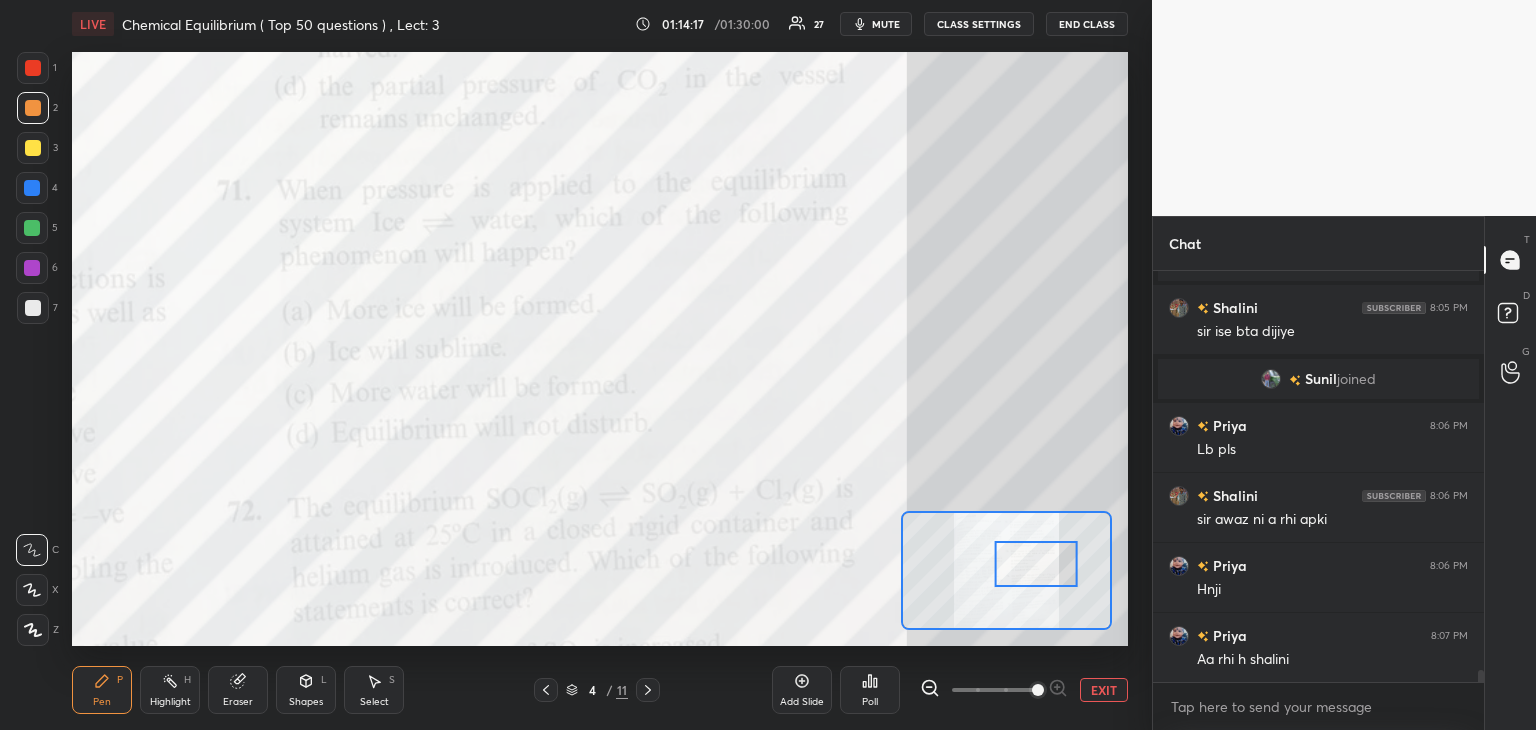 click at bounding box center (32, 188) 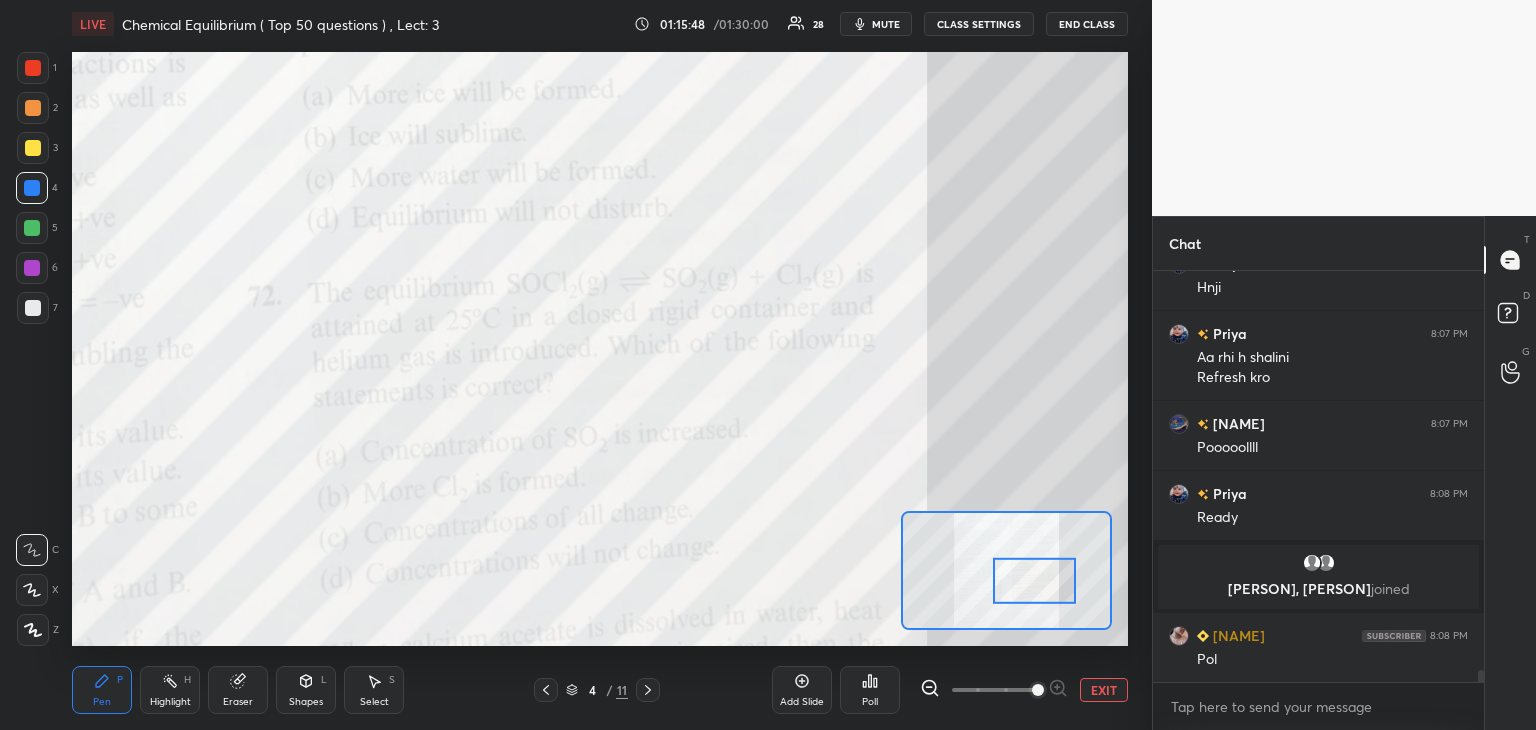 scroll, scrollTop: 13654, scrollLeft: 0, axis: vertical 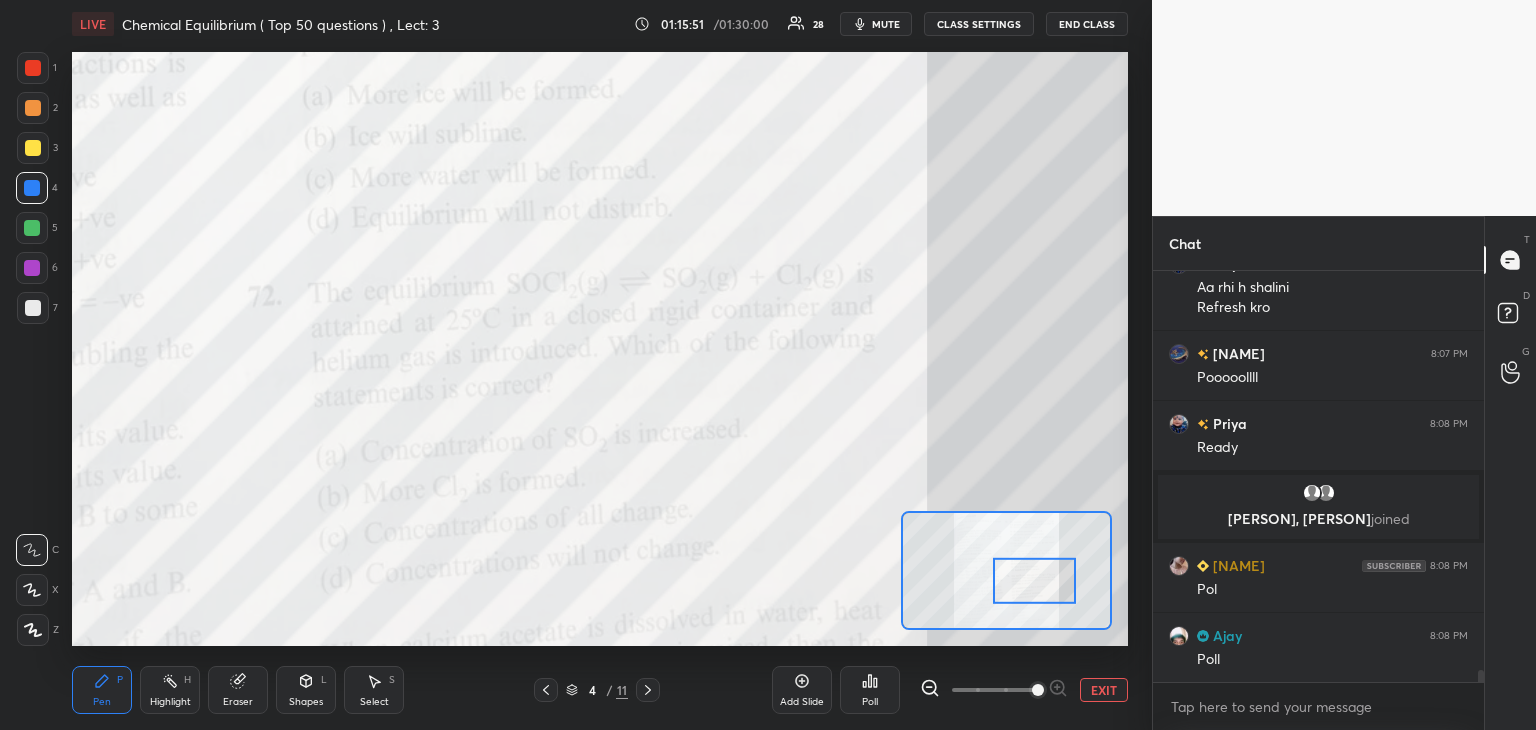 click 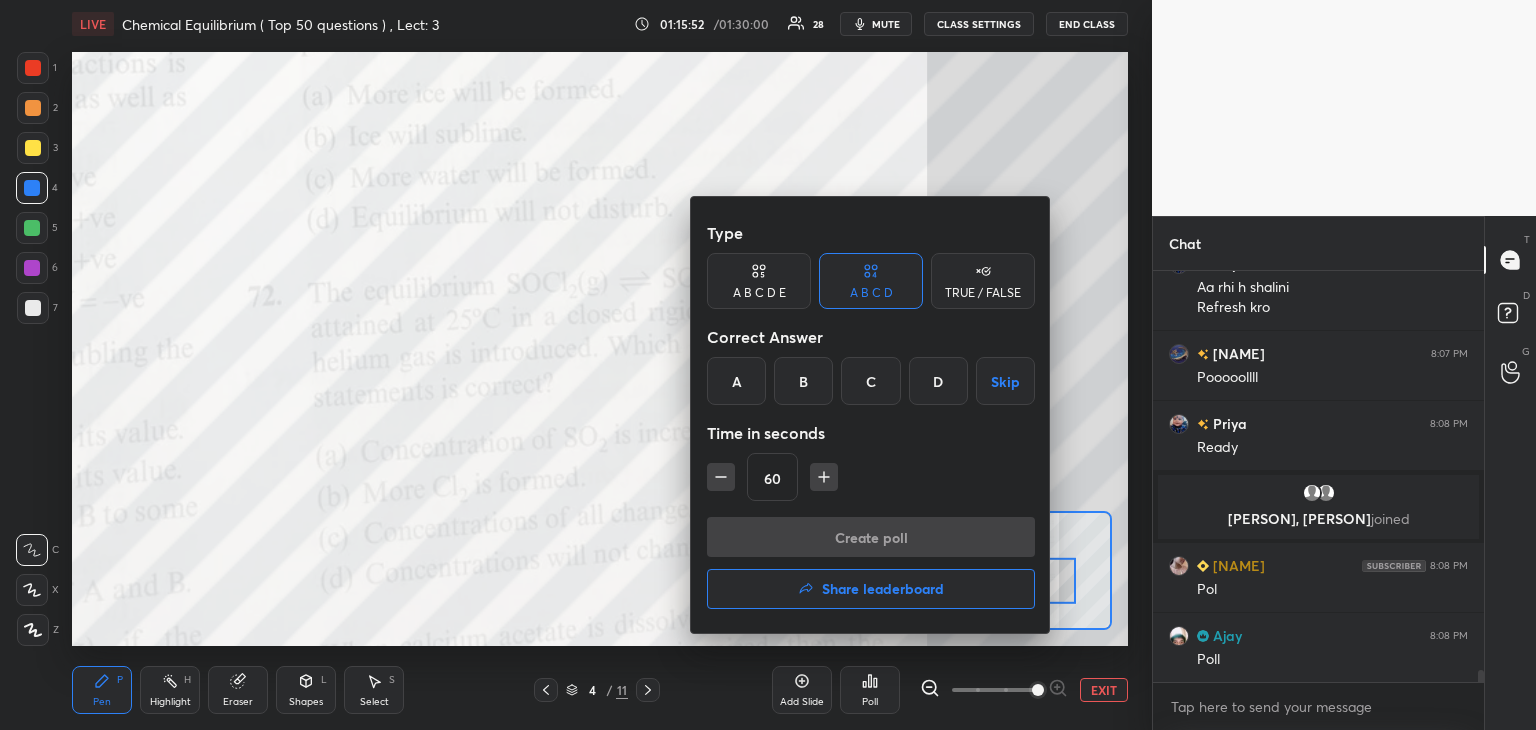 click on "D" at bounding box center [938, 381] 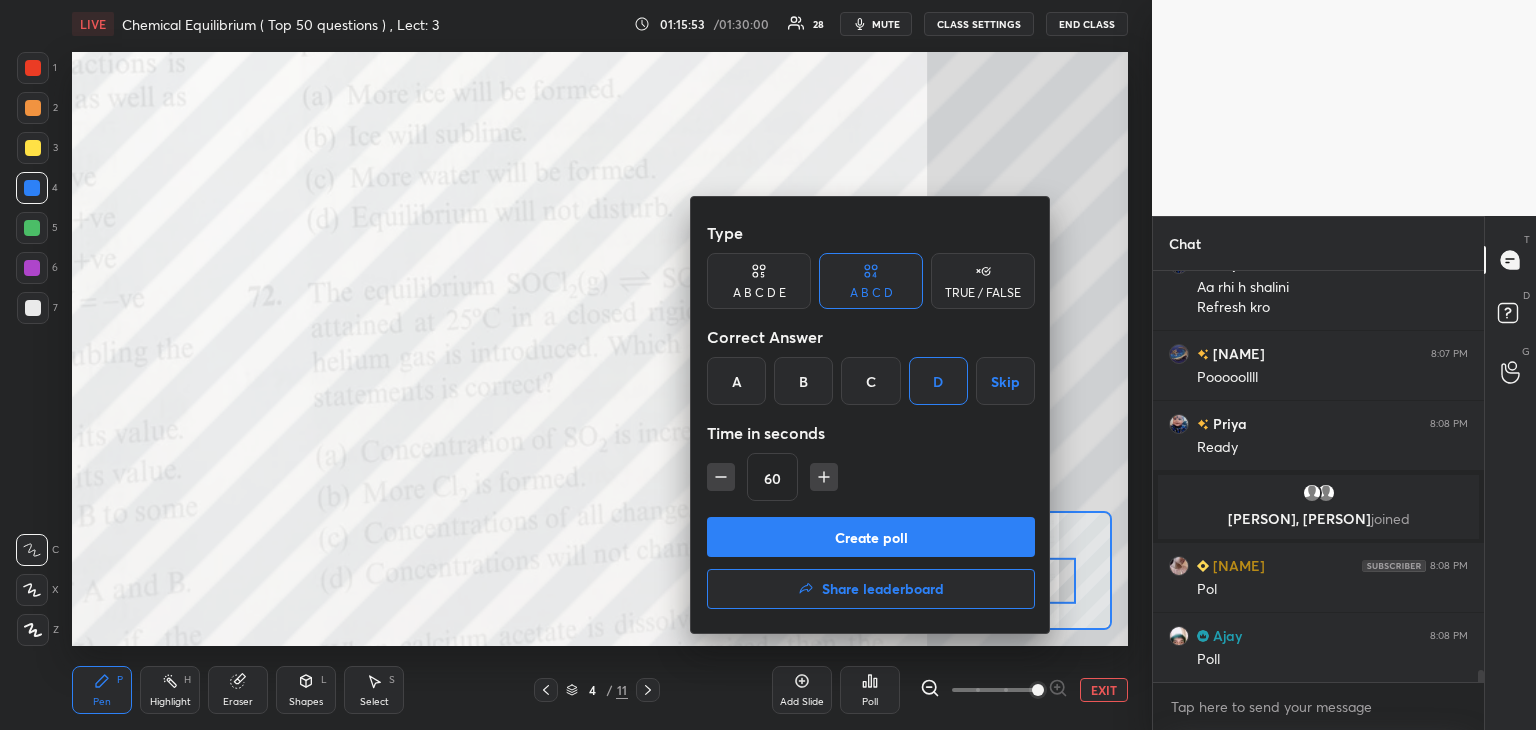 click on "Create poll" at bounding box center [871, 537] 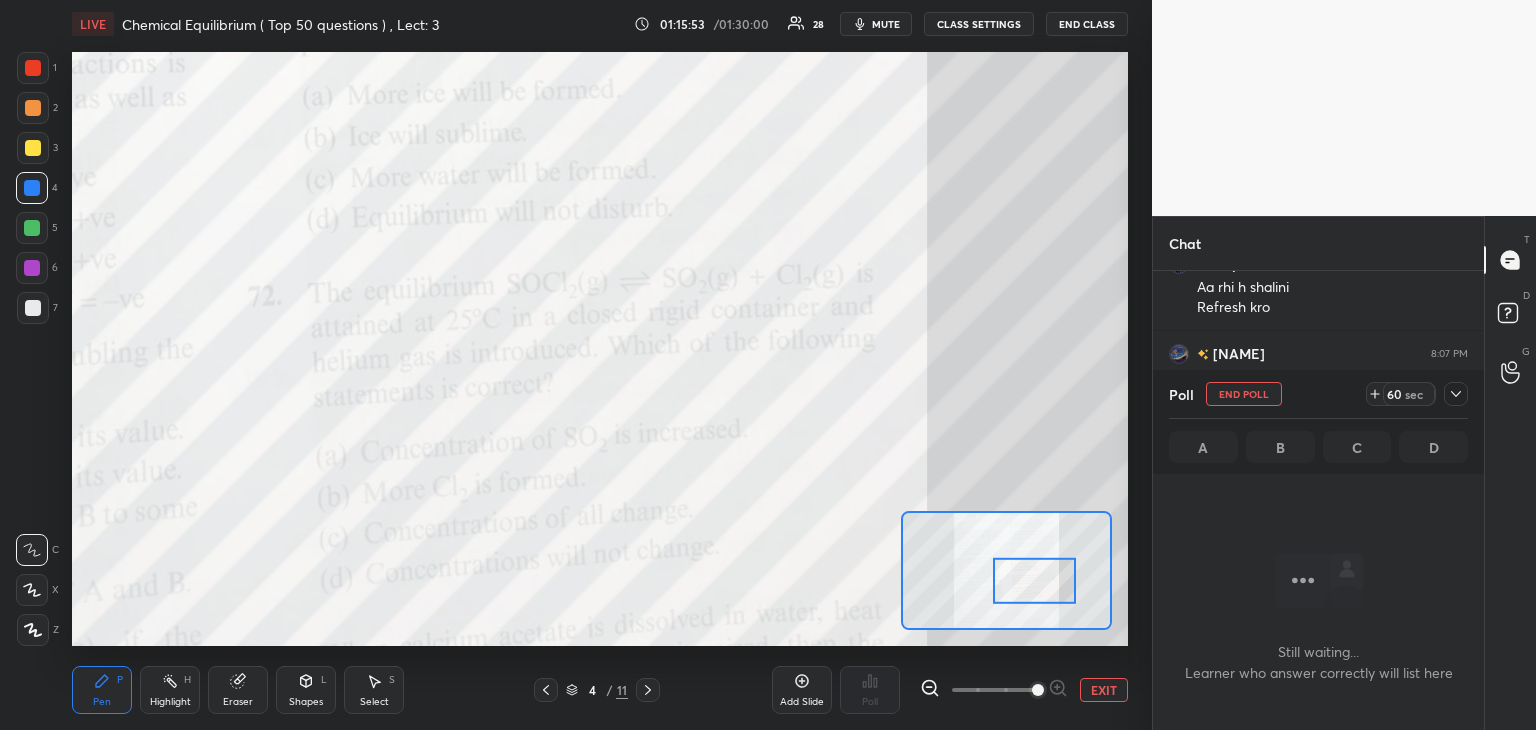 scroll, scrollTop: 319, scrollLeft: 325, axis: both 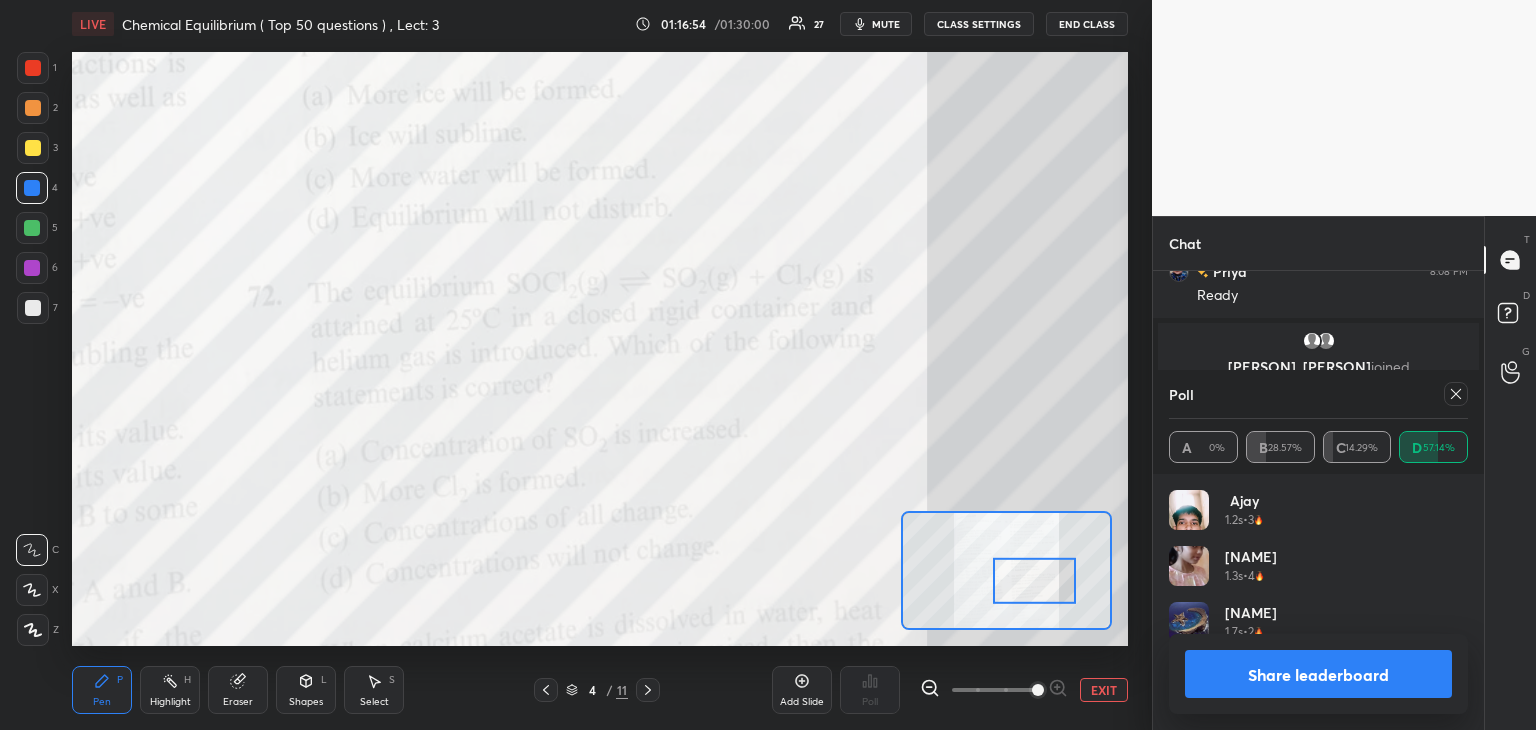 click on "Share leaderboard" at bounding box center (1318, 674) 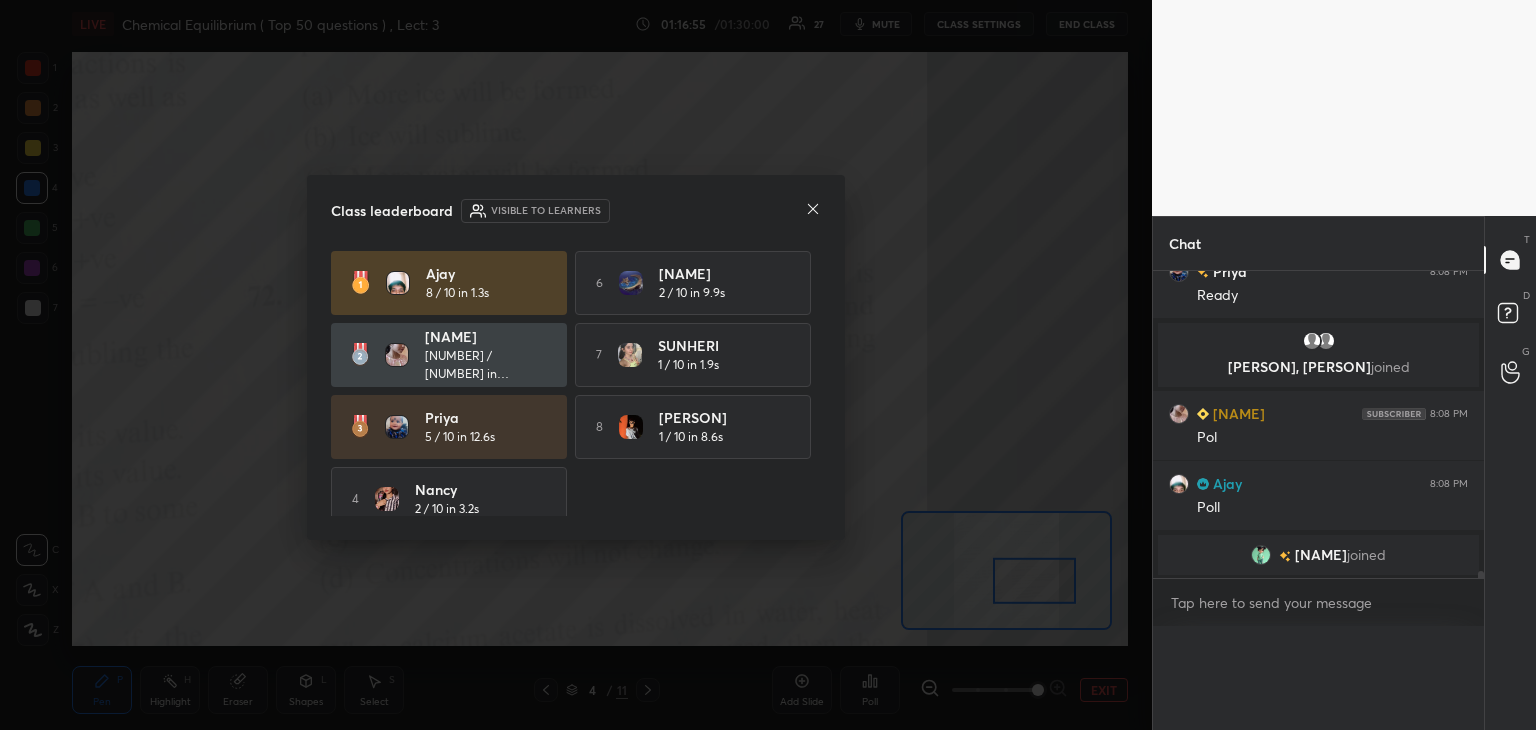 scroll, scrollTop: 88, scrollLeft: 293, axis: both 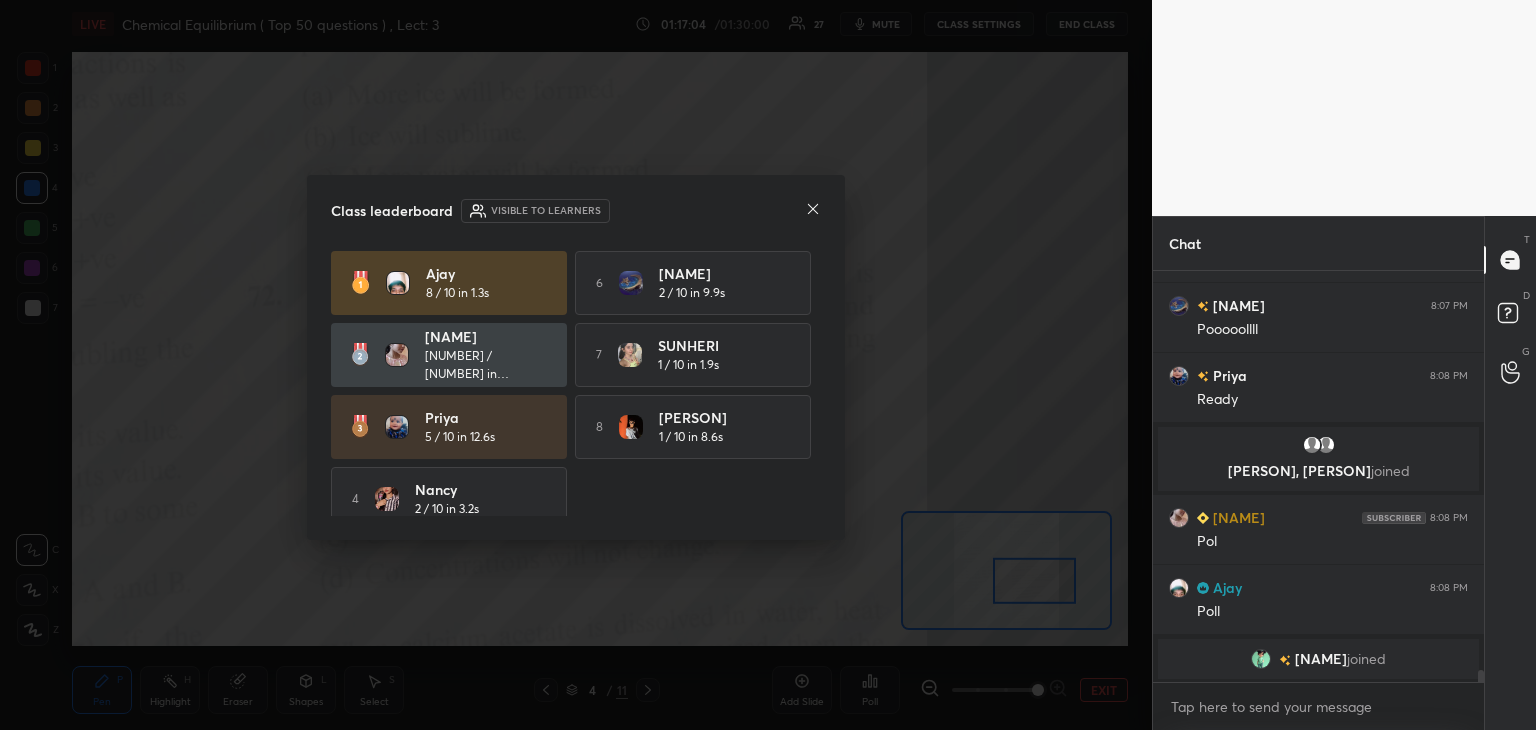 click 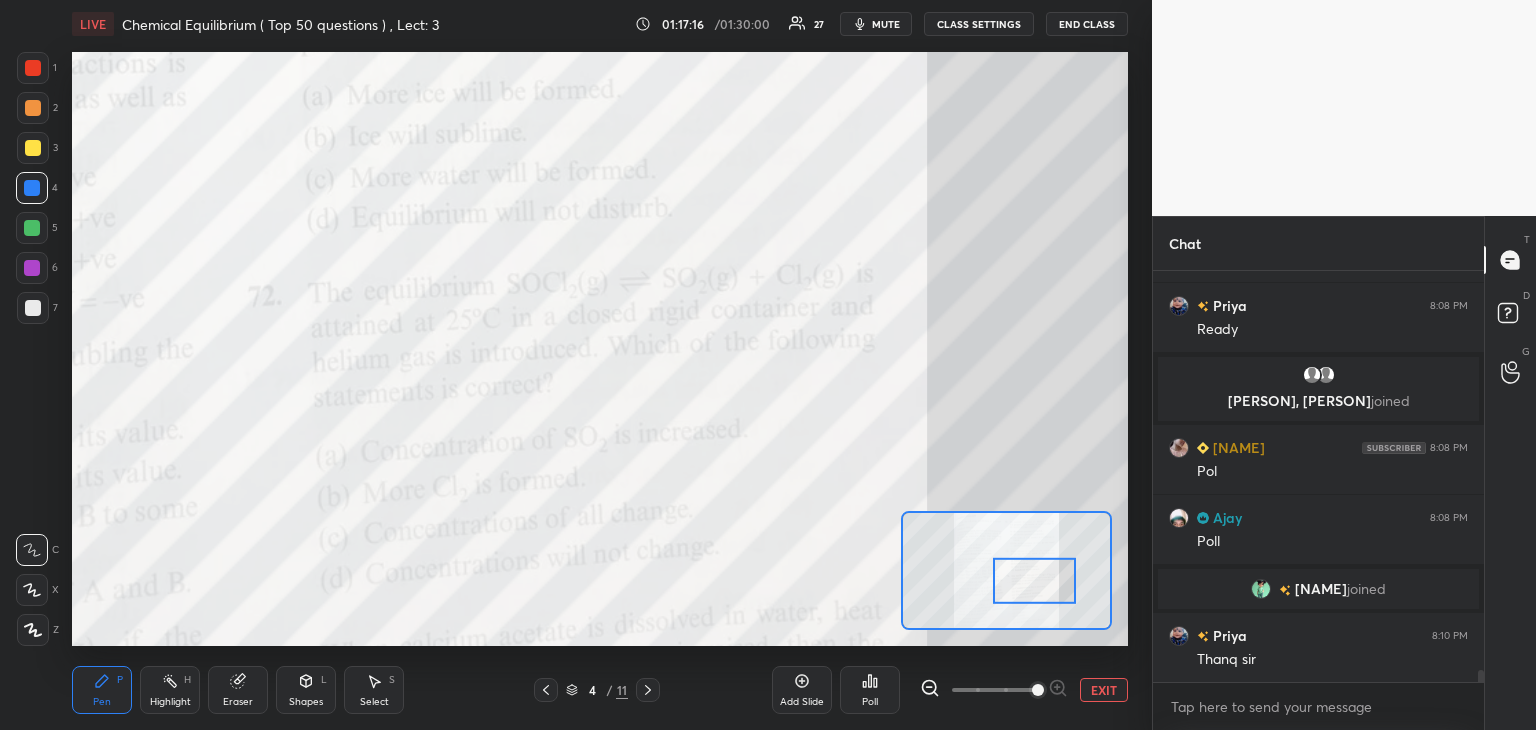 scroll, scrollTop: 13652, scrollLeft: 0, axis: vertical 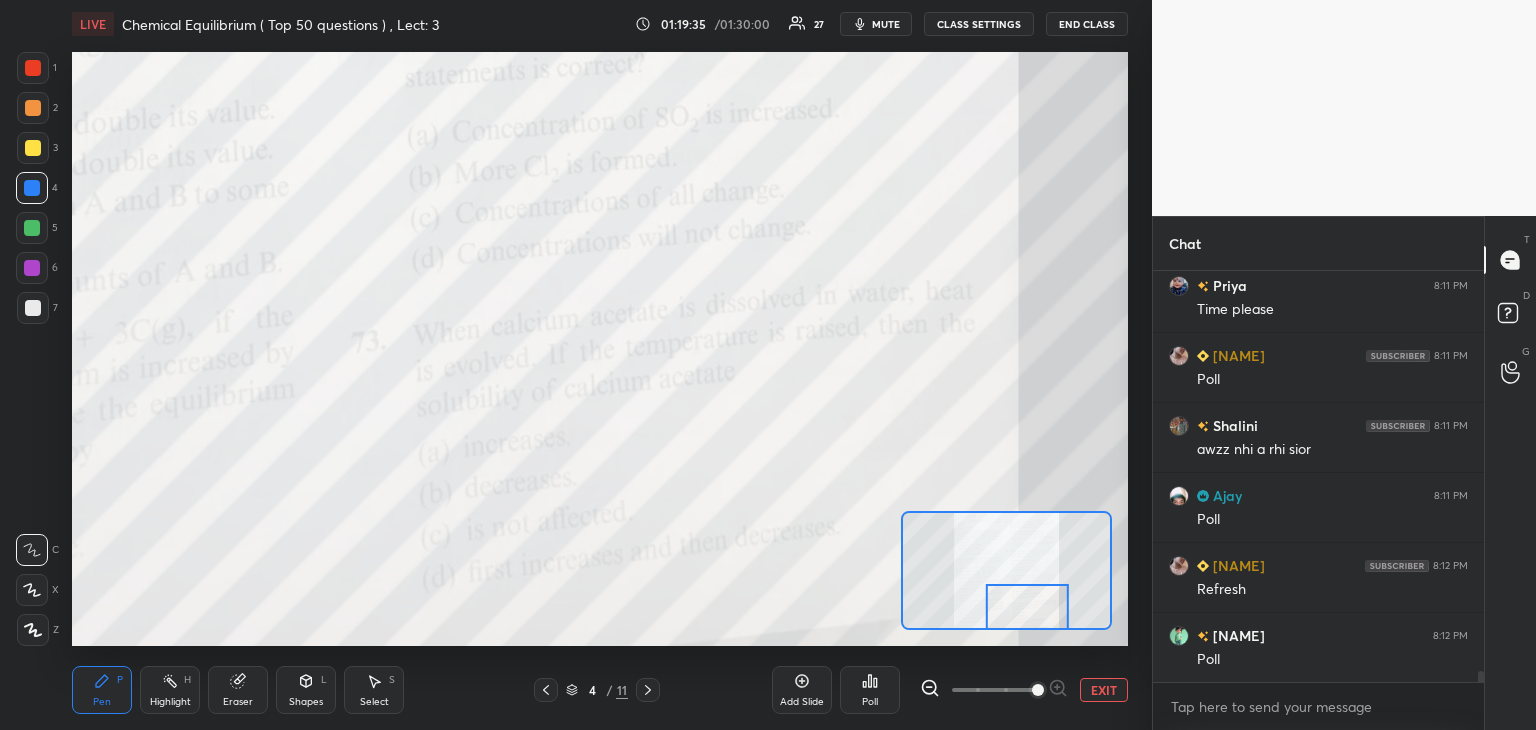 click on "Poll" at bounding box center [870, 690] 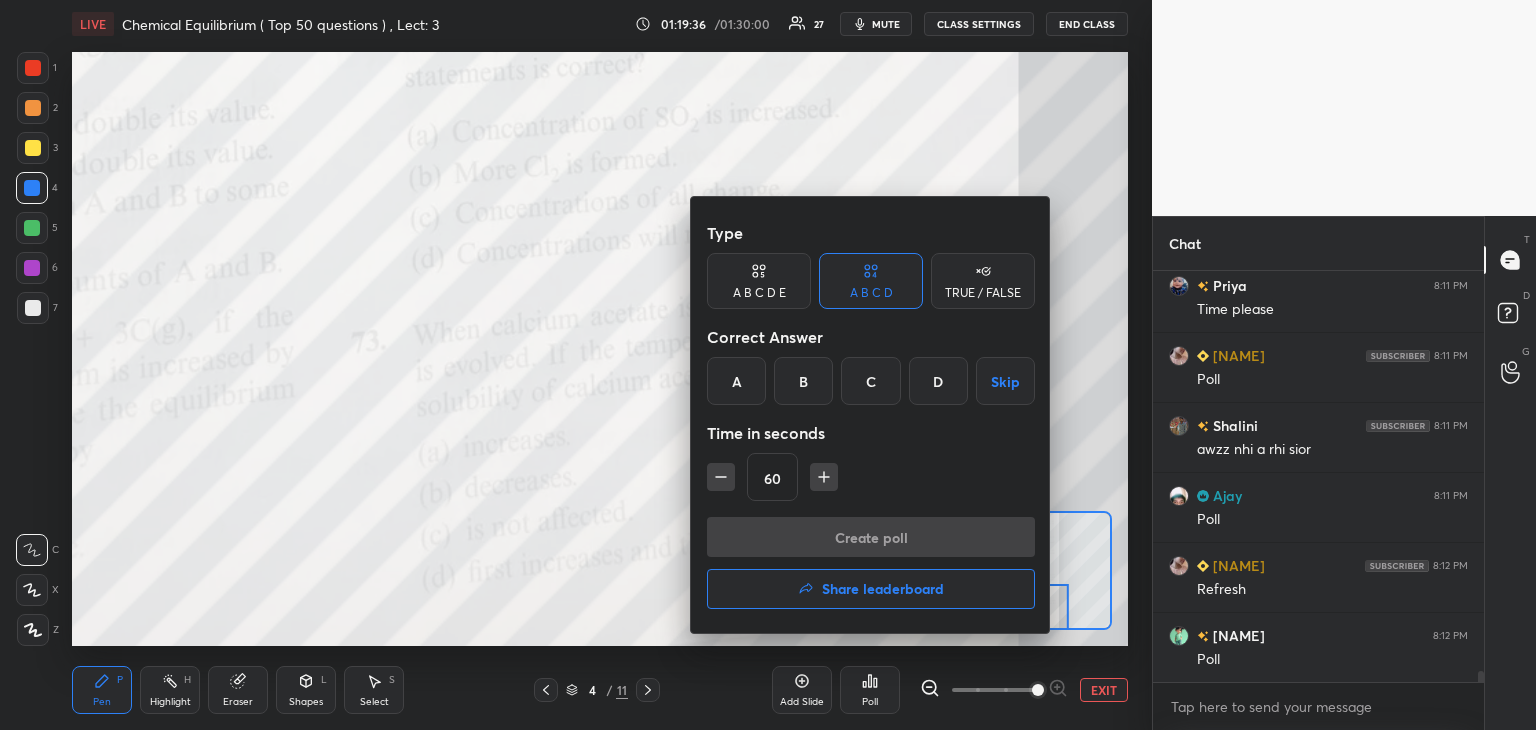 click on "B" at bounding box center (803, 381) 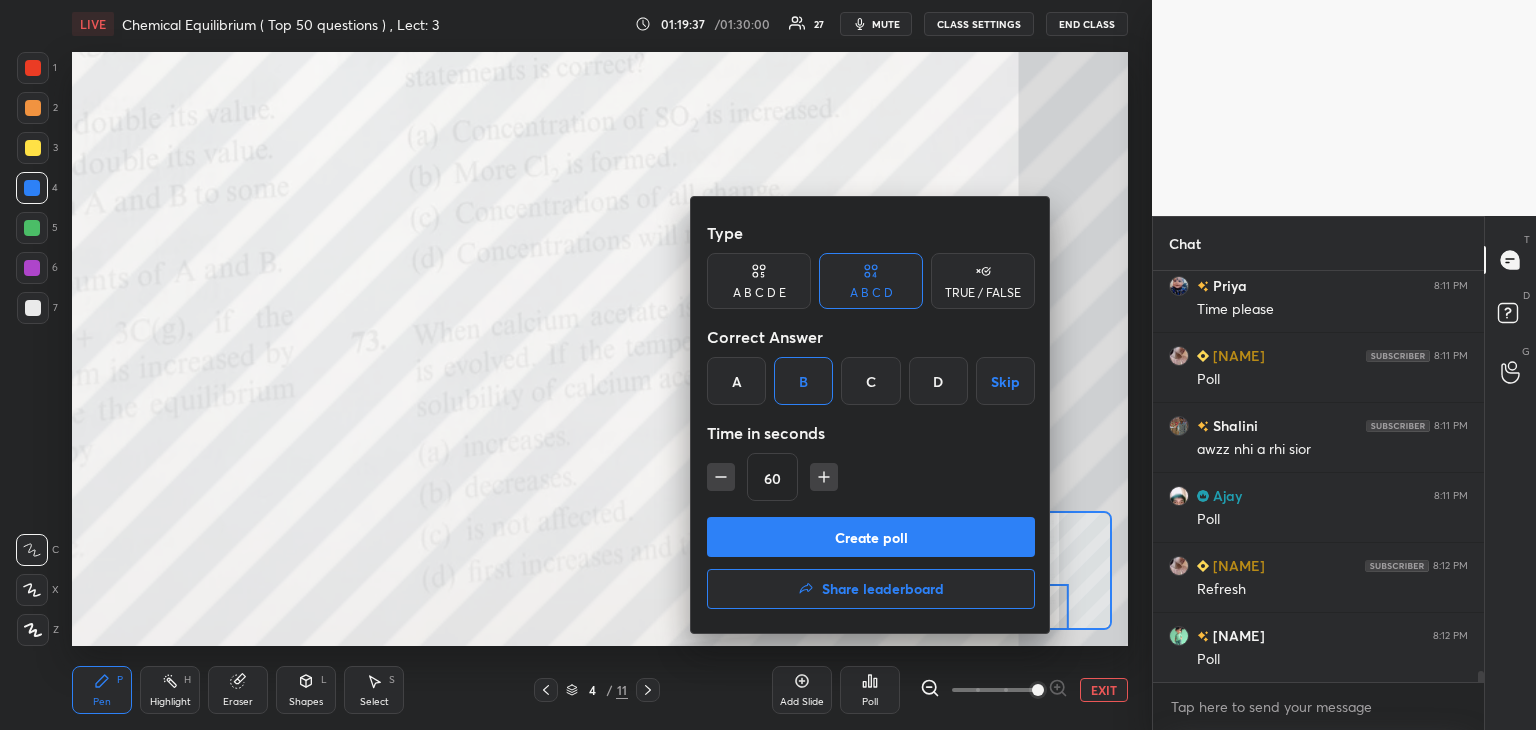 scroll, scrollTop: 14372, scrollLeft: 0, axis: vertical 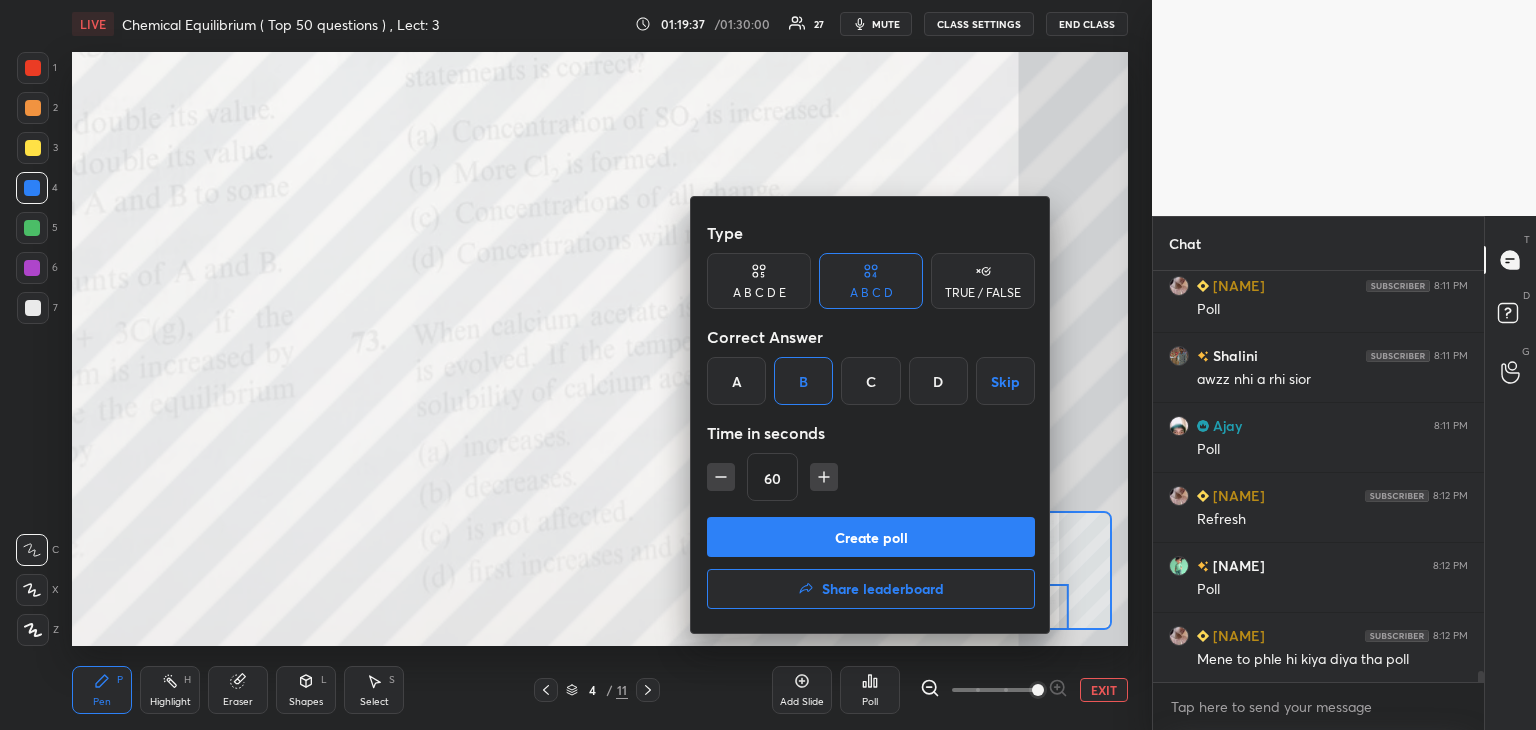 click on "Create poll" at bounding box center (871, 537) 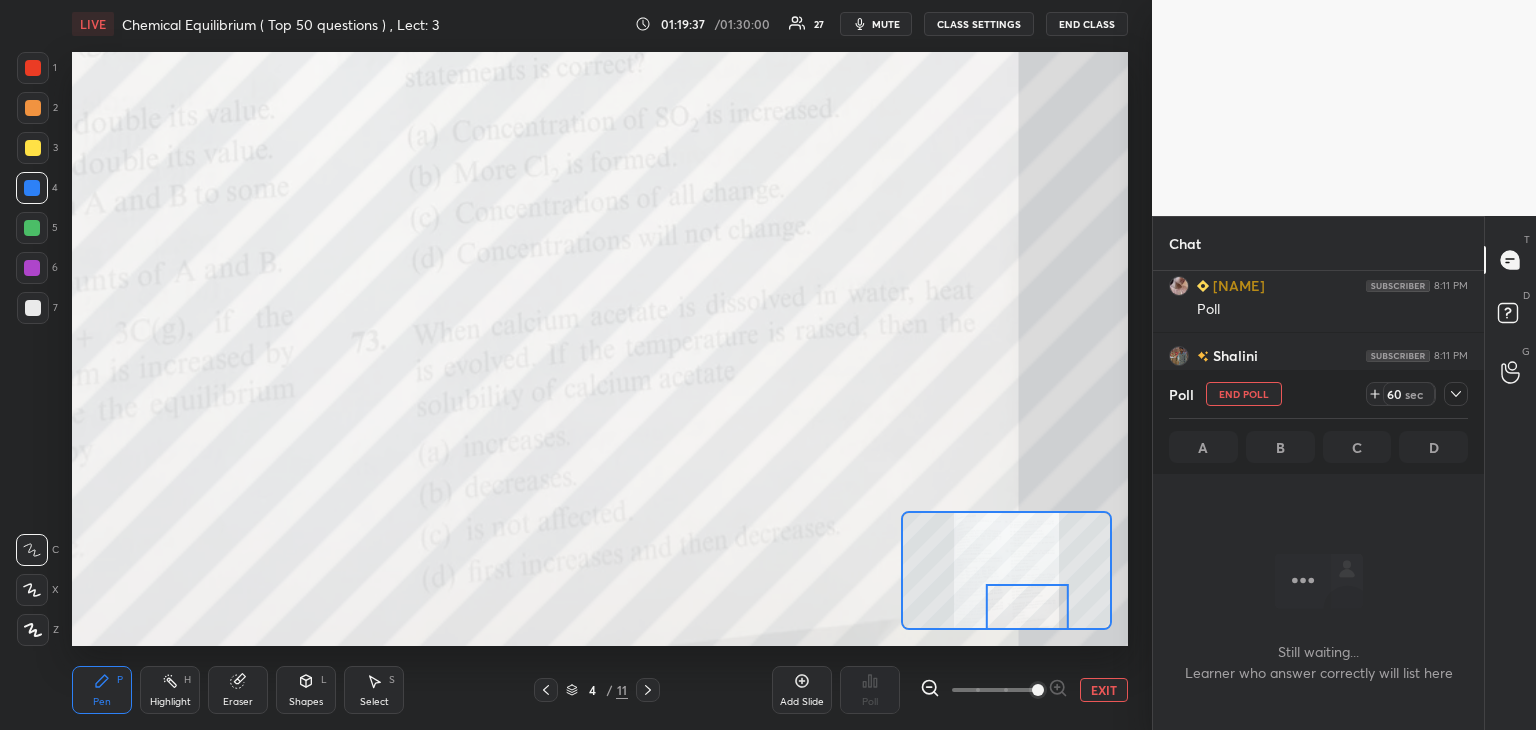 scroll, scrollTop: 372, scrollLeft: 325, axis: both 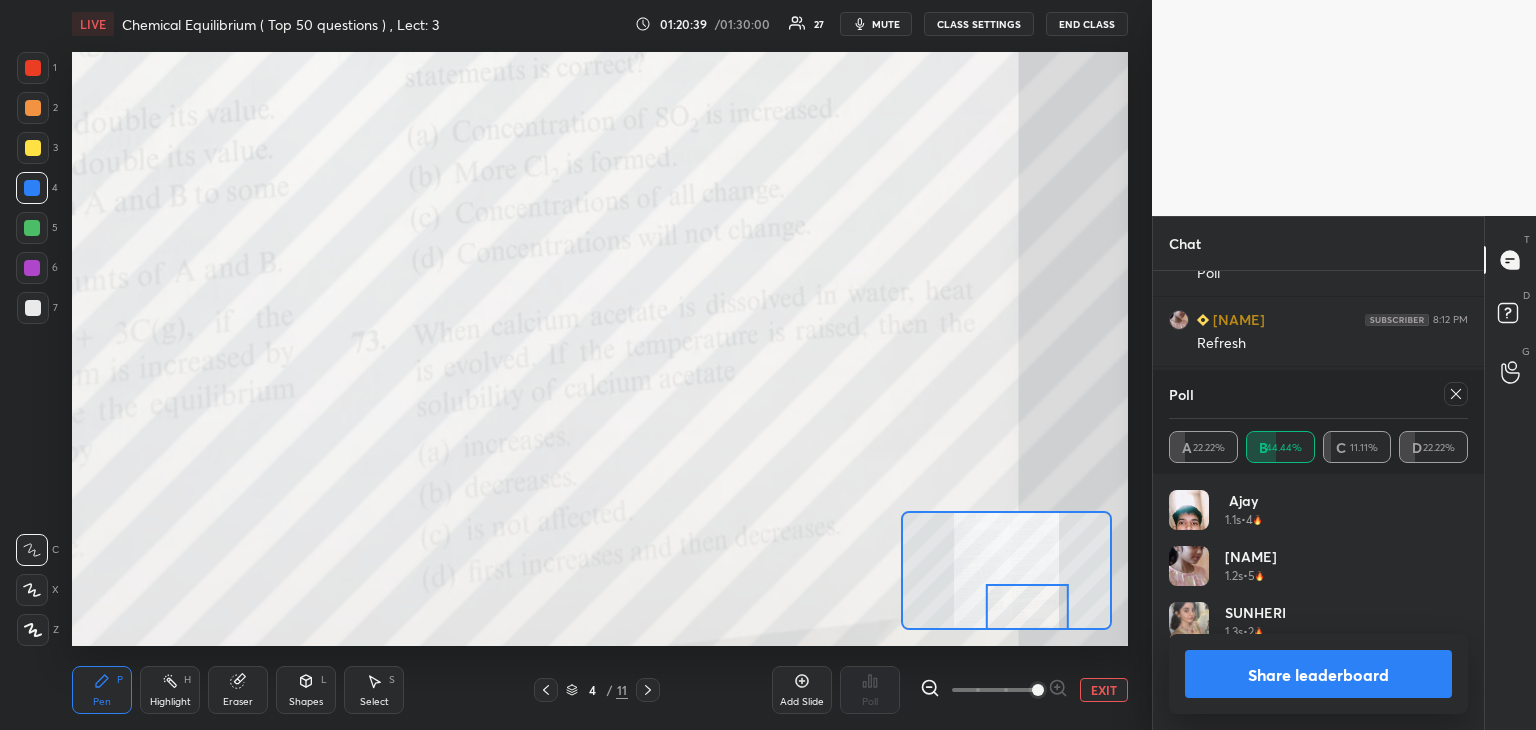 click on "Share leaderboard" at bounding box center (1318, 674) 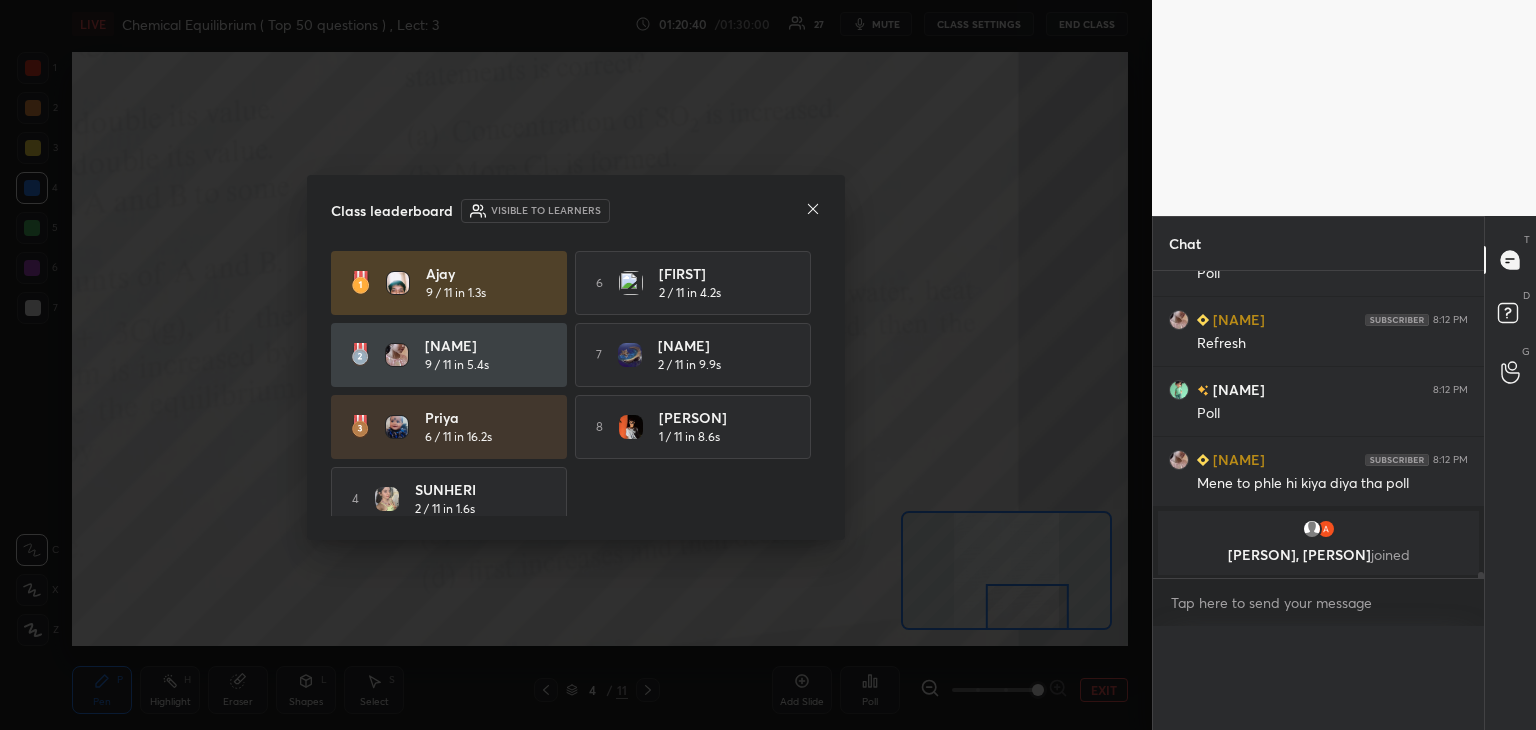 scroll, scrollTop: 0, scrollLeft: 6, axis: horizontal 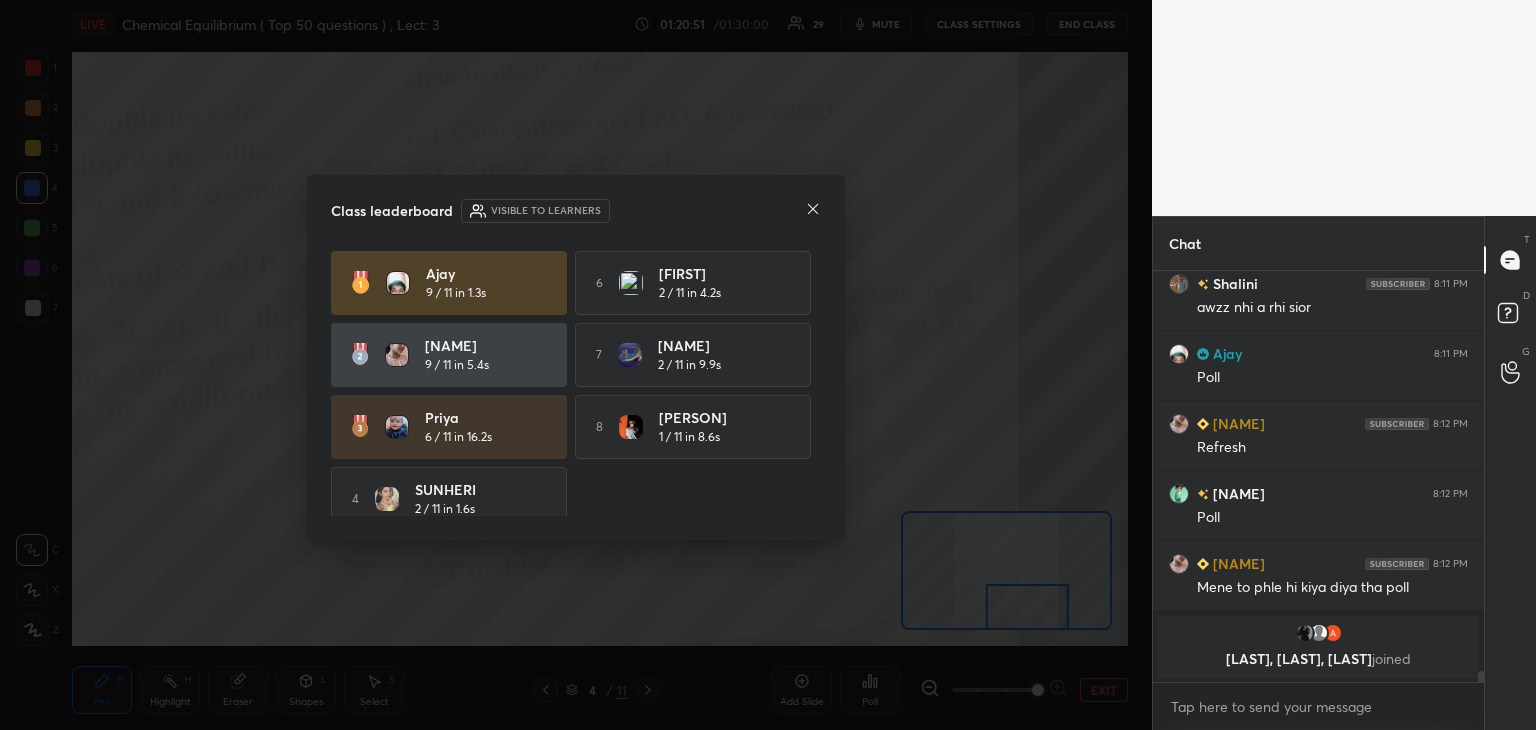 click 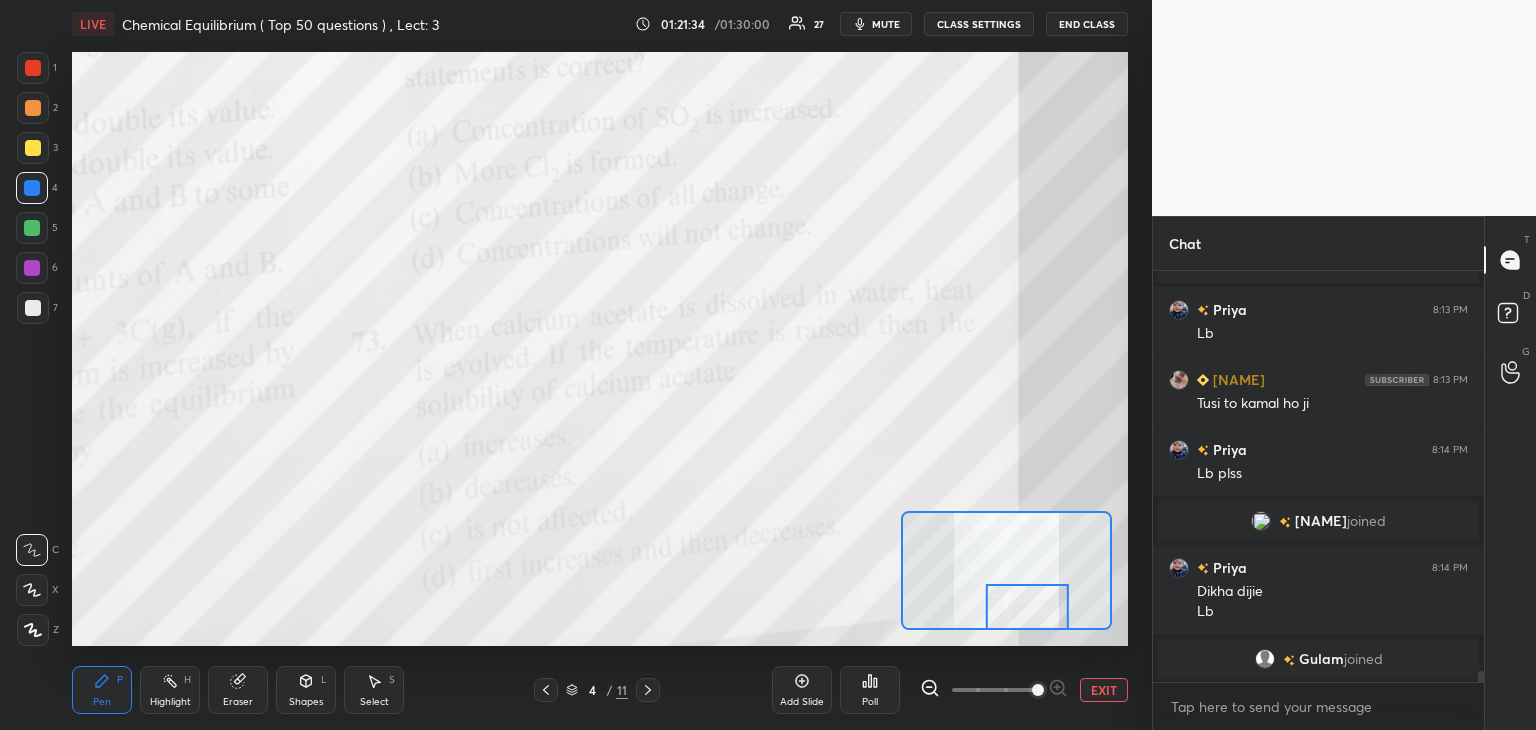 scroll, scrollTop: 14614, scrollLeft: 0, axis: vertical 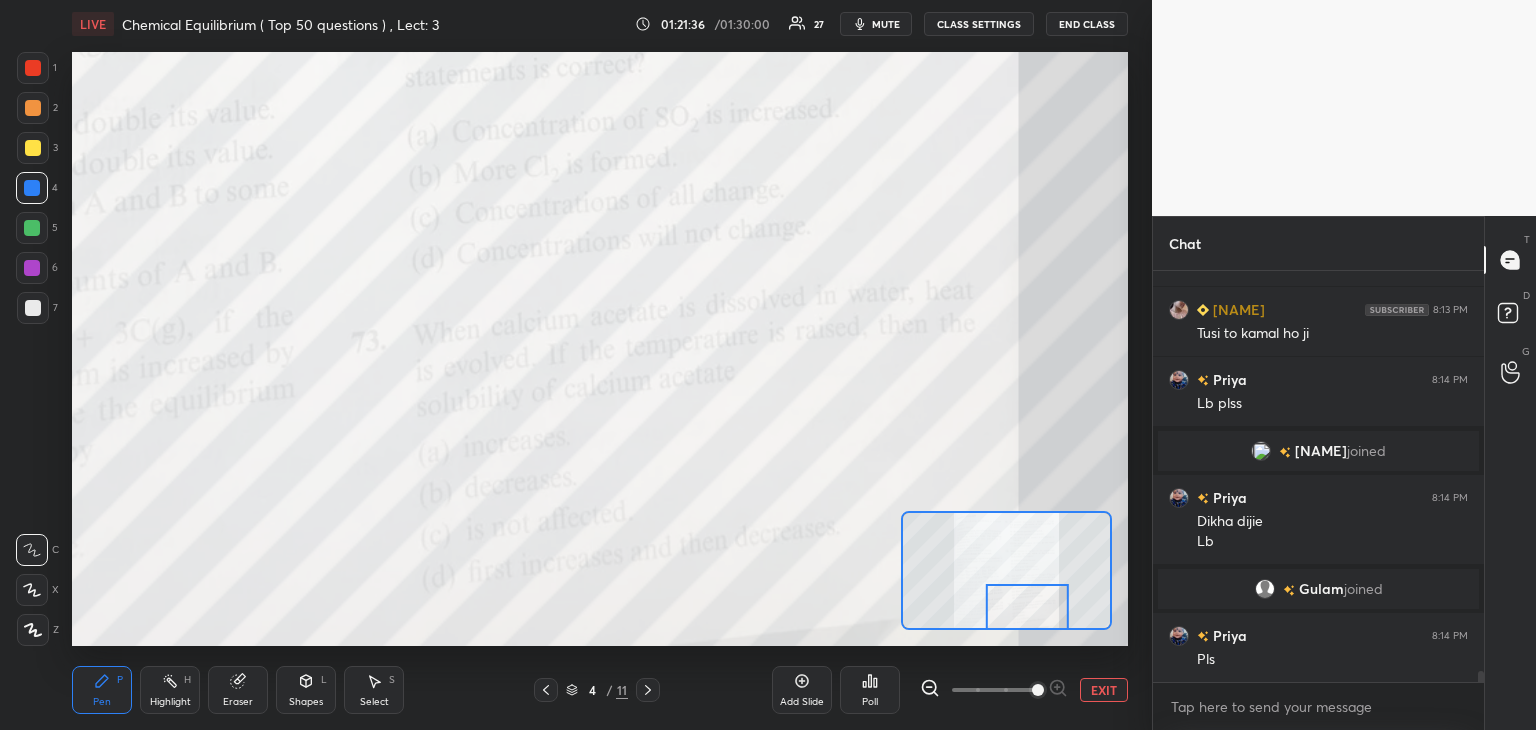 click on "Poll" at bounding box center (870, 690) 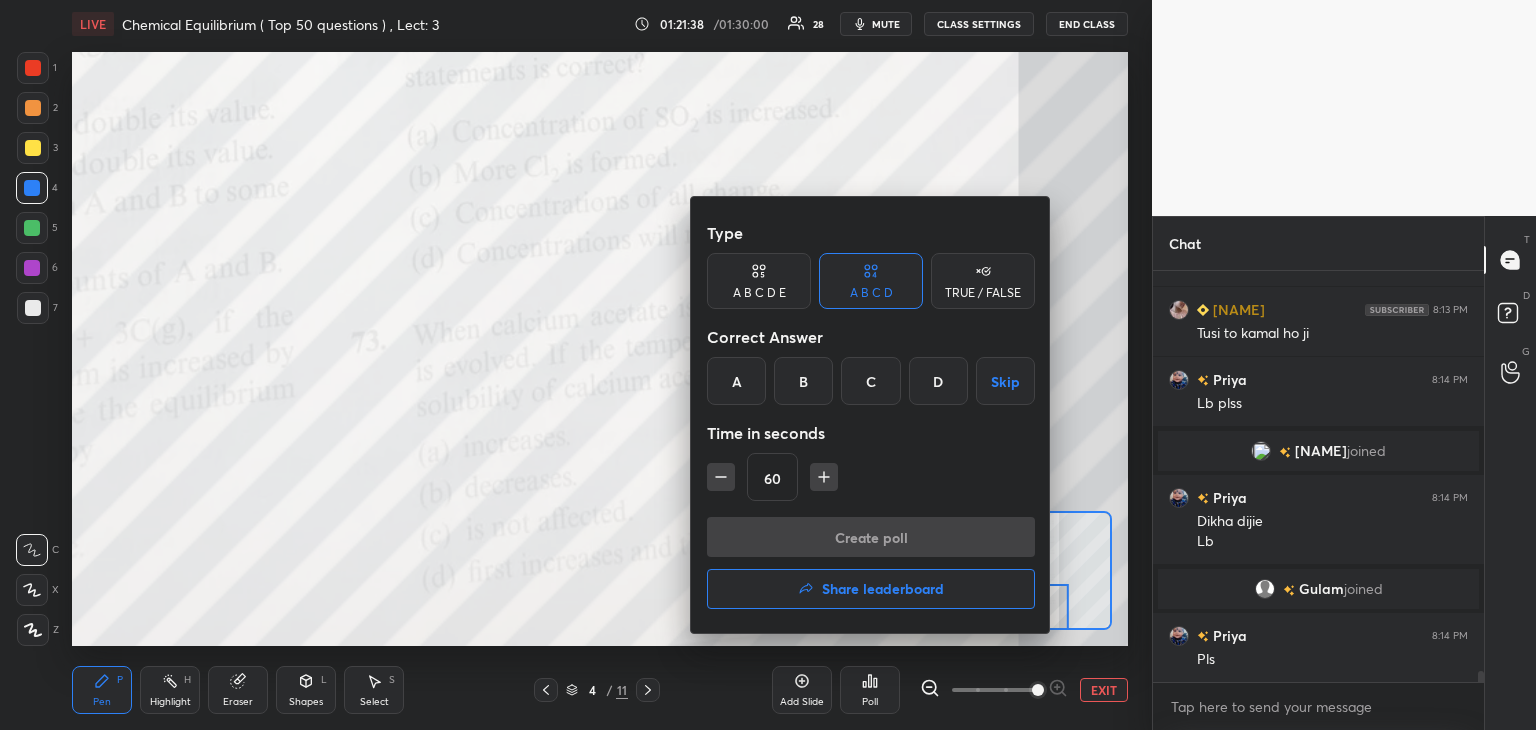 click on "Share leaderboard" at bounding box center [883, 589] 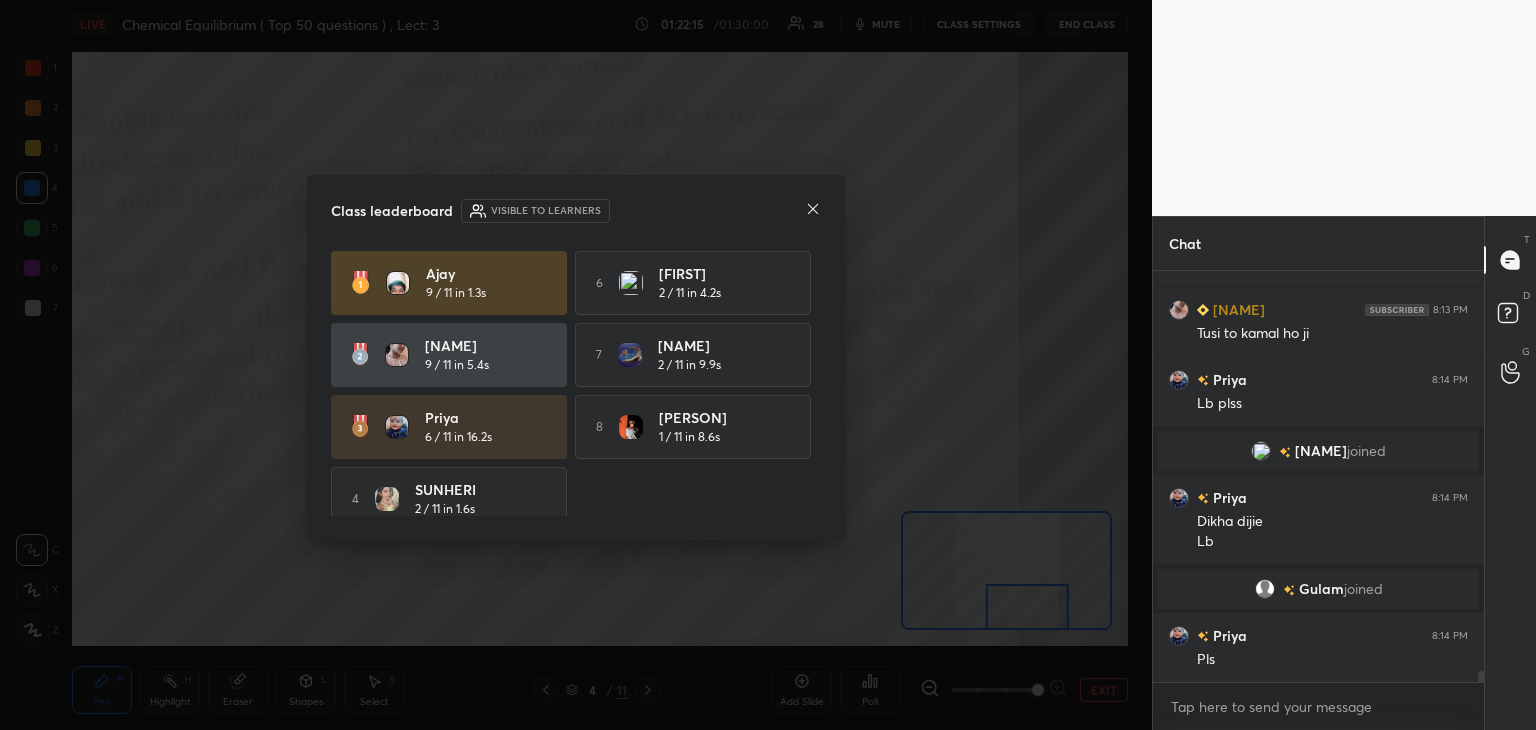 scroll, scrollTop: 14684, scrollLeft: 0, axis: vertical 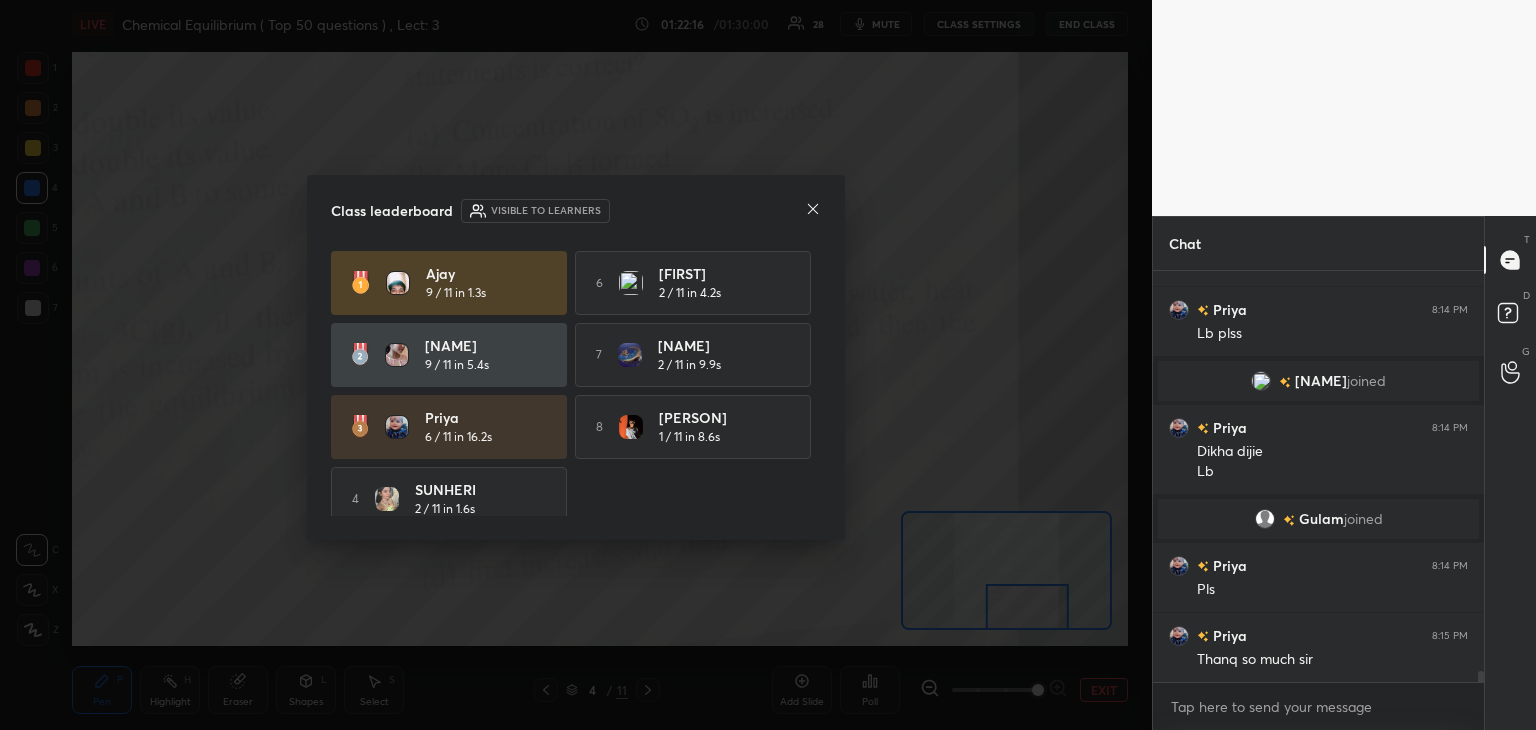 click 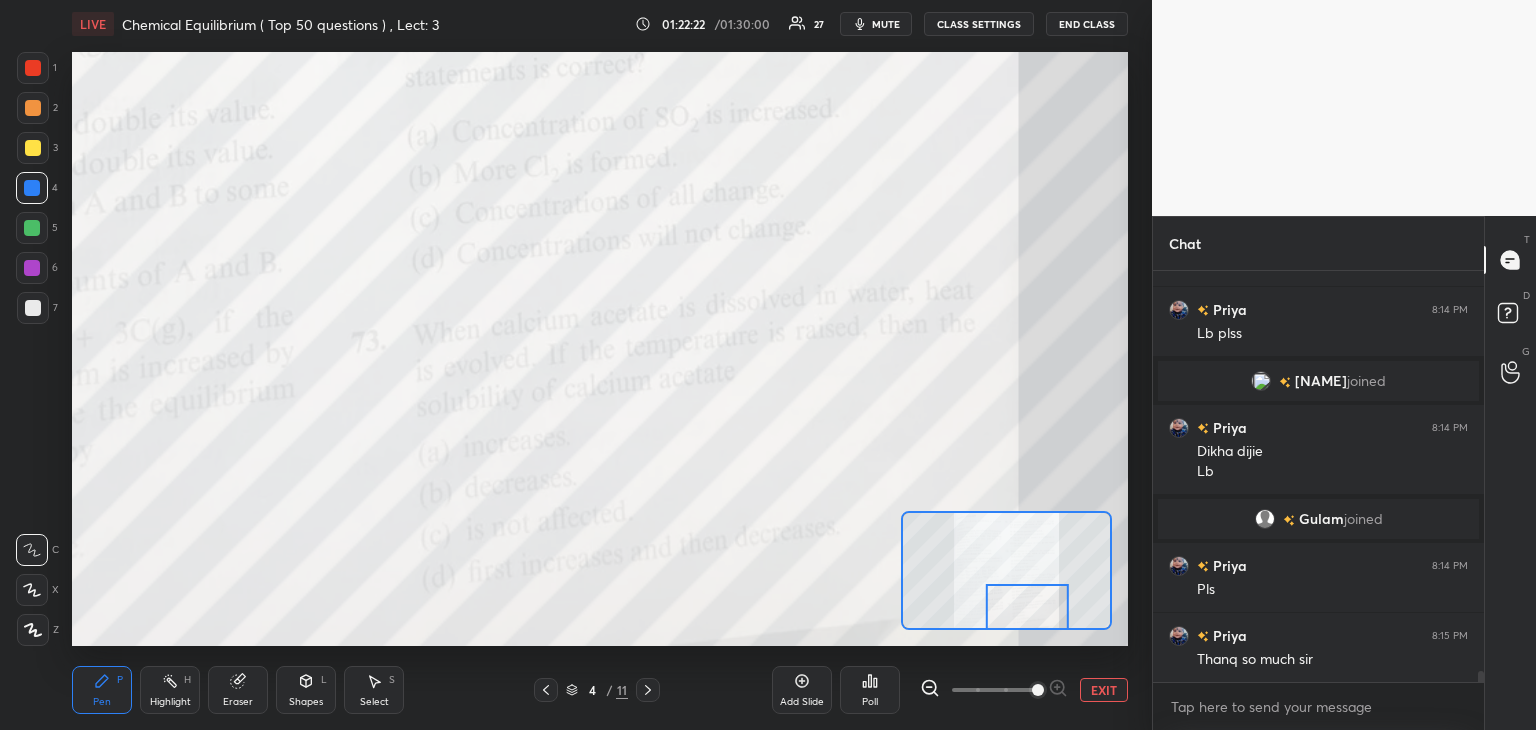 click 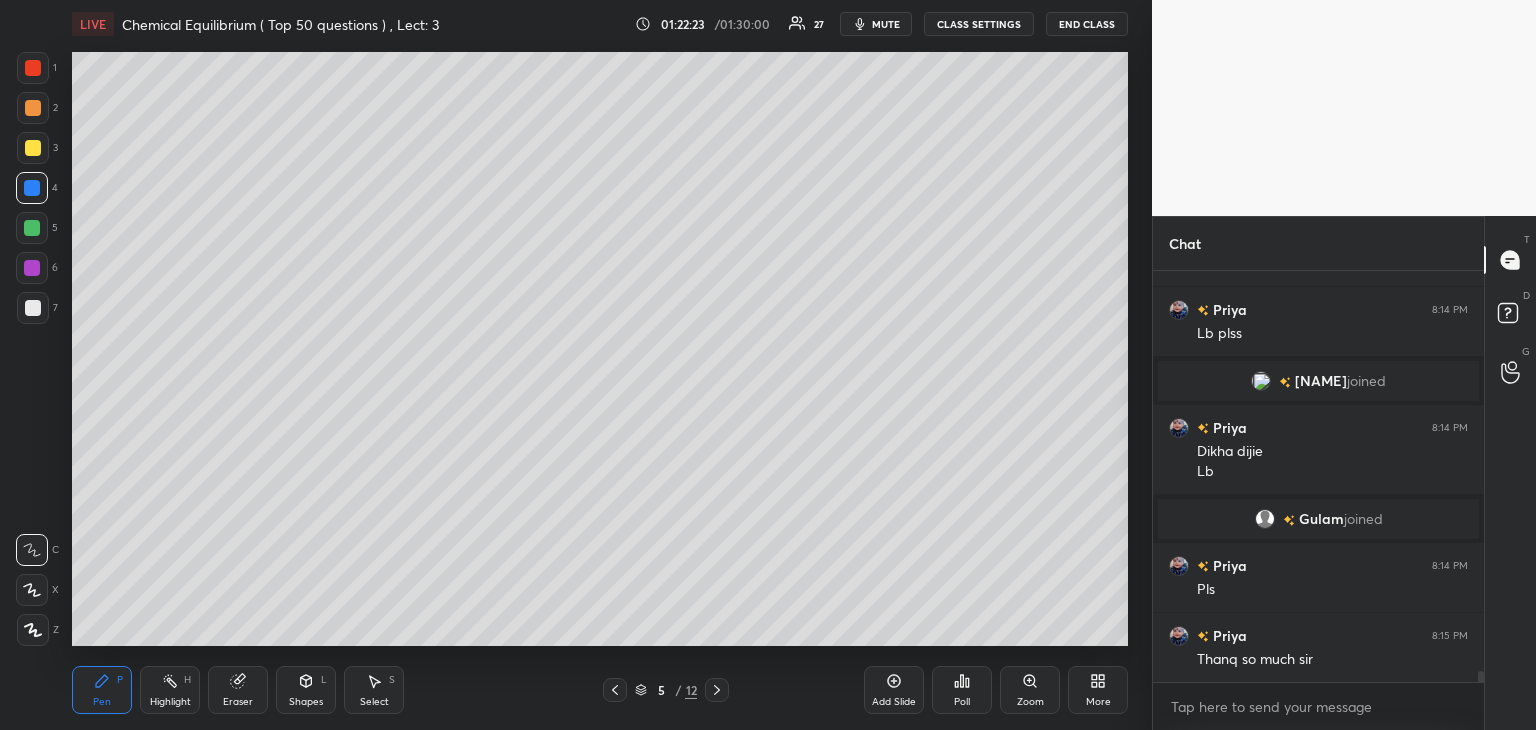 click at bounding box center (33, 308) 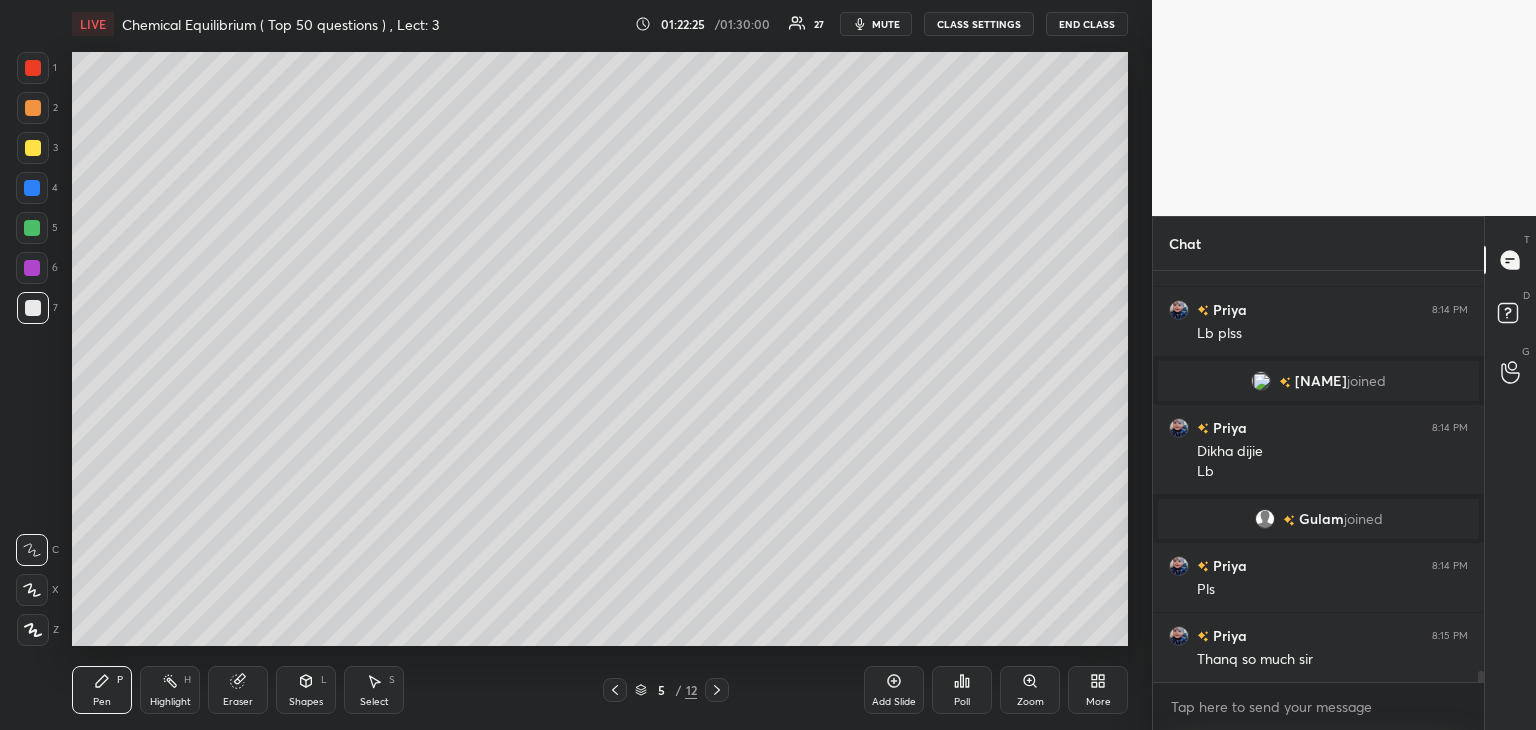 click 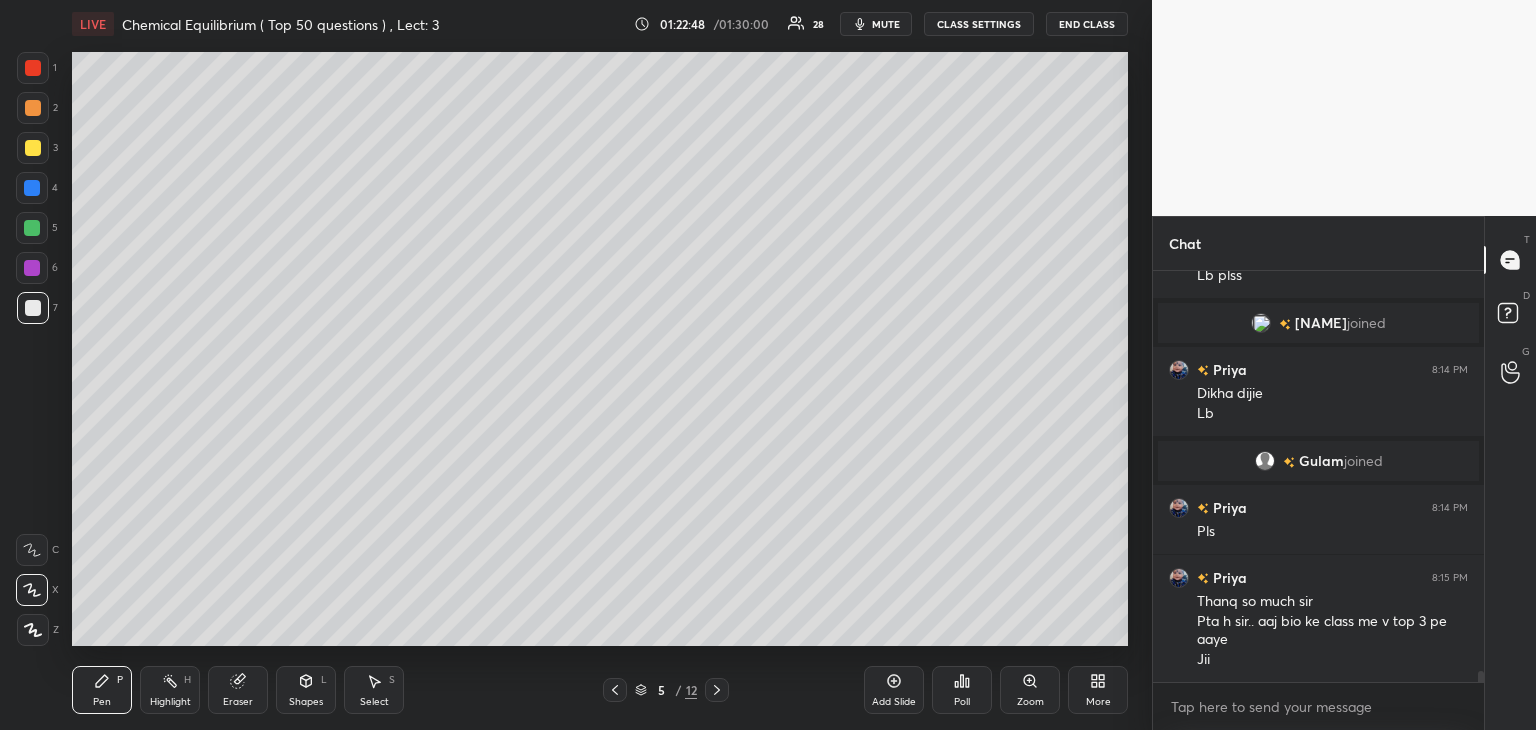 scroll, scrollTop: 14790, scrollLeft: 0, axis: vertical 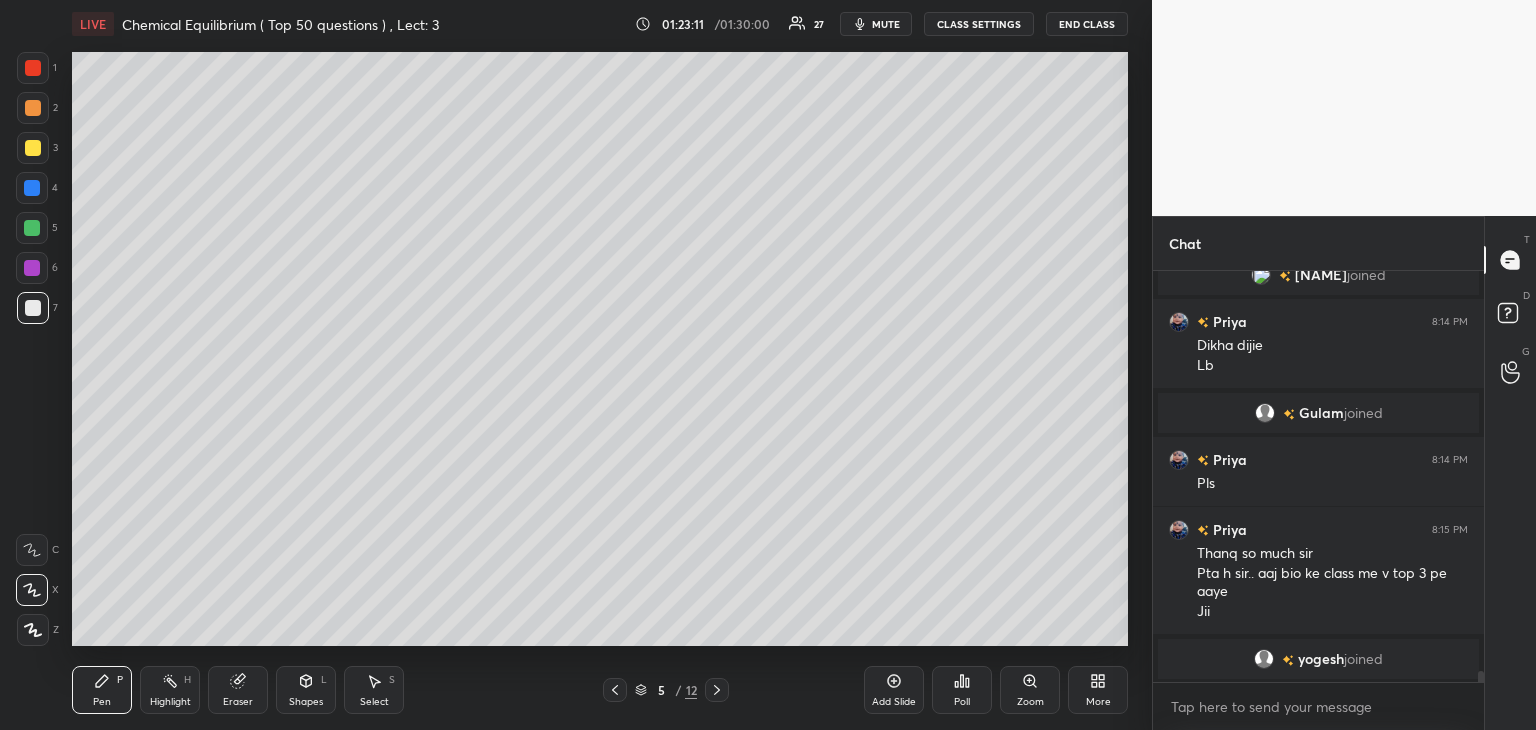 click on "mute" at bounding box center (886, 24) 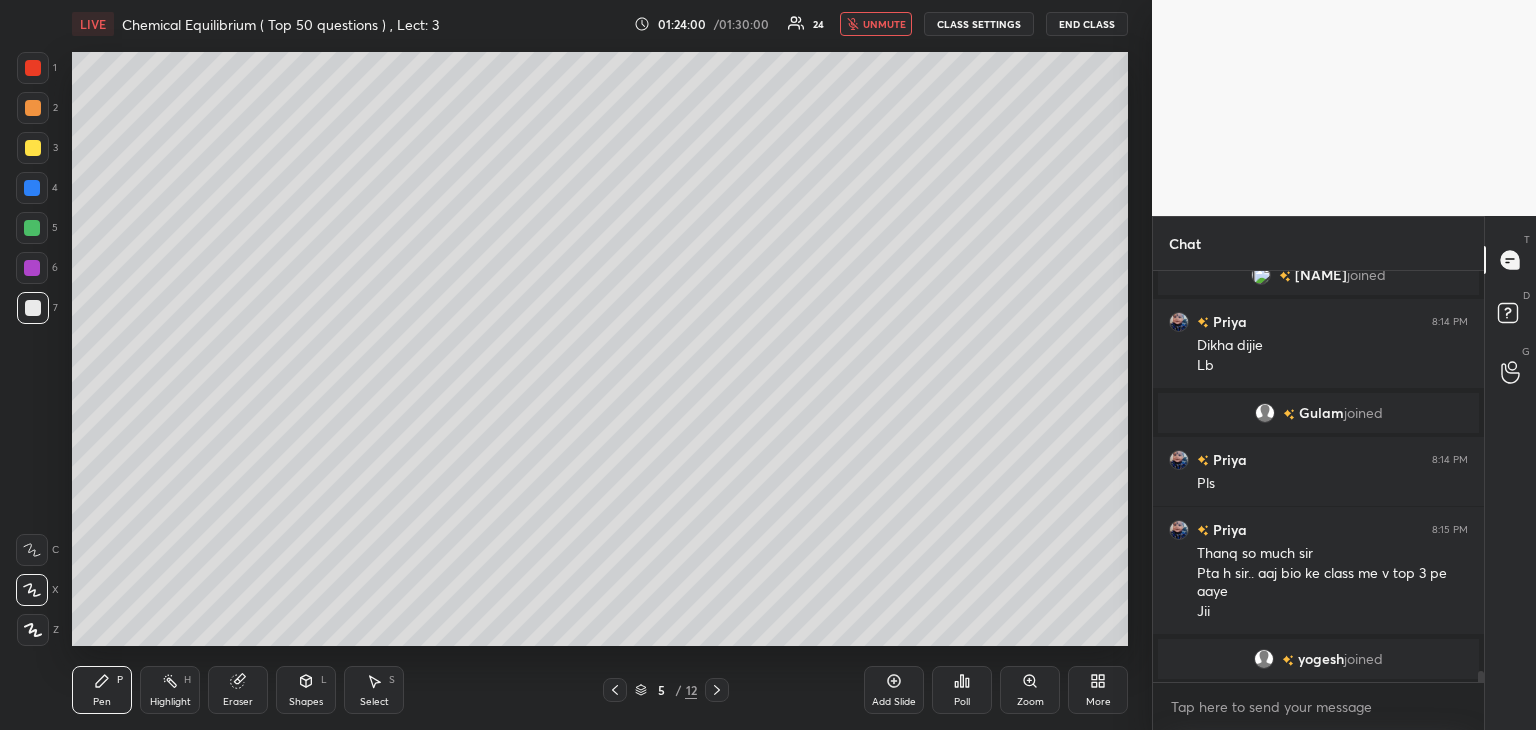 click at bounding box center (33, 148) 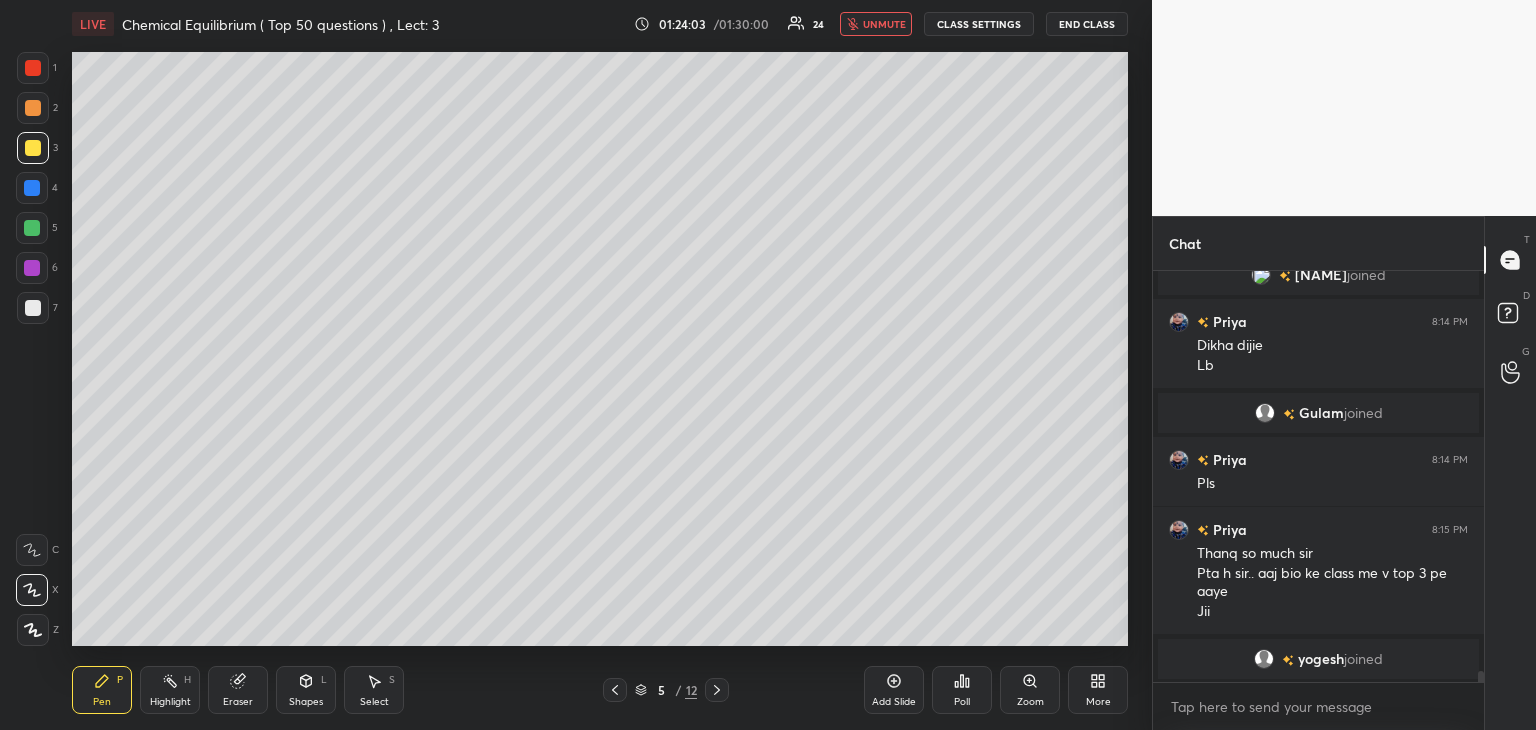click on "unmute" at bounding box center [876, 24] 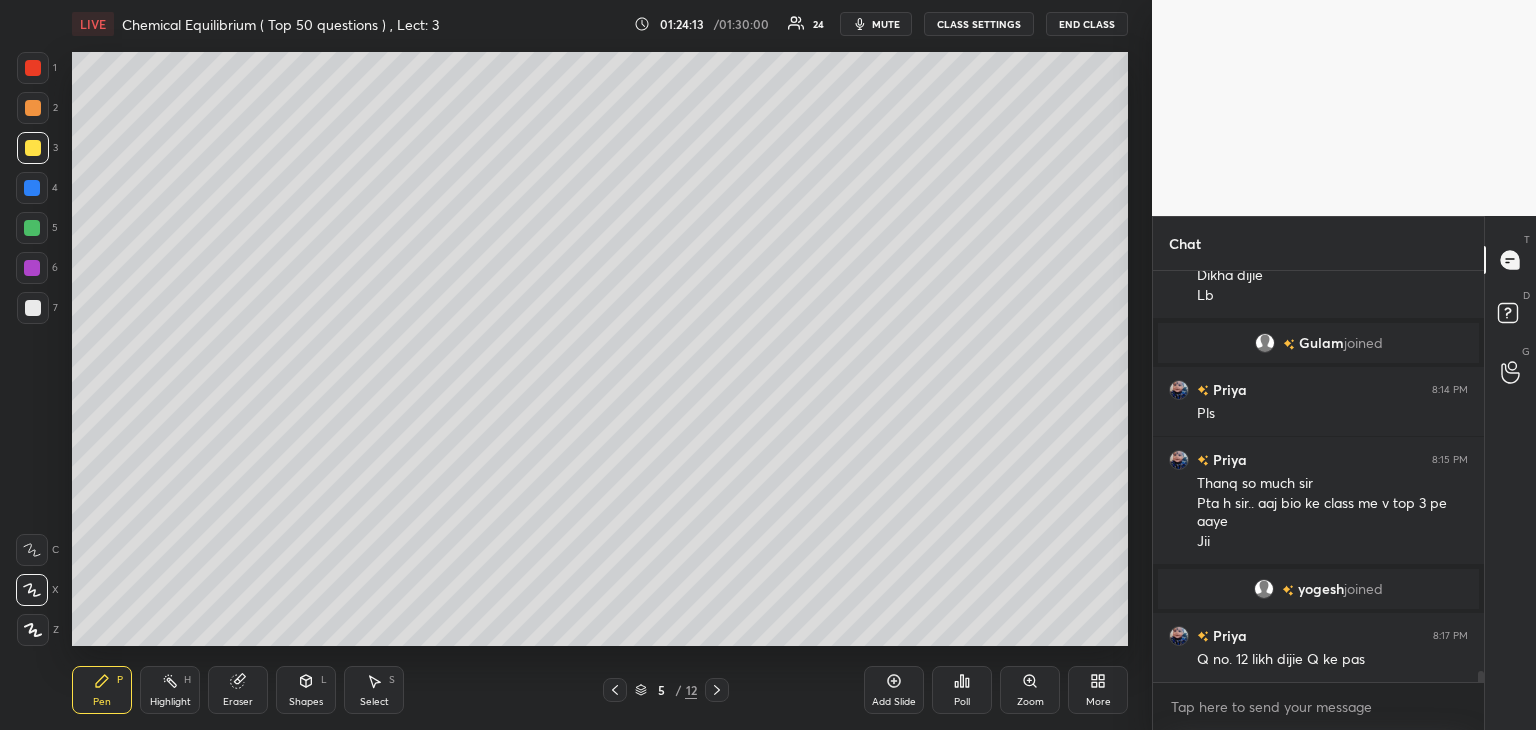 scroll, scrollTop: 14782, scrollLeft: 0, axis: vertical 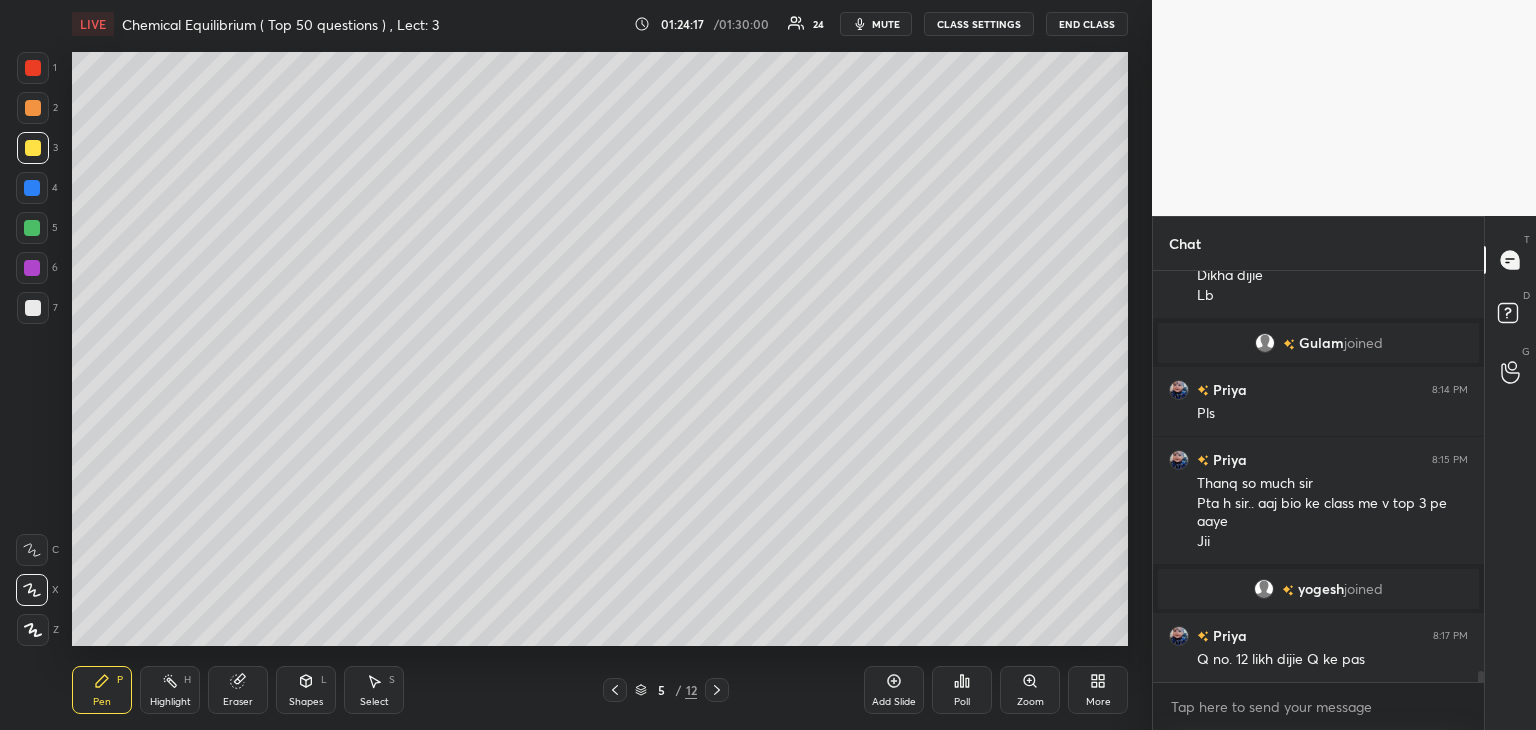 click on "mute" at bounding box center [886, 24] 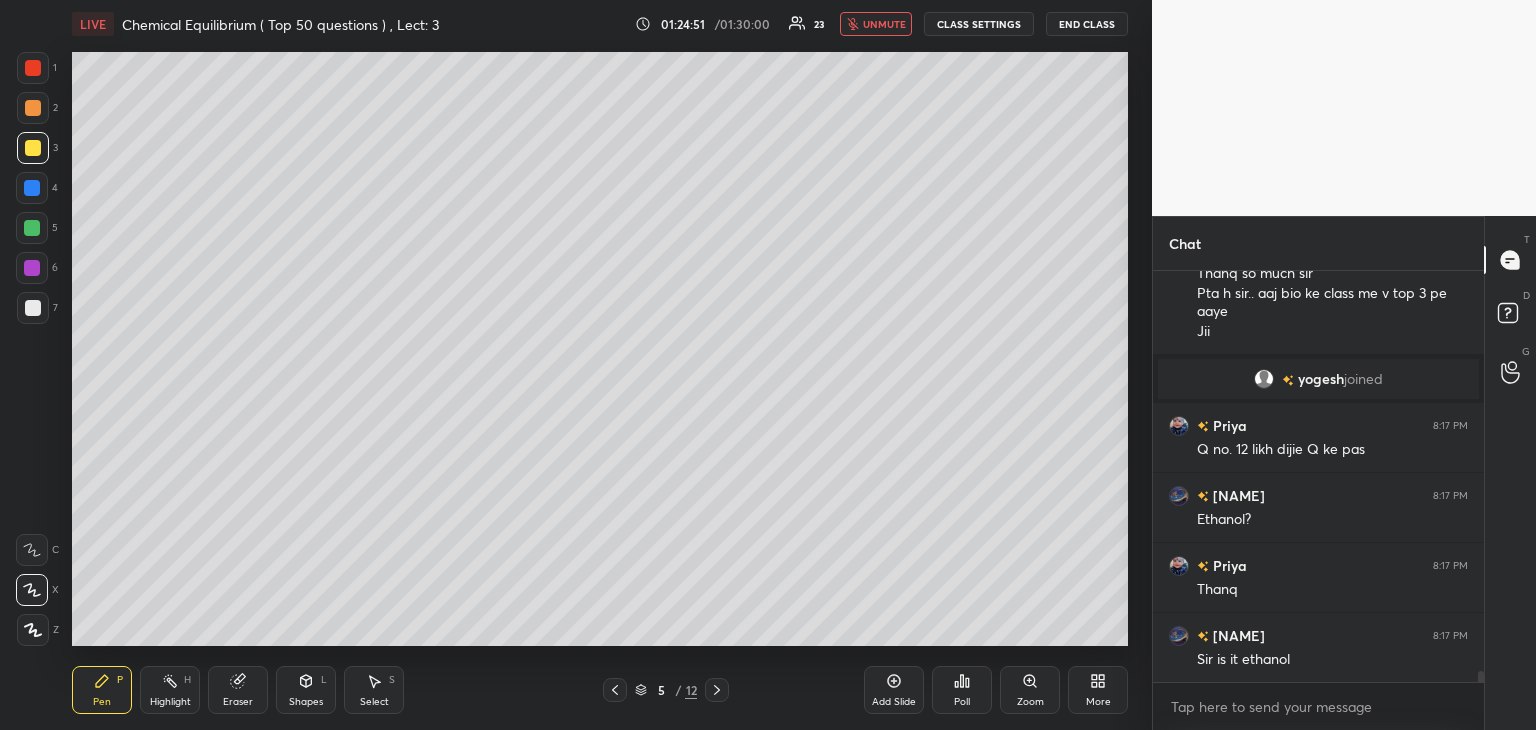 scroll, scrollTop: 15062, scrollLeft: 0, axis: vertical 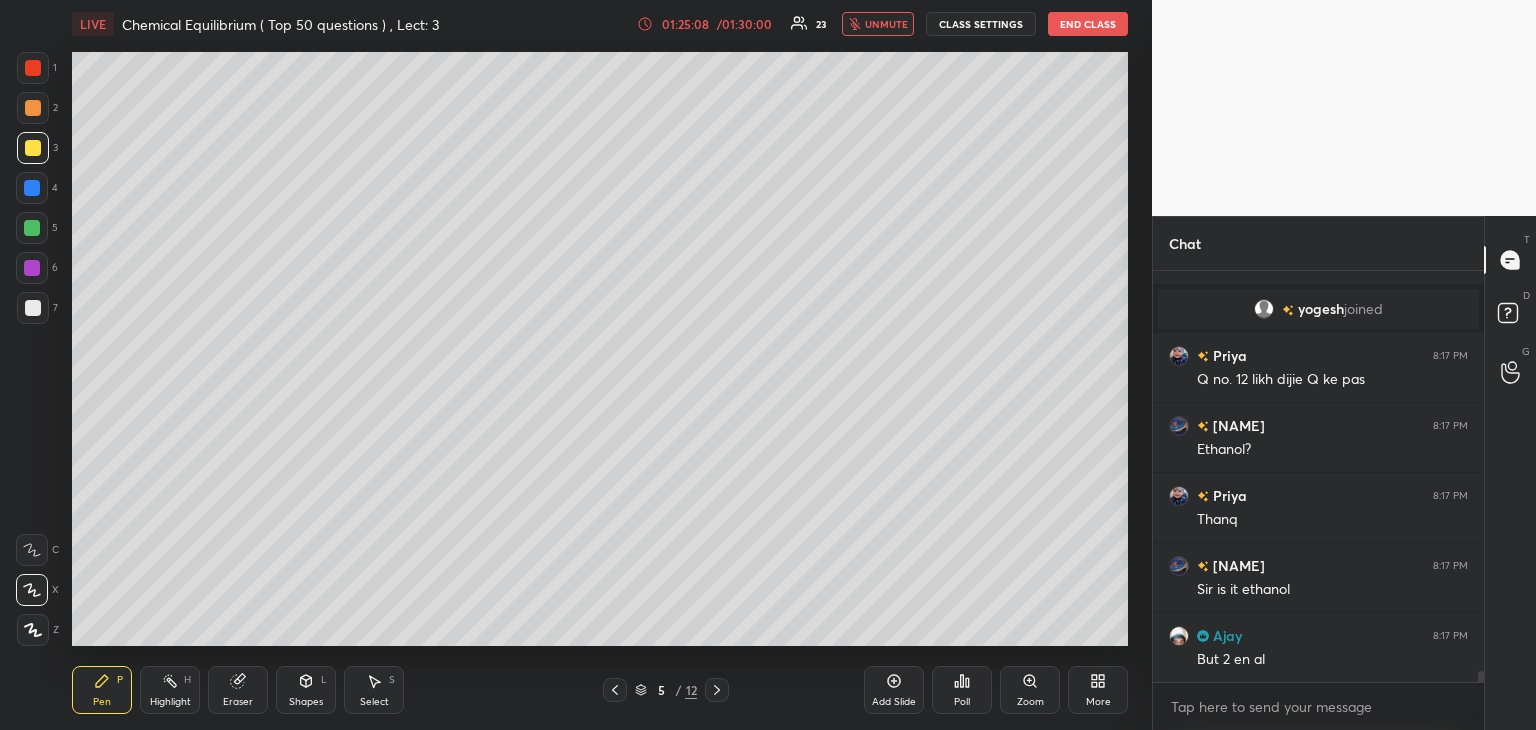 click on "unmute" at bounding box center [886, 24] 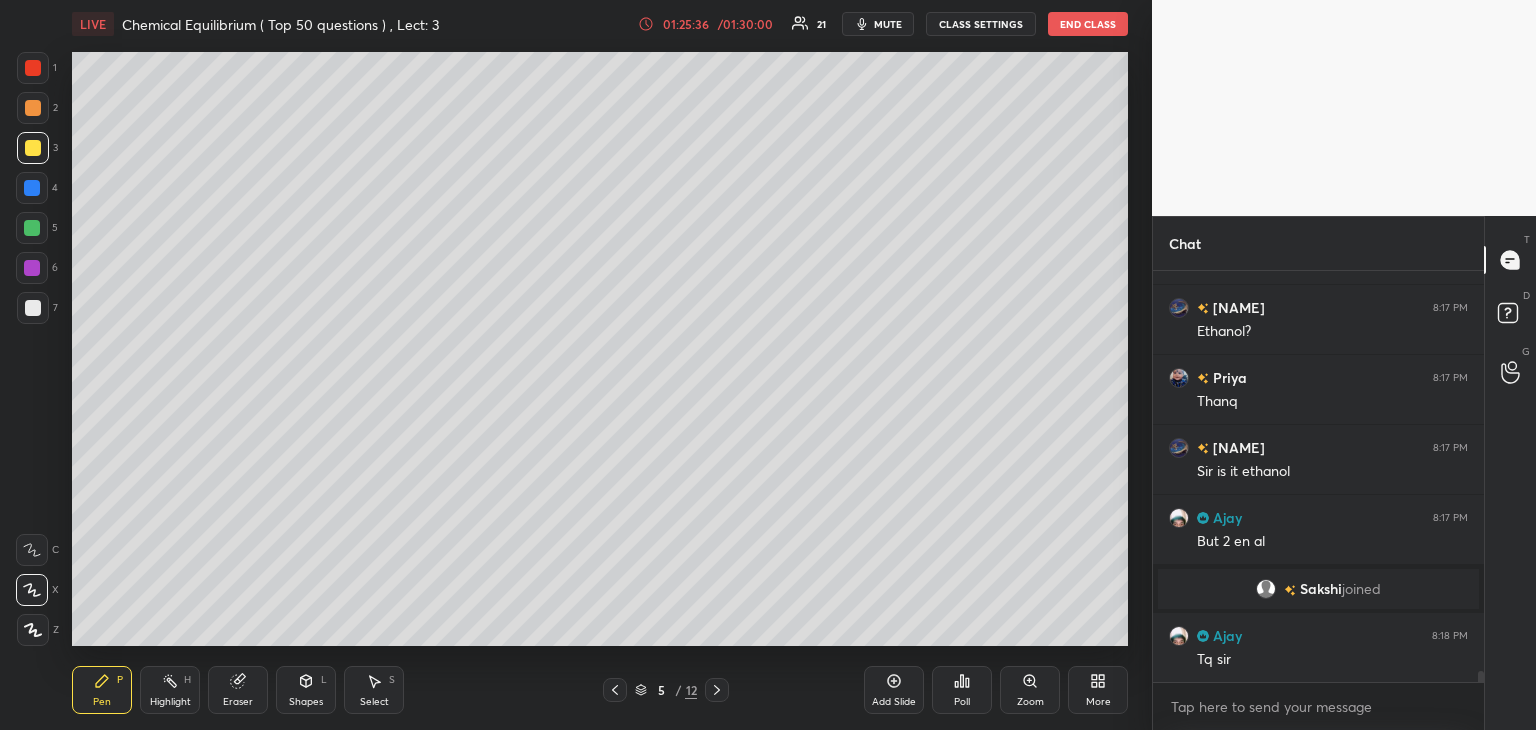 scroll, scrollTop: 15060, scrollLeft: 0, axis: vertical 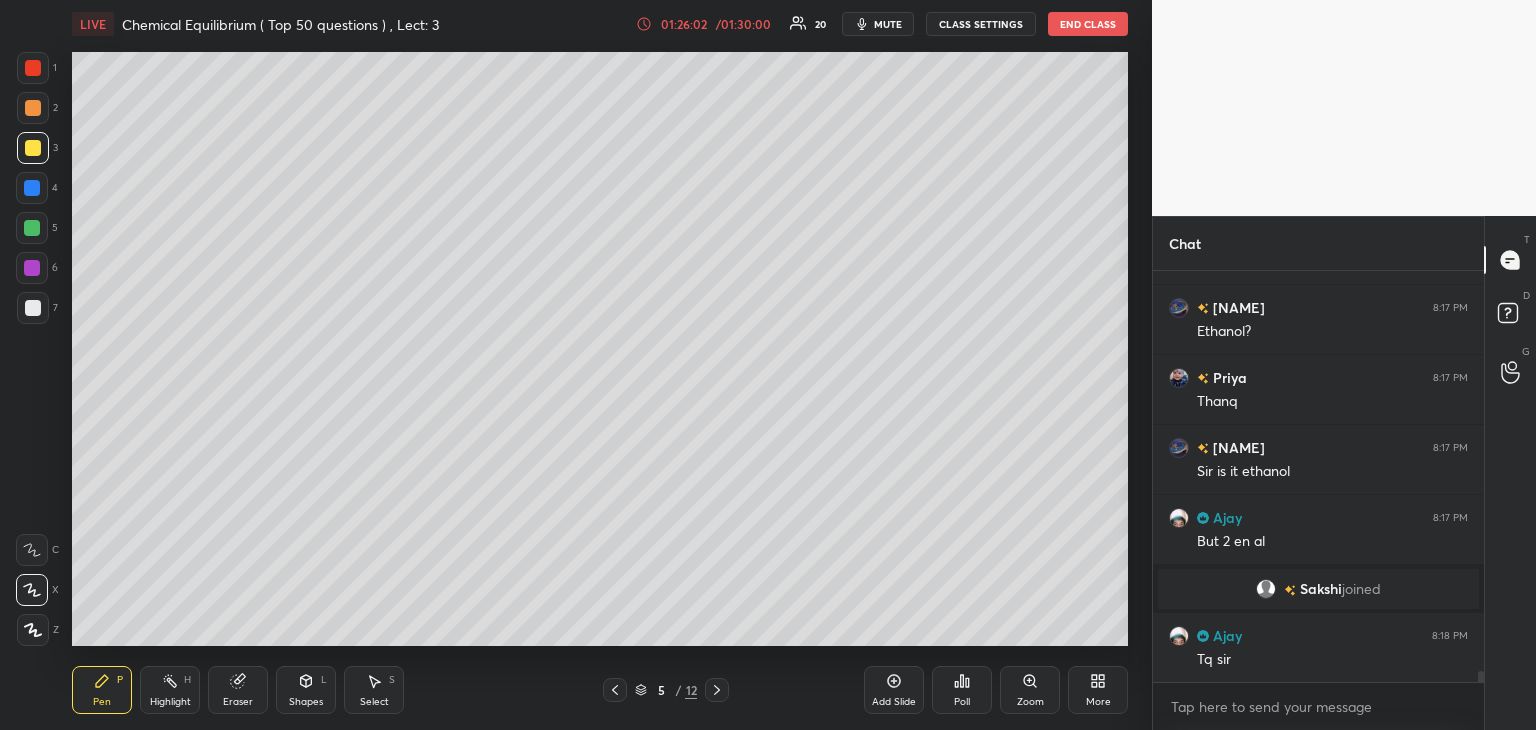 click at bounding box center [33, 148] 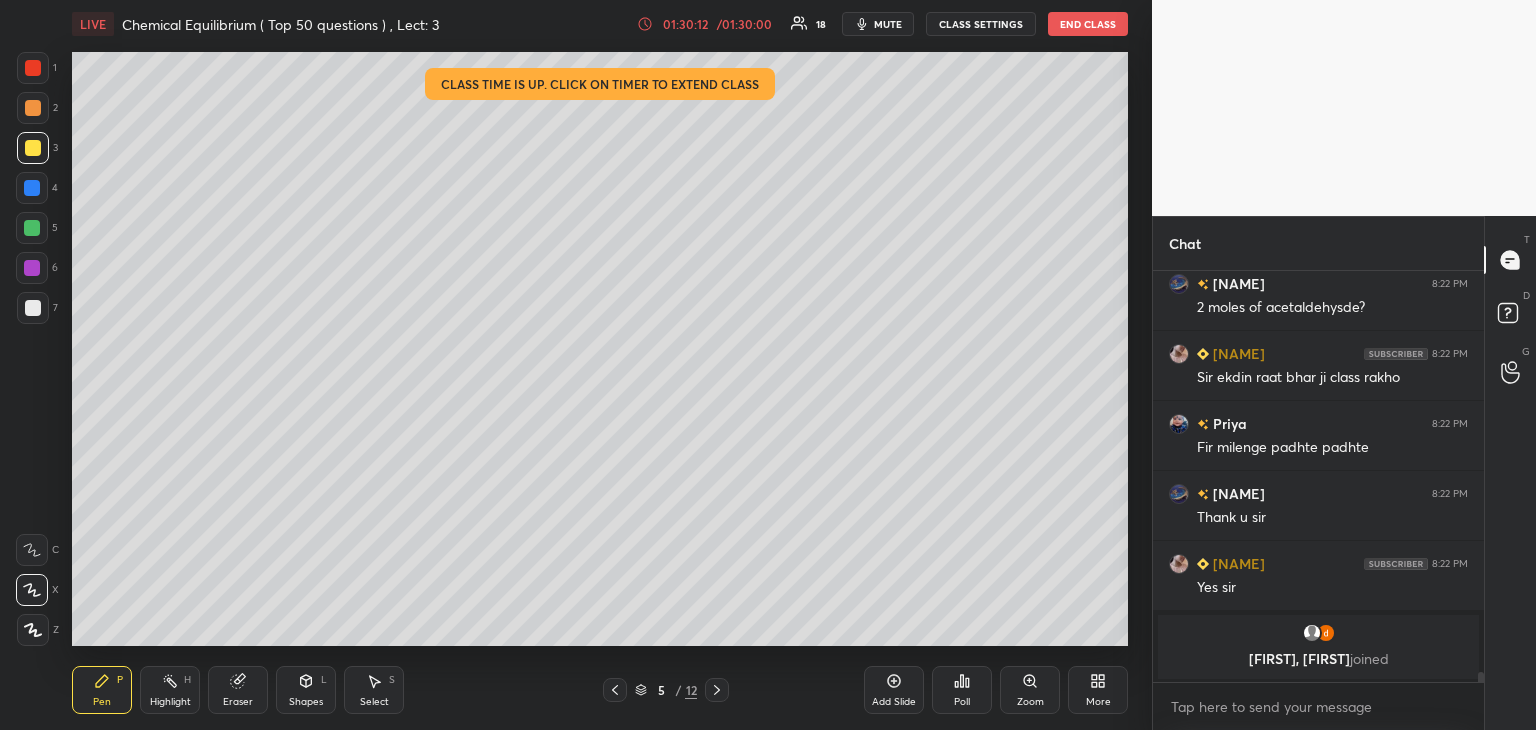 scroll, scrollTop: 16254, scrollLeft: 0, axis: vertical 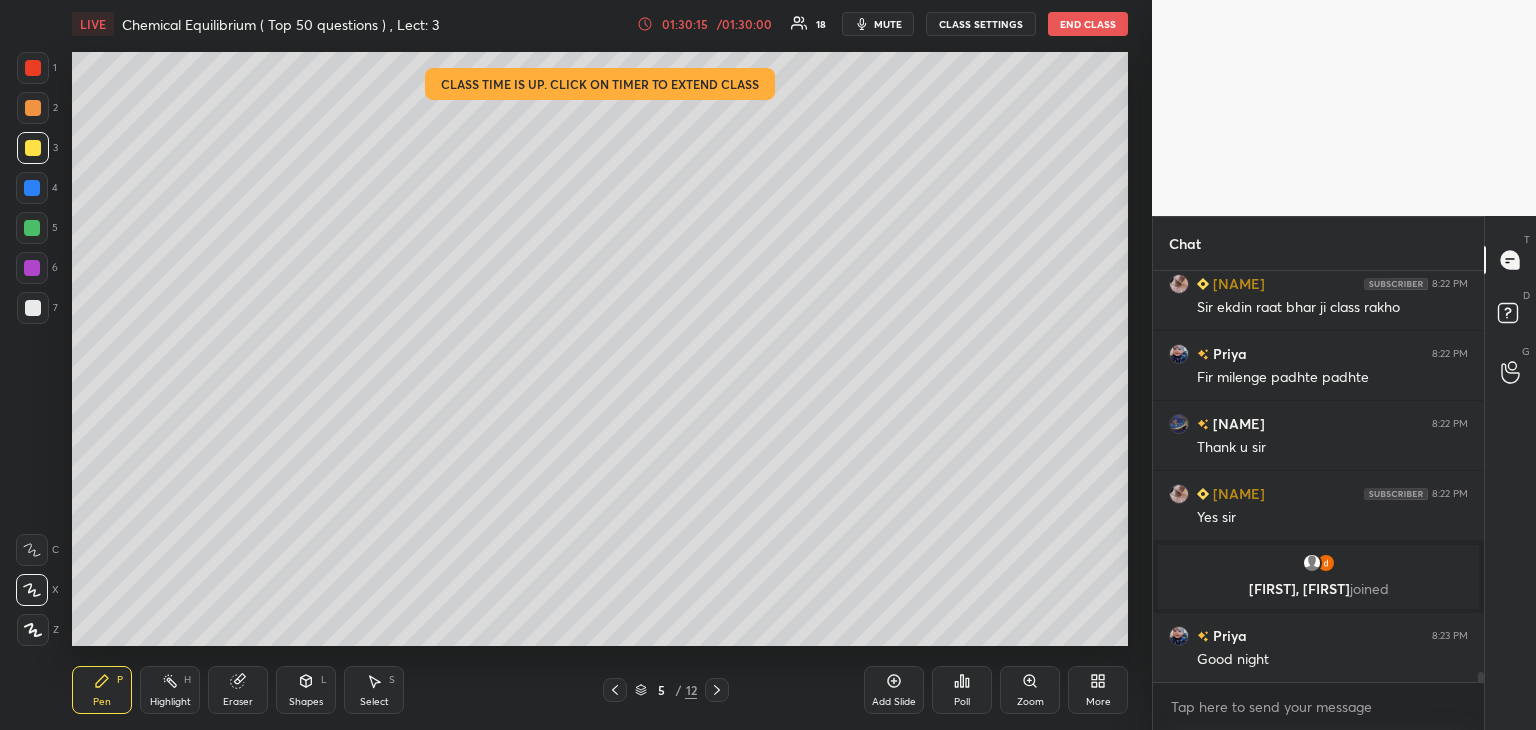 click on "End Class" at bounding box center [1088, 24] 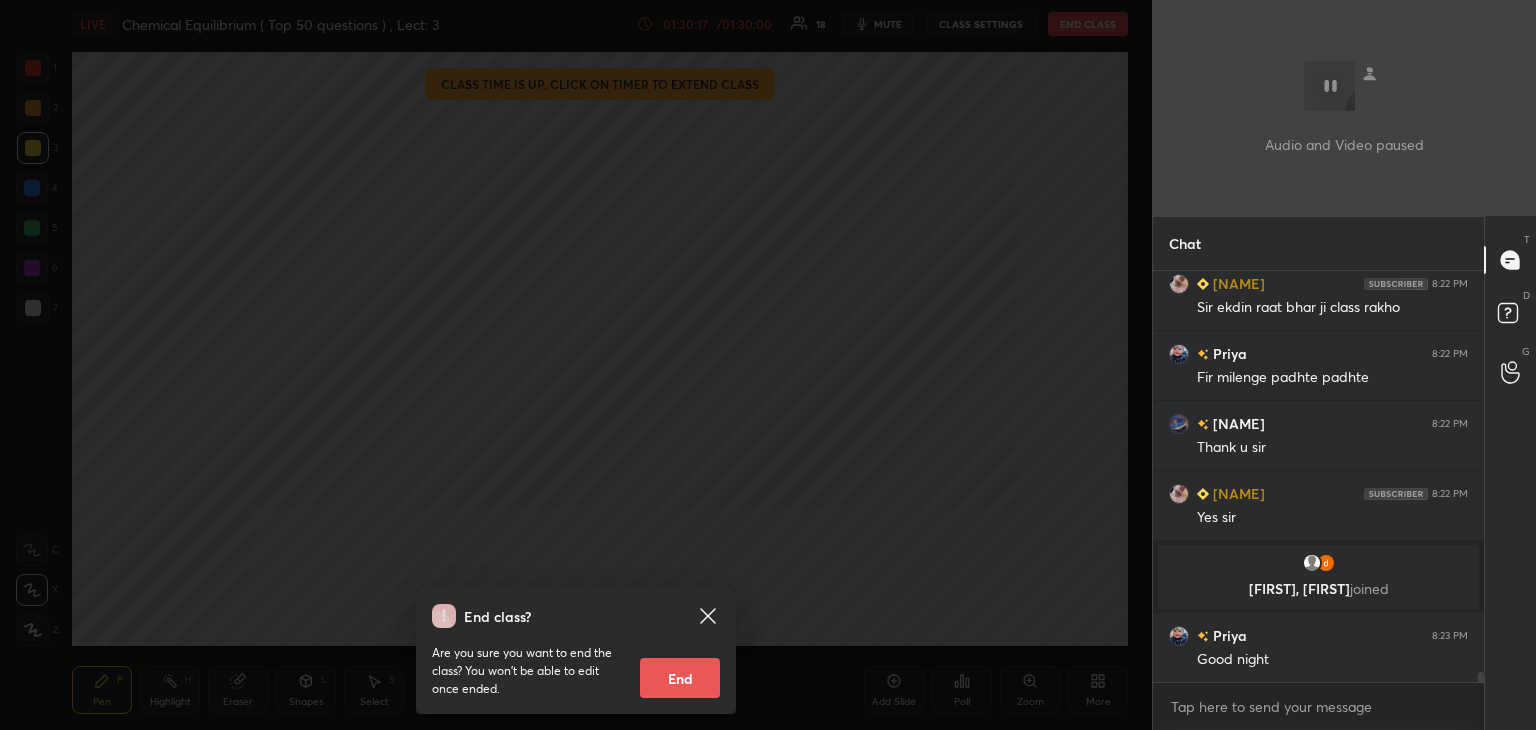 click on "End" at bounding box center (680, 678) 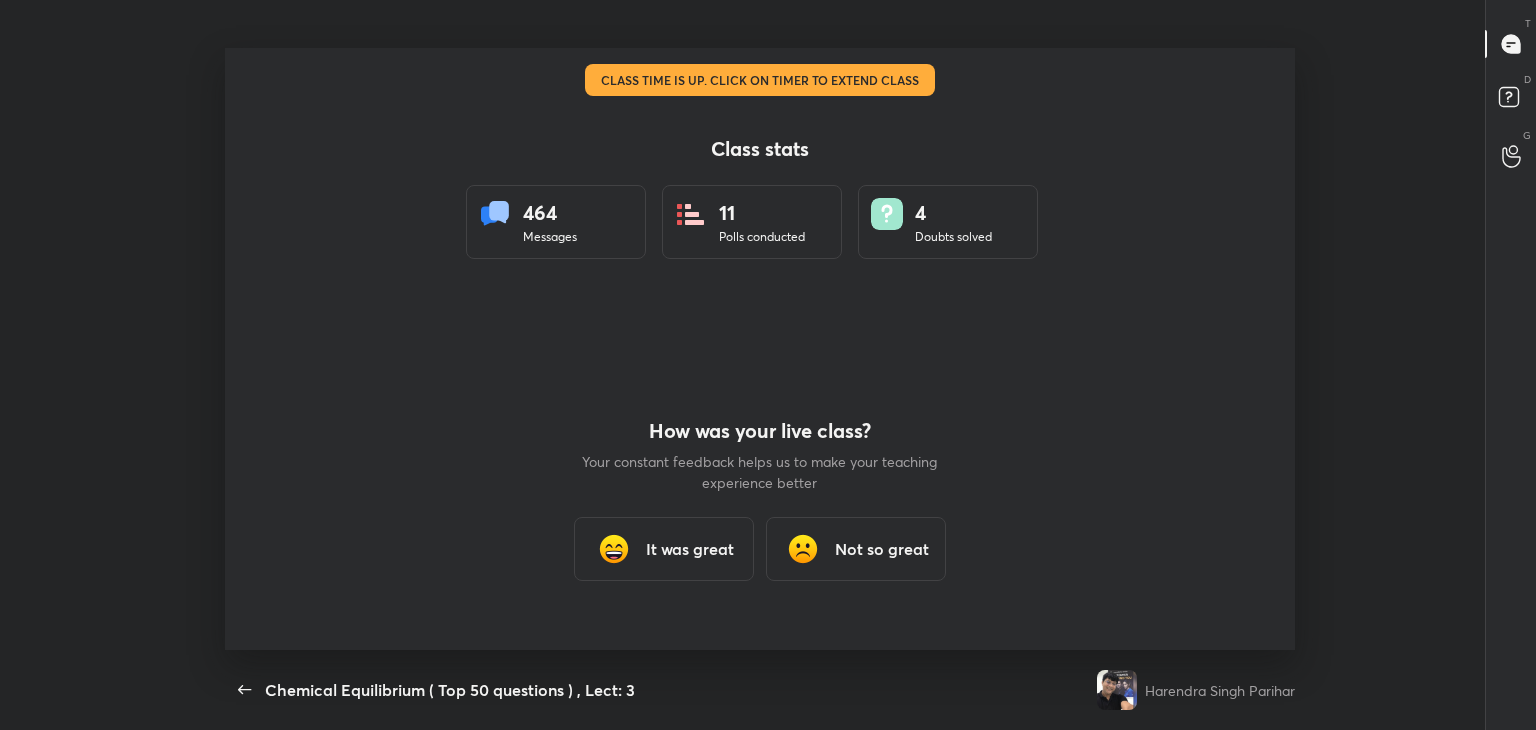 scroll, scrollTop: 99397, scrollLeft: 98736, axis: both 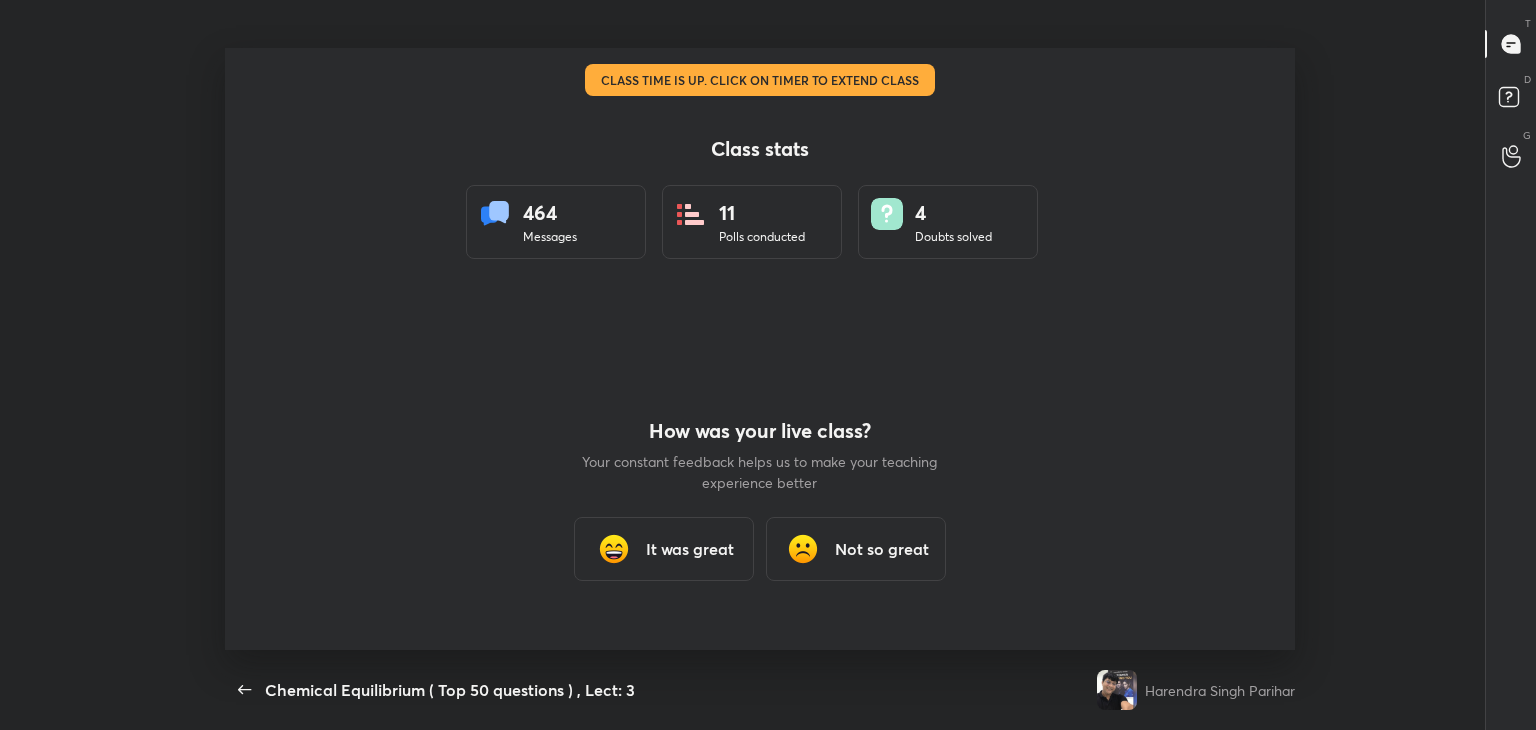 click on "It was great" at bounding box center [690, 549] 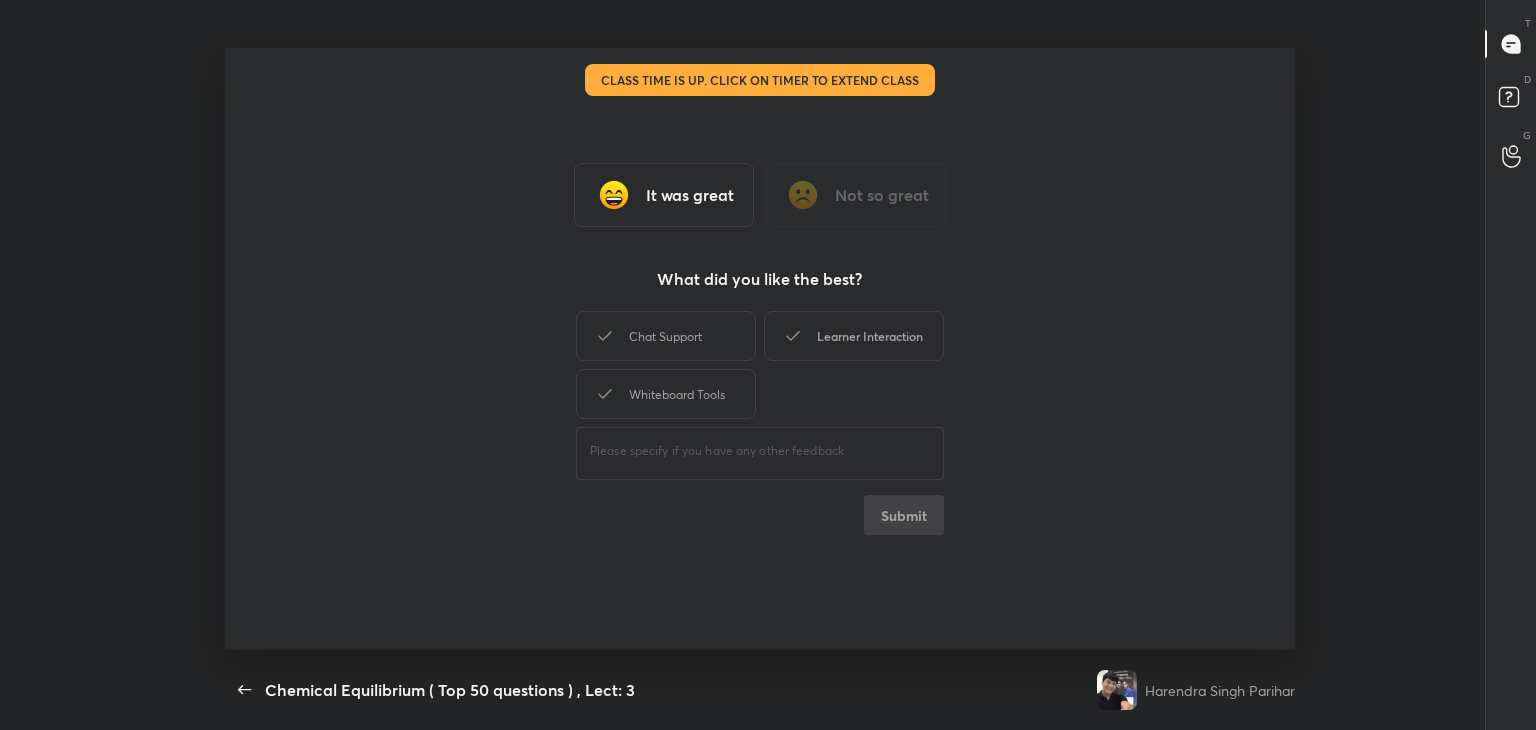 click on "Learner Interaction" at bounding box center (854, 336) 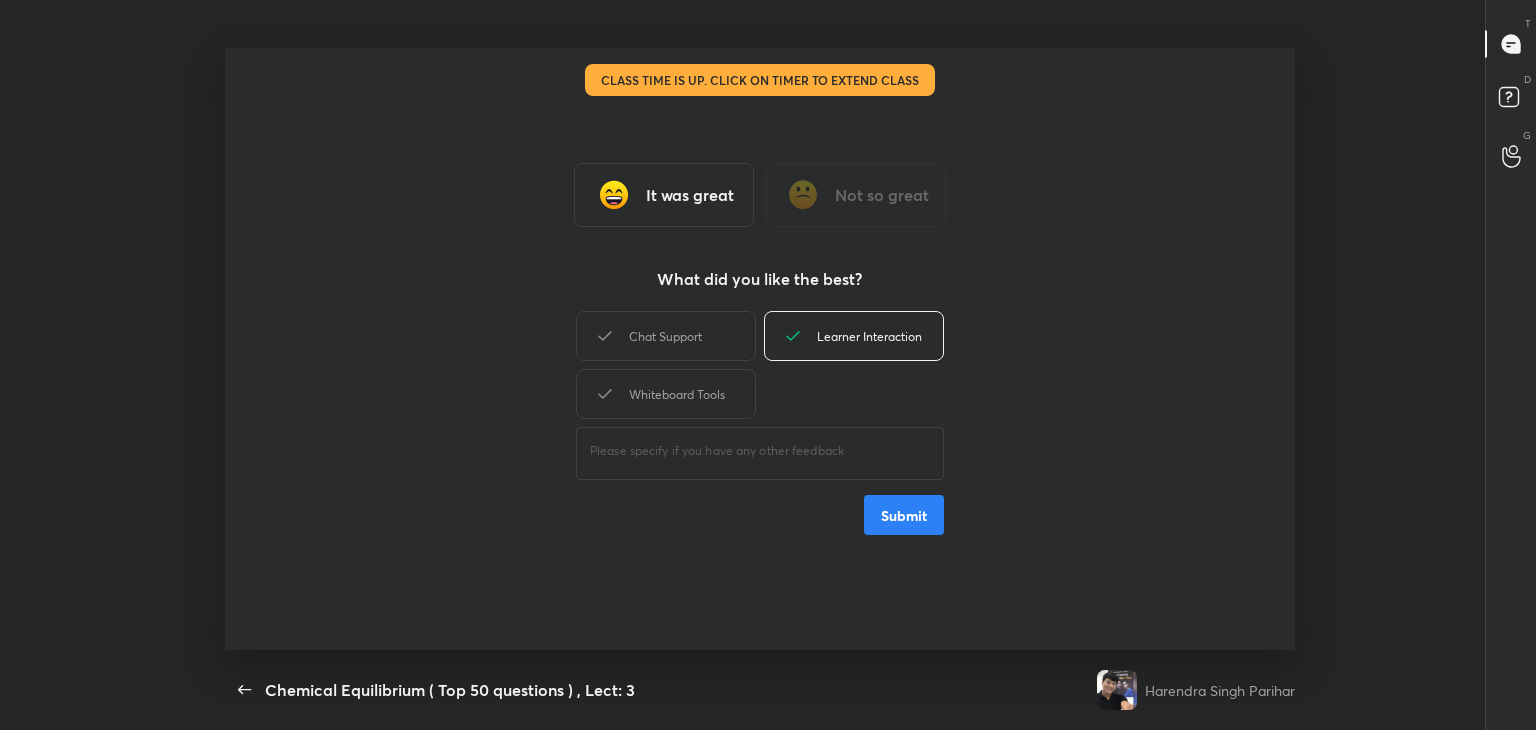 click on "Submit" at bounding box center (904, 515) 